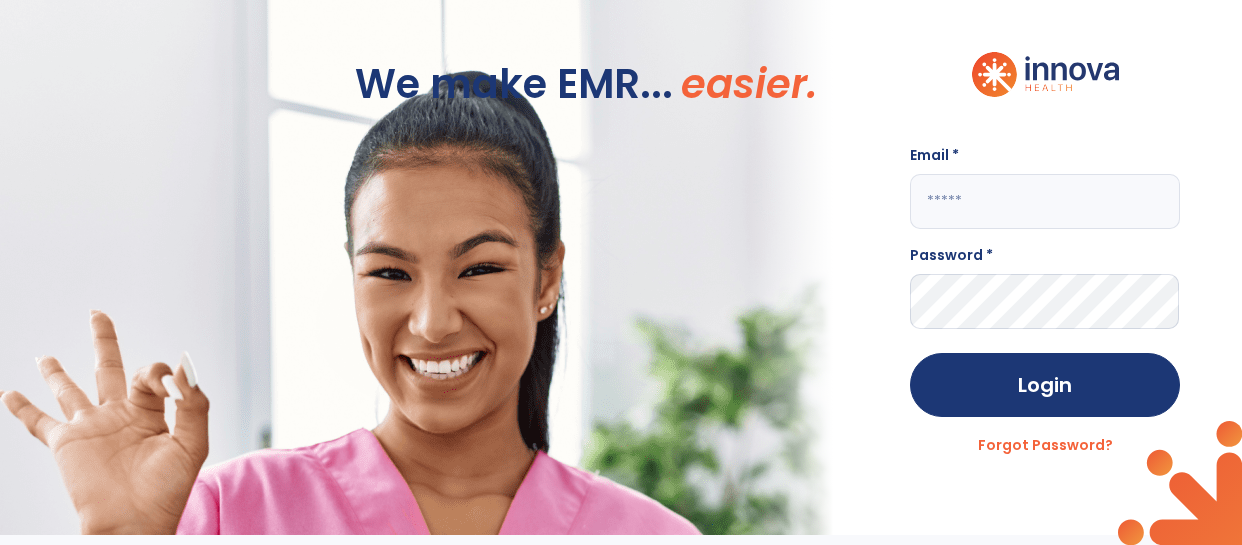 scroll, scrollTop: 0, scrollLeft: 0, axis: both 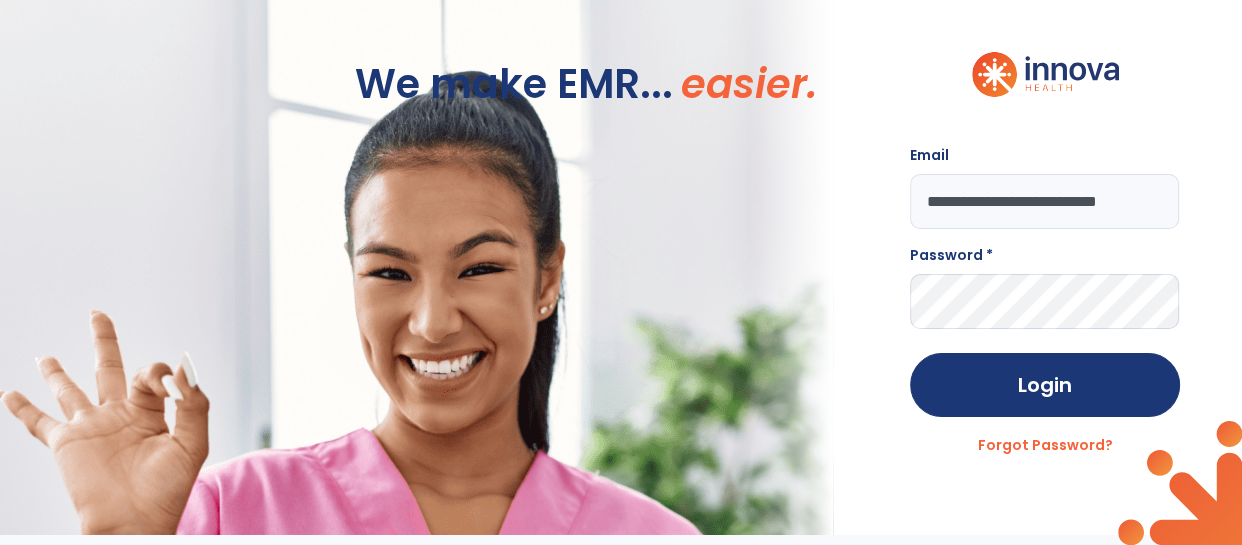 type on "**********" 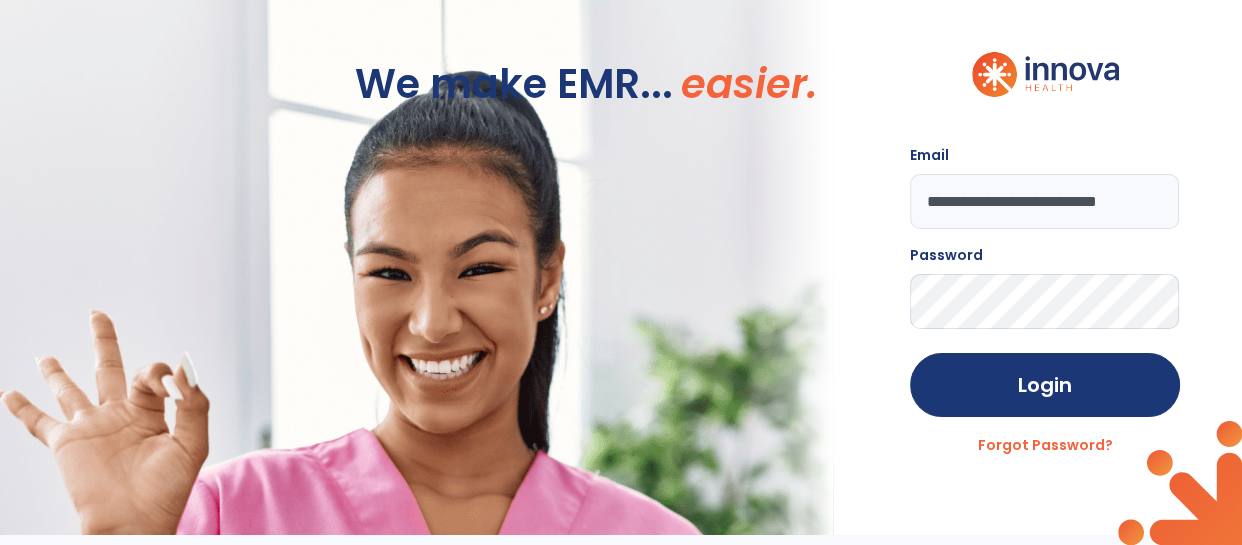 click on "Login" 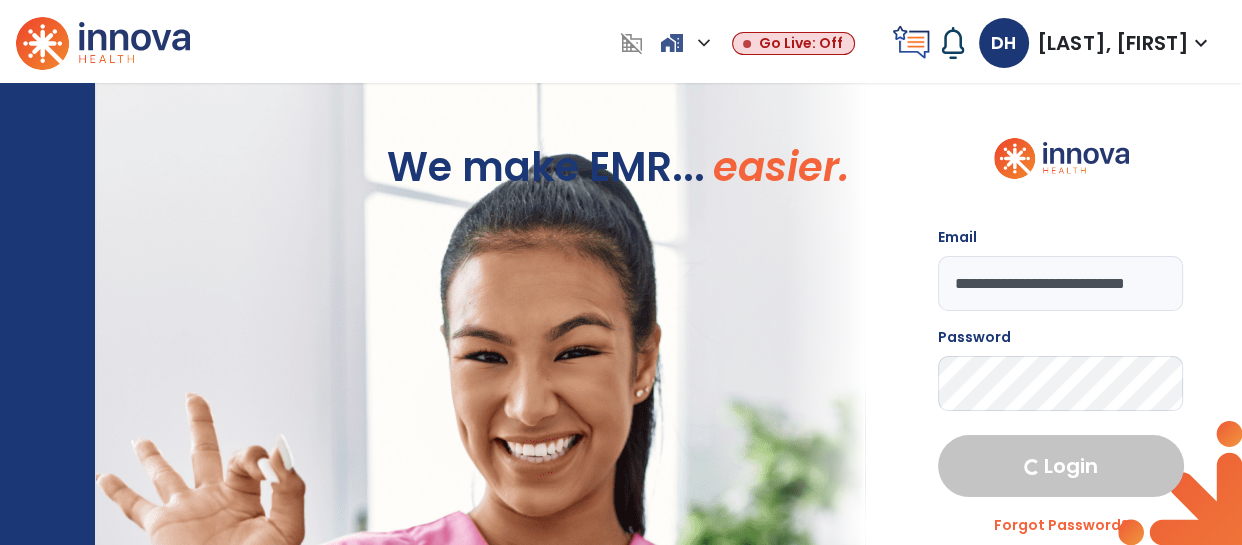 select on "****" 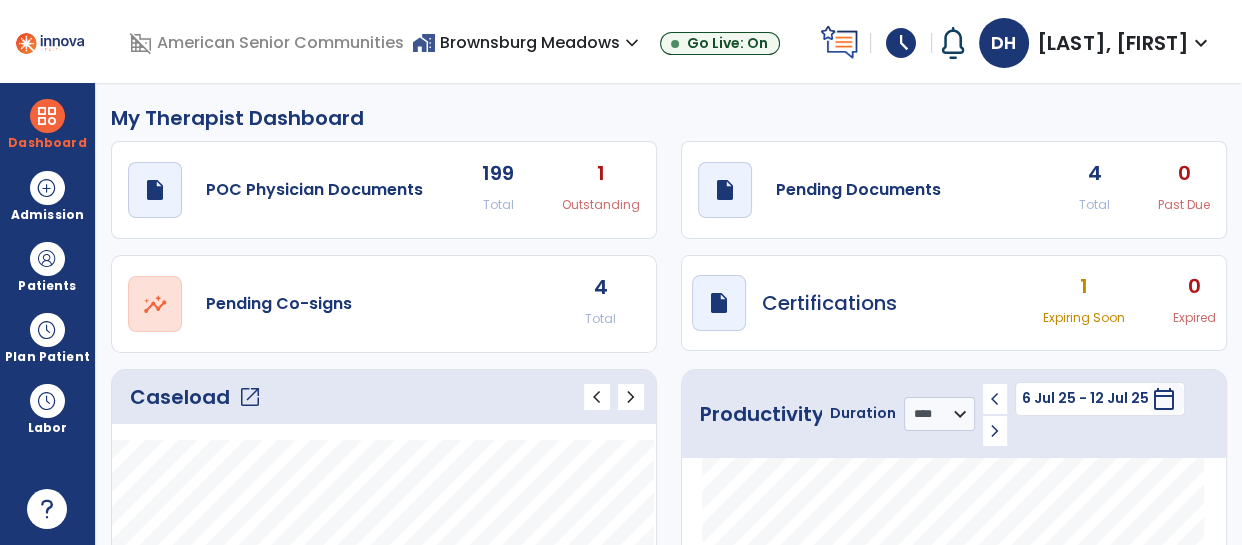 click on "draft   open_in_new  Pending Documents 4 Total 0 Past Due" 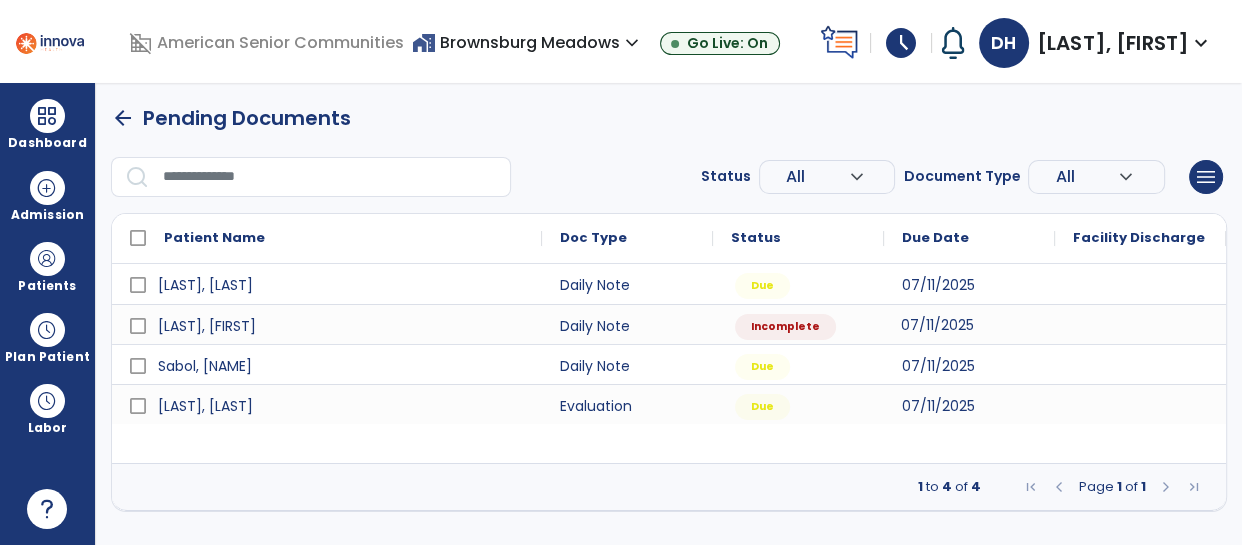 click on "07/11/2025" at bounding box center [969, 324] 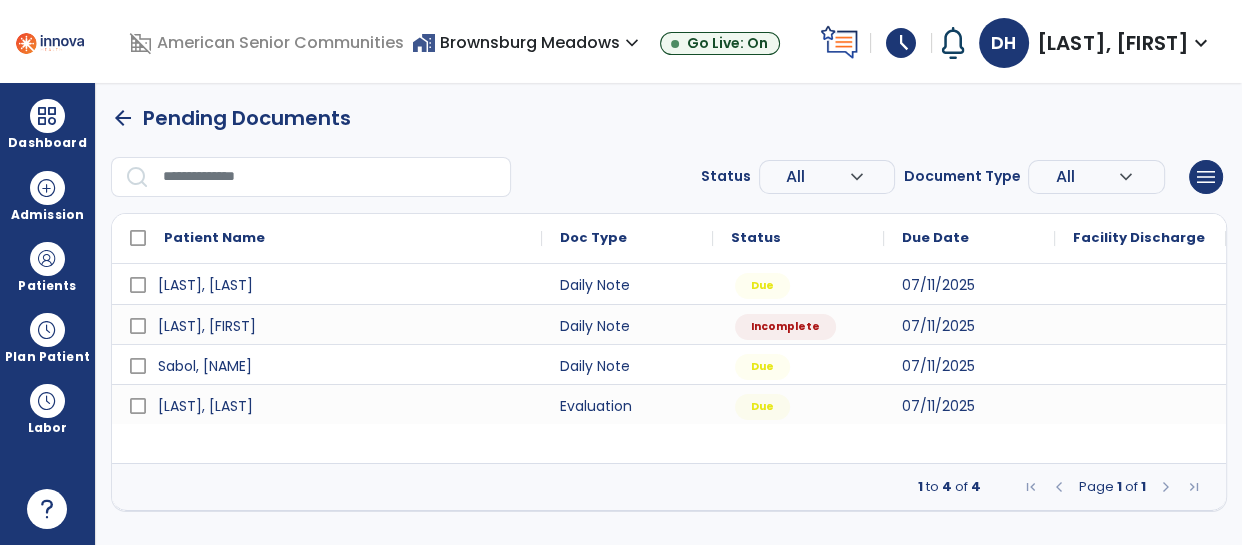 select on "*" 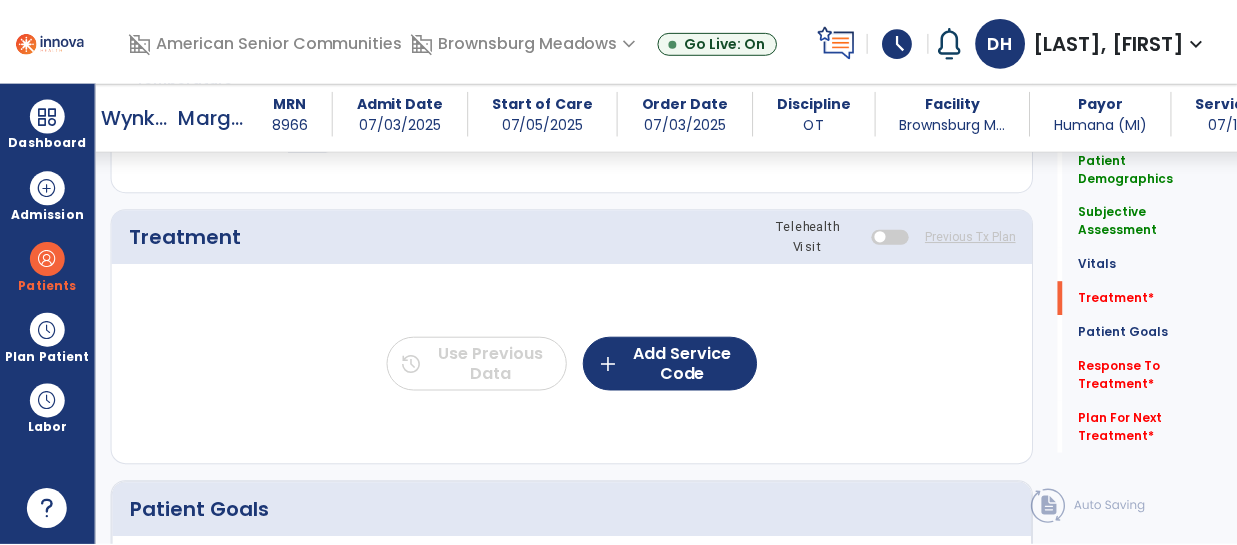 scroll, scrollTop: 1096, scrollLeft: 0, axis: vertical 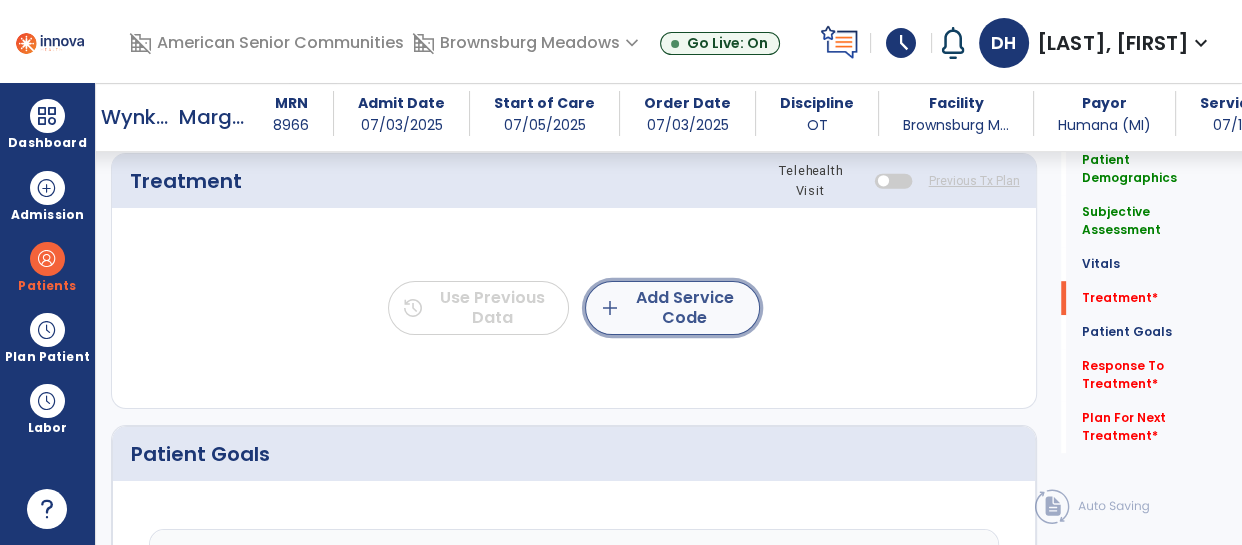 click on "add  Add Service Code" 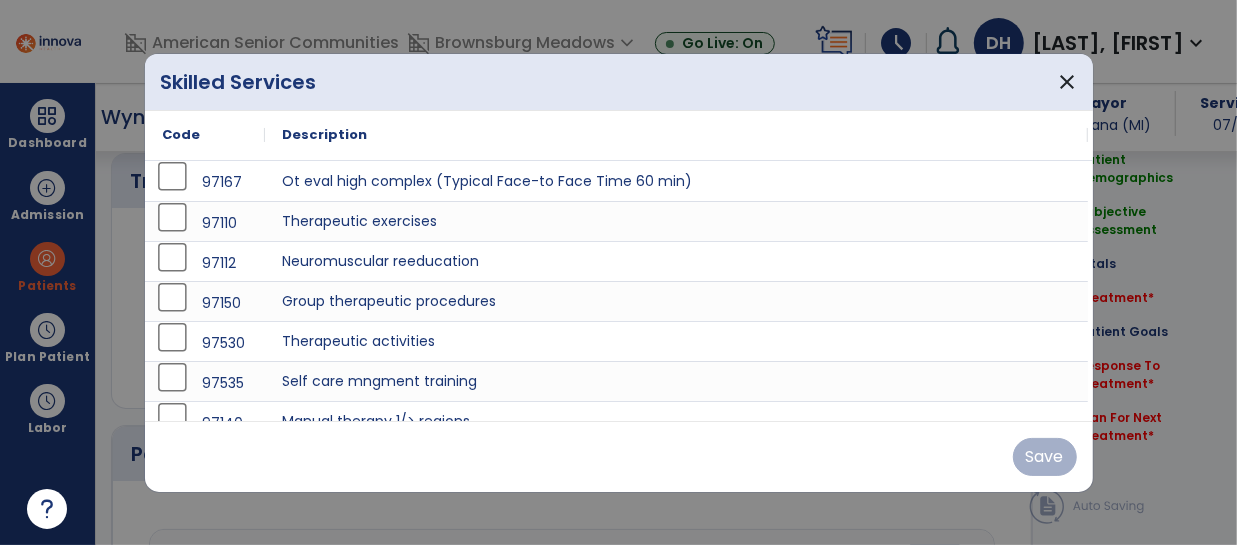 scroll, scrollTop: 1096, scrollLeft: 0, axis: vertical 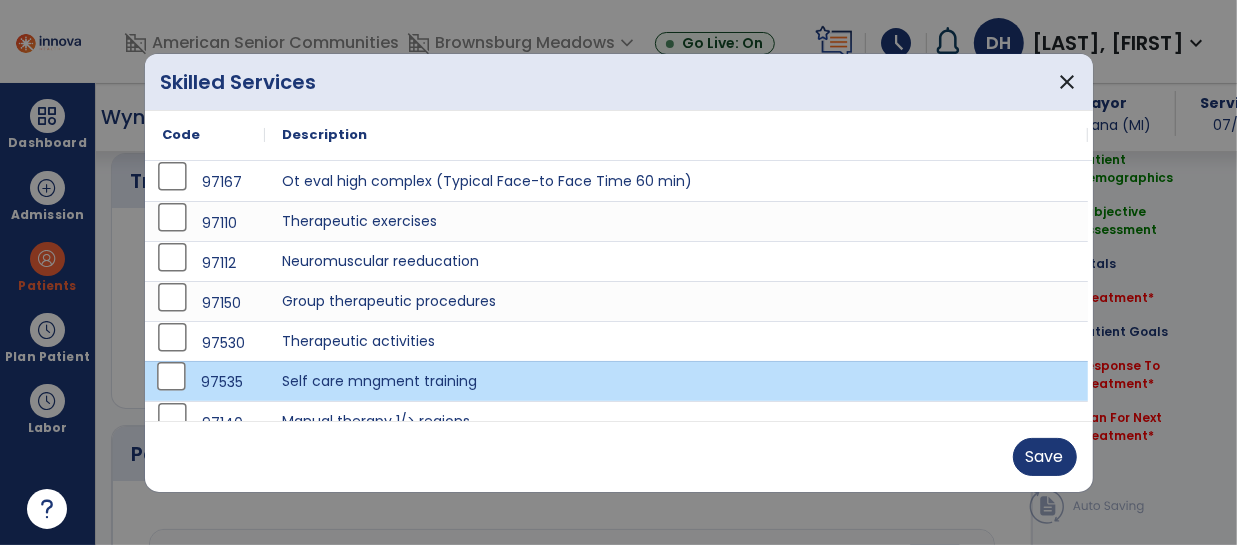 click on "97110" at bounding box center [205, 223] 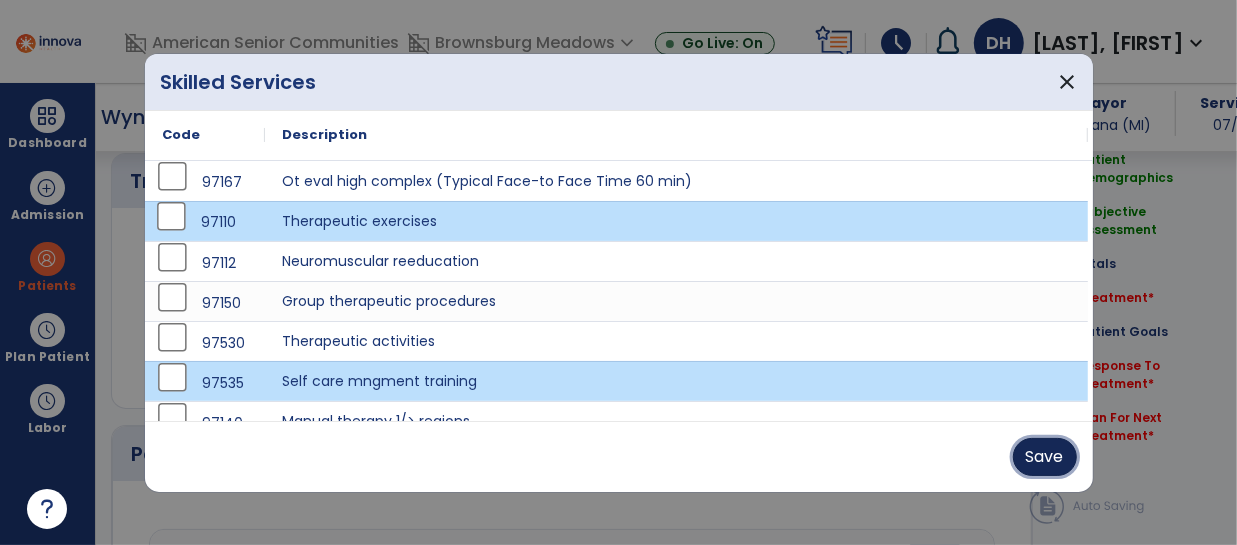 click on "Save" at bounding box center [1045, 457] 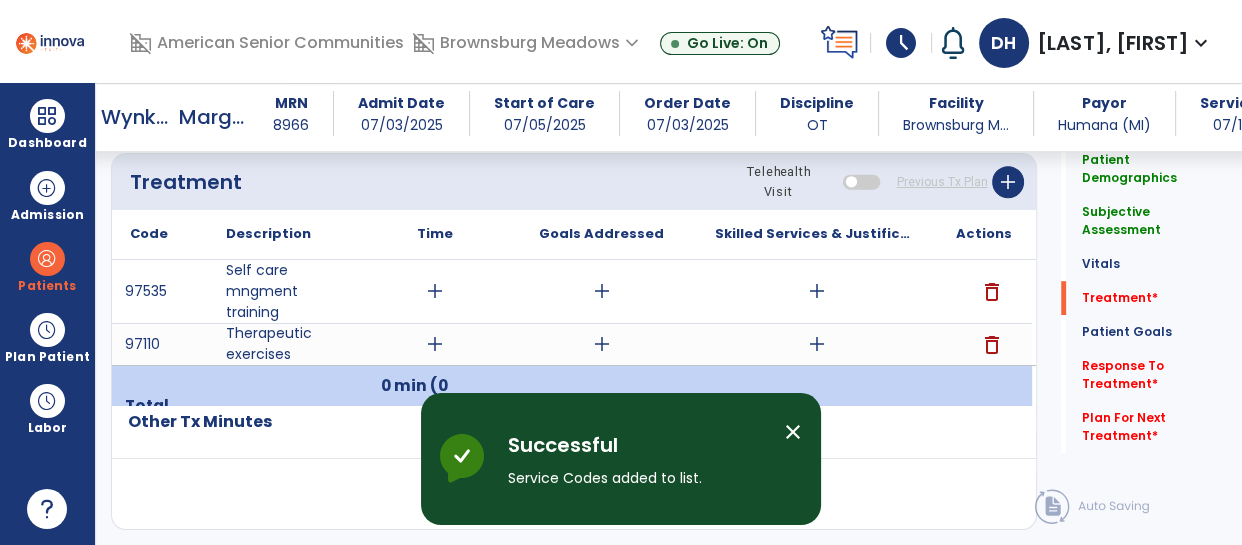 click on "add" at bounding box center (435, 291) 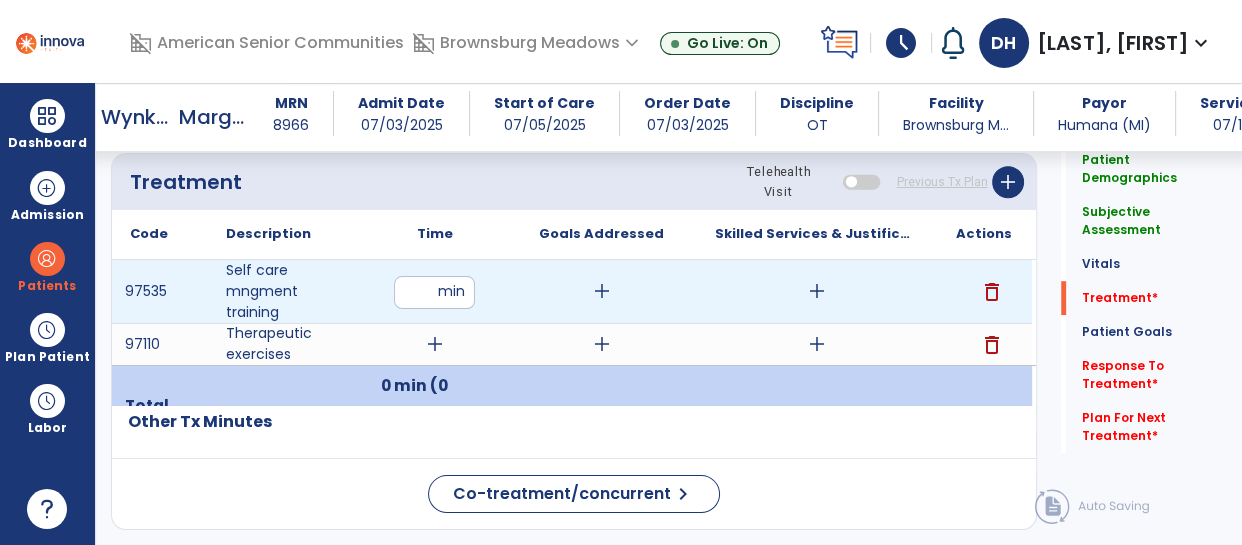 type on "**" 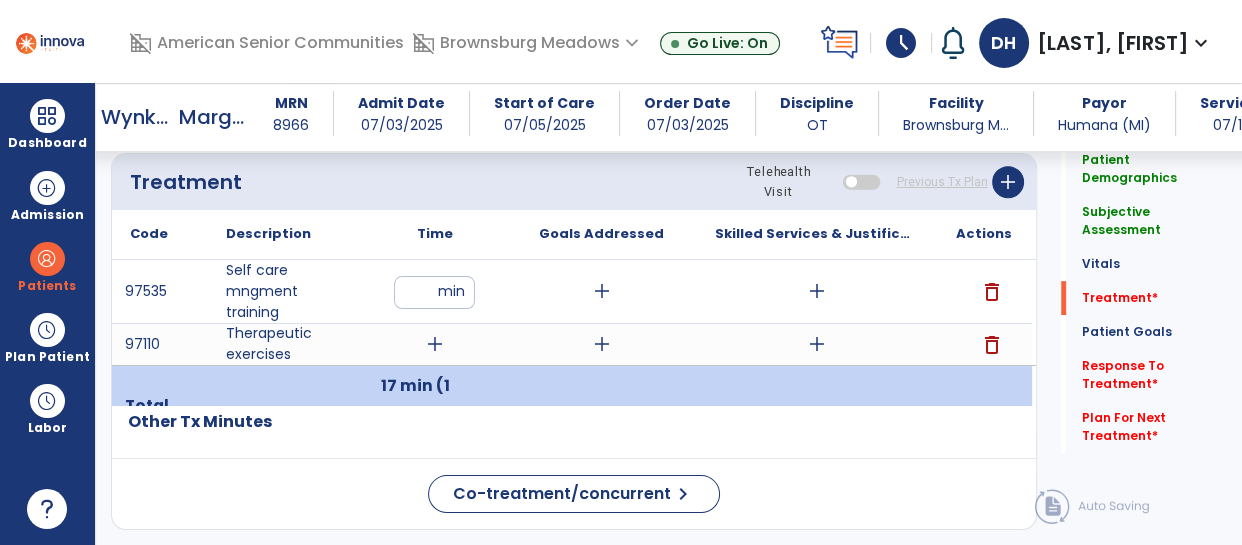 click on "**" at bounding box center (434, 292) 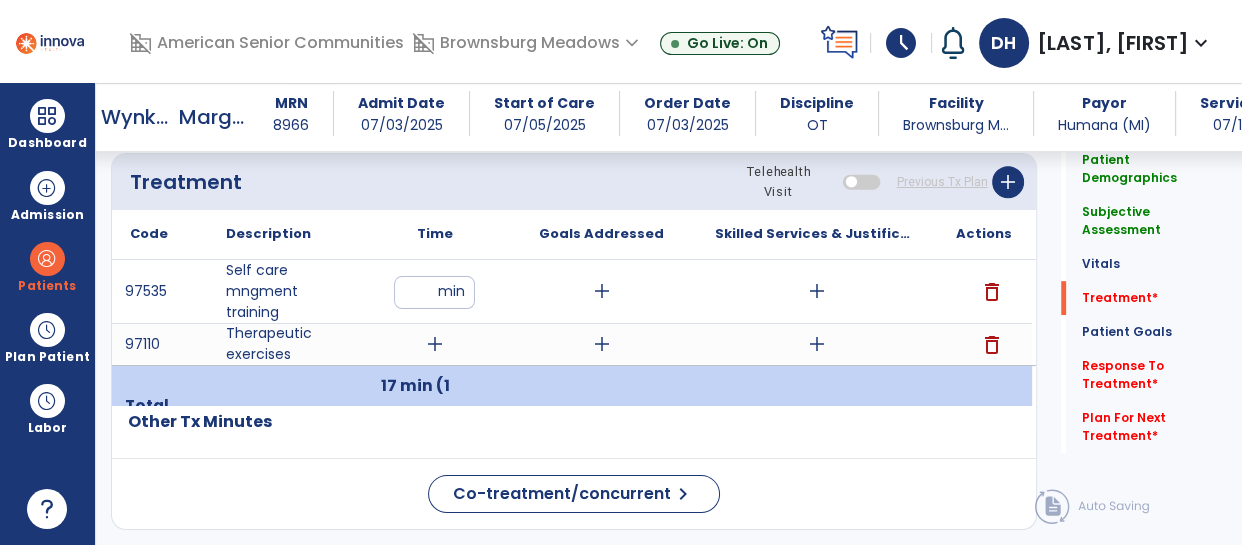 click on "**" at bounding box center [434, 292] 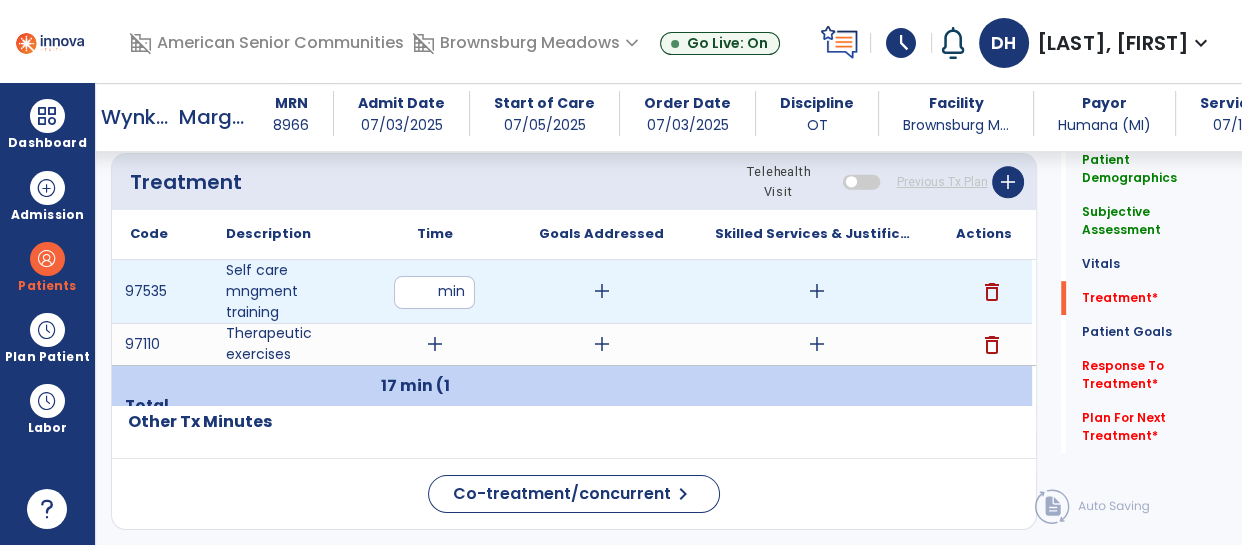 type on "*" 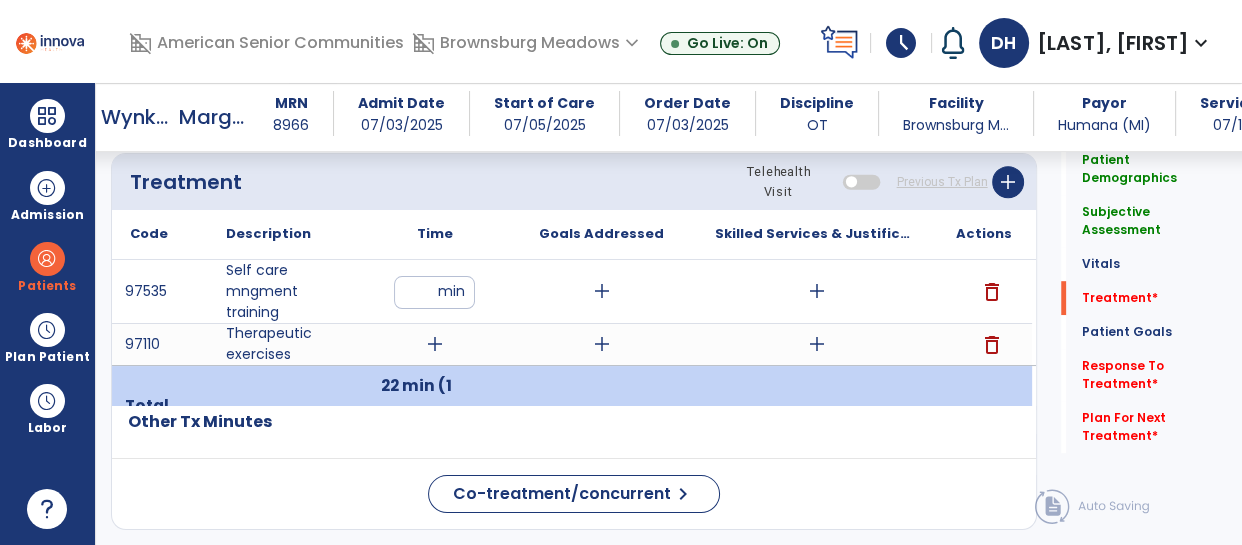 click on "add" at bounding box center (602, 291) 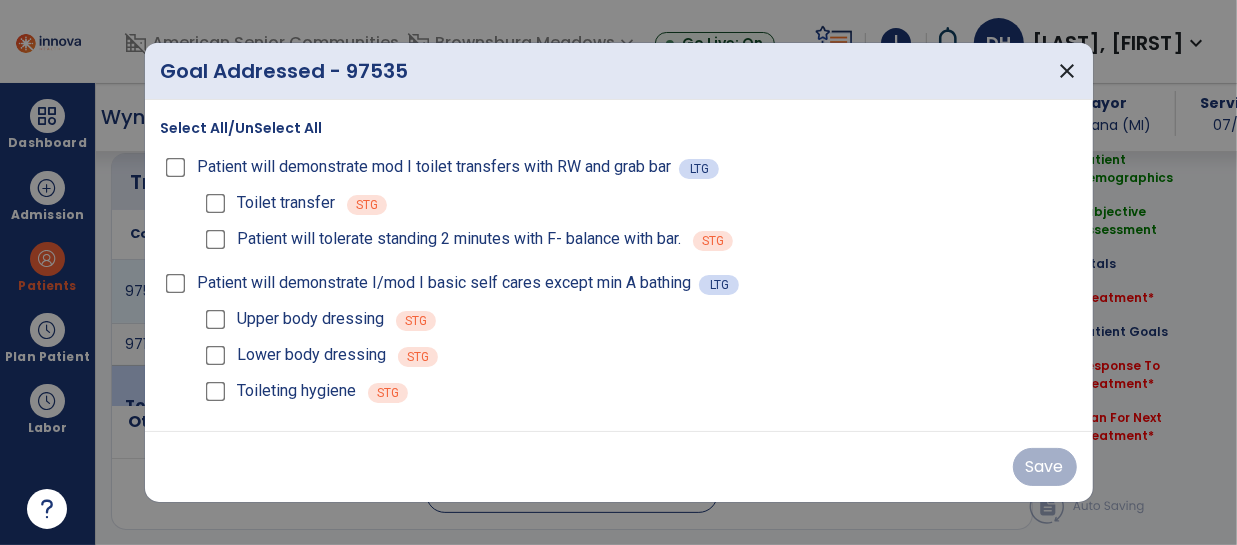 scroll, scrollTop: 1096, scrollLeft: 0, axis: vertical 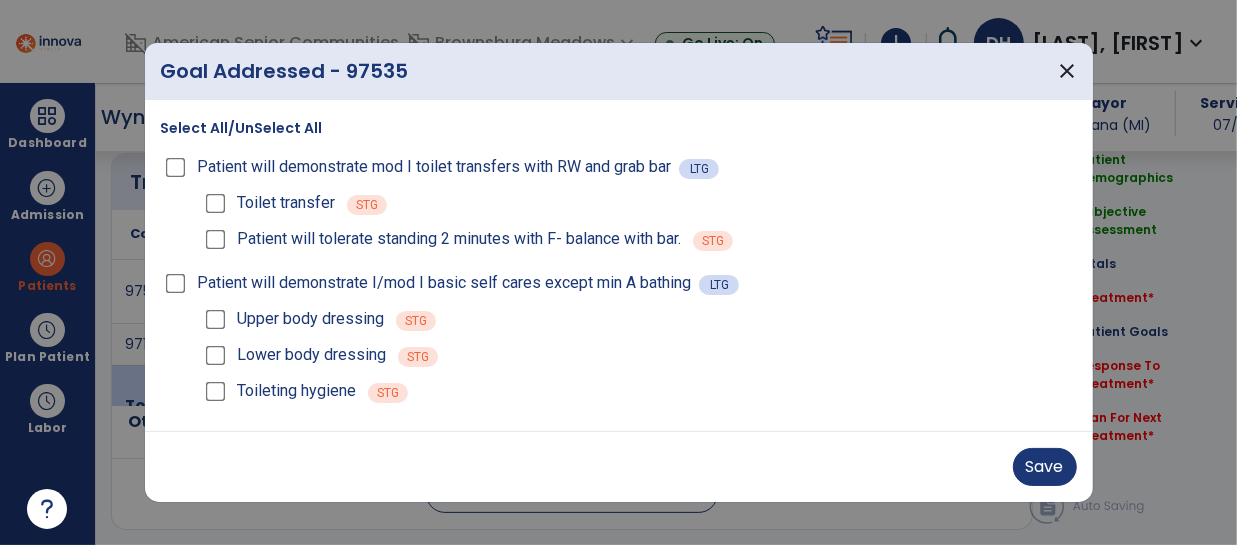 click on "Patient will demonstrate mod I toilet transfers with RW and grab bar" at bounding box center (434, 167) 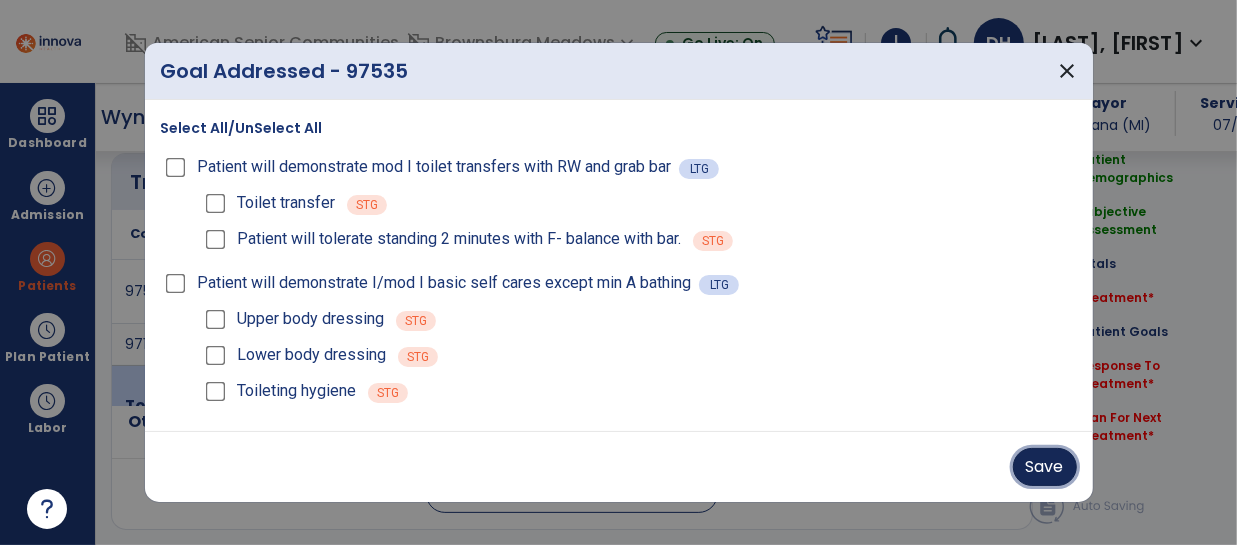 click on "Save" at bounding box center (1045, 467) 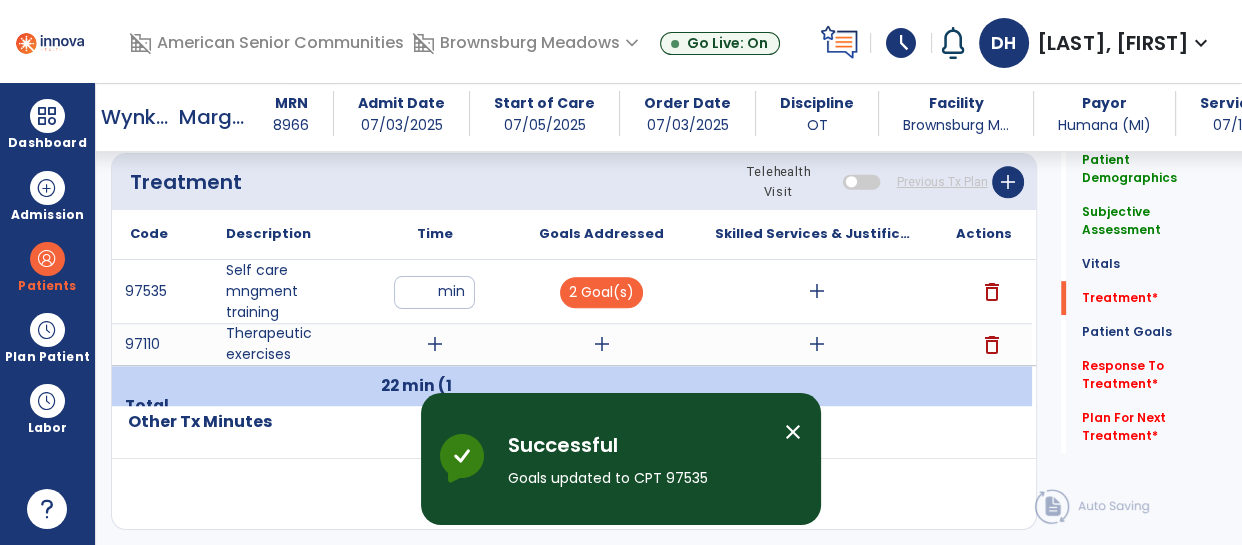 click on "add" at bounding box center (817, 291) 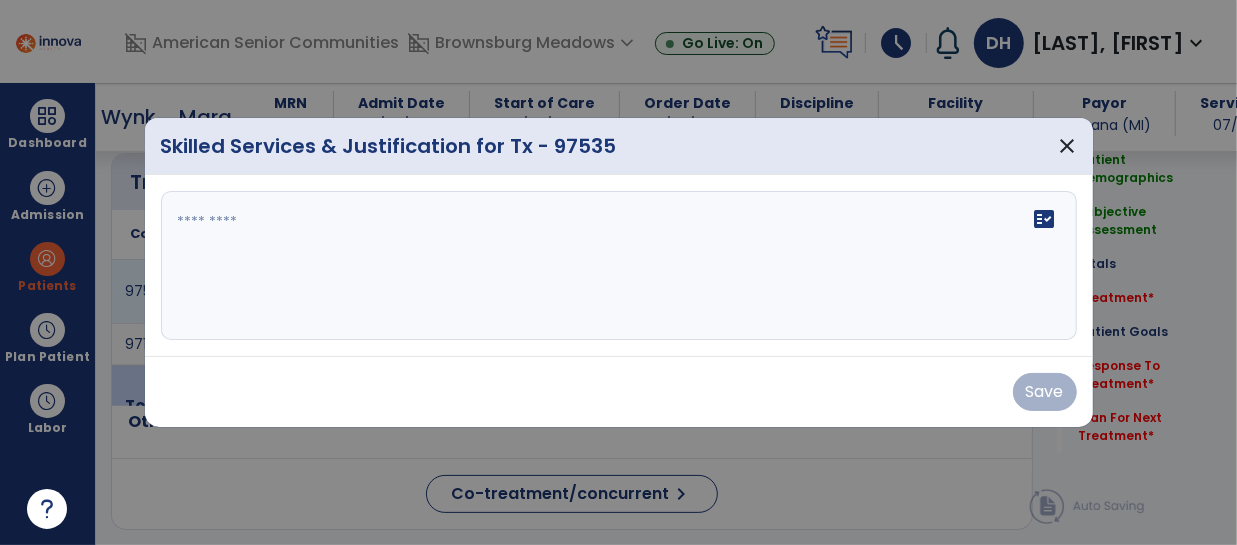 scroll, scrollTop: 1096, scrollLeft: 0, axis: vertical 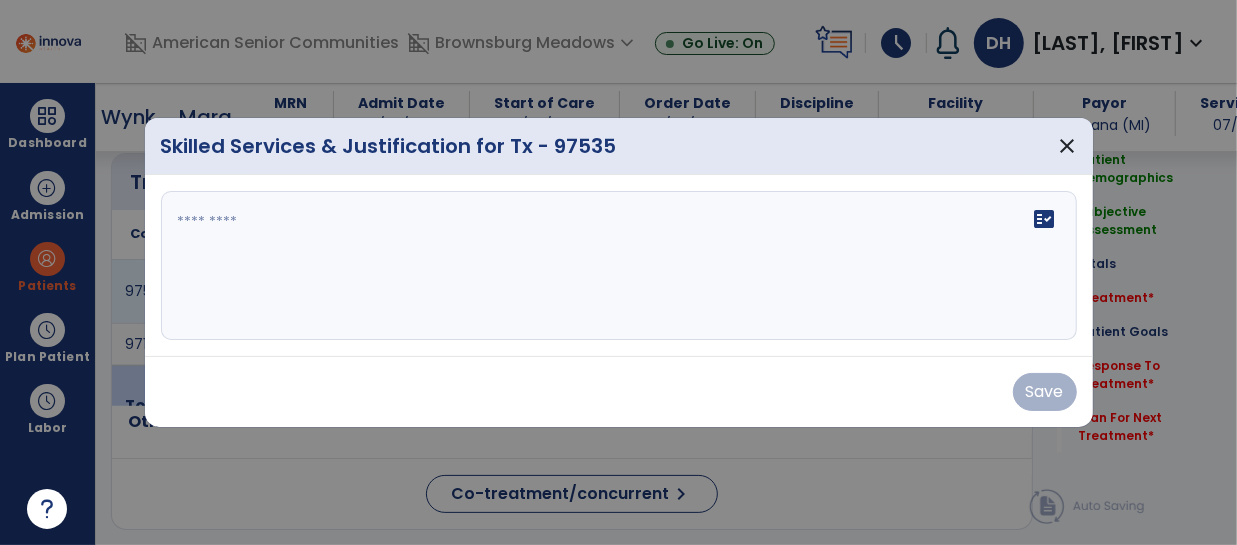 click at bounding box center (619, 266) 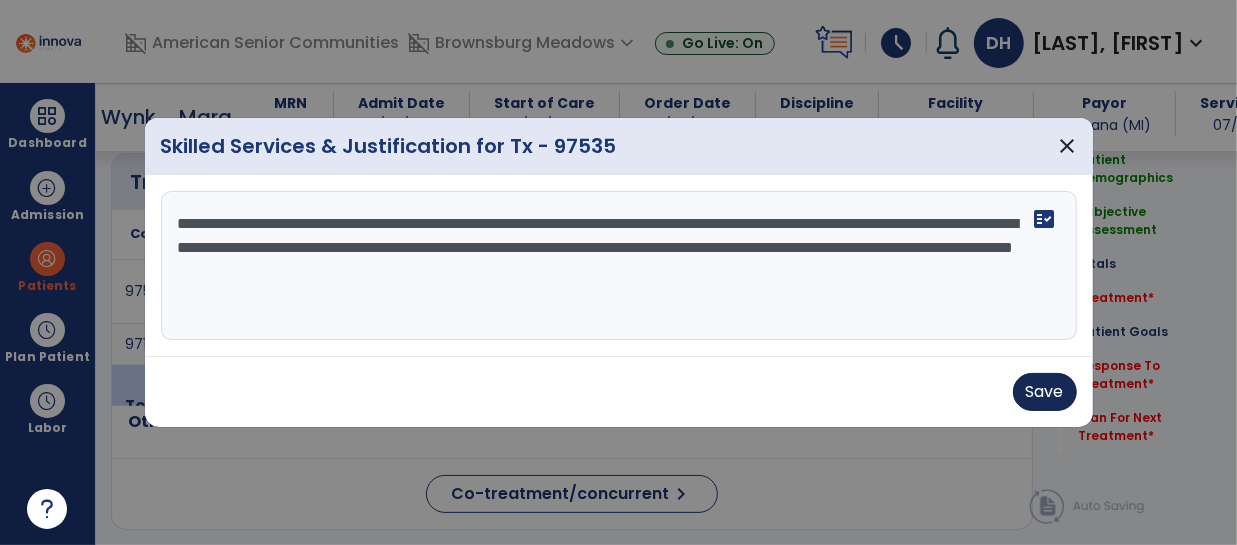 type on "**********" 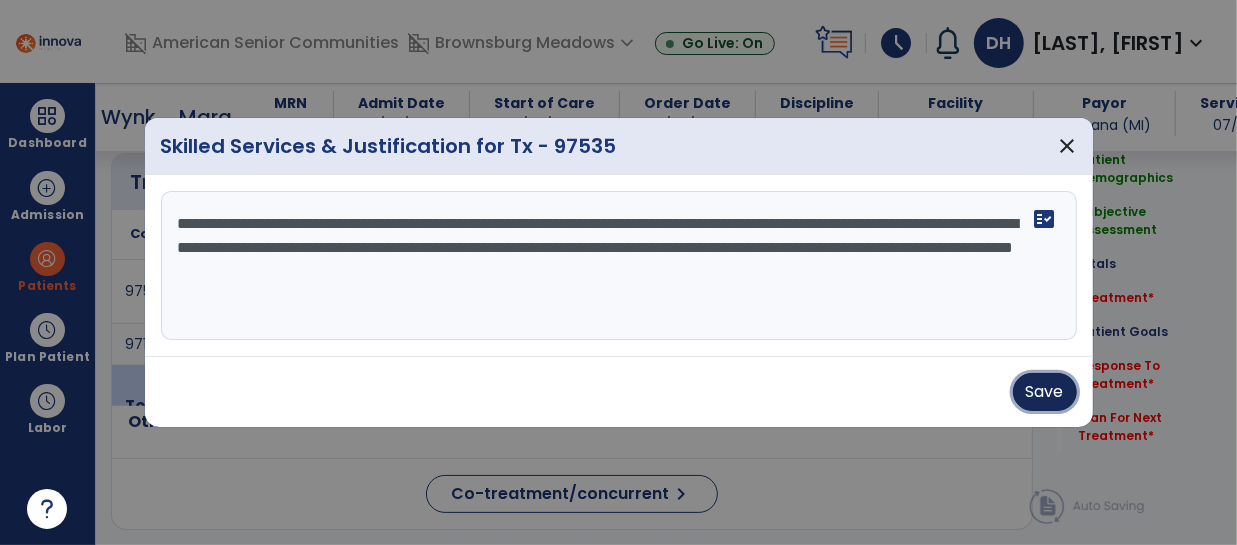 click on "Save" at bounding box center [1045, 392] 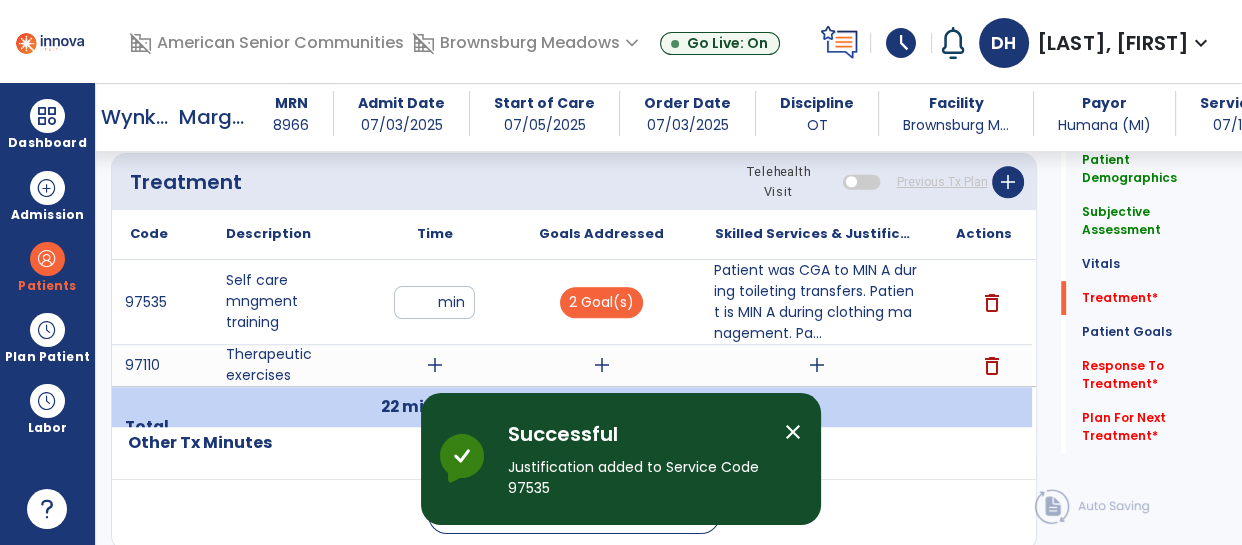 click on "add" at bounding box center (435, 365) 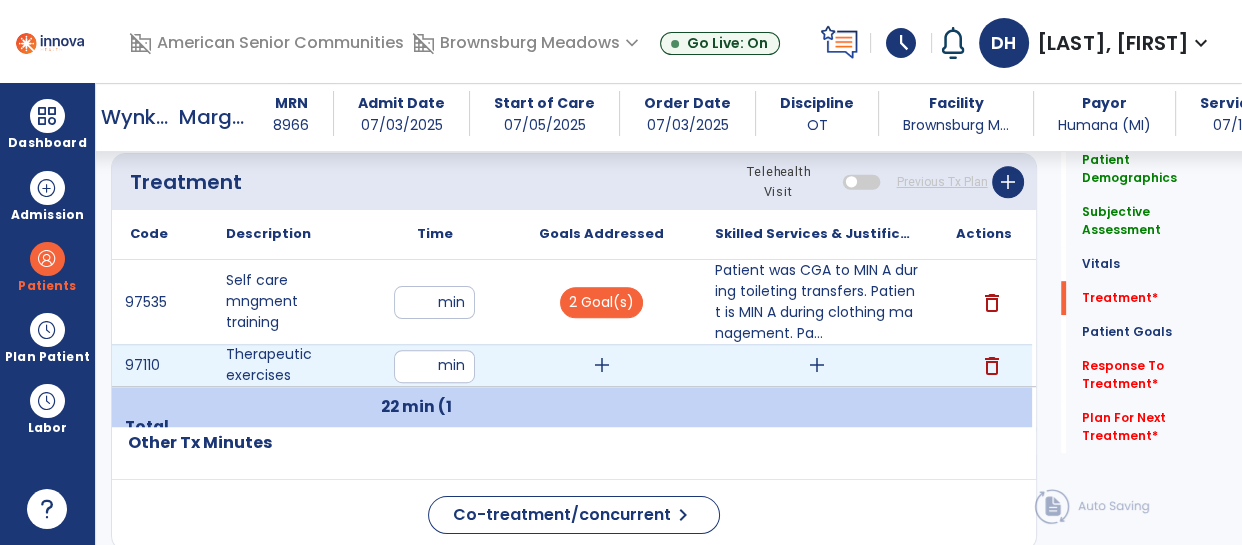 type on "*" 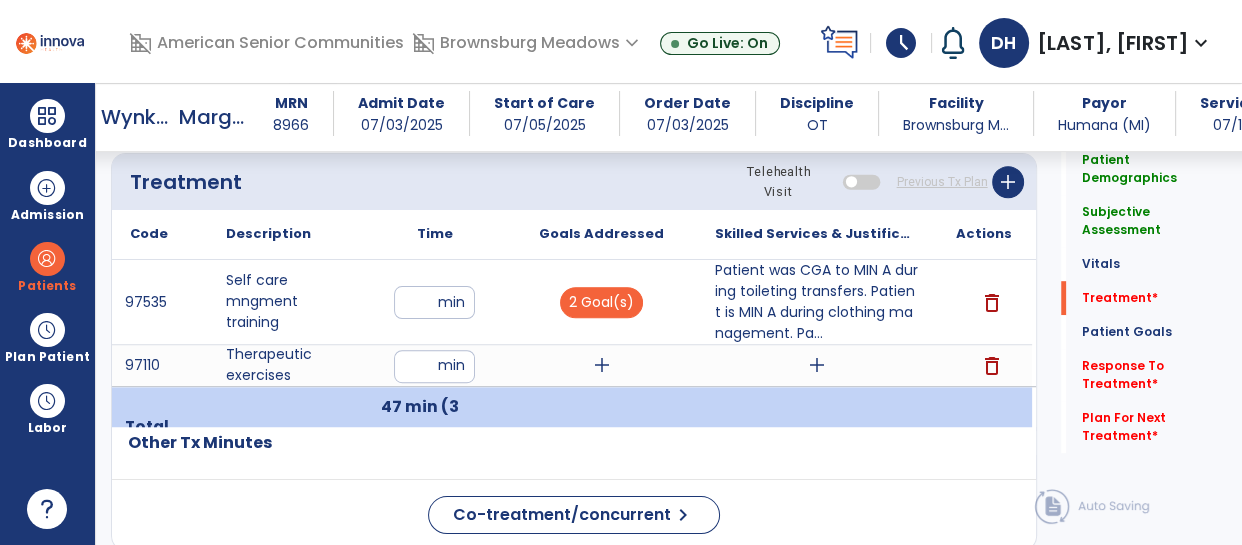 click on "add" at bounding box center [602, 365] 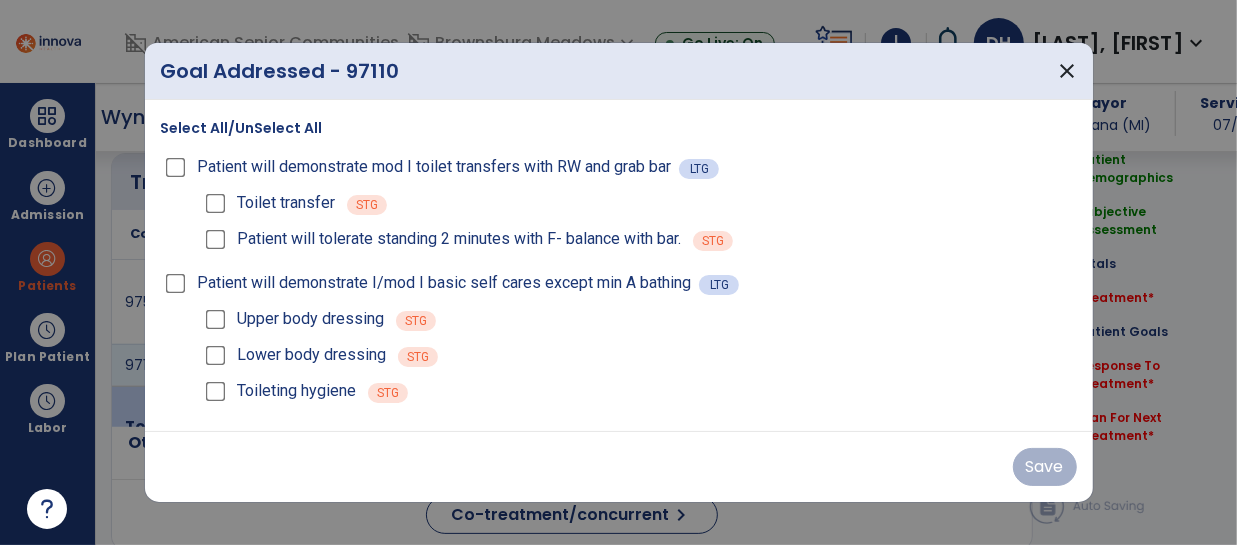scroll, scrollTop: 1096, scrollLeft: 0, axis: vertical 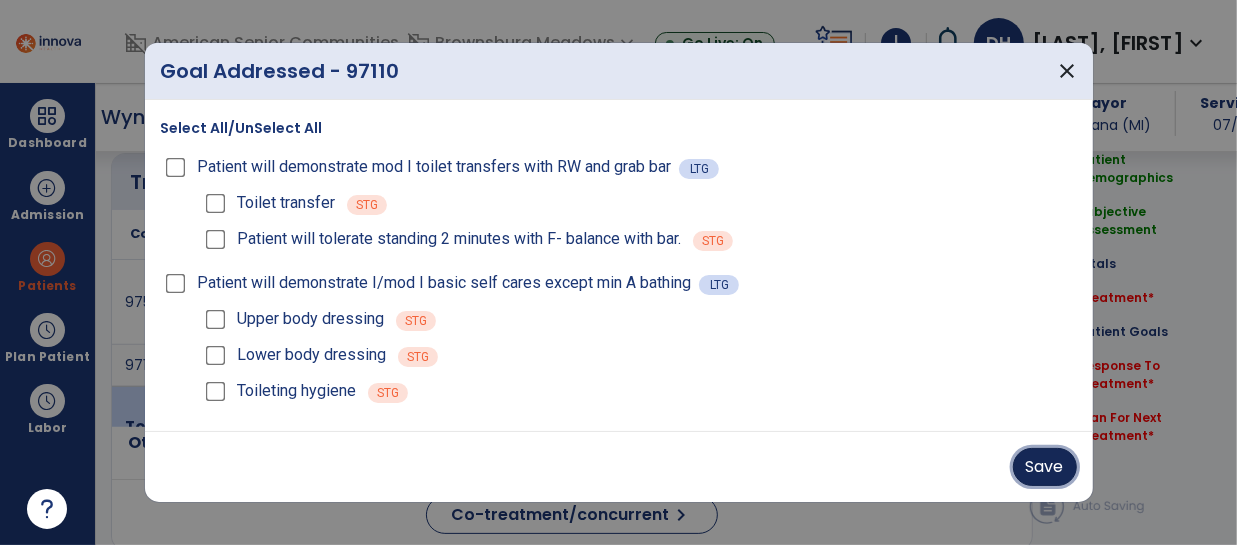 click on "Save" at bounding box center [1045, 467] 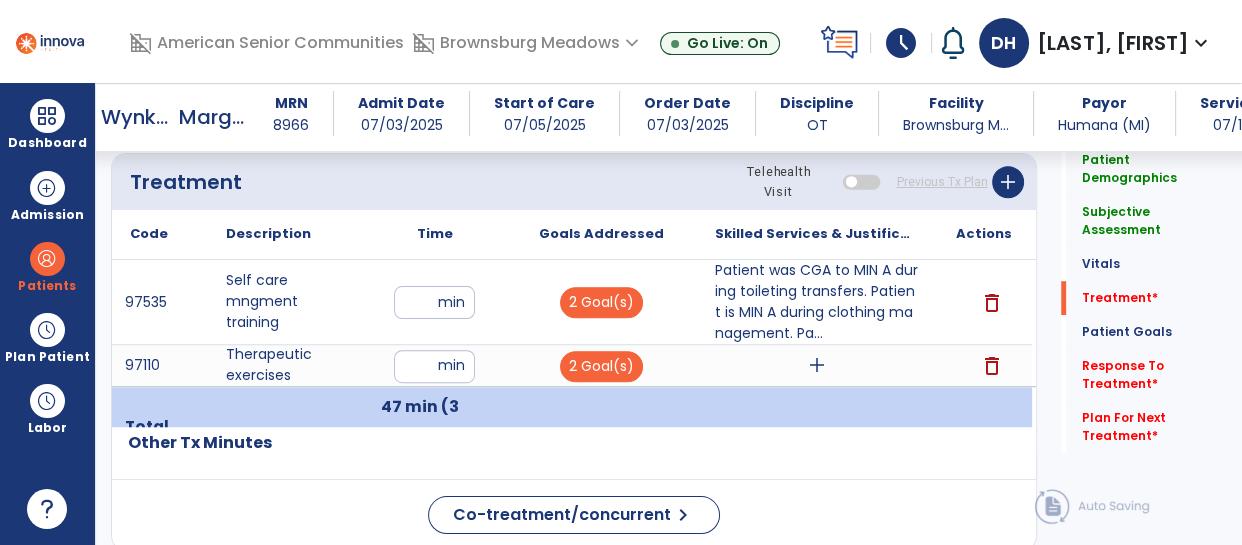 click on "add" at bounding box center (816, 365) 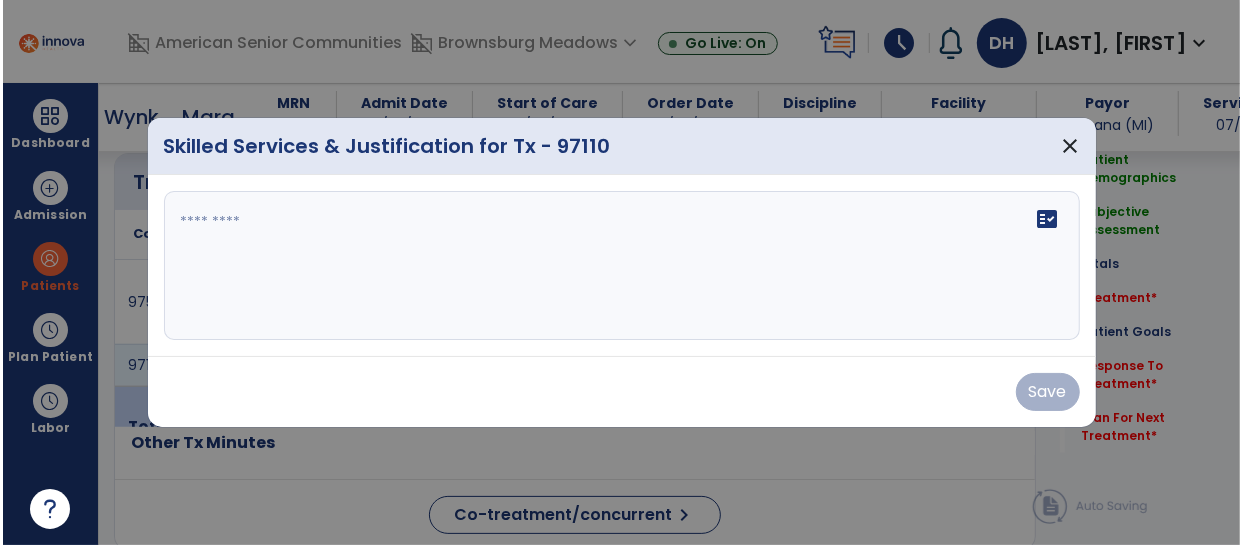 scroll, scrollTop: 1096, scrollLeft: 0, axis: vertical 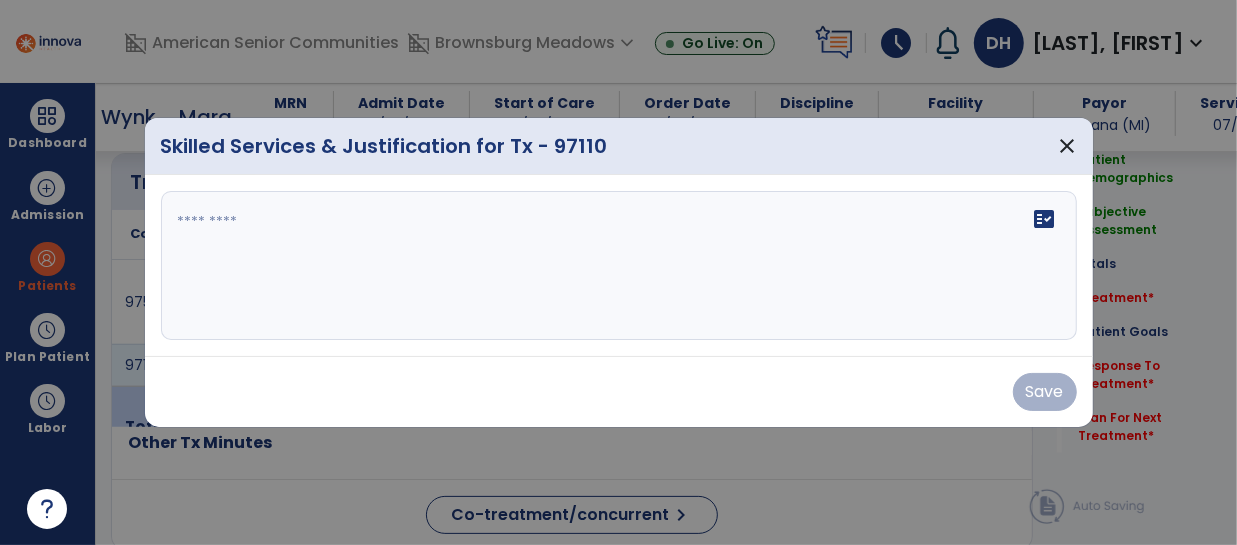 click at bounding box center [619, 266] 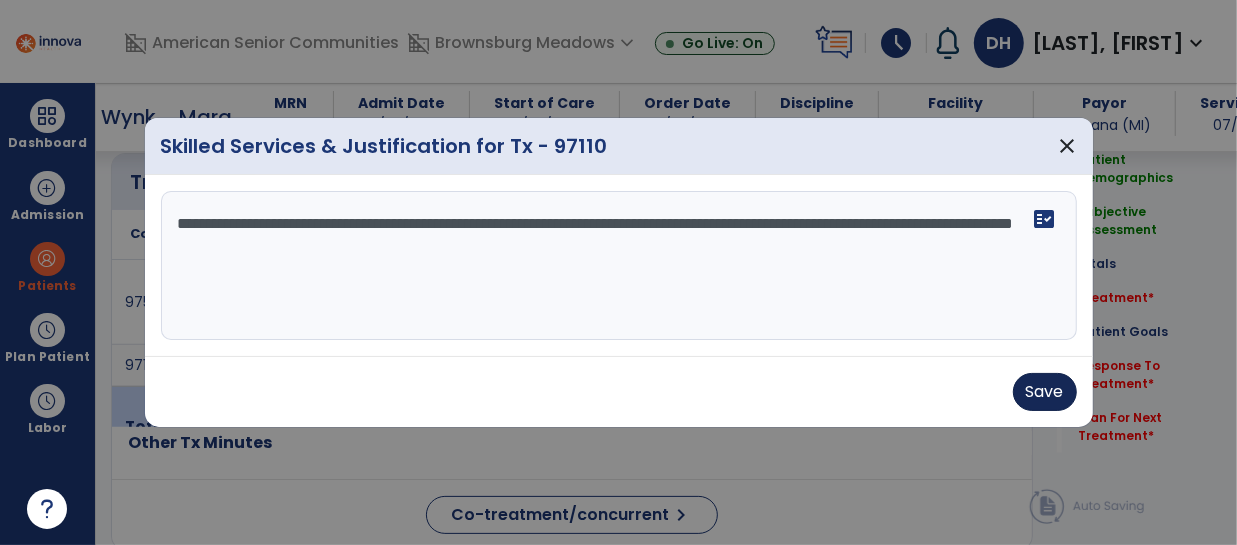 type on "**********" 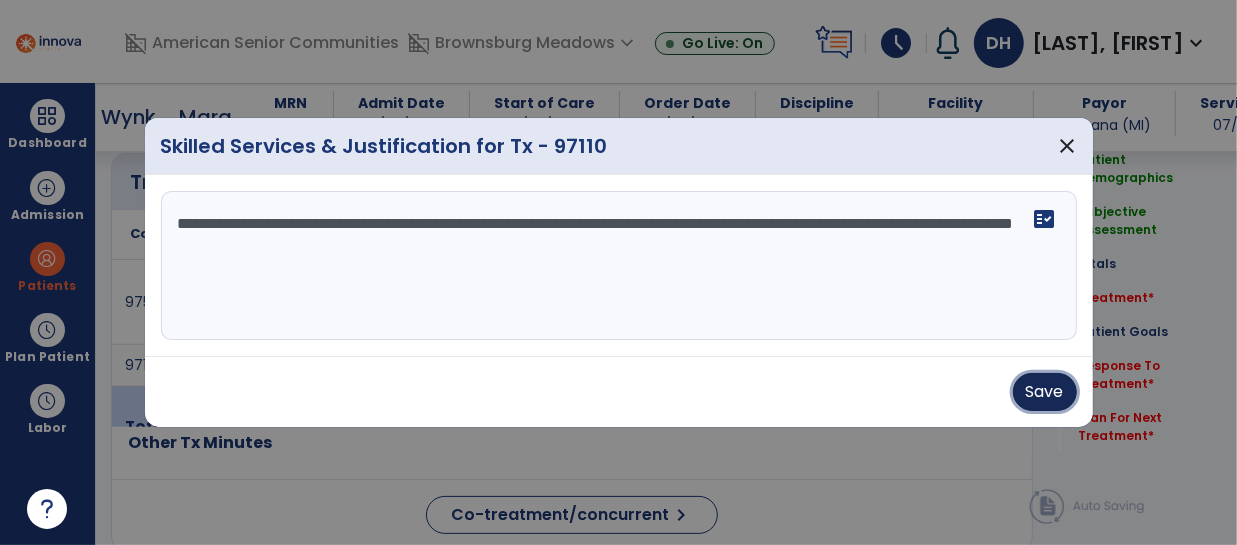 click on "Save" at bounding box center [1045, 392] 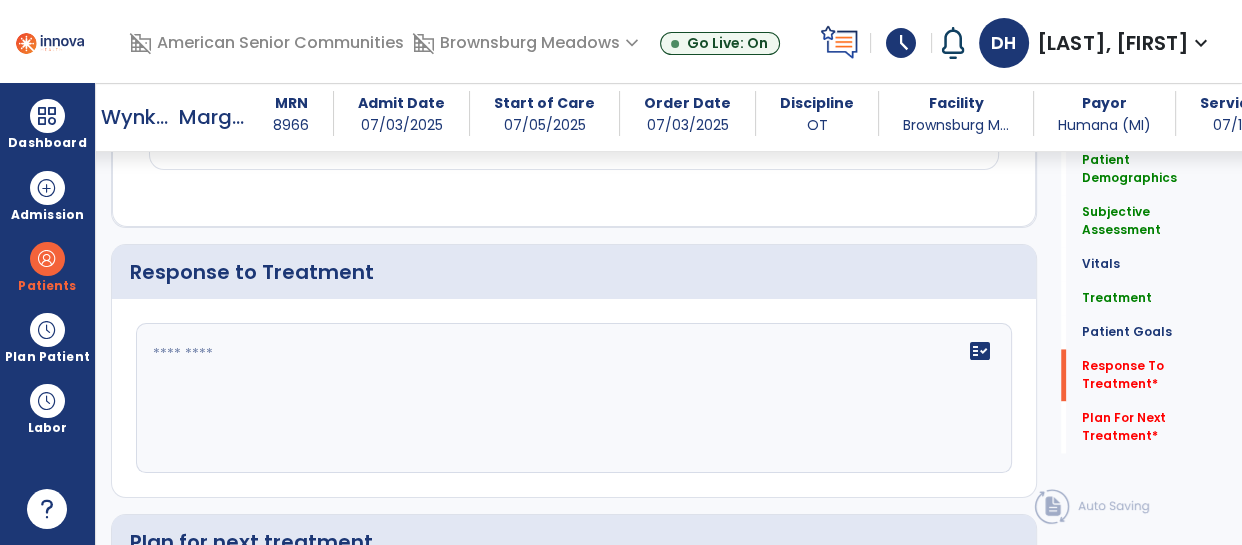scroll, scrollTop: 2649, scrollLeft: 0, axis: vertical 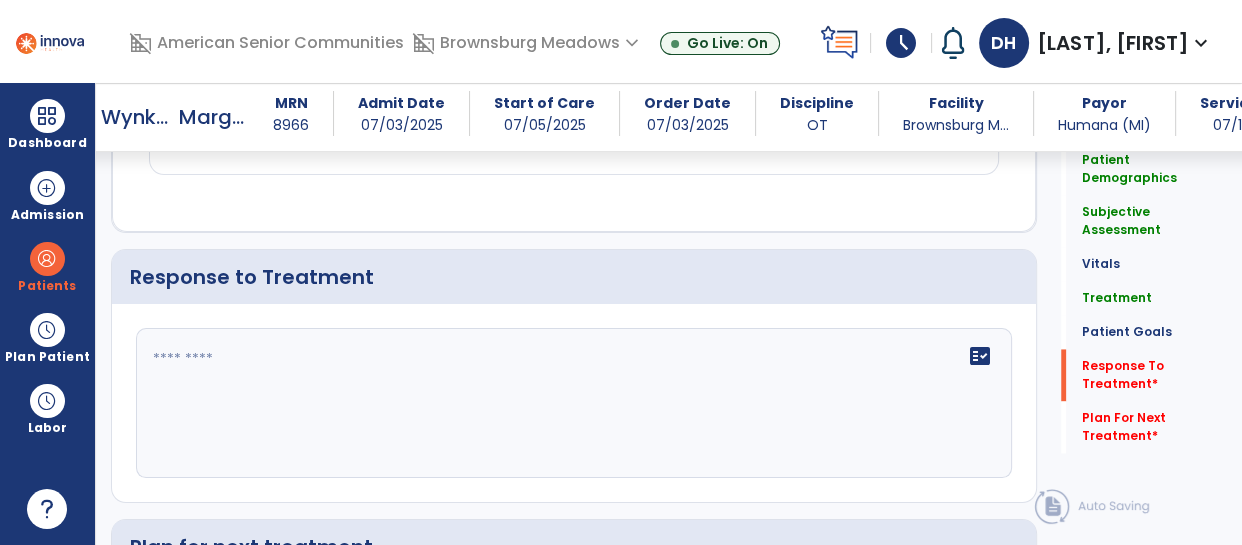 click 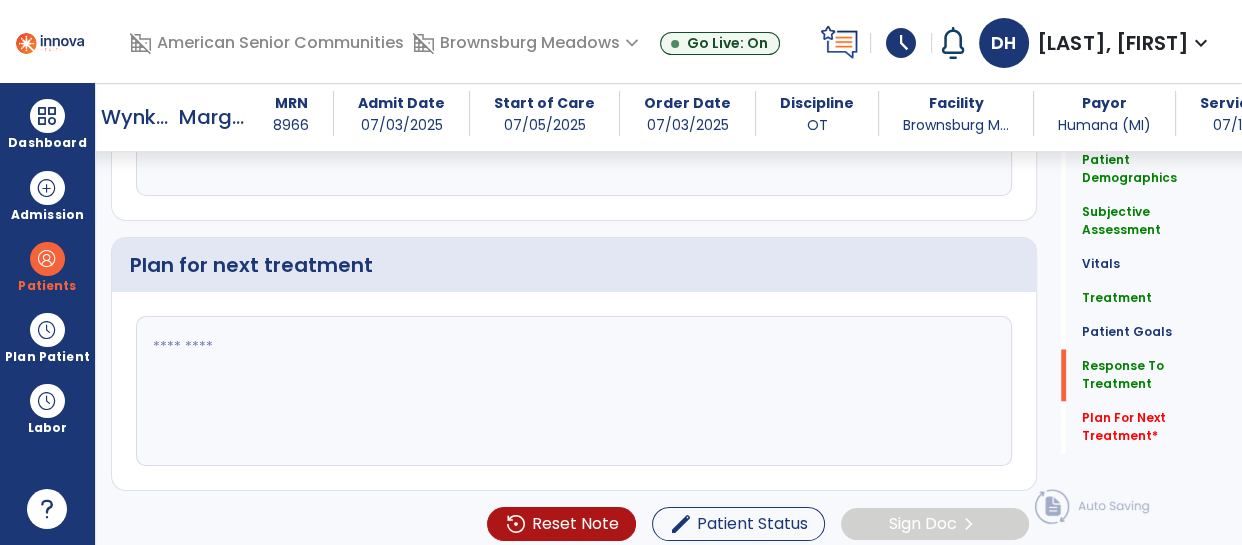 scroll, scrollTop: 2939, scrollLeft: 0, axis: vertical 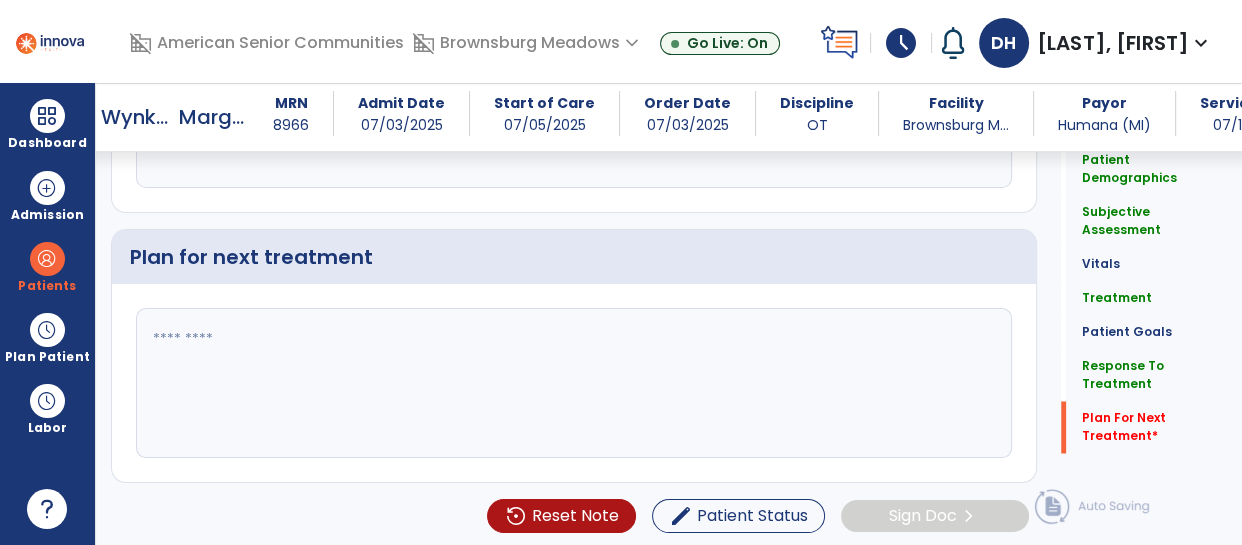 type on "**********" 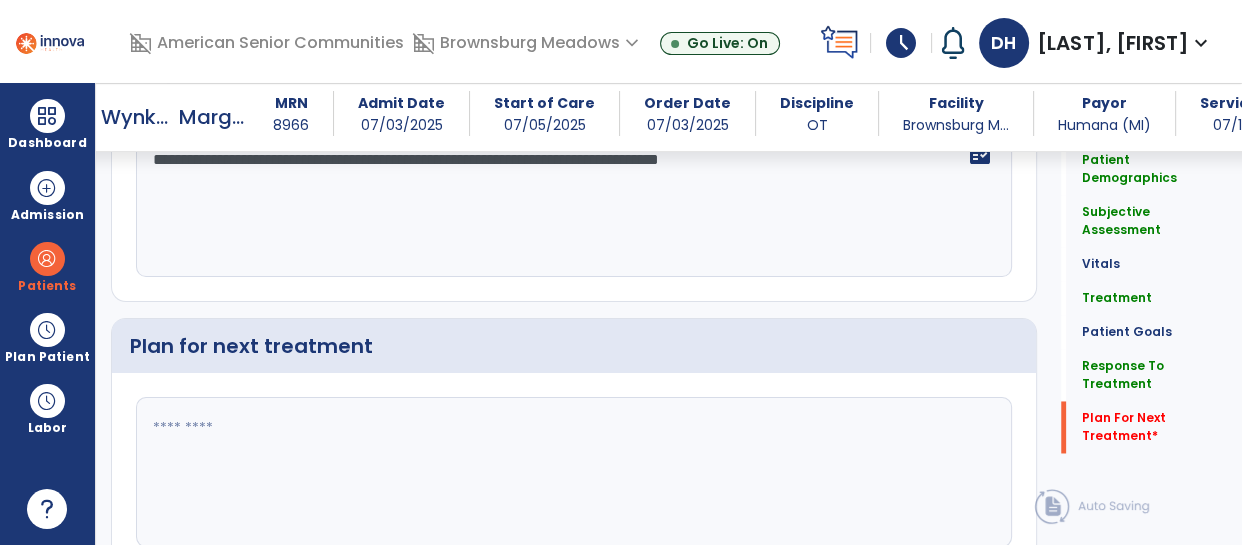 scroll, scrollTop: 2939, scrollLeft: 0, axis: vertical 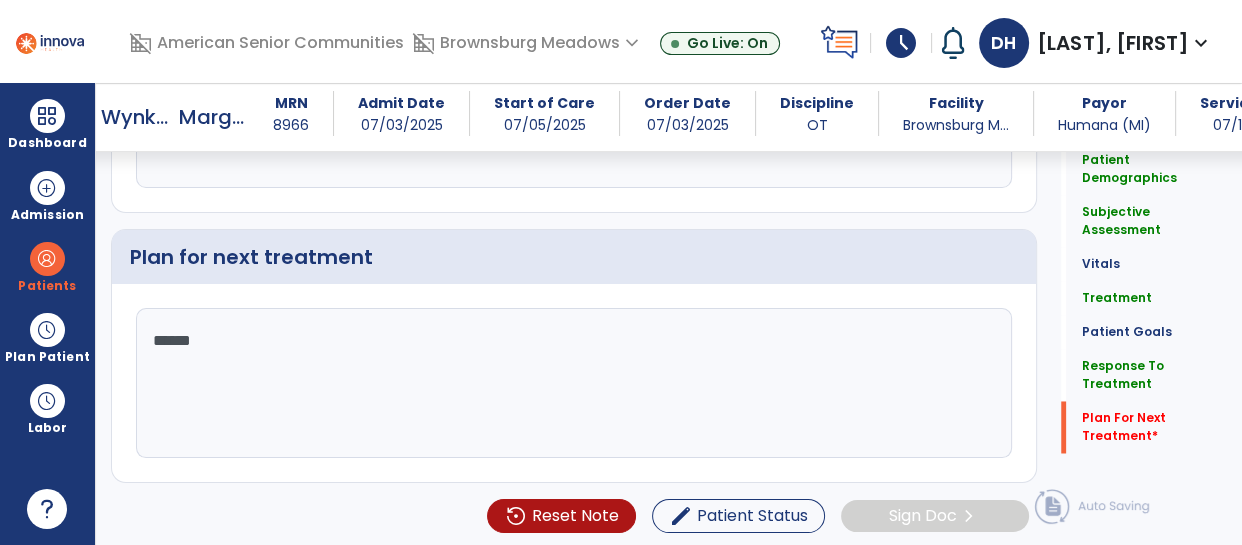 type on "*******" 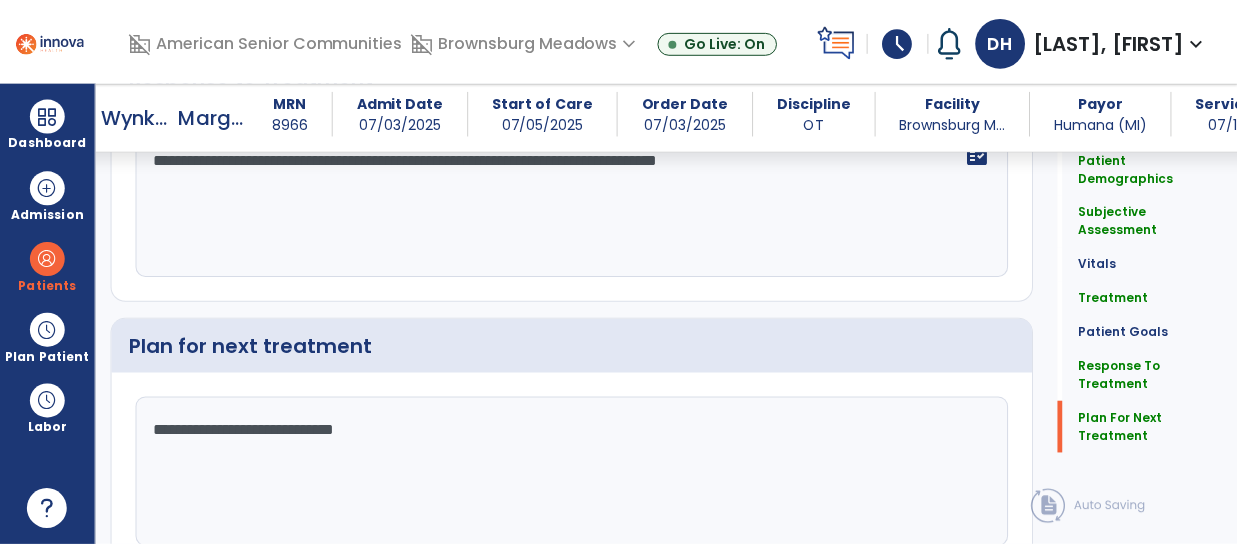 scroll, scrollTop: 2939, scrollLeft: 0, axis: vertical 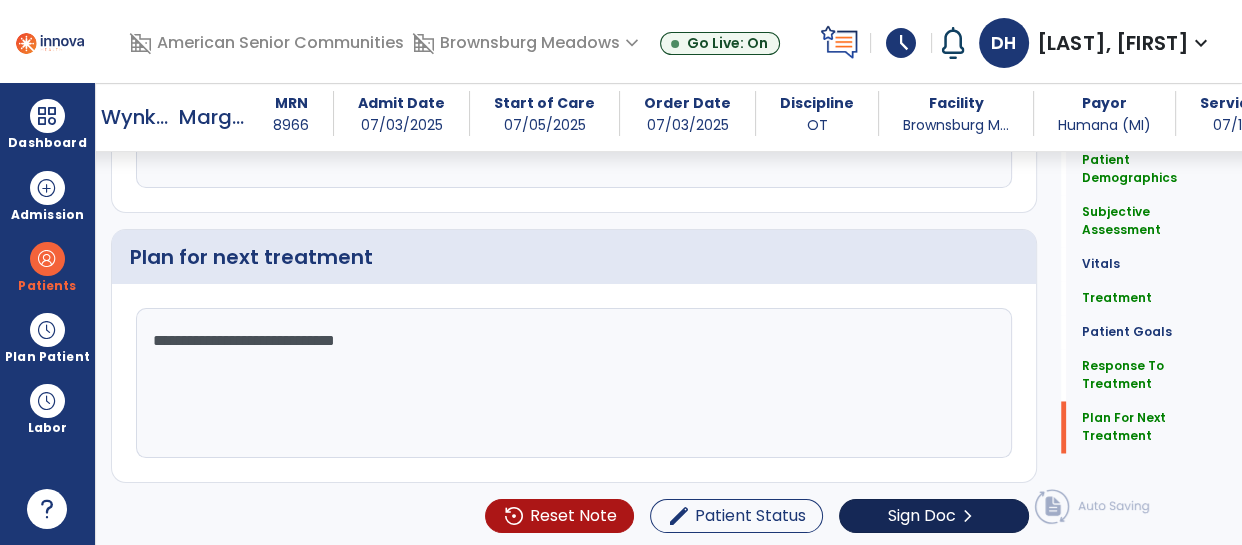 type on "**********" 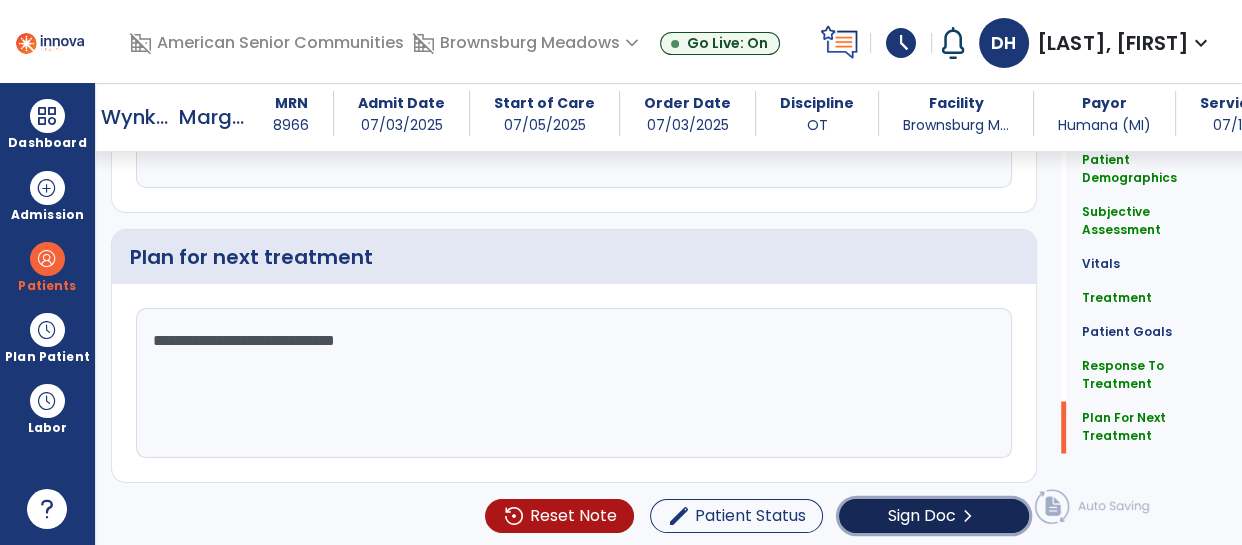 click on "Sign Doc" 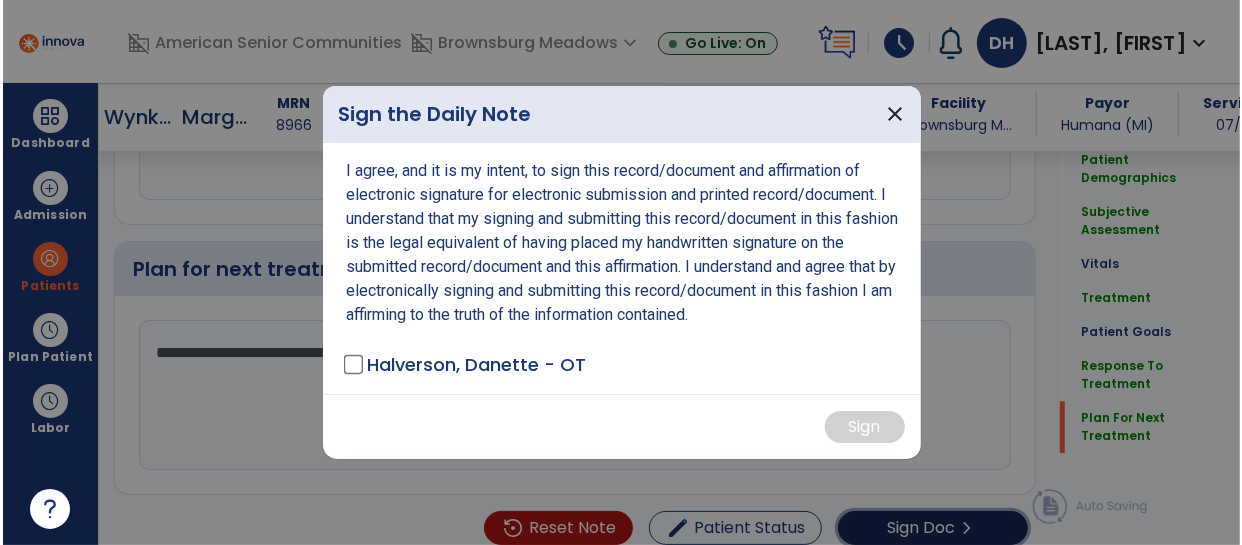 scroll, scrollTop: 2939, scrollLeft: 0, axis: vertical 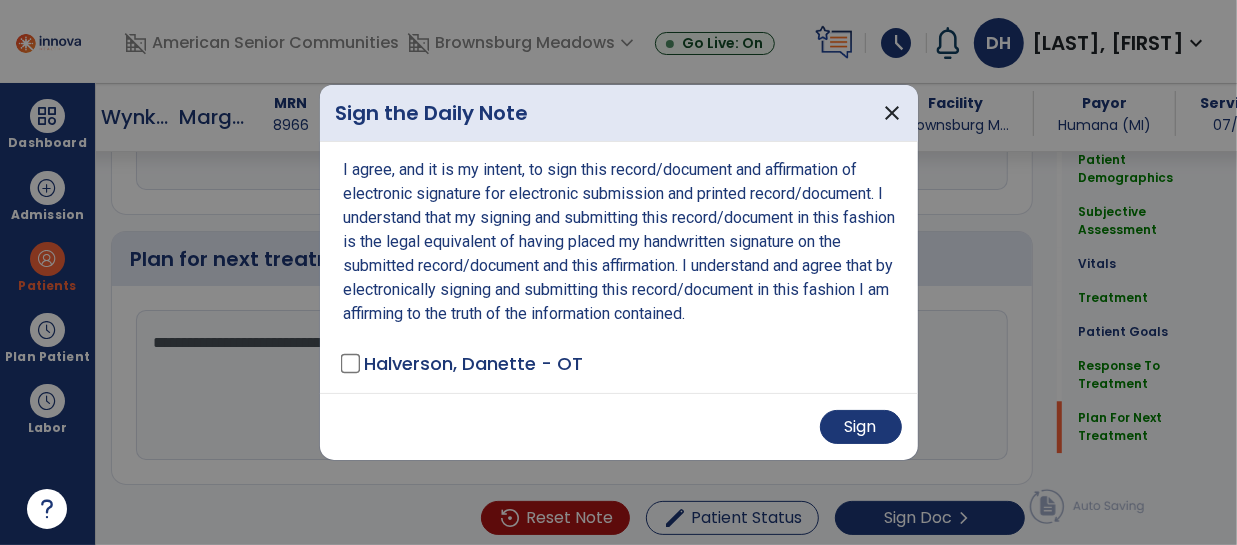 click on "Sign" at bounding box center (619, 426) 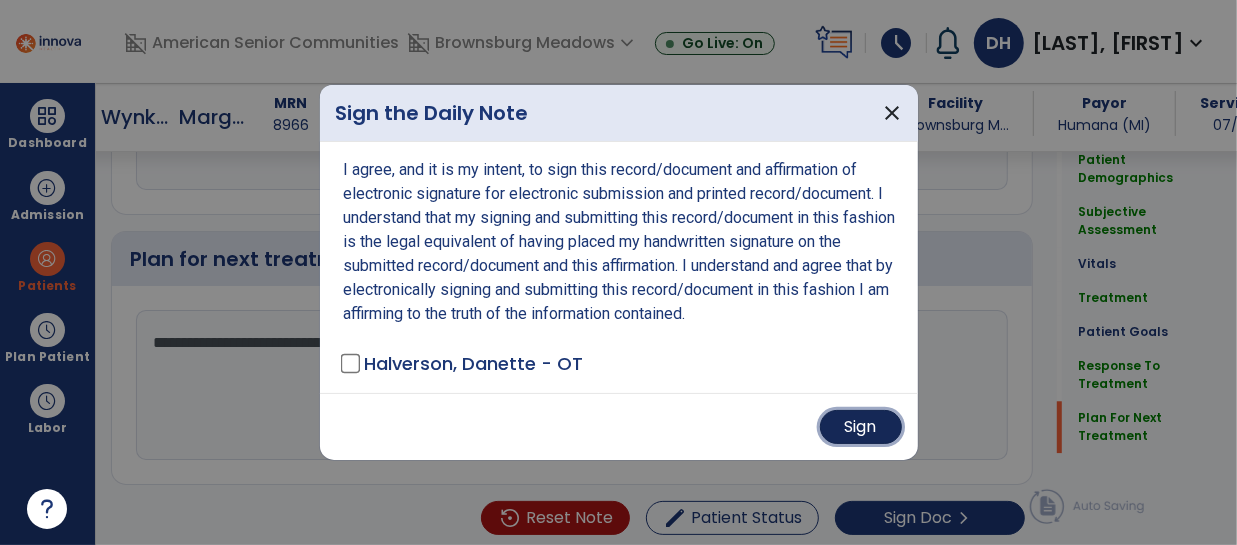 click on "Sign" at bounding box center (861, 427) 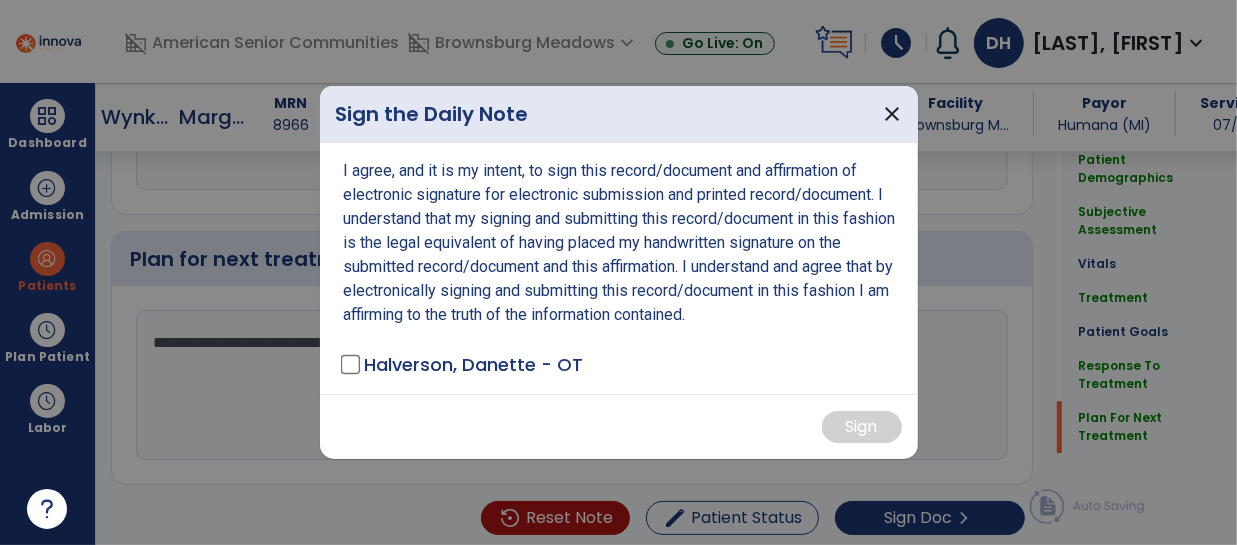 click at bounding box center (618, 272) 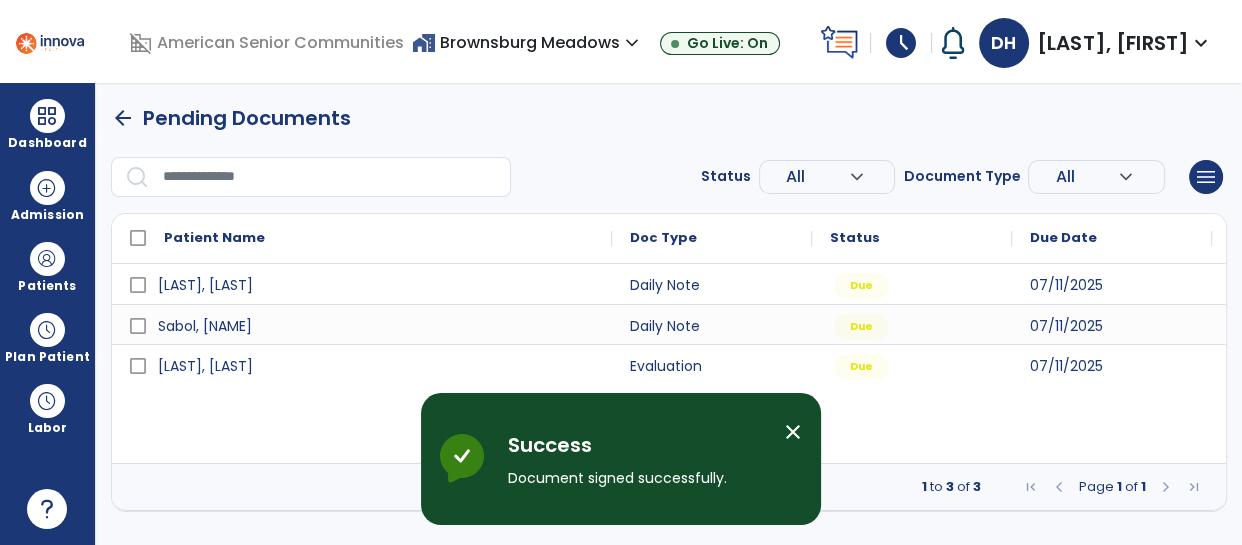 scroll, scrollTop: 0, scrollLeft: 0, axis: both 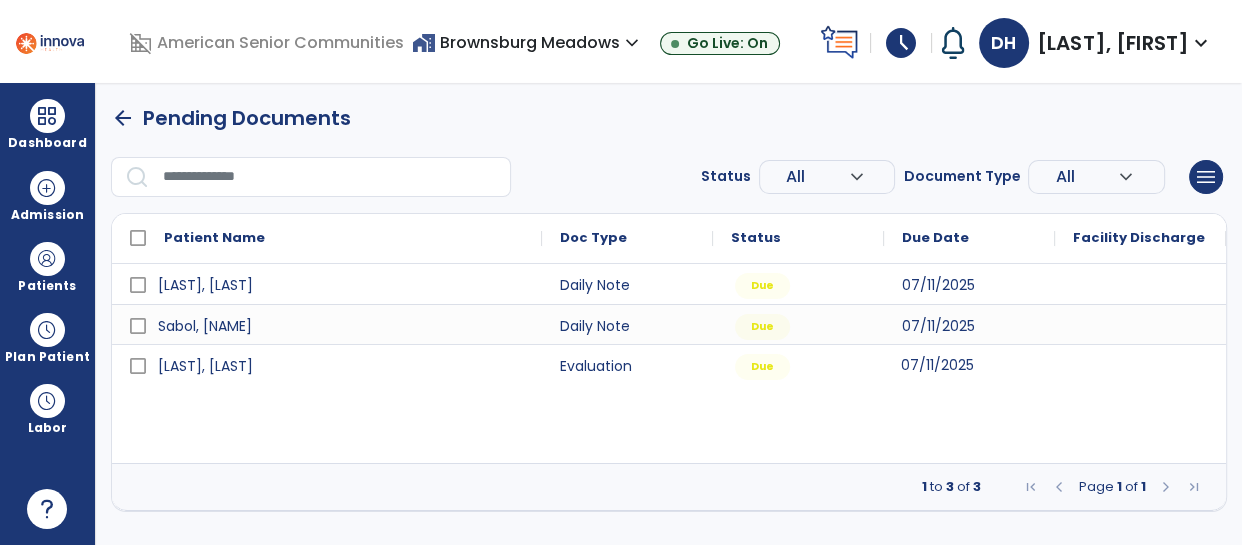 click on "07/11/2025" at bounding box center (937, 365) 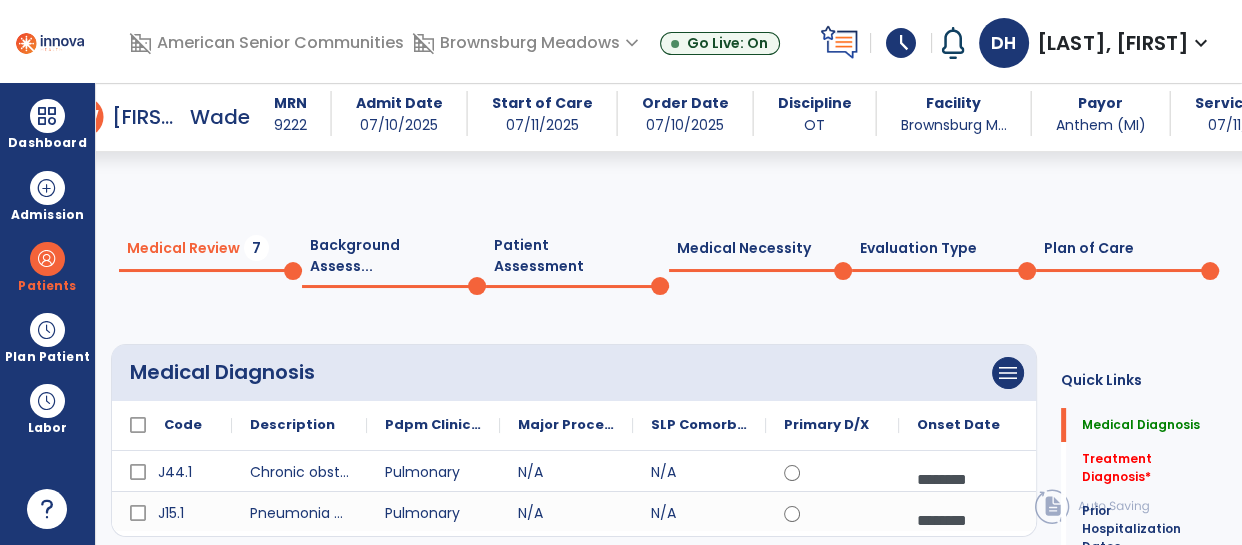 scroll, scrollTop: 340, scrollLeft: 0, axis: vertical 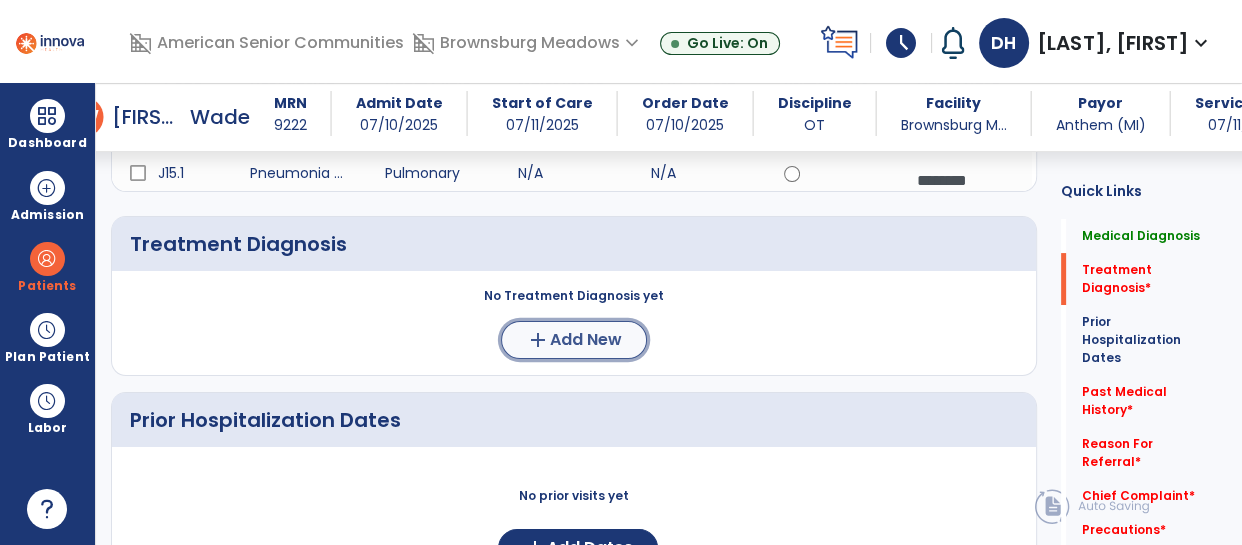 click on "Add New" 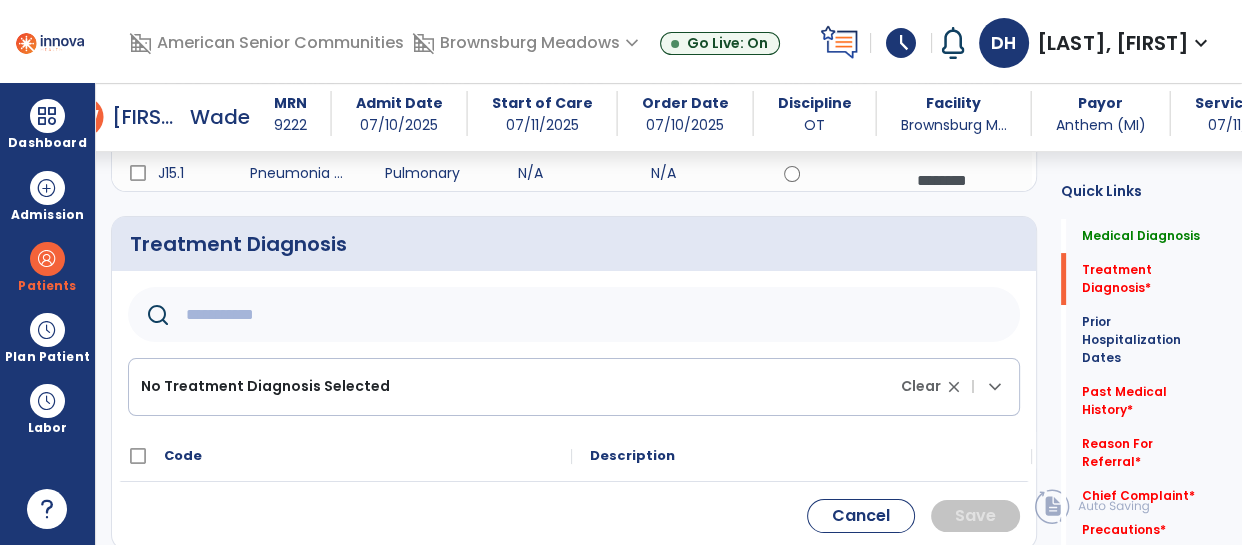 scroll, scrollTop: 287, scrollLeft: 0, axis: vertical 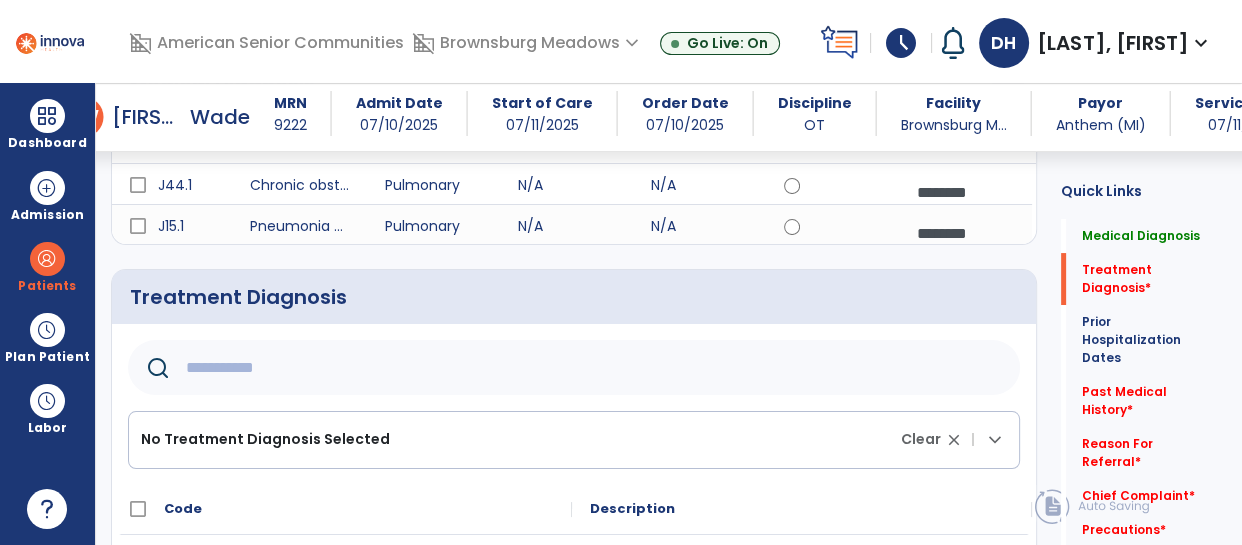 click 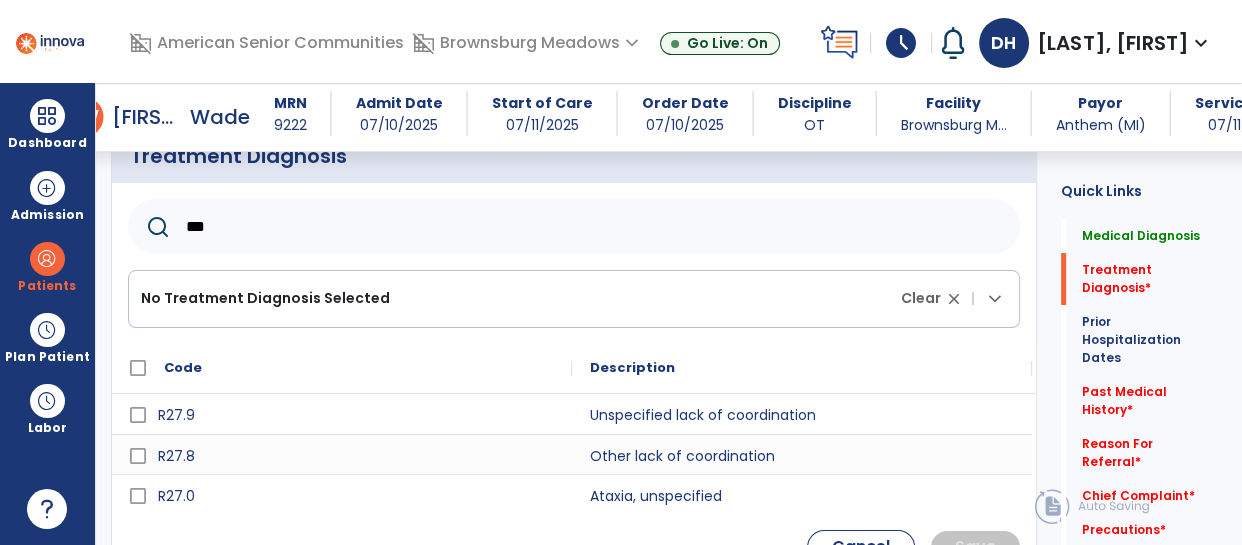 scroll, scrollTop: 429, scrollLeft: 0, axis: vertical 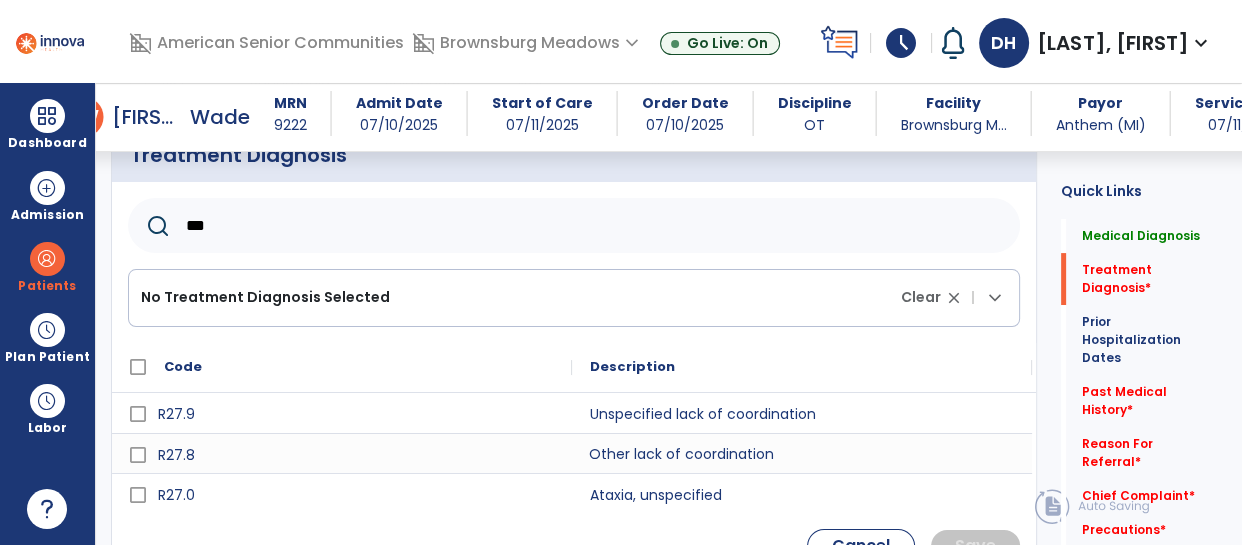 click on "Other lack of coordination" 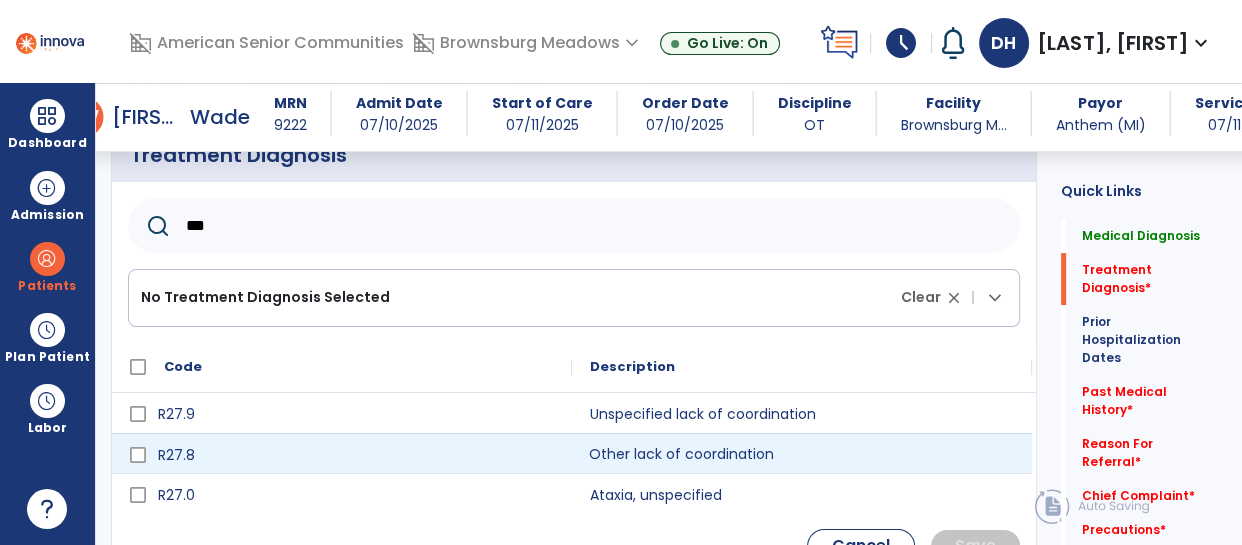 click on "***" 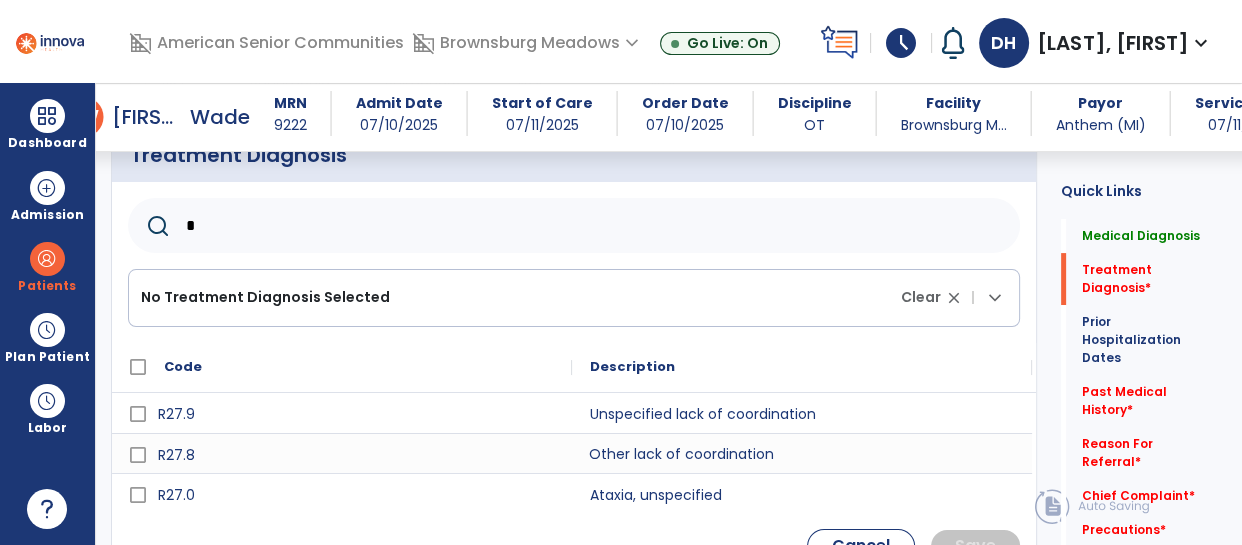 type on "*" 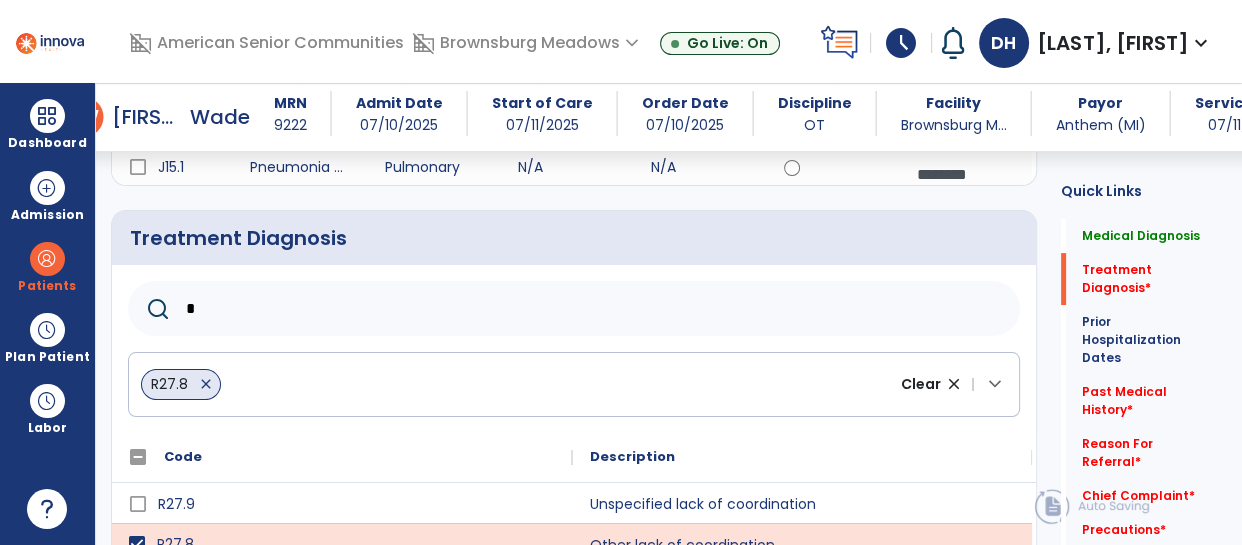 scroll, scrollTop: 344, scrollLeft: 0, axis: vertical 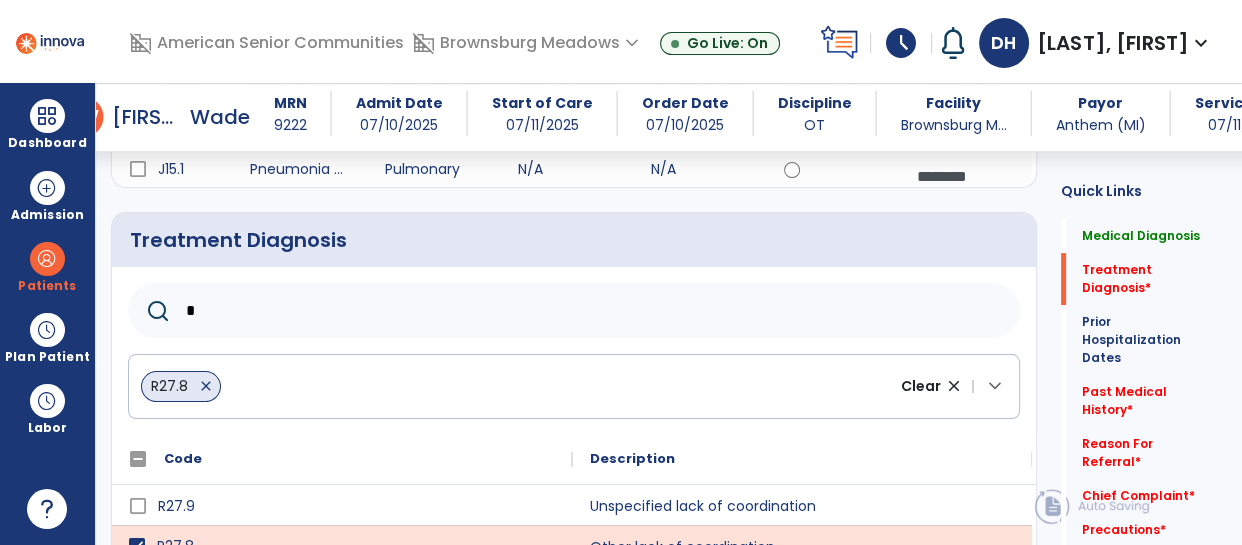 click on "*" 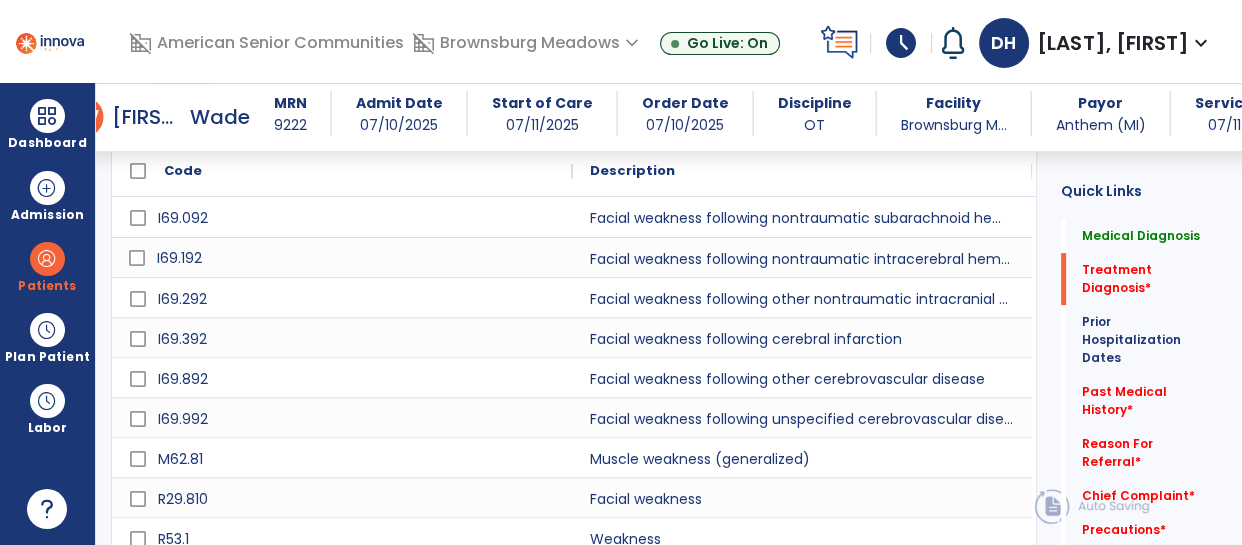 scroll, scrollTop: 640, scrollLeft: 0, axis: vertical 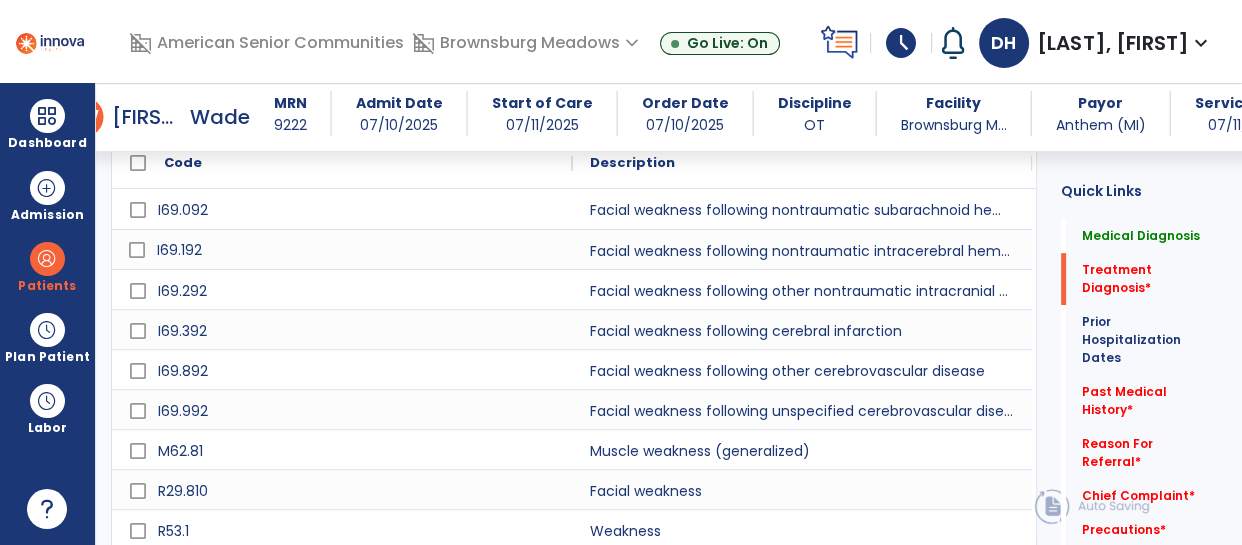 type on "********" 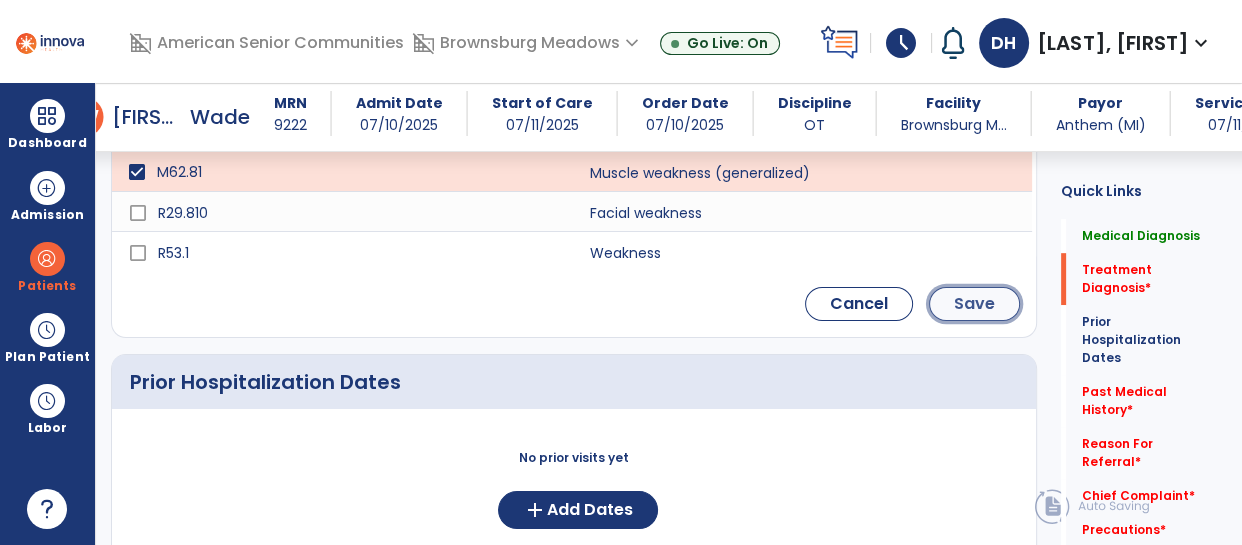 click on "Save" 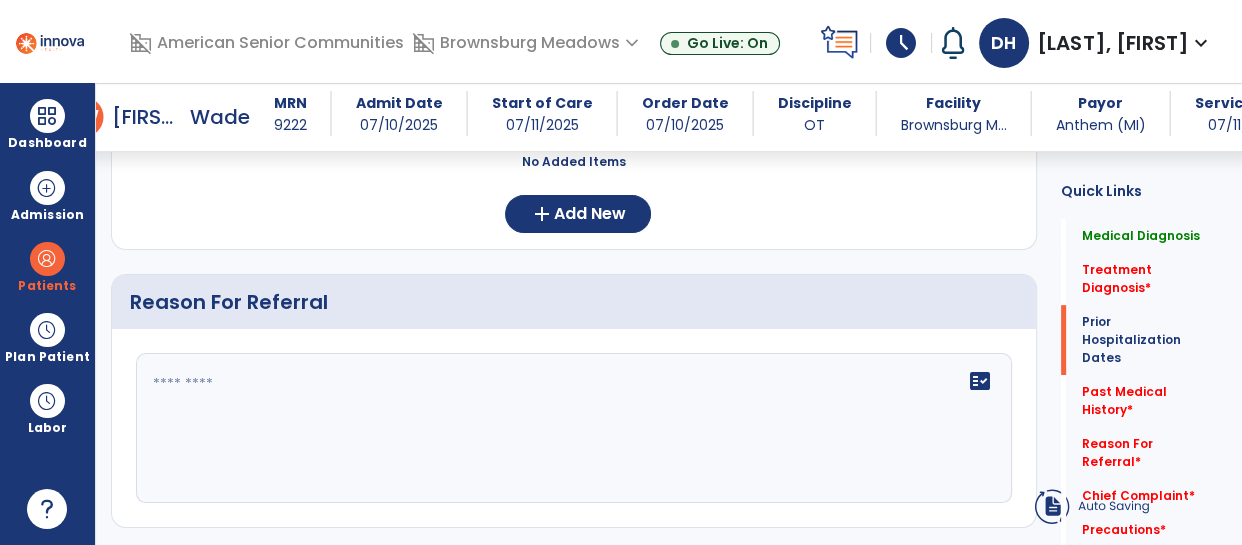 scroll, scrollTop: 686, scrollLeft: 0, axis: vertical 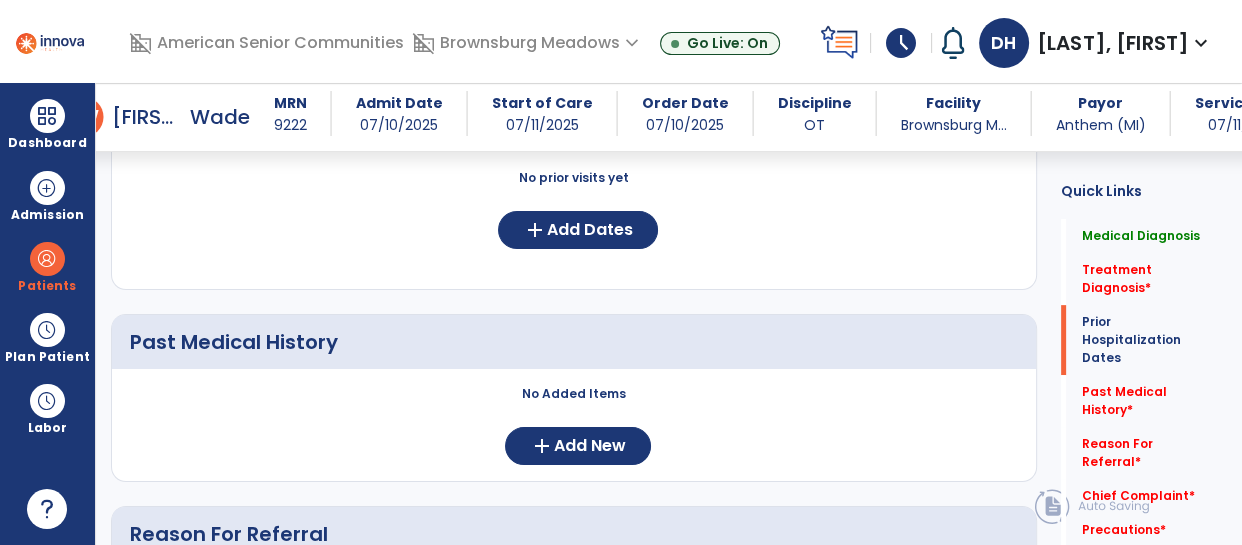 click 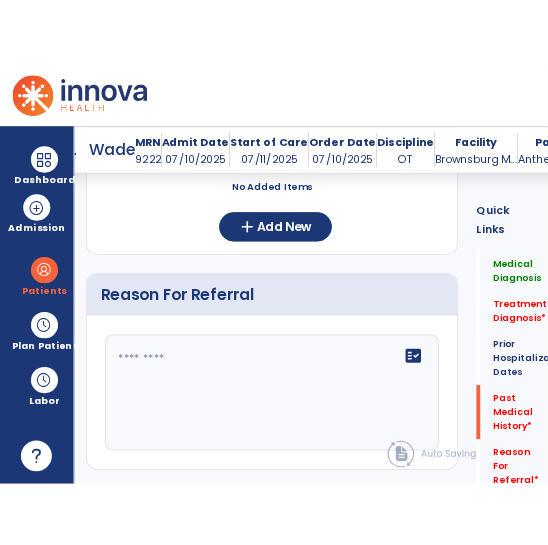 scroll, scrollTop: 1000, scrollLeft: 0, axis: vertical 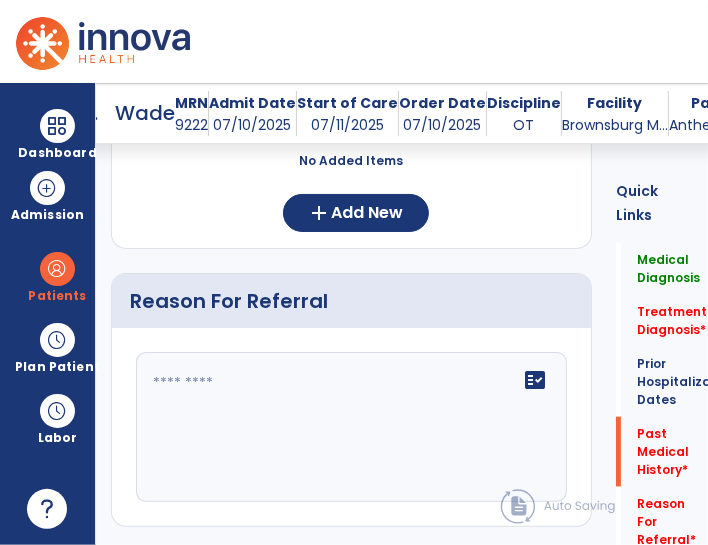 click 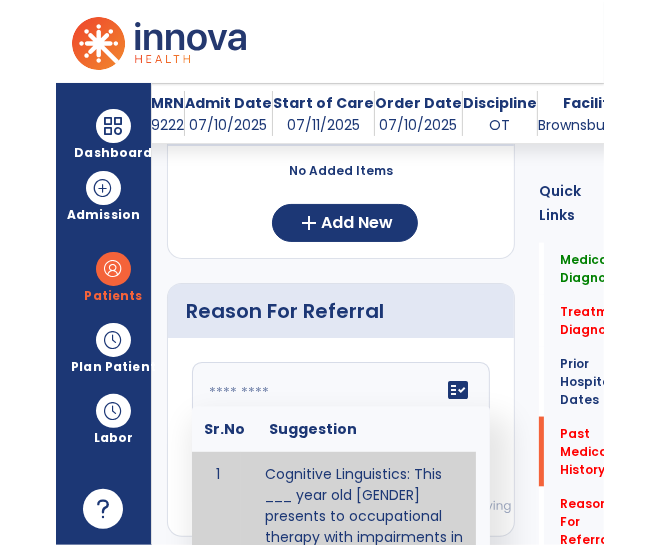 scroll, scrollTop: 1000, scrollLeft: 0, axis: vertical 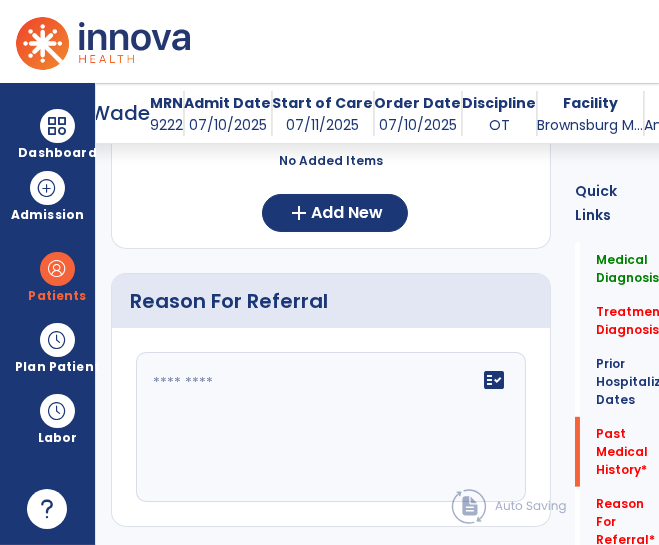 click 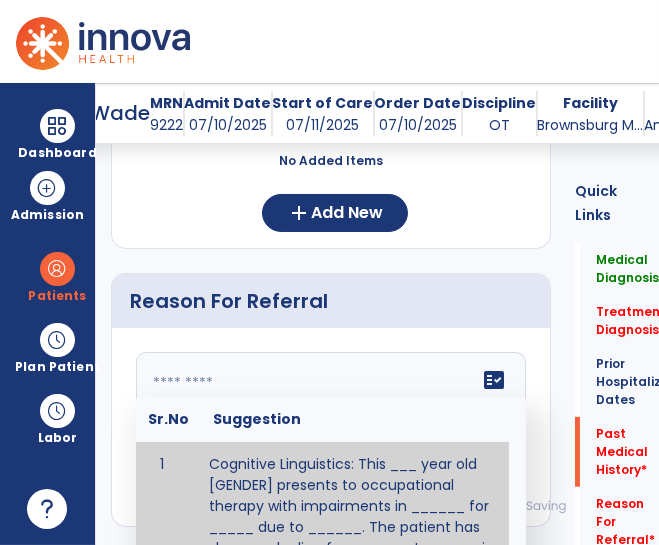 scroll, scrollTop: 1067, scrollLeft: 0, axis: vertical 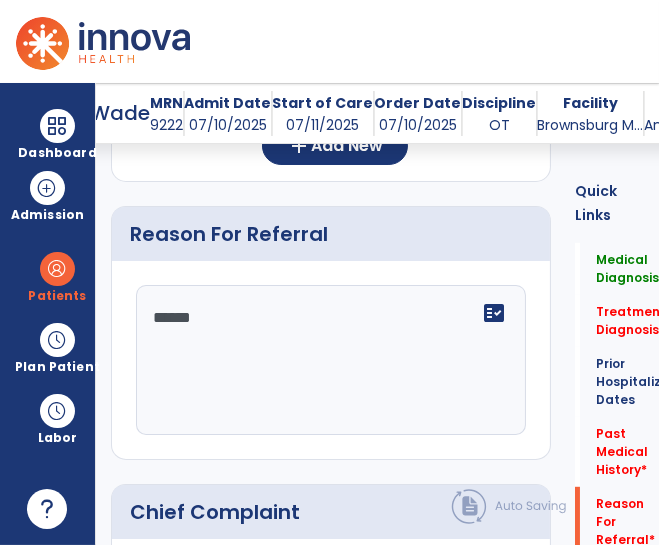 type on "*******" 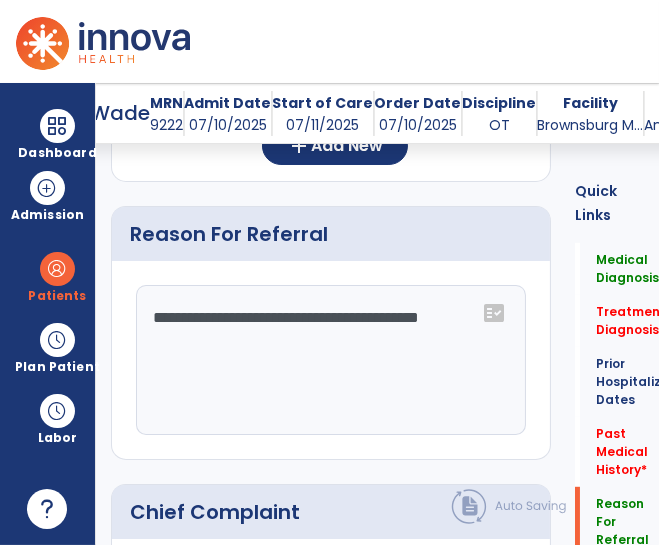 click on "**********" 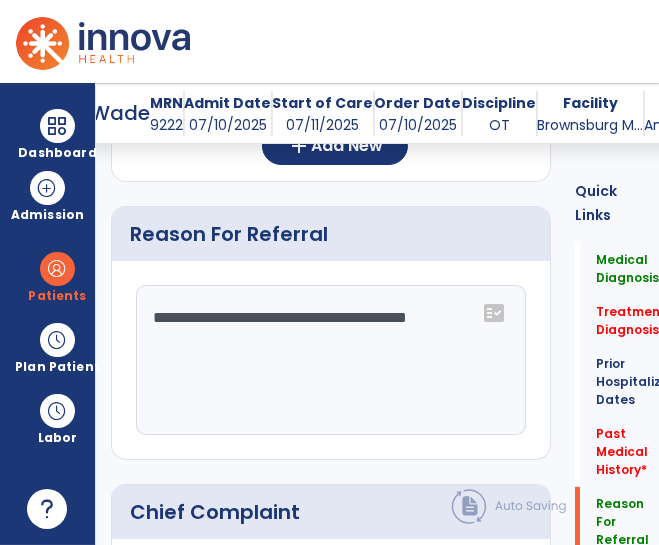 click on "**********" 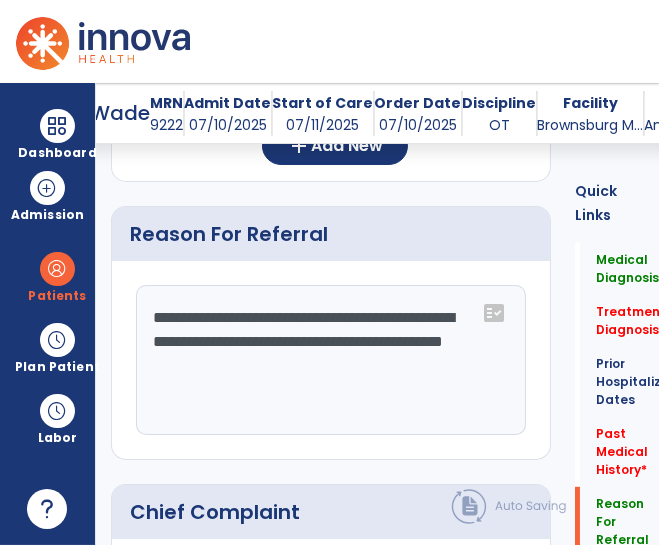 click on "**********" 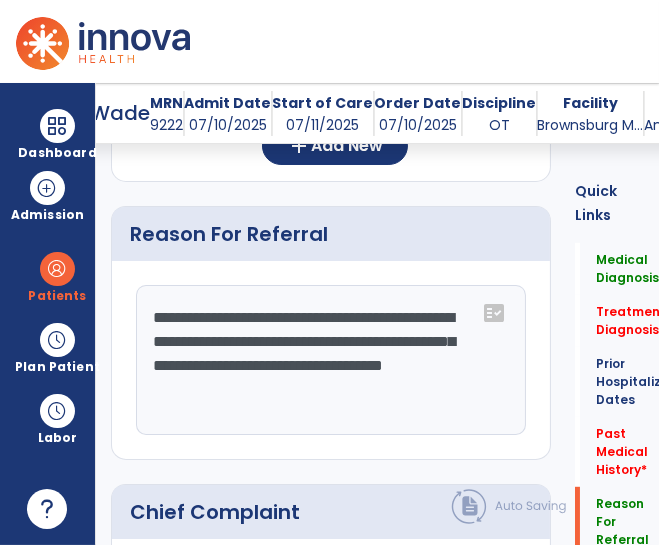 click on "**********" 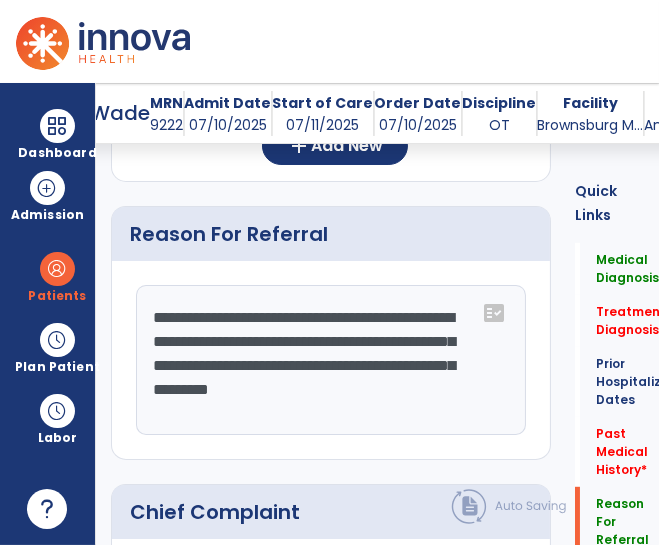 click on "**********" 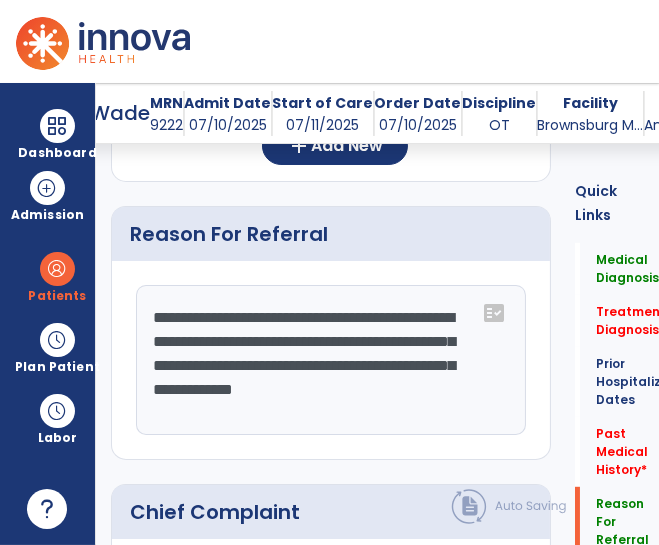 scroll, scrollTop: 15, scrollLeft: 0, axis: vertical 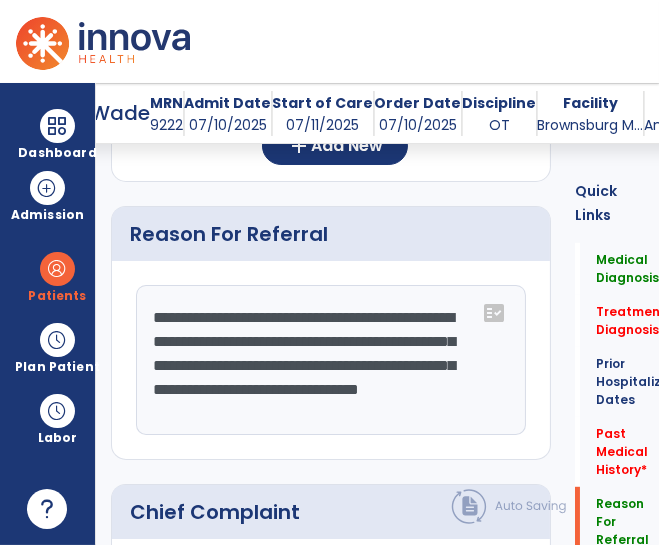 type on "**********" 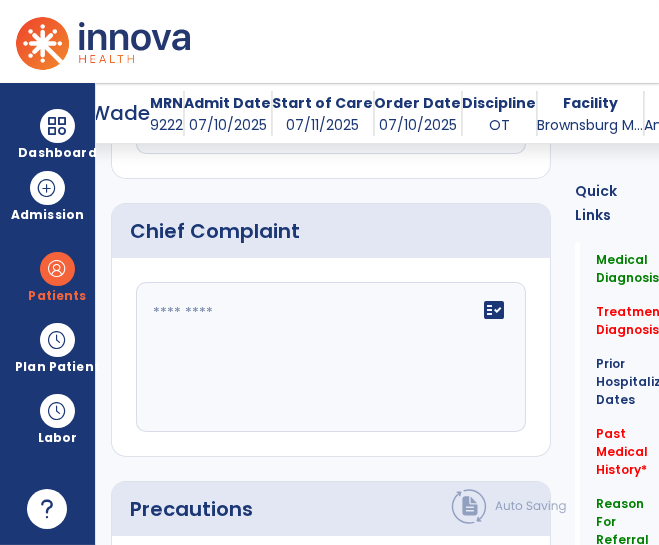 scroll, scrollTop: 1355, scrollLeft: 0, axis: vertical 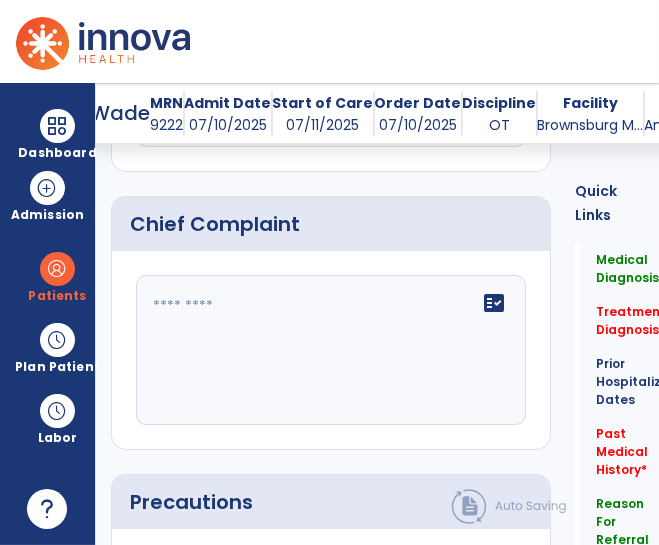 click 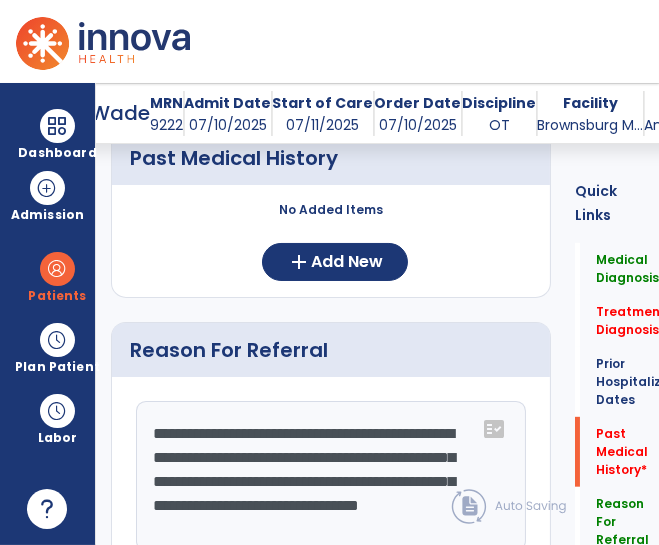 scroll, scrollTop: 943, scrollLeft: 0, axis: vertical 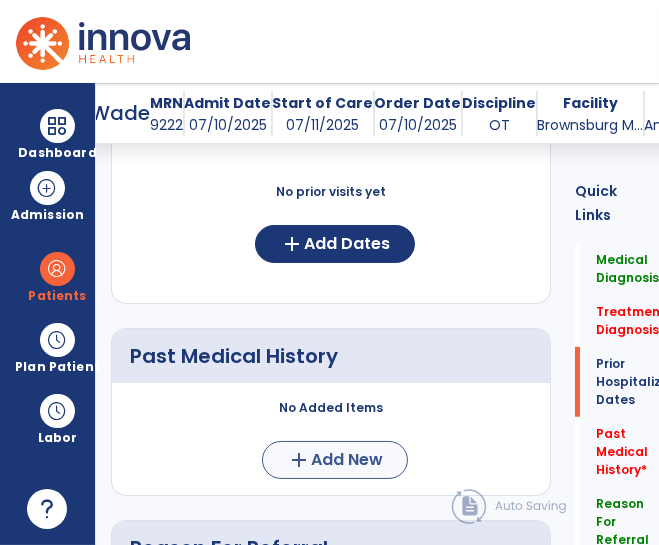 type on "**********" 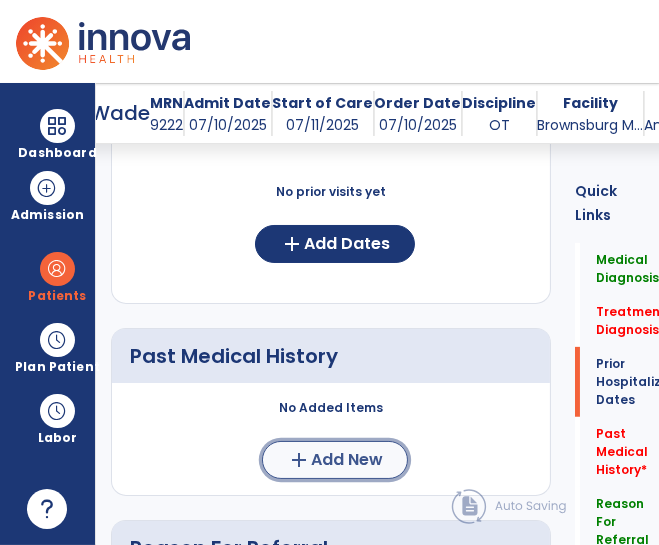 click on "add  Add New" 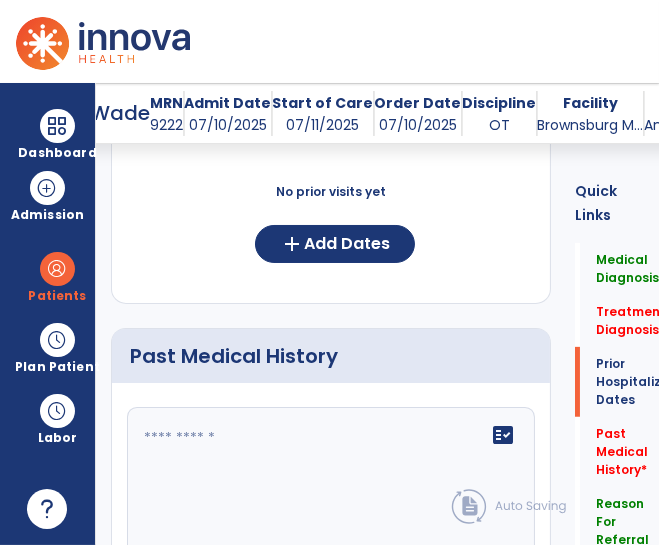 click 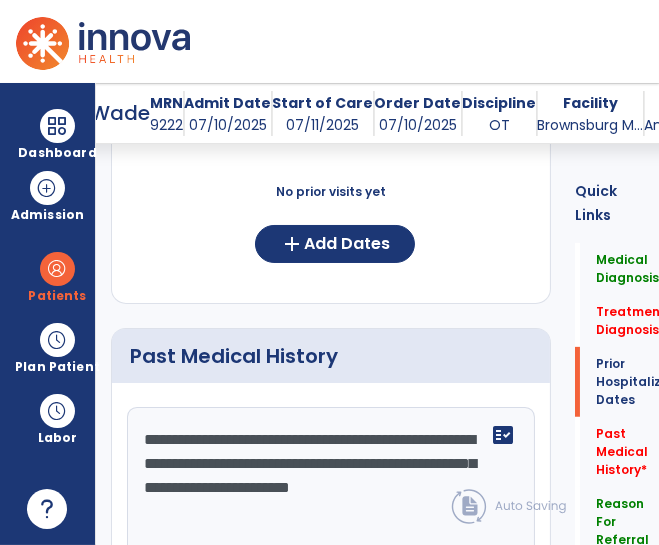 click on "**********" 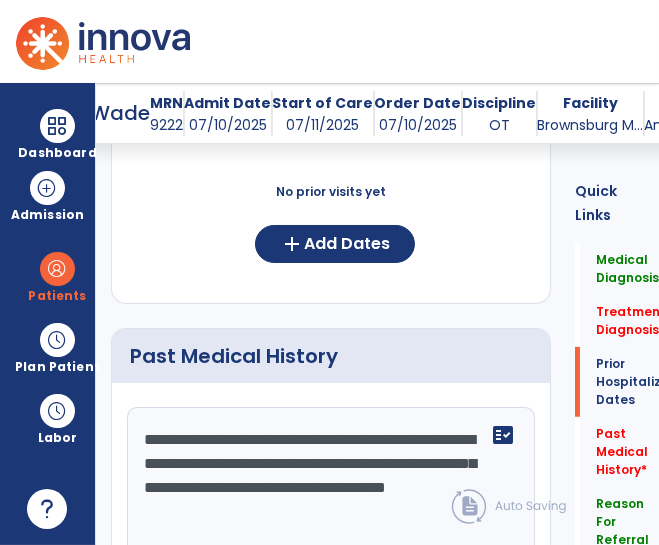 scroll, scrollTop: 754, scrollLeft: 0, axis: vertical 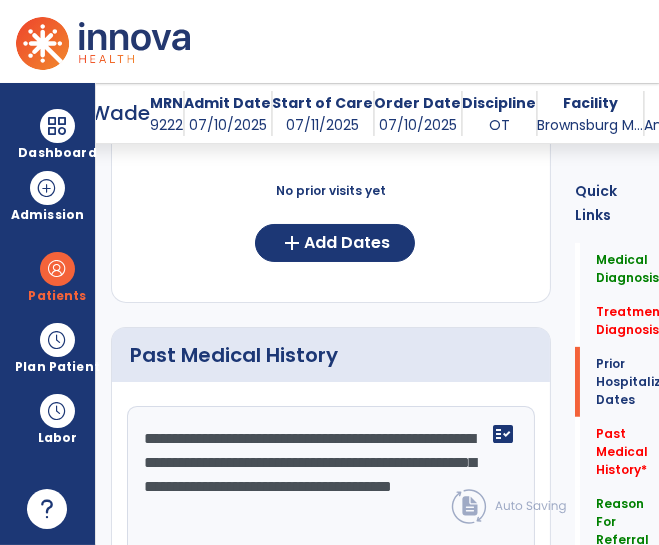 click on "**********" 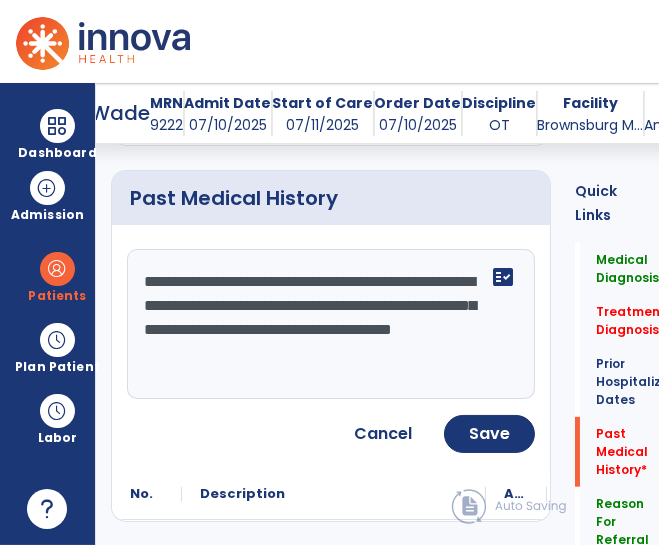 scroll, scrollTop: 913, scrollLeft: 0, axis: vertical 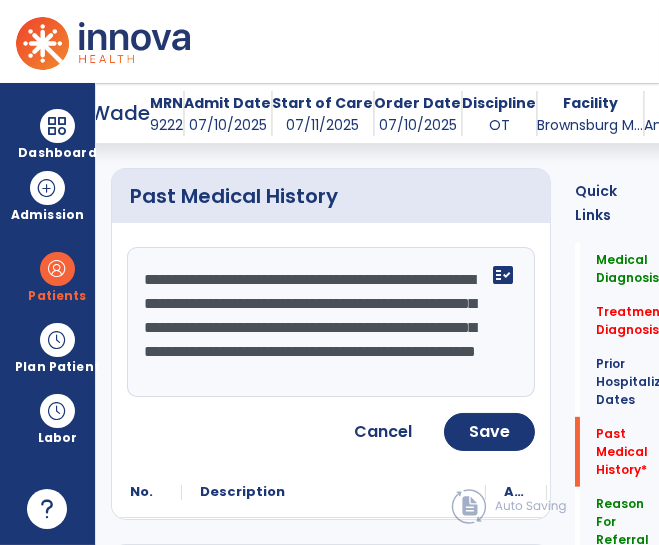 type on "**********" 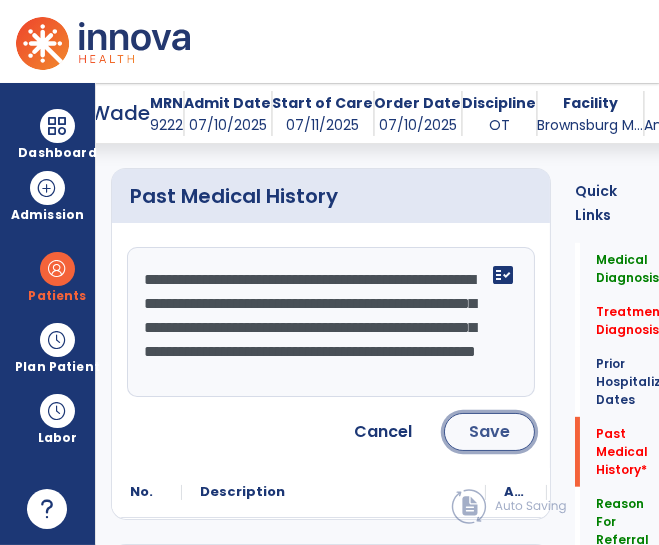 click on "Save" 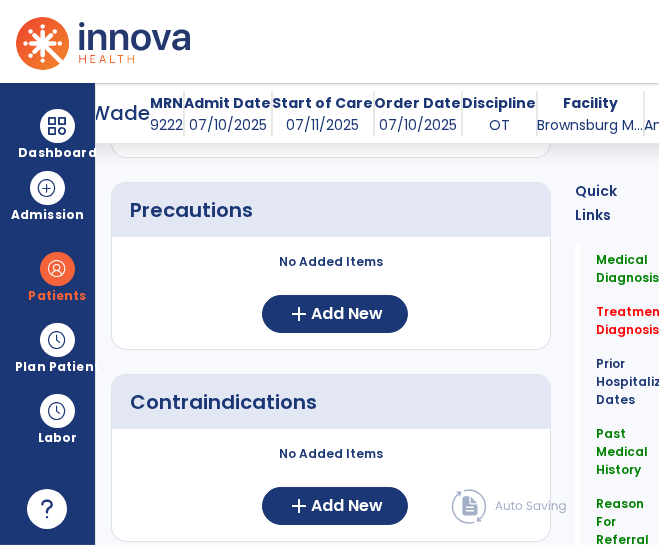 scroll, scrollTop: 1922, scrollLeft: 0, axis: vertical 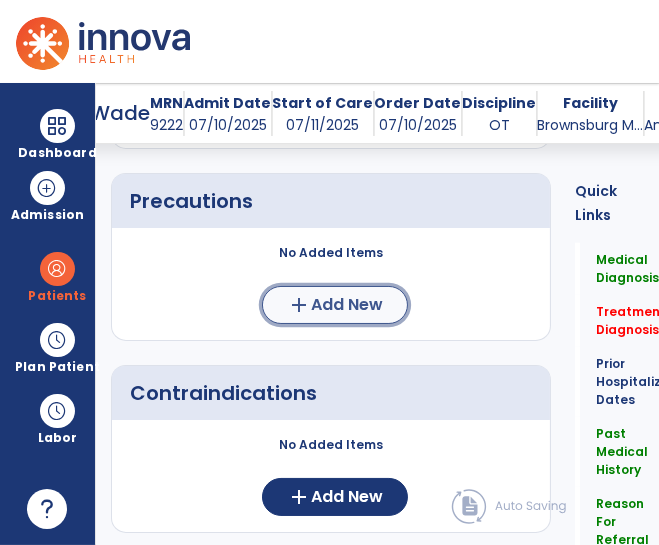 click on "Add New" 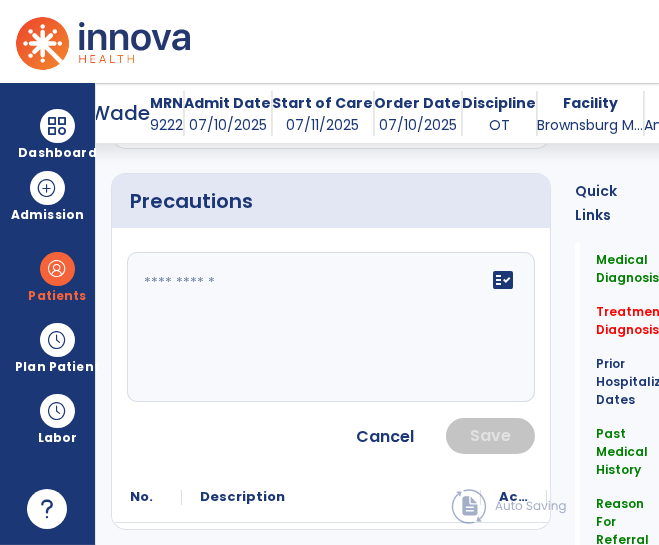 click 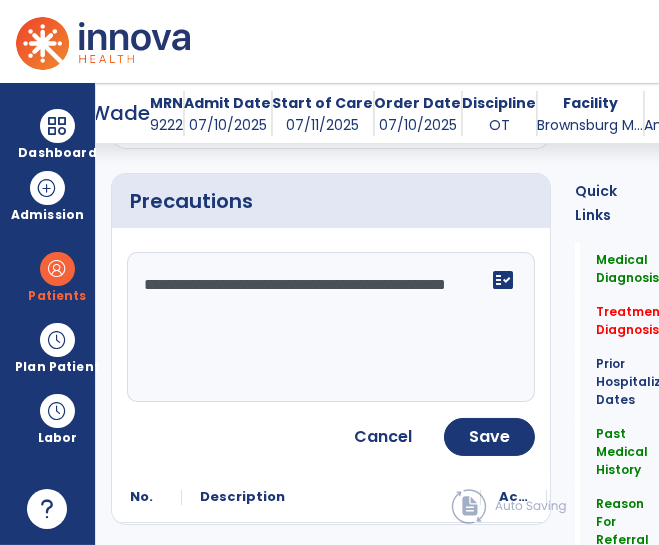 type on "**********" 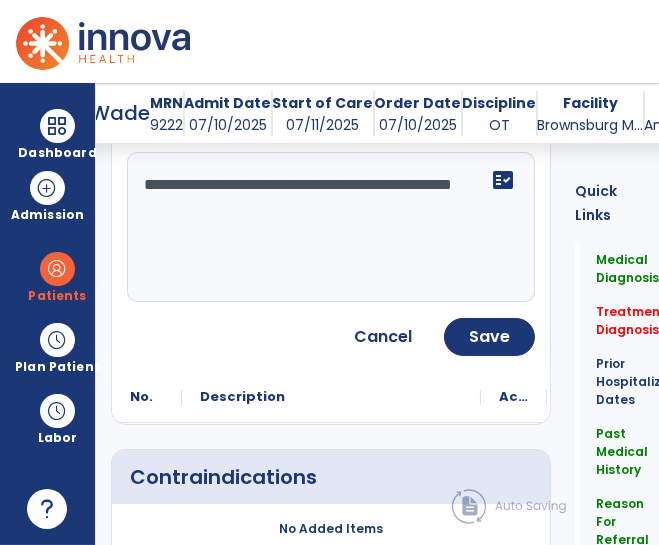 scroll, scrollTop: 2039, scrollLeft: 0, axis: vertical 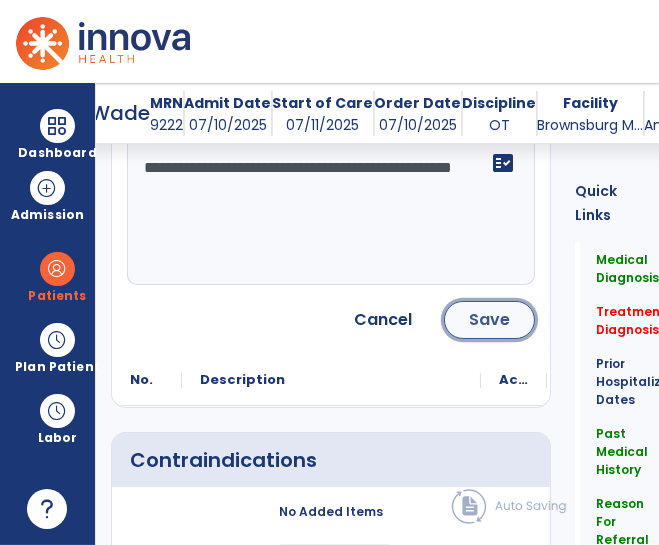 click on "Save" 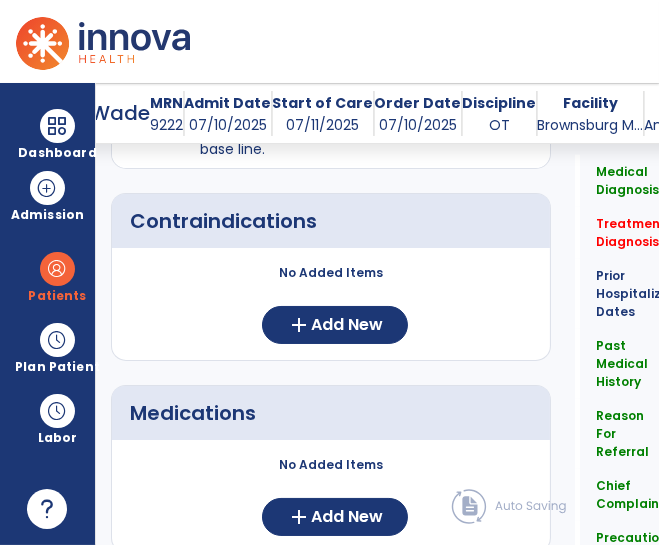 scroll, scrollTop: 2172, scrollLeft: 0, axis: vertical 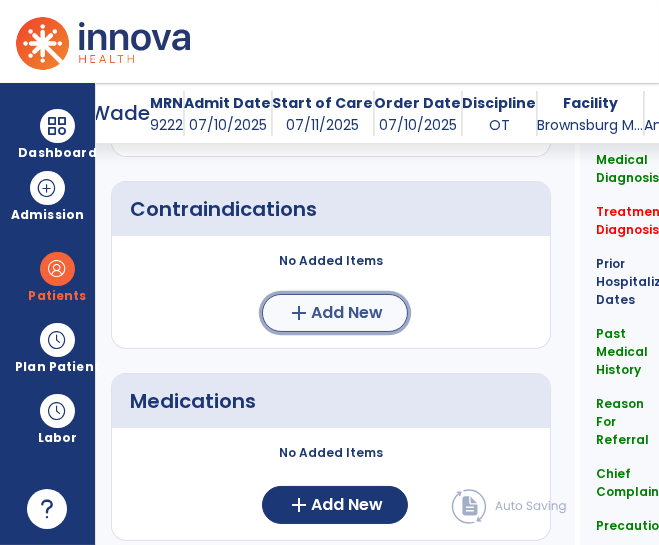 click on "Add New" 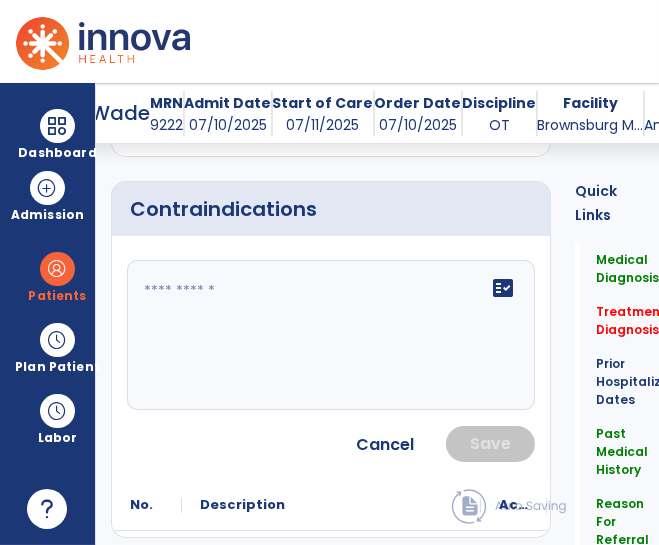 click 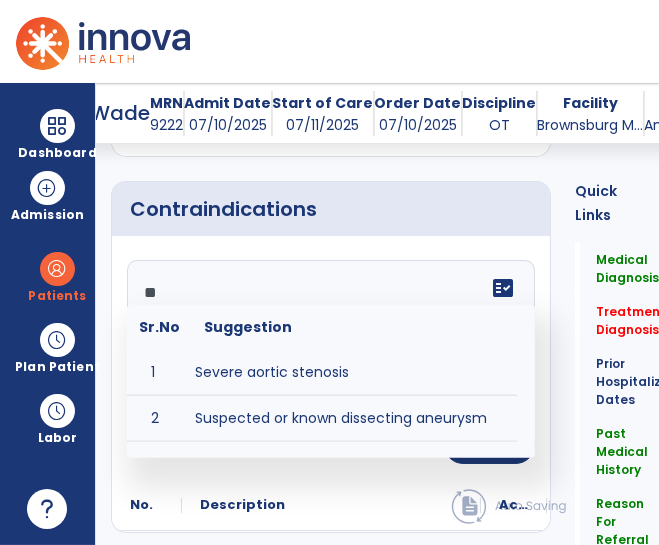 type on "*" 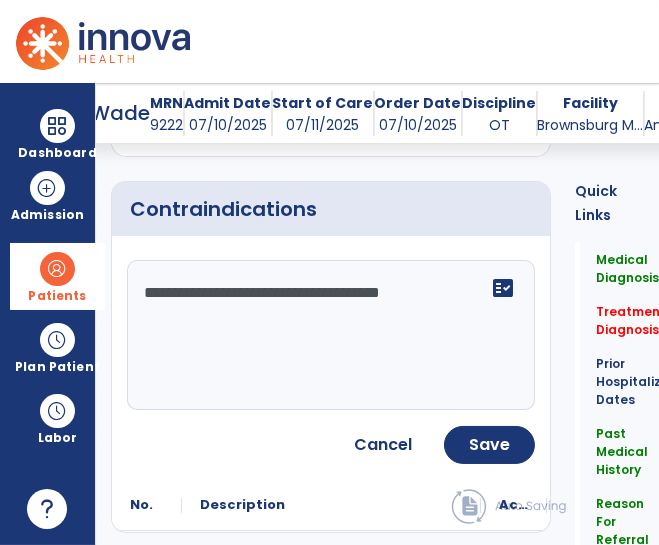 type on "**********" 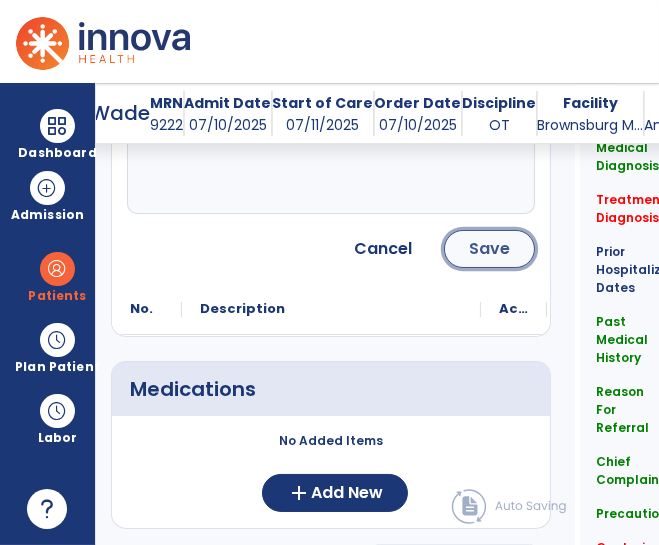 click on "Save" 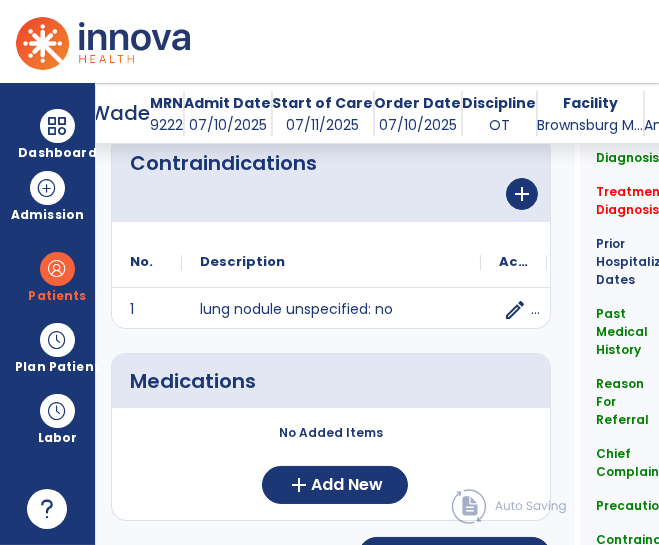 scroll, scrollTop: 2260, scrollLeft: 0, axis: vertical 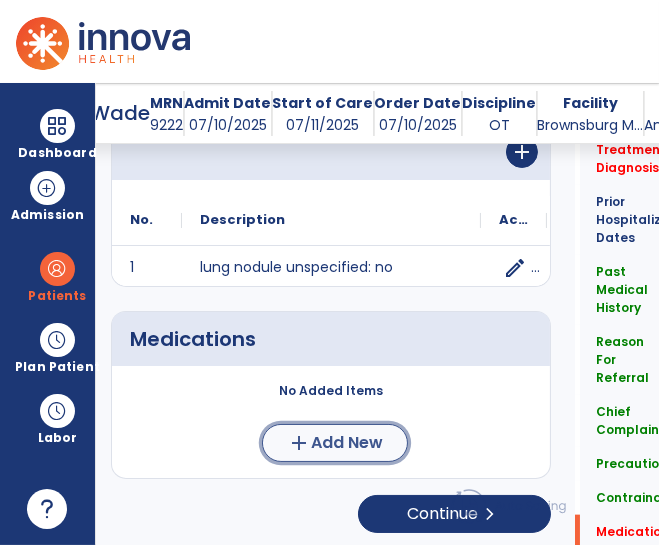 click on "add  Add New" 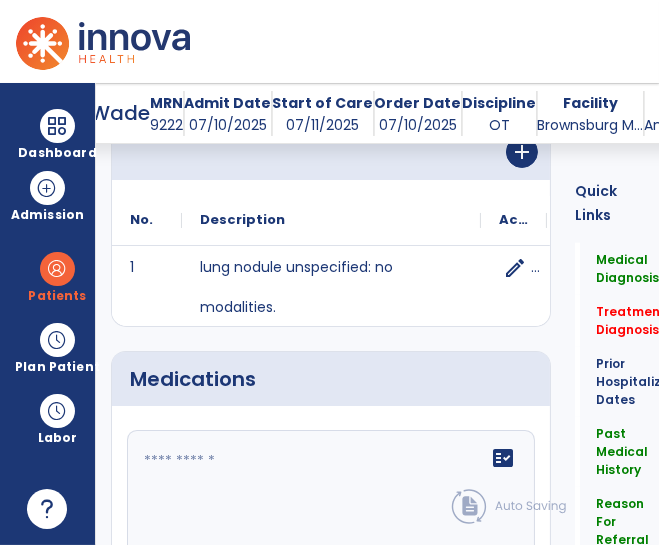 click 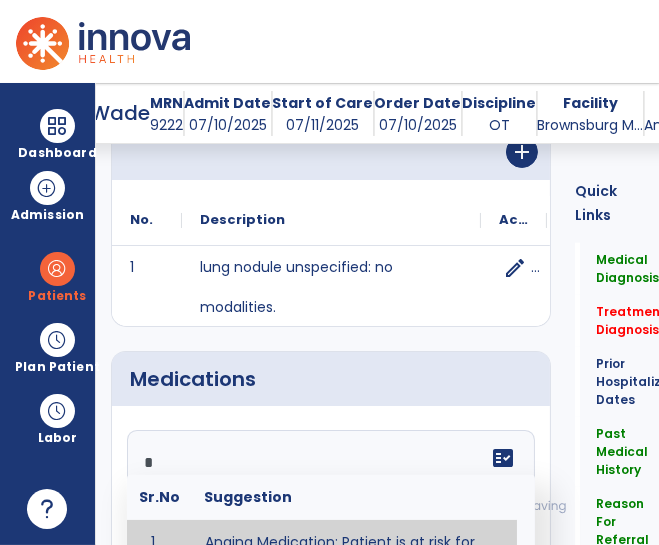 type on "**" 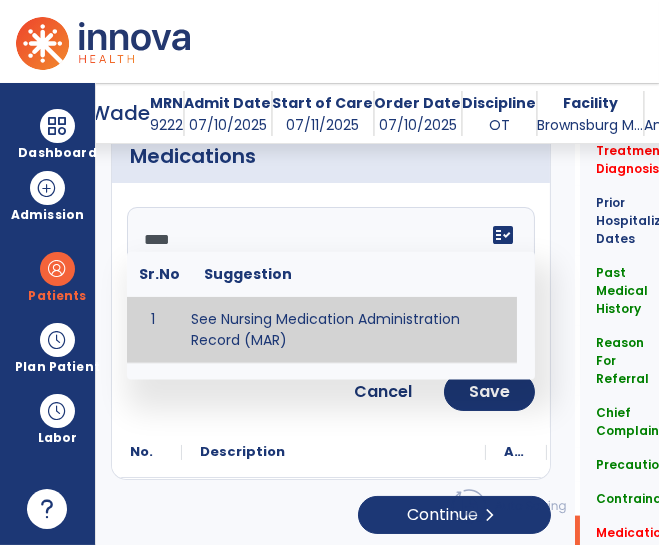 type on "**********" 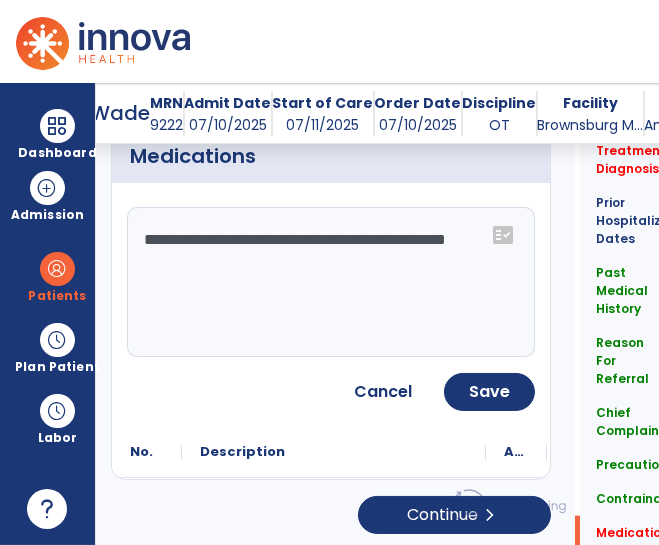 scroll, scrollTop: 2485, scrollLeft: 0, axis: vertical 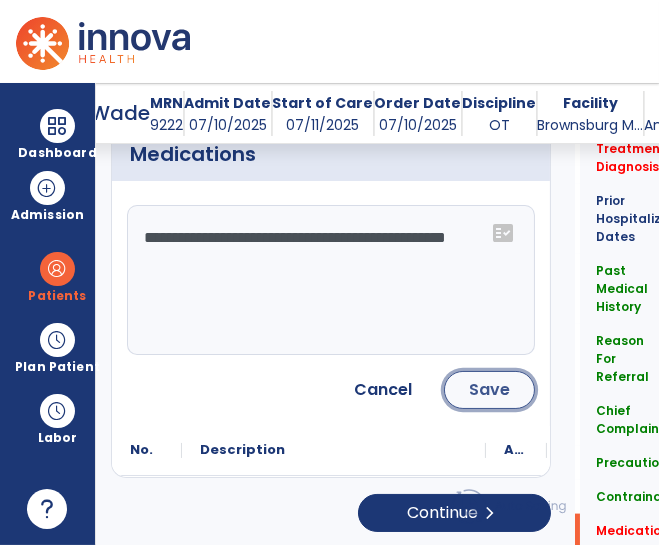 click on "Save" 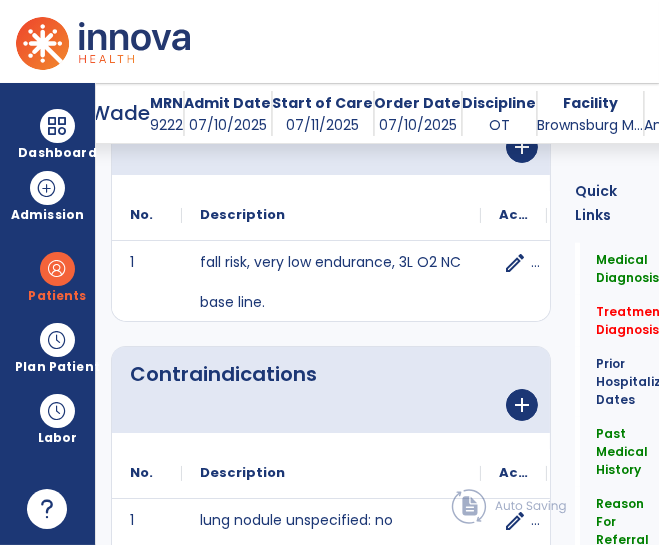 click on "add" 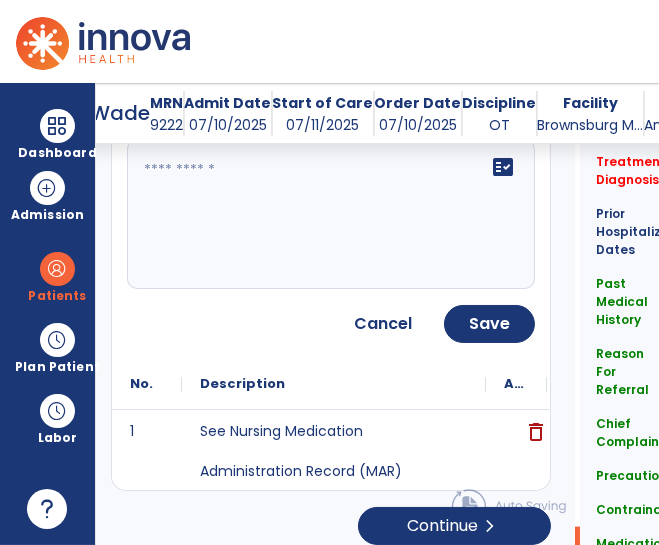 scroll, scrollTop: 2564, scrollLeft: 0, axis: vertical 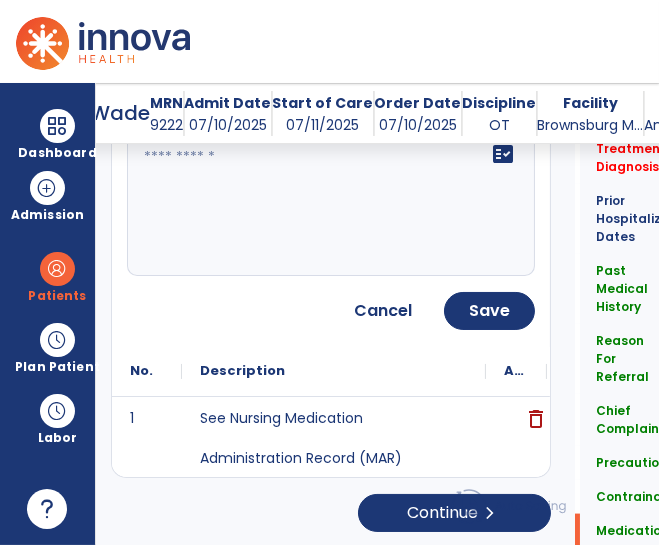 click 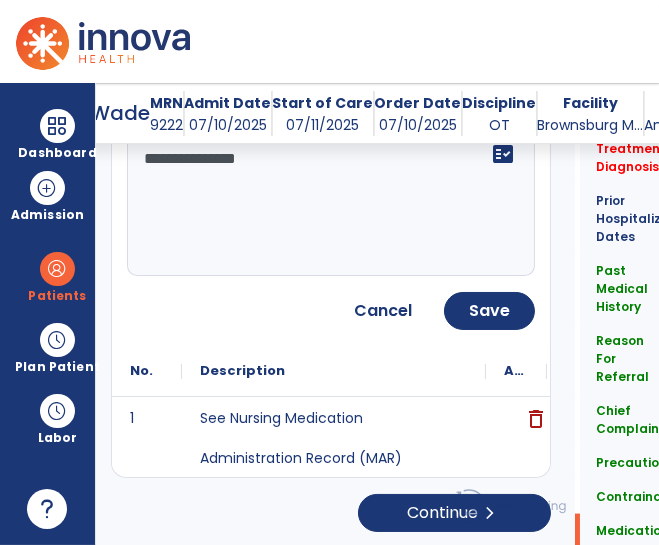 type on "**********" 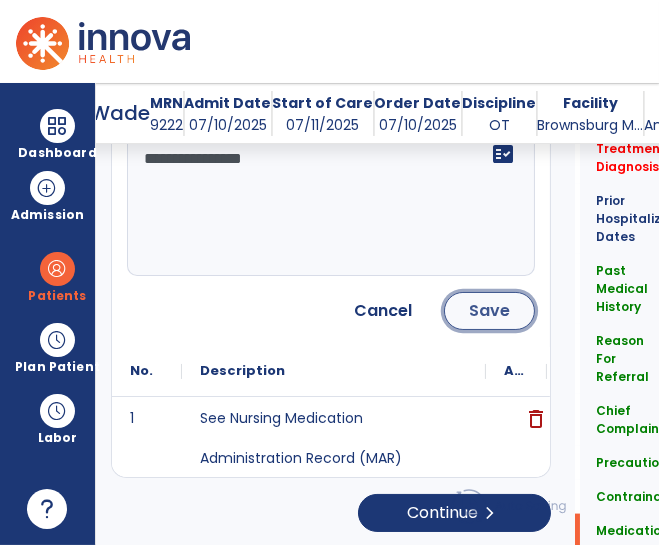 click on "Save" 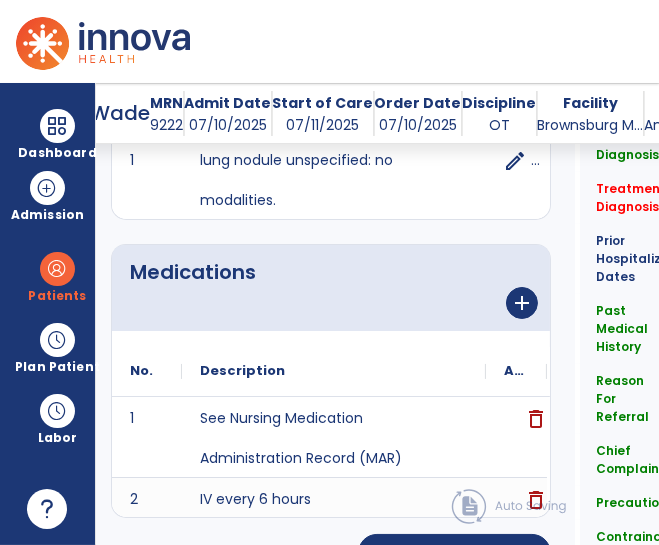 scroll, scrollTop: 2407, scrollLeft: 0, axis: vertical 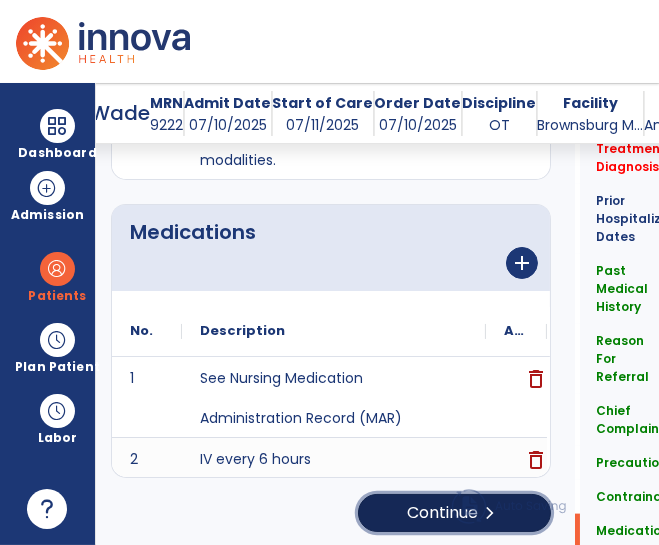 click on "Continue  chevron_right" 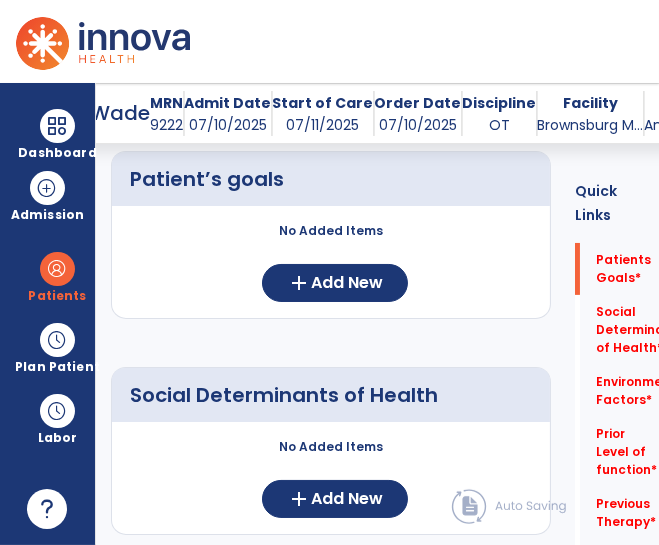 scroll, scrollTop: 216, scrollLeft: 0, axis: vertical 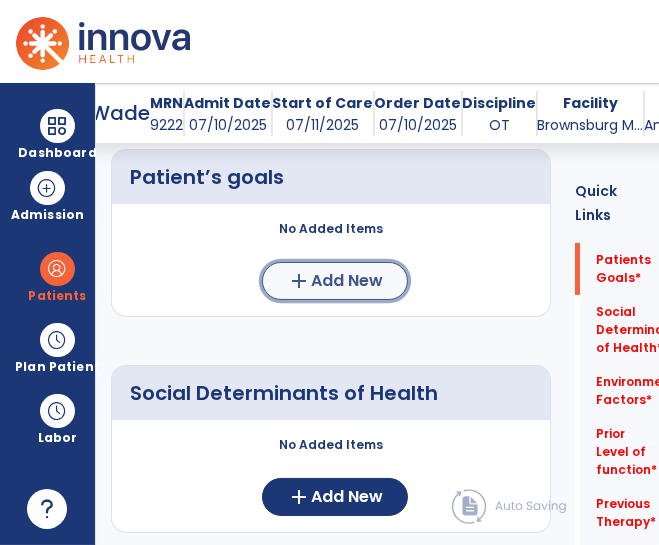 click on "Add New" 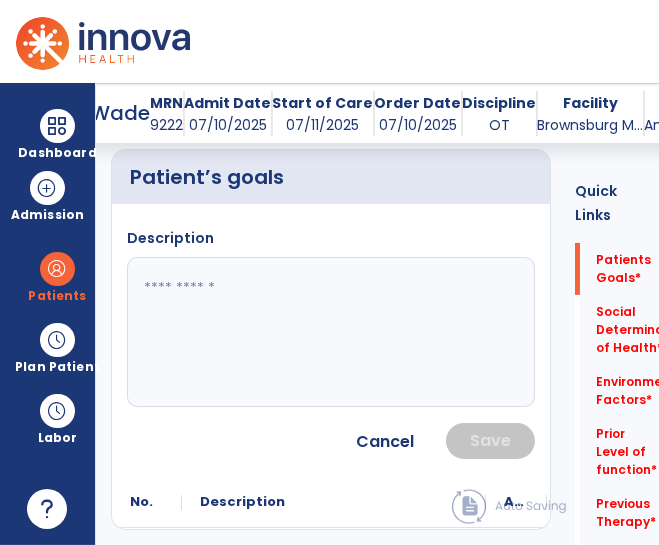 click 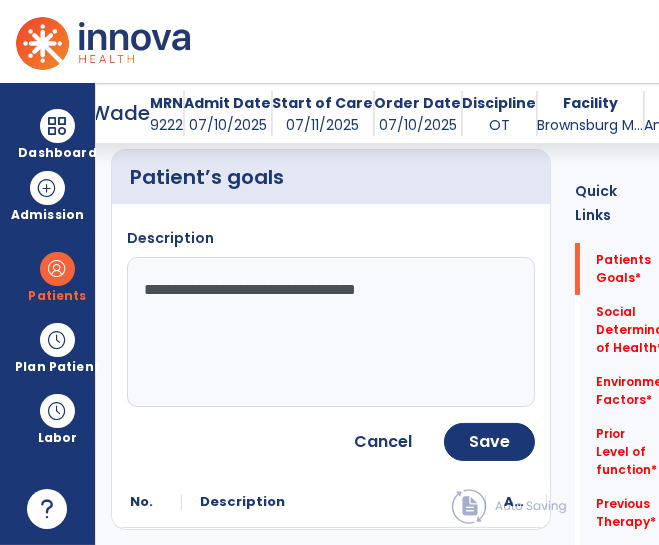 type on "**********" 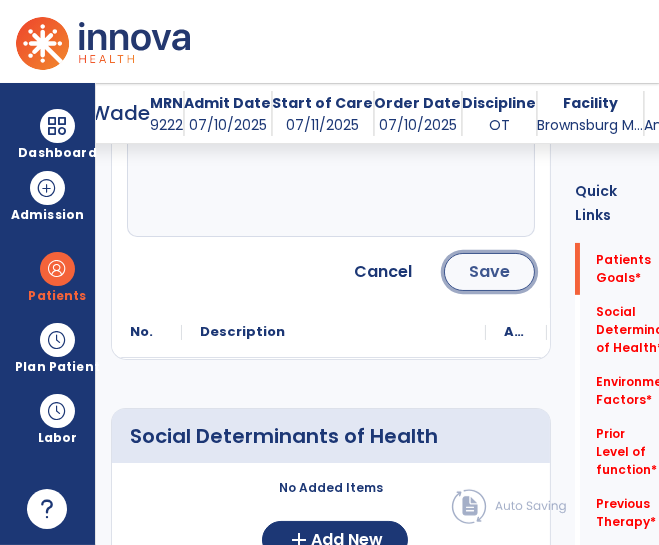 click on "Save" 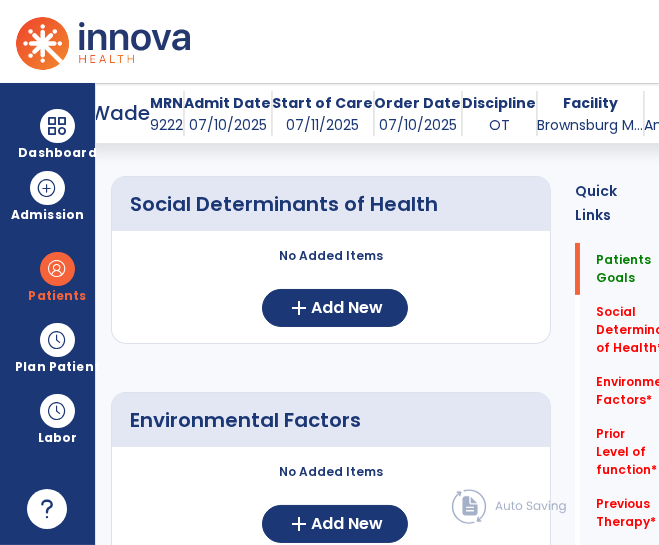 scroll, scrollTop: 432, scrollLeft: 0, axis: vertical 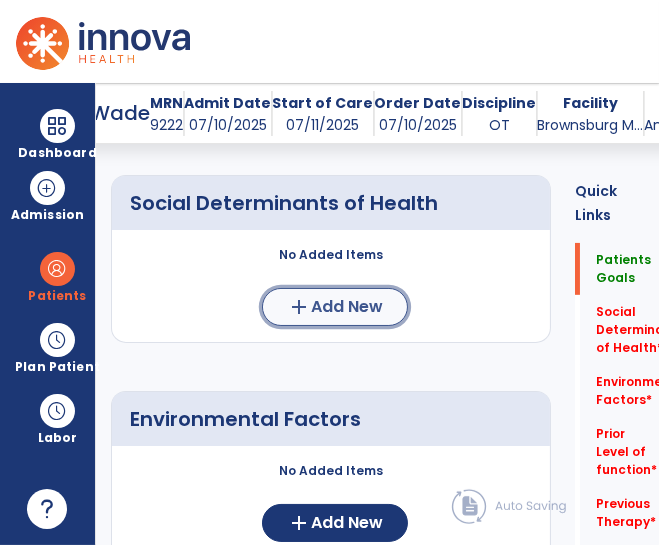 click on "Add New" 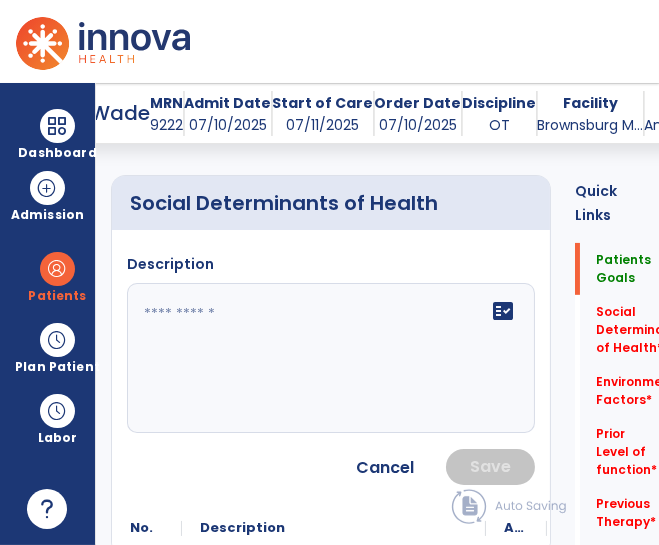 click 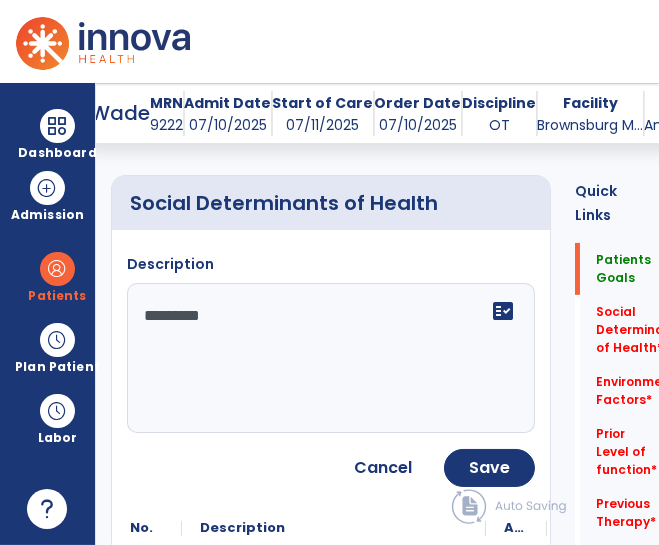 type on "**********" 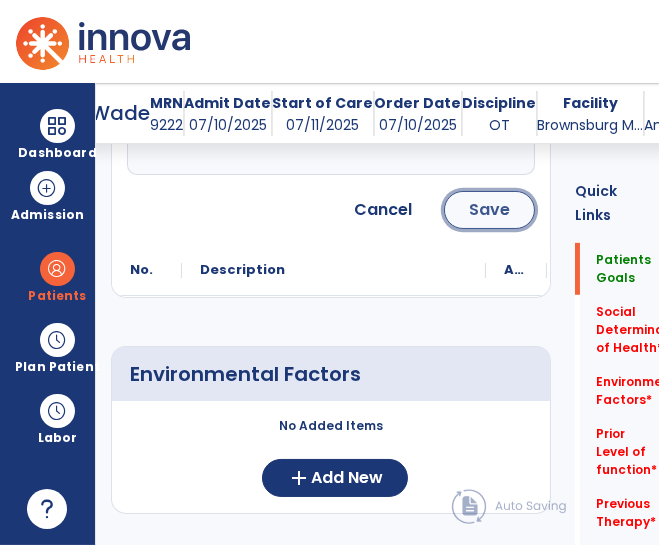 click on "Save" 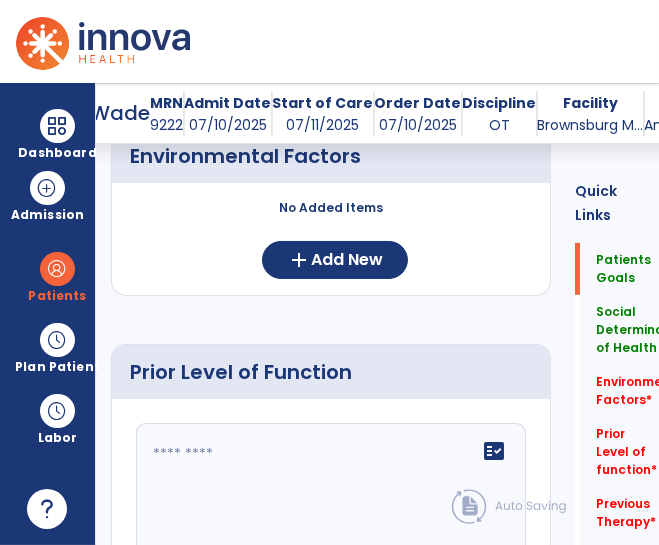 scroll, scrollTop: 728, scrollLeft: 0, axis: vertical 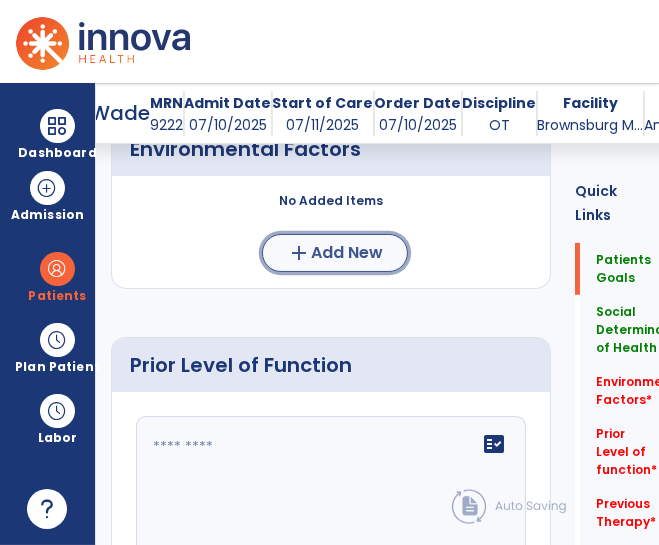 click on "Add New" 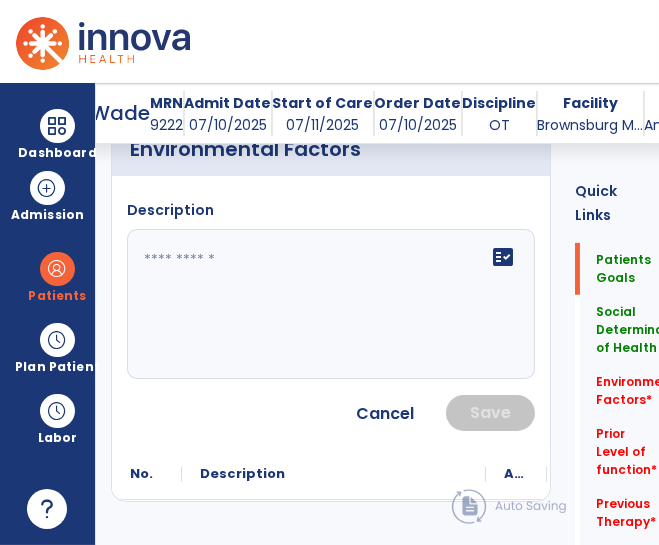 click on "fact_check" 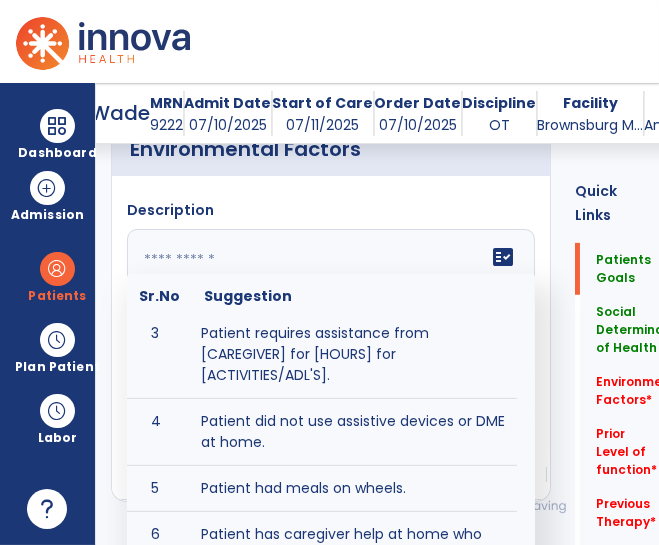 scroll, scrollTop: 101, scrollLeft: 0, axis: vertical 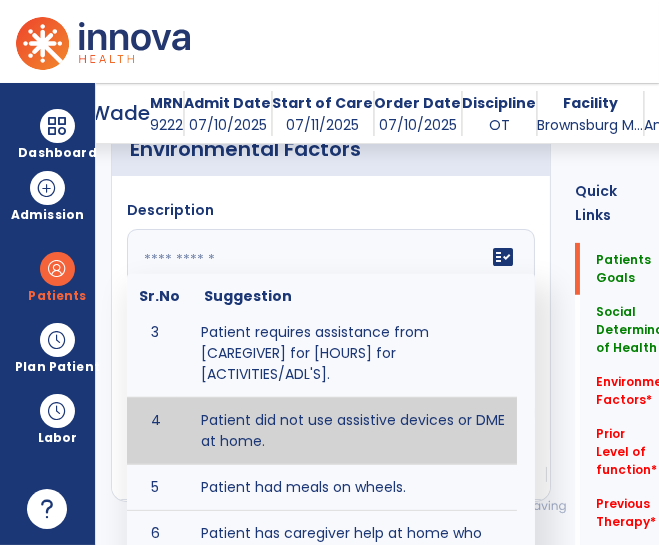 type on "**********" 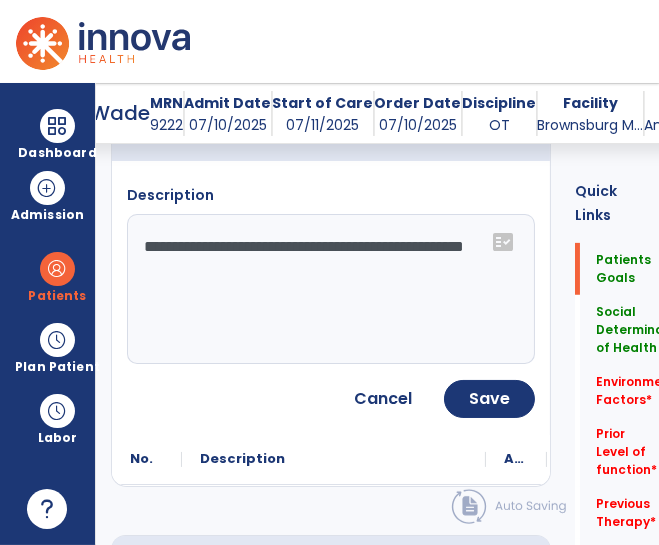 scroll, scrollTop: 752, scrollLeft: 0, axis: vertical 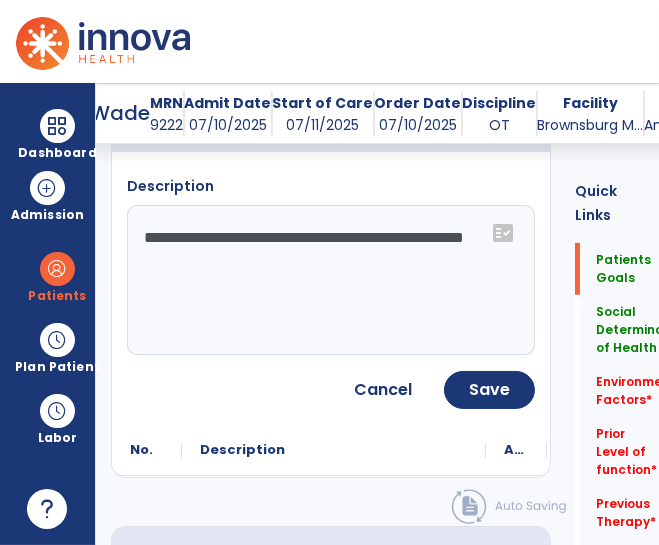 click on "**********" 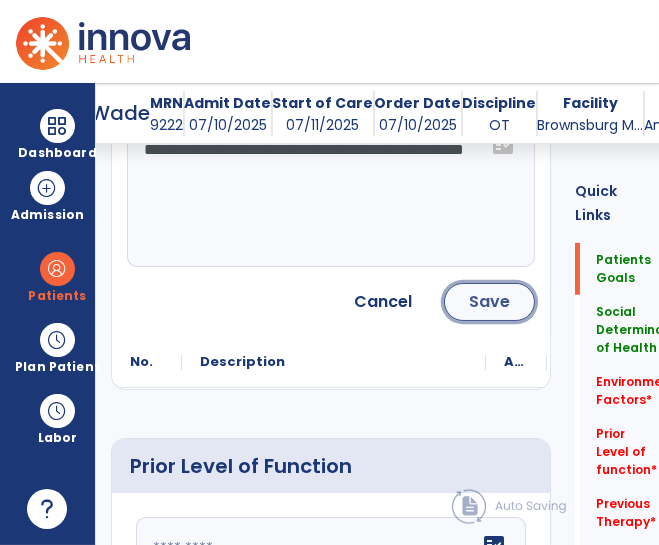 click on "Save" 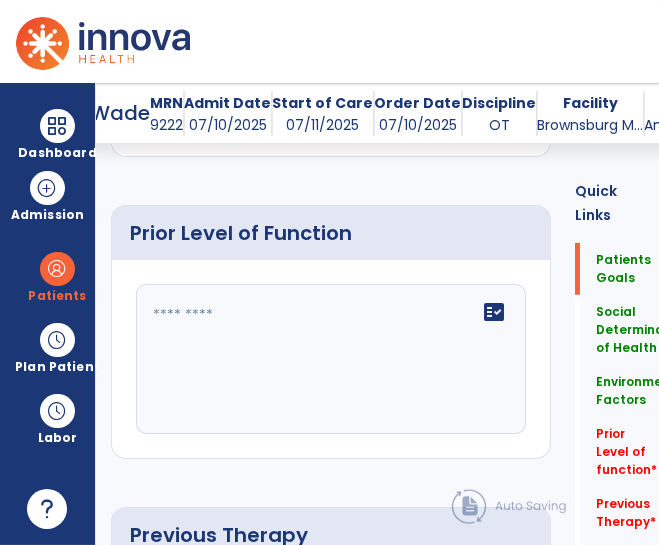 scroll, scrollTop: 929, scrollLeft: 0, axis: vertical 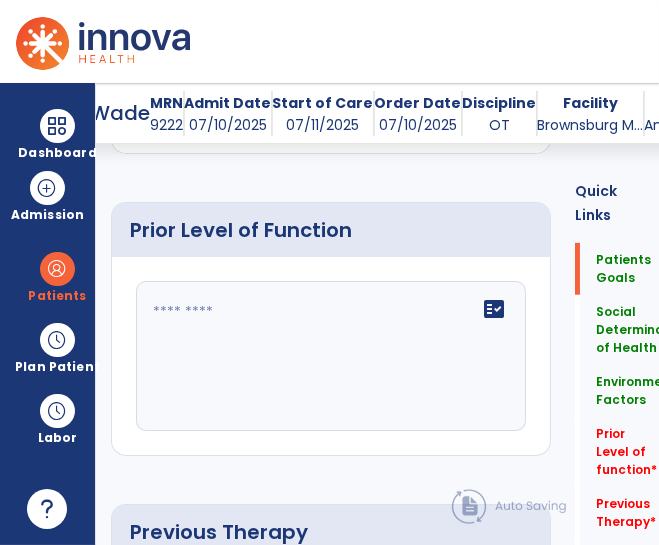 click 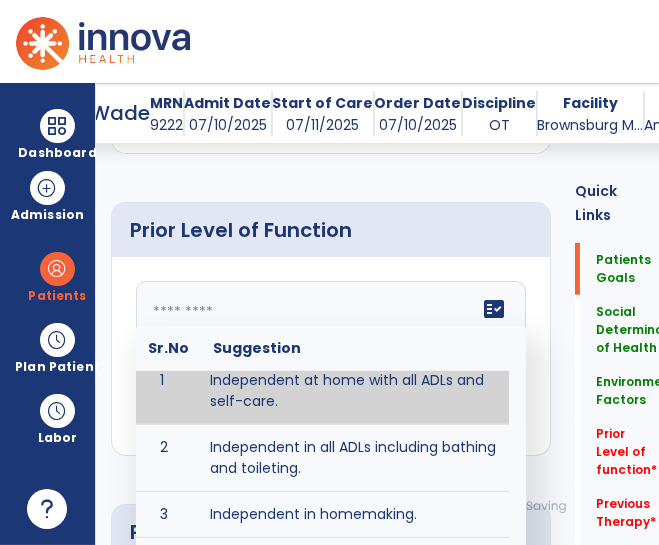 scroll, scrollTop: 2, scrollLeft: 0, axis: vertical 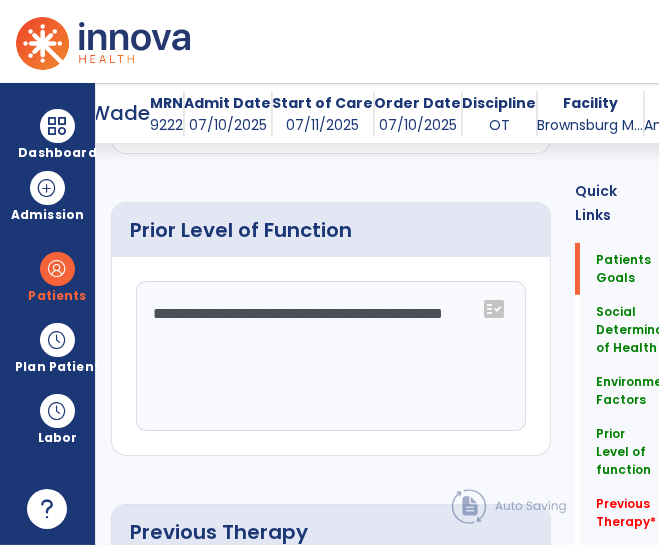 click on "**********" 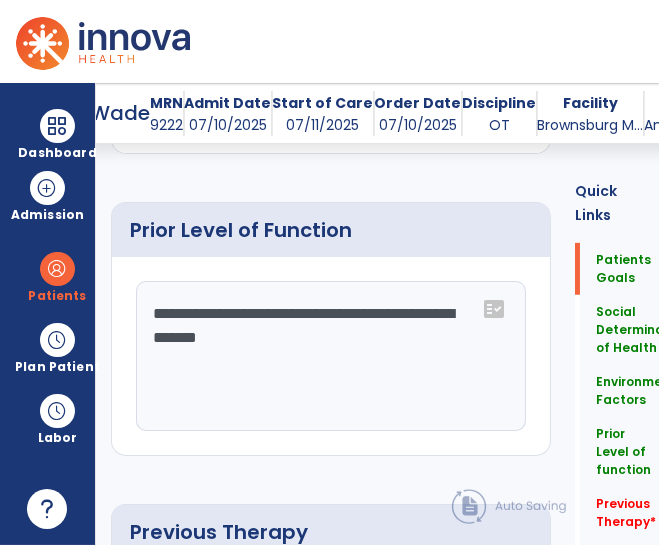 click on "**********" 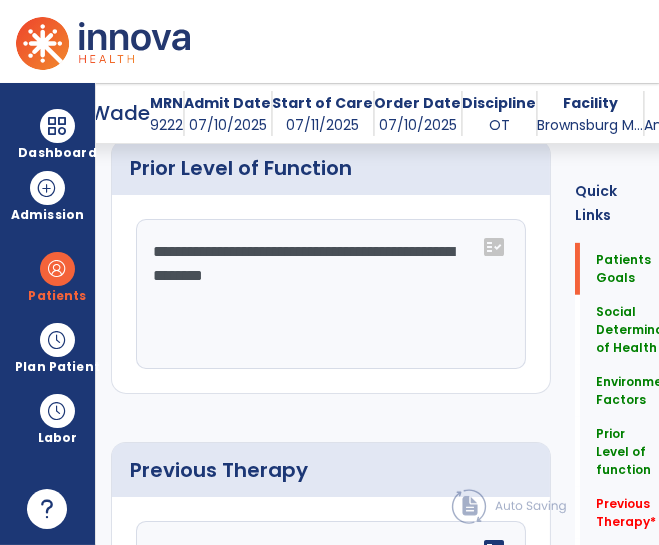 scroll, scrollTop: 897, scrollLeft: 0, axis: vertical 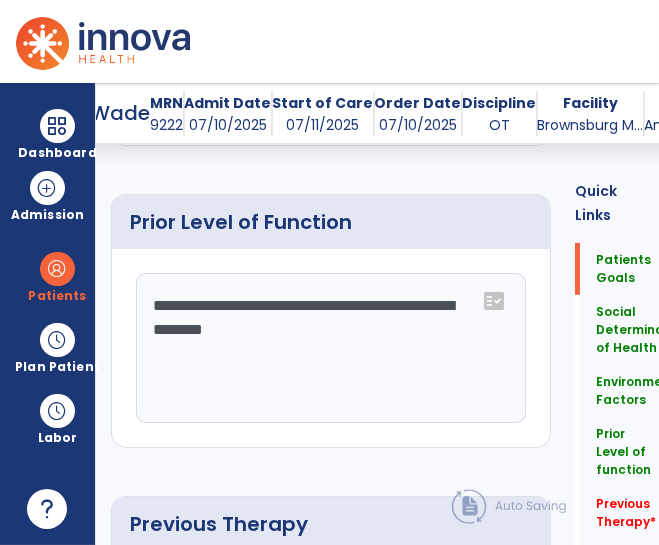 click on "**********" 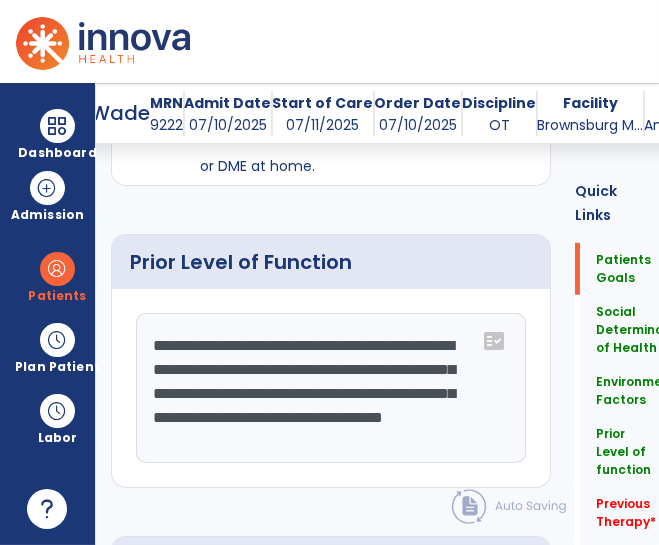 scroll, scrollTop: 14, scrollLeft: 0, axis: vertical 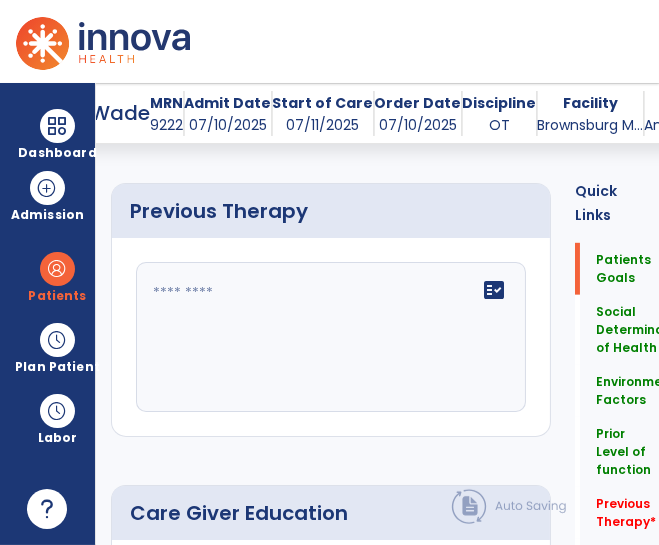 type on "**********" 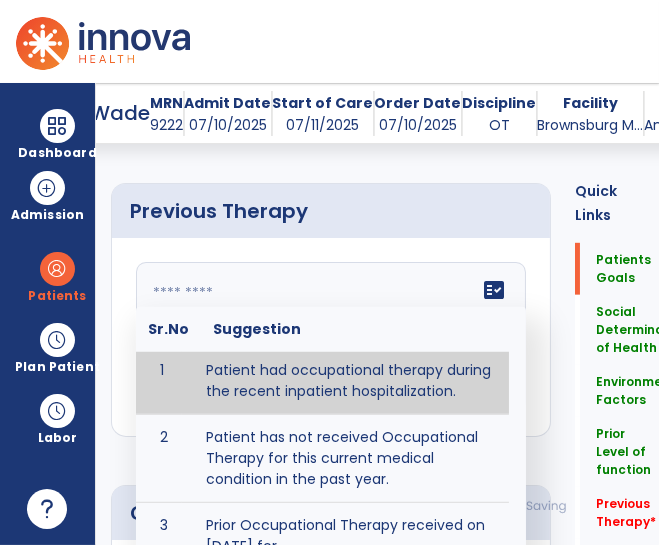 scroll, scrollTop: 0, scrollLeft: 0, axis: both 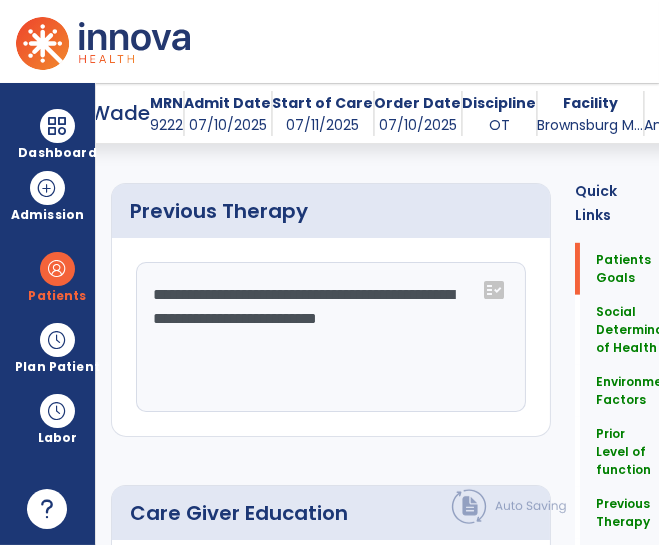 click on "**********" 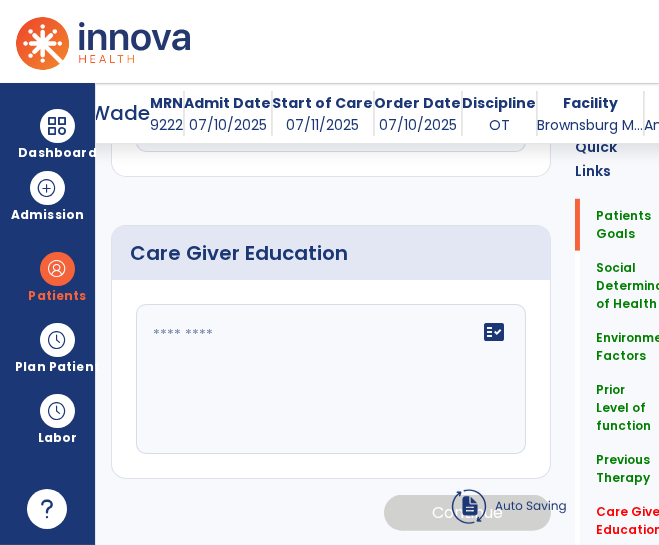 type on "**********" 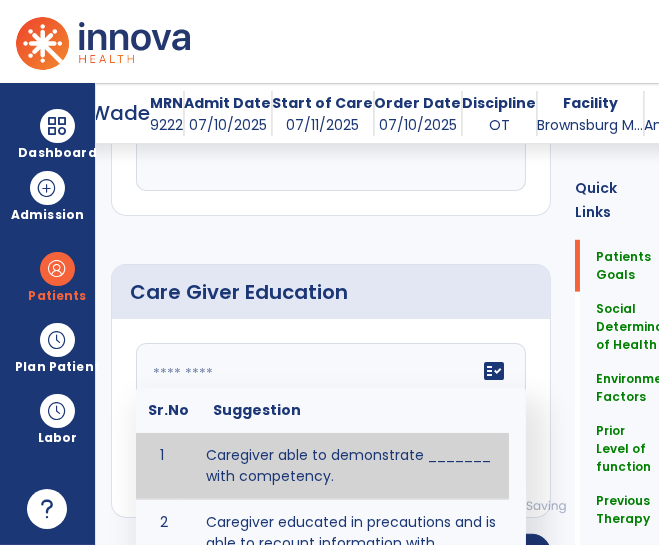 scroll, scrollTop: 1511, scrollLeft: 0, axis: vertical 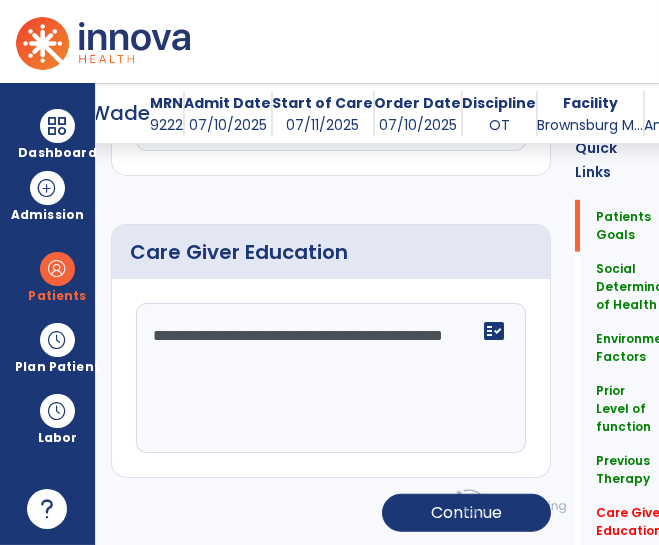 type on "**********" 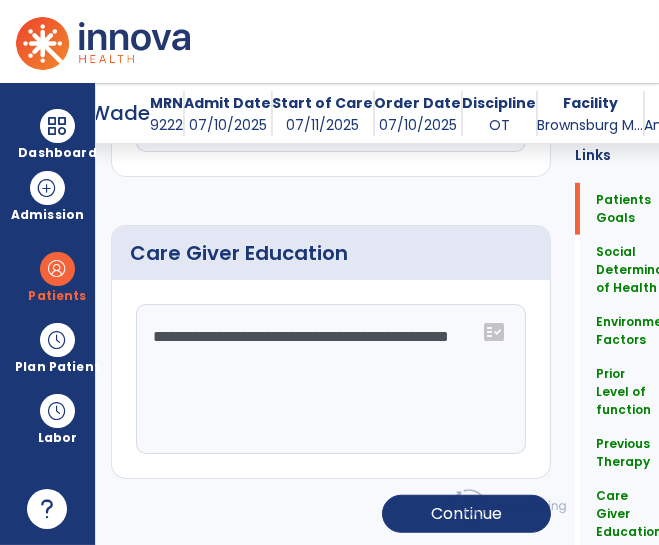 scroll, scrollTop: 1511, scrollLeft: 0, axis: vertical 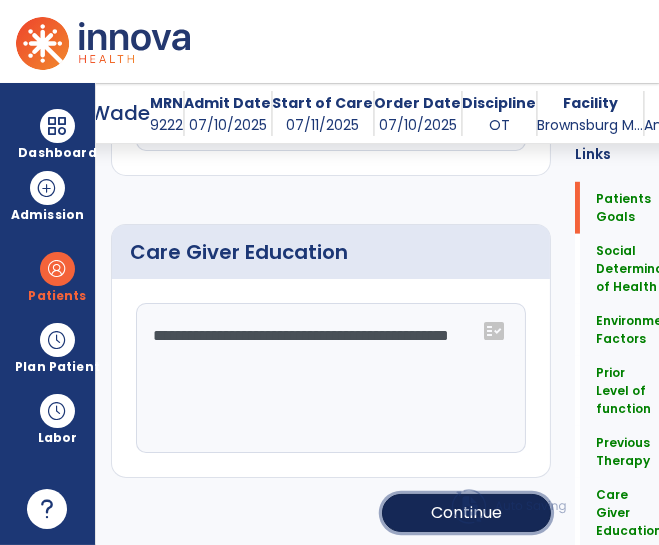 click on "Continue" 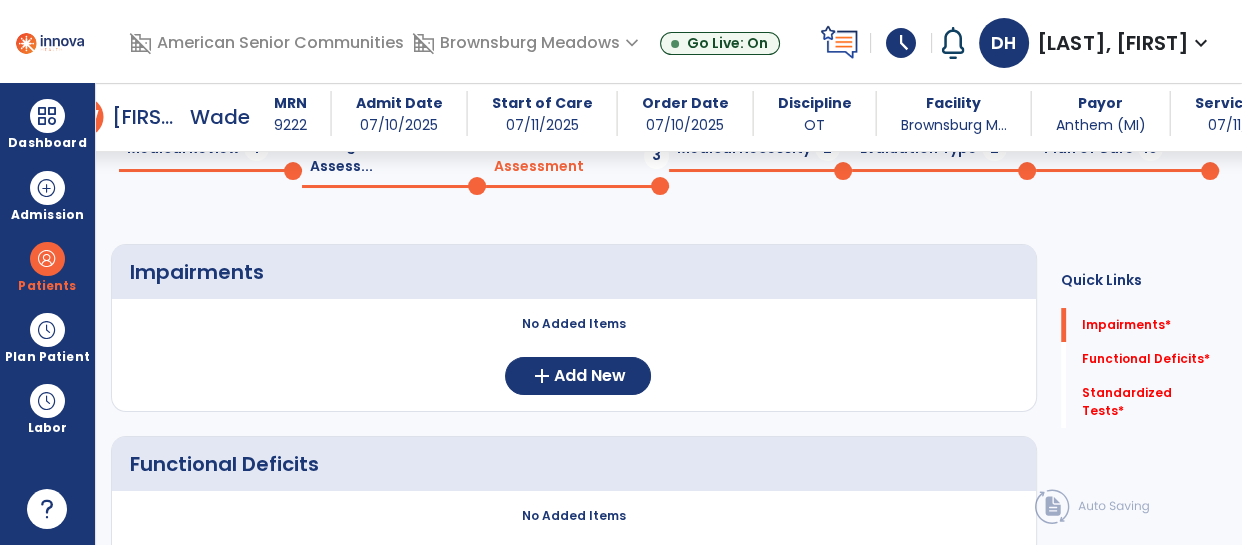 scroll, scrollTop: 0, scrollLeft: 0, axis: both 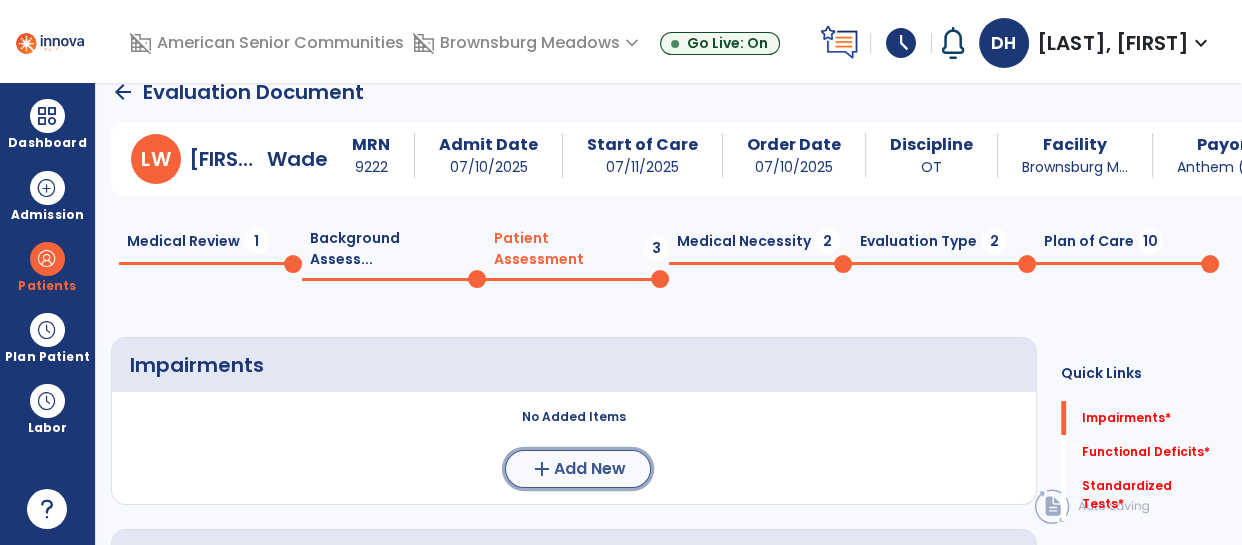 click on "Add New" 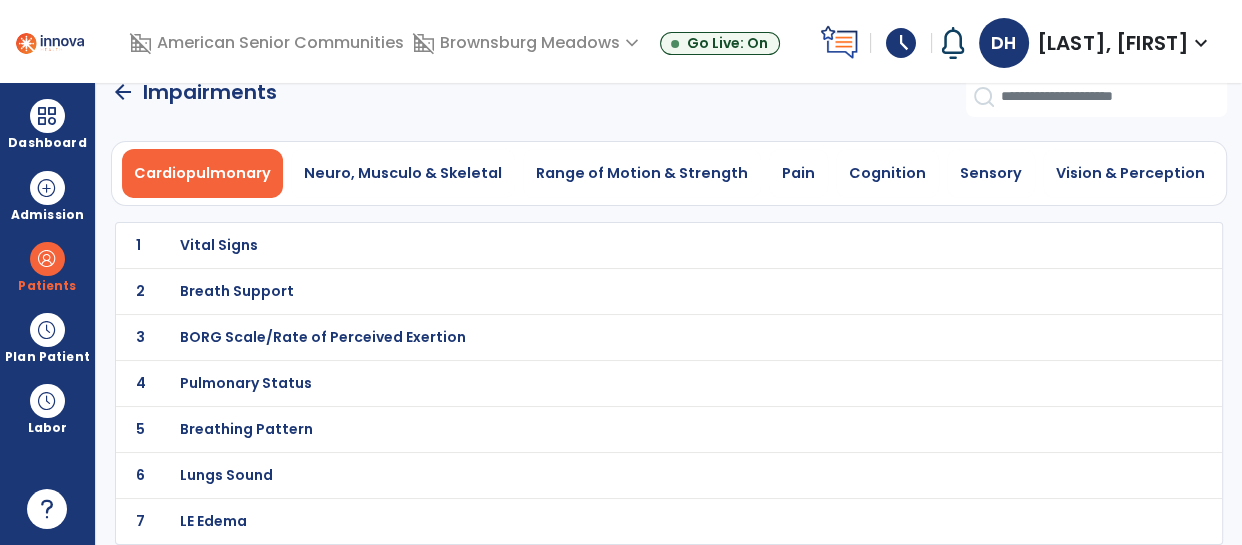 scroll, scrollTop: 25, scrollLeft: 0, axis: vertical 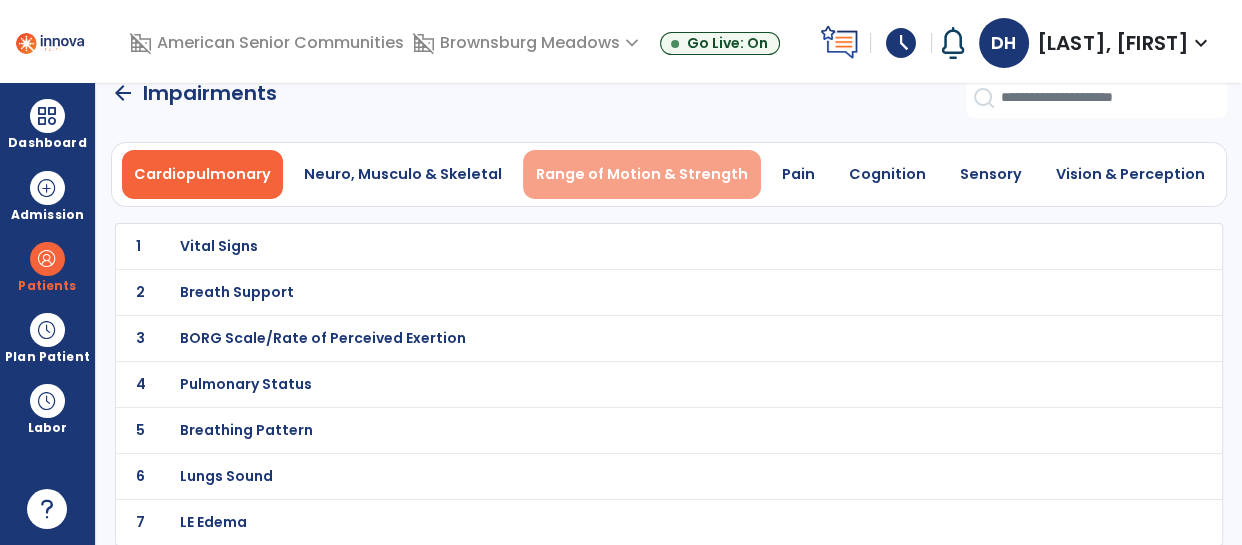 click on "Range of Motion & Strength" at bounding box center (642, 174) 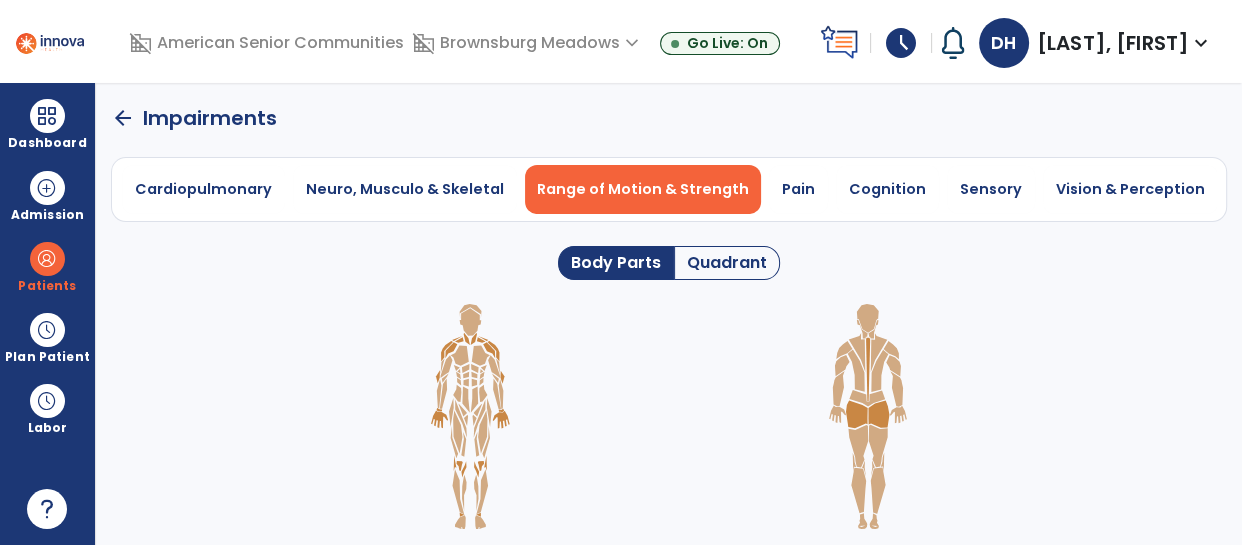 scroll, scrollTop: 0, scrollLeft: 0, axis: both 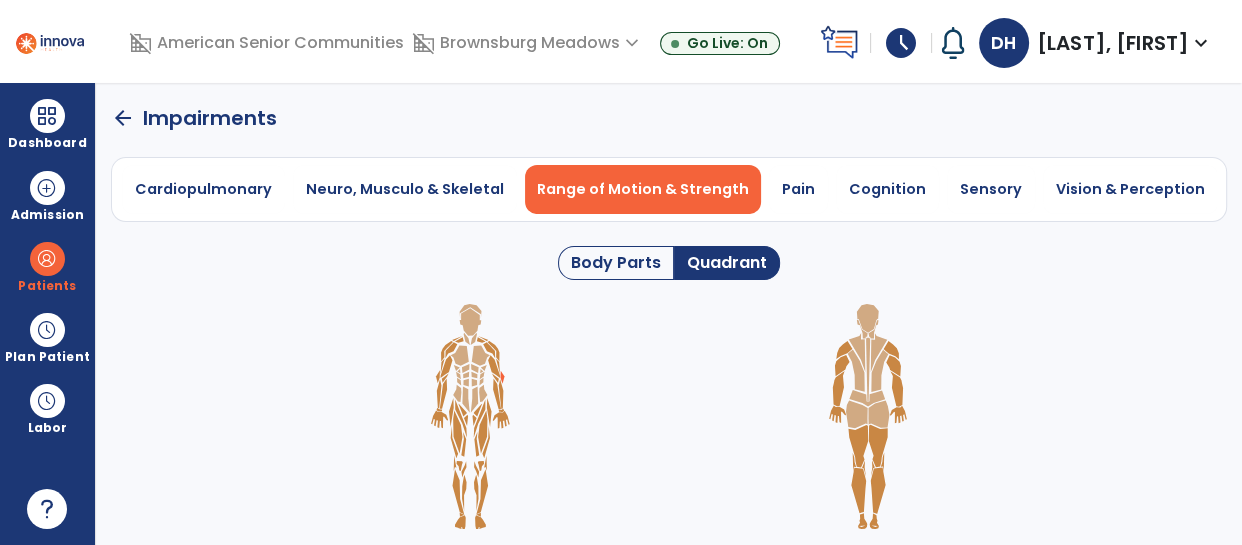 click 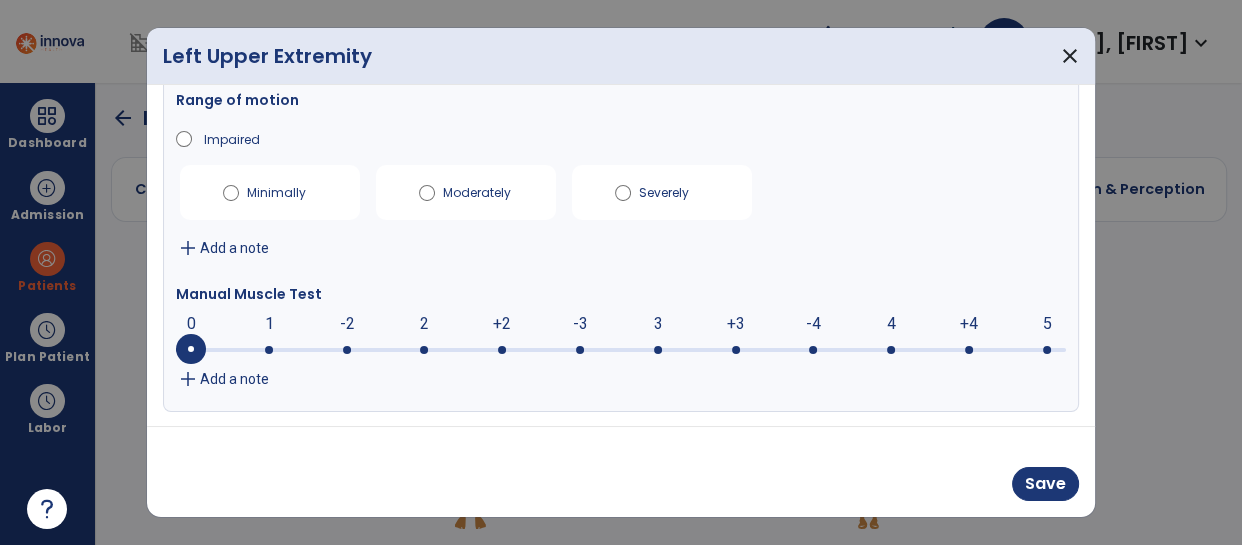 scroll, scrollTop: 95, scrollLeft: 0, axis: vertical 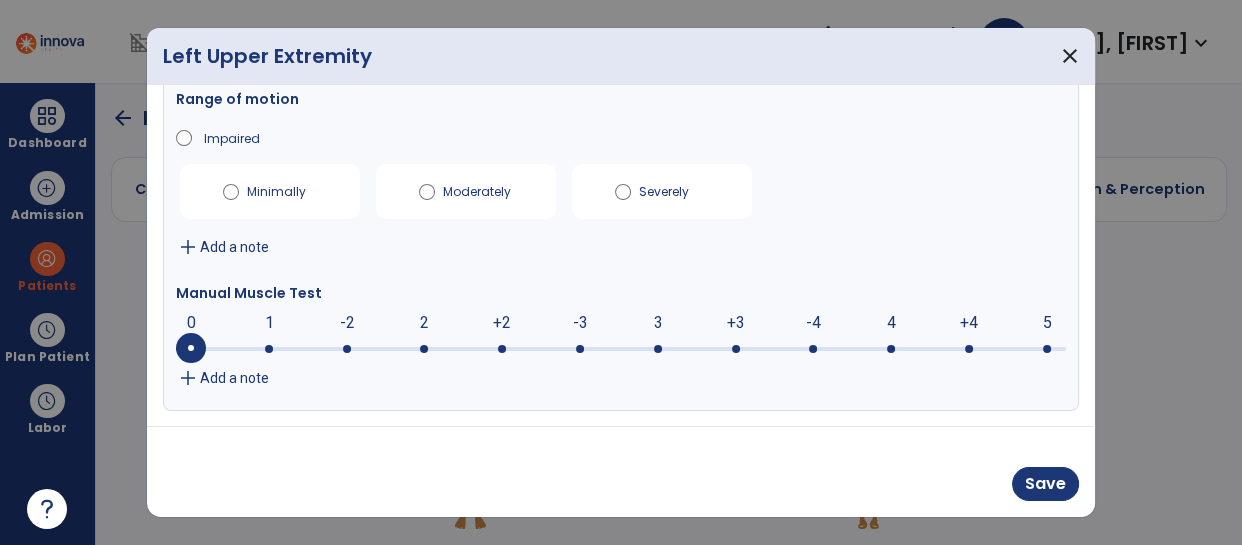 click at bounding box center (813, 349) 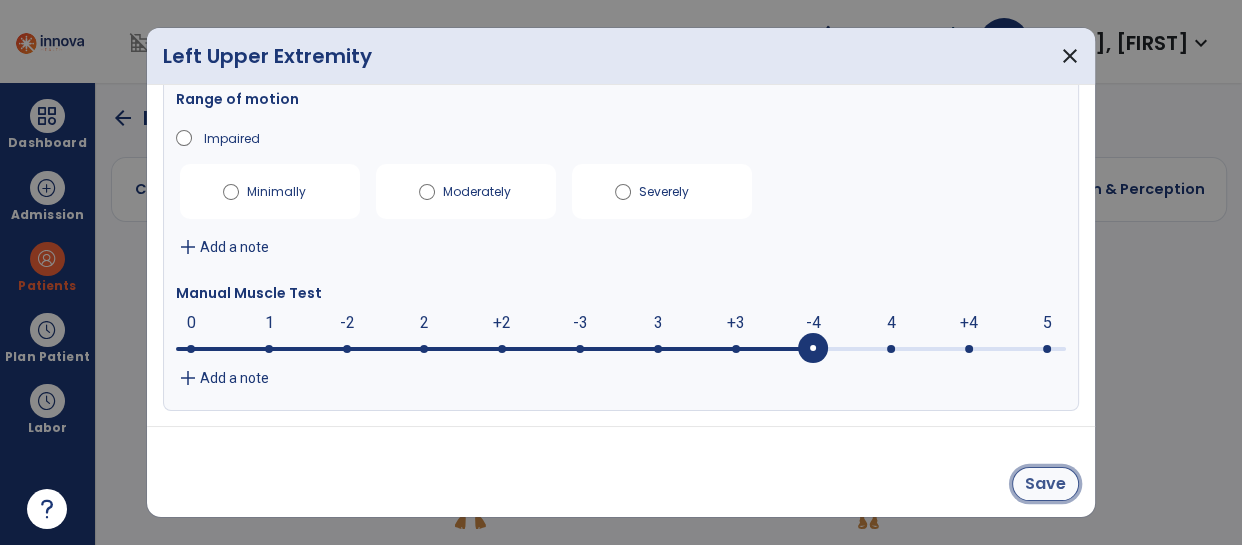 click on "Save" at bounding box center (1045, 484) 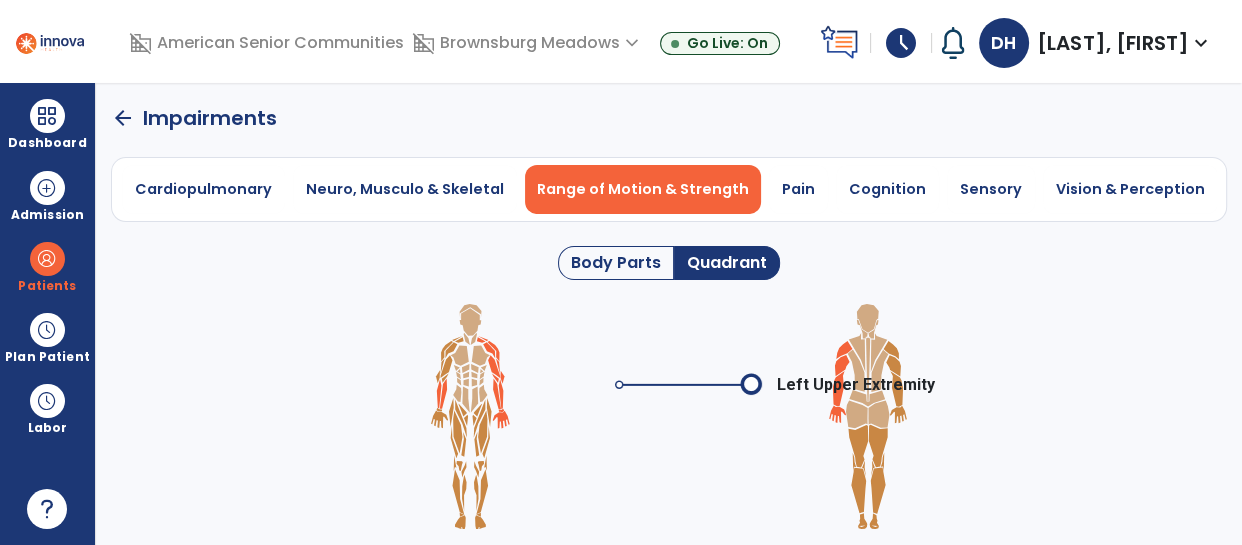 click 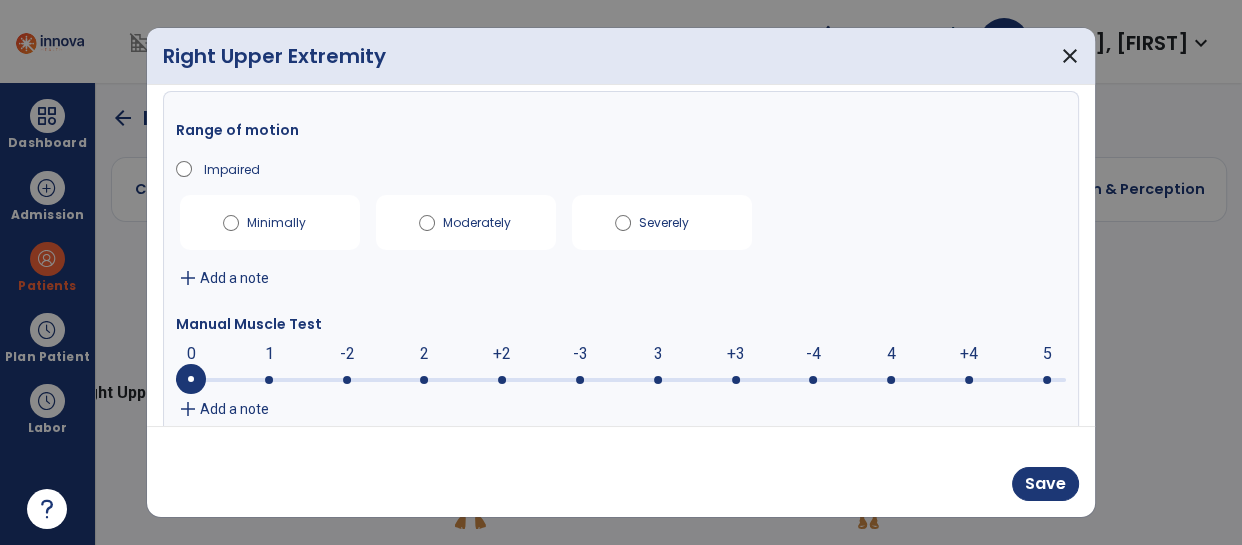 scroll, scrollTop: 87, scrollLeft: 0, axis: vertical 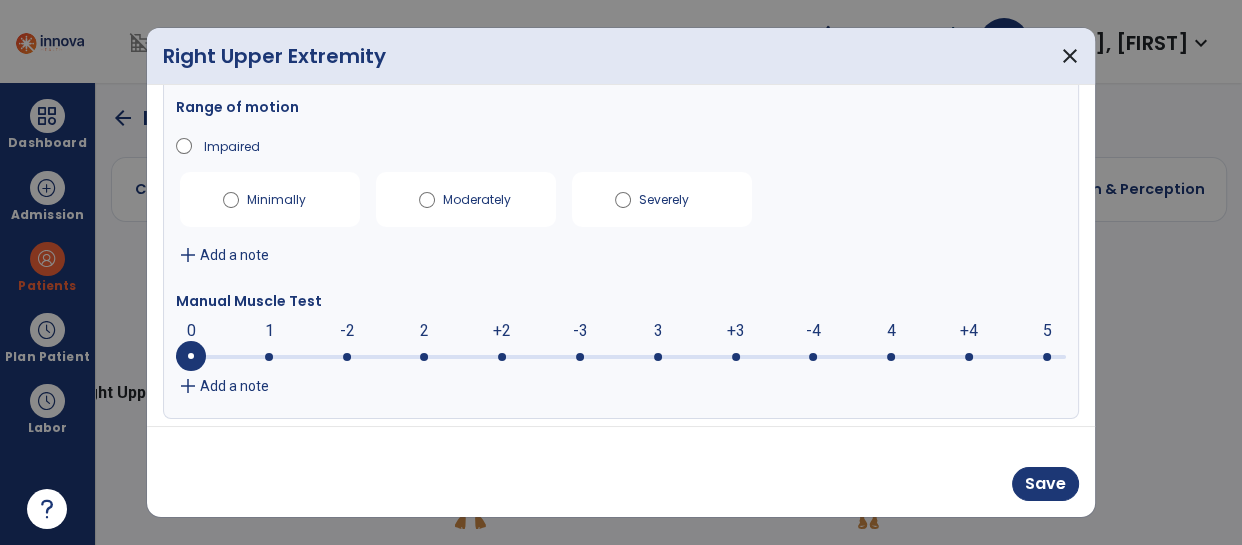 click at bounding box center [813, 357] 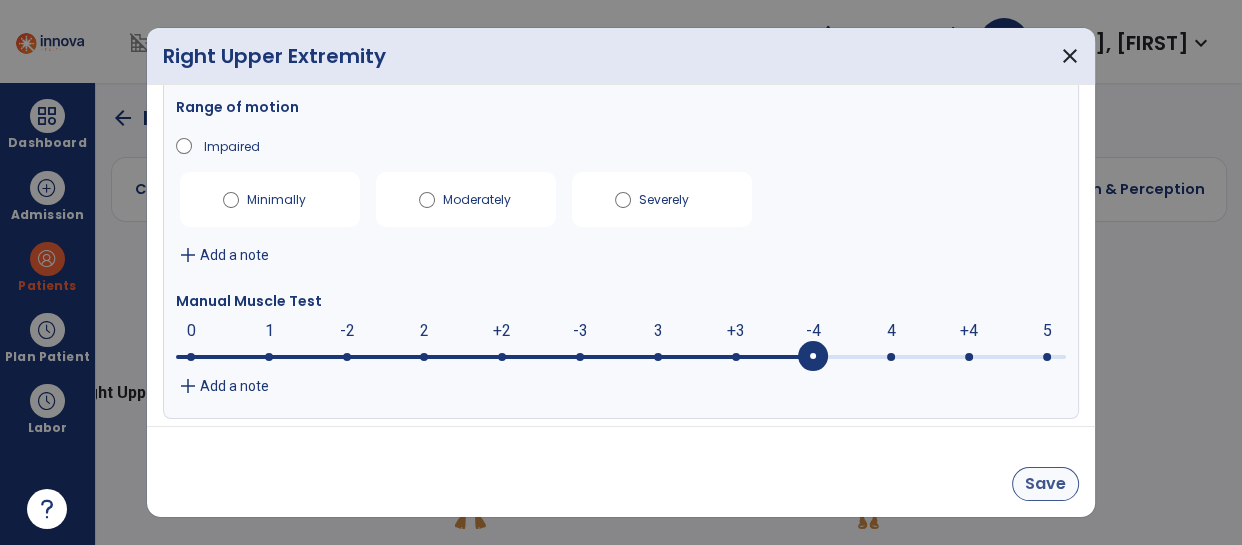 click on "Save" at bounding box center (1045, 484) 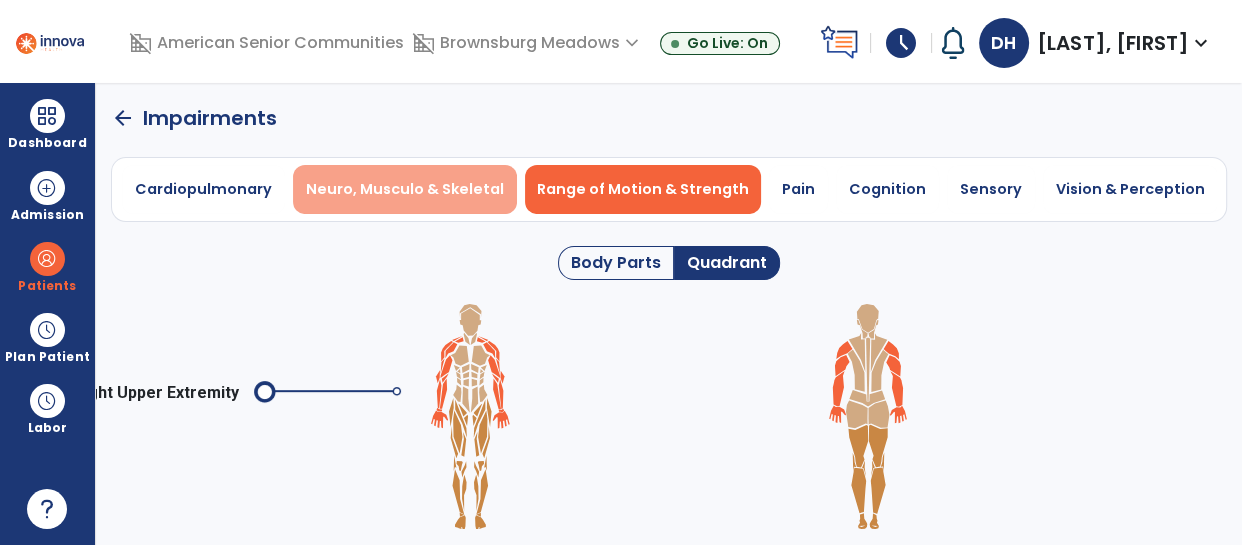 click on "Neuro, Musculo & Skeletal" at bounding box center (405, 189) 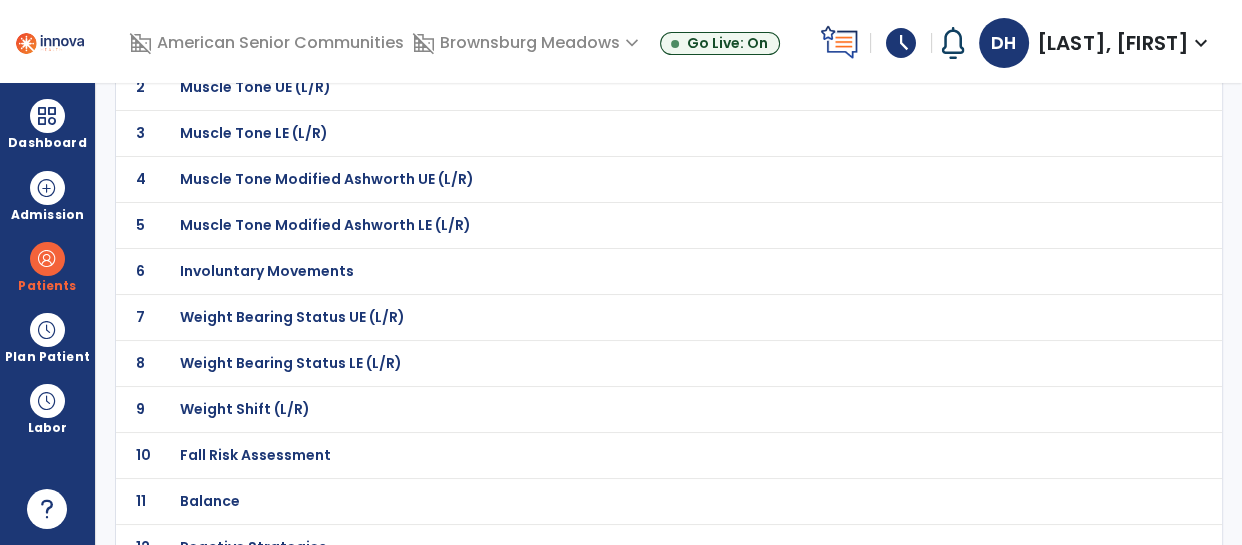 scroll, scrollTop: 235, scrollLeft: 0, axis: vertical 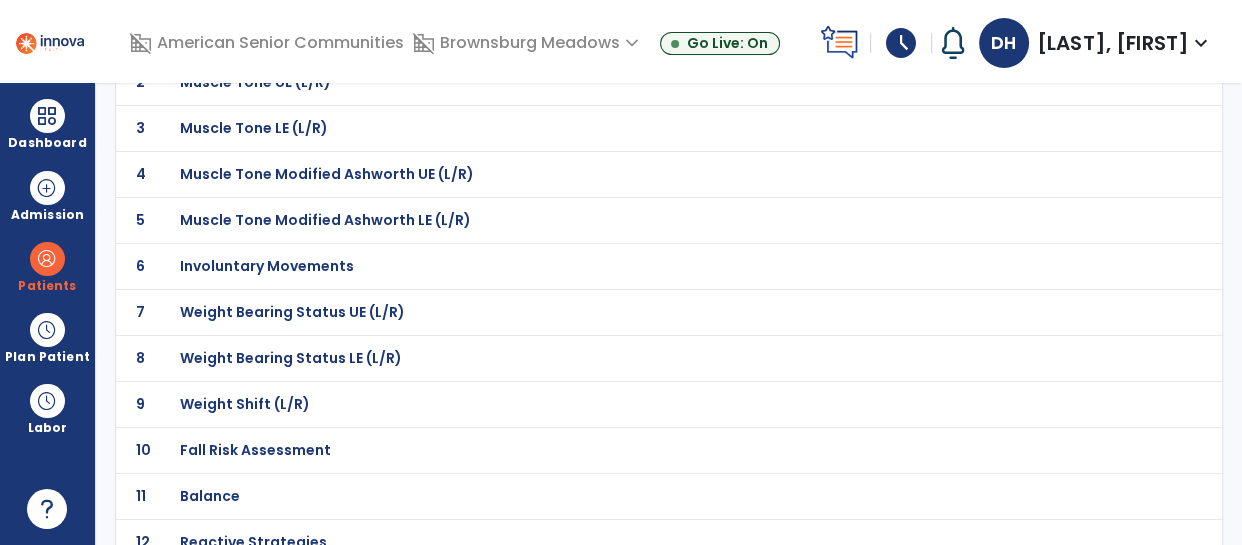 click on "Fall Risk Assessment" at bounding box center (625, 36) 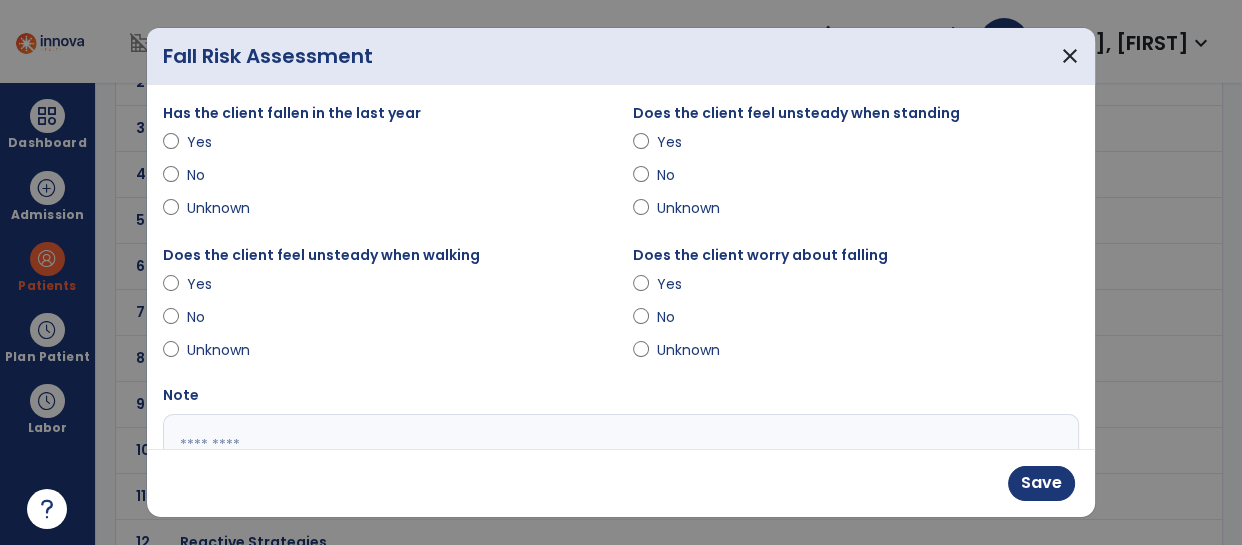 click on "Has the client fallen in the last year Yes No Unknown" at bounding box center [386, 172] 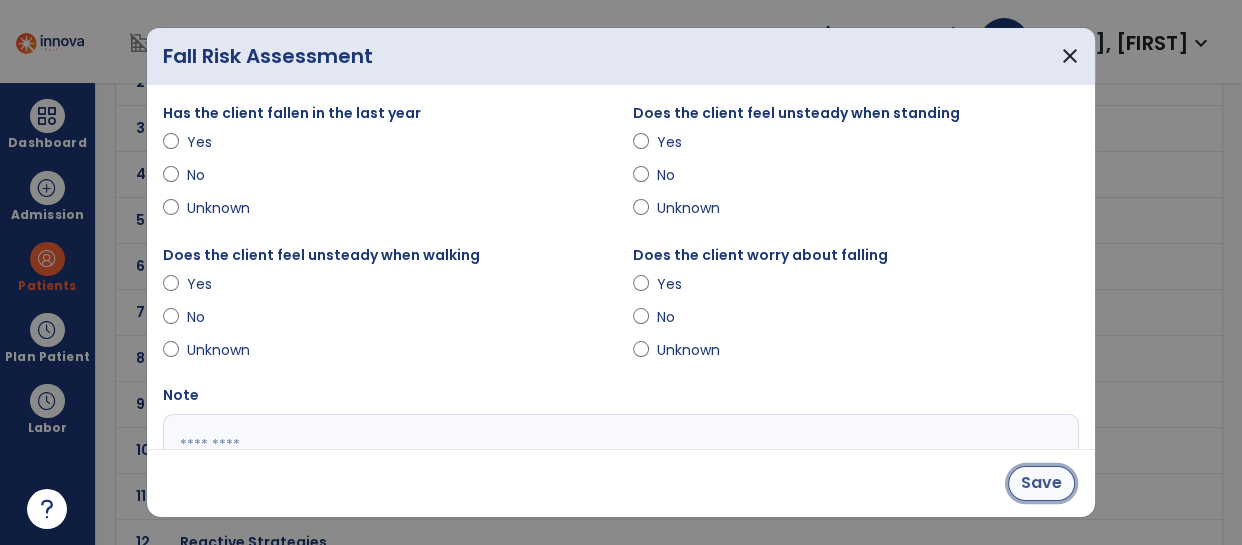 click on "Save" at bounding box center [1041, 483] 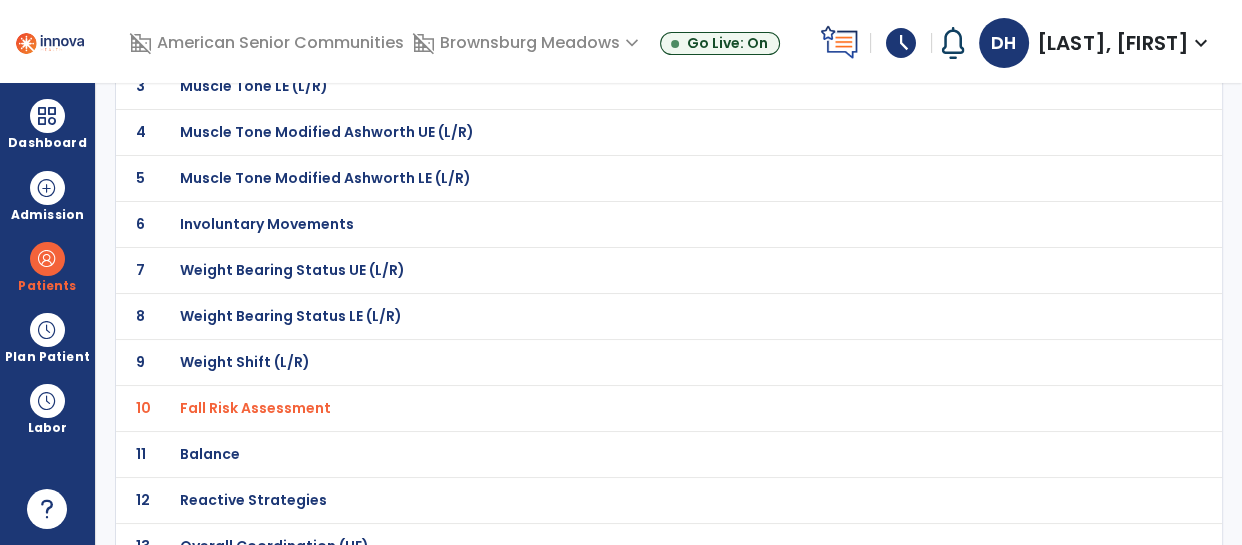 scroll, scrollTop: 279, scrollLeft: 0, axis: vertical 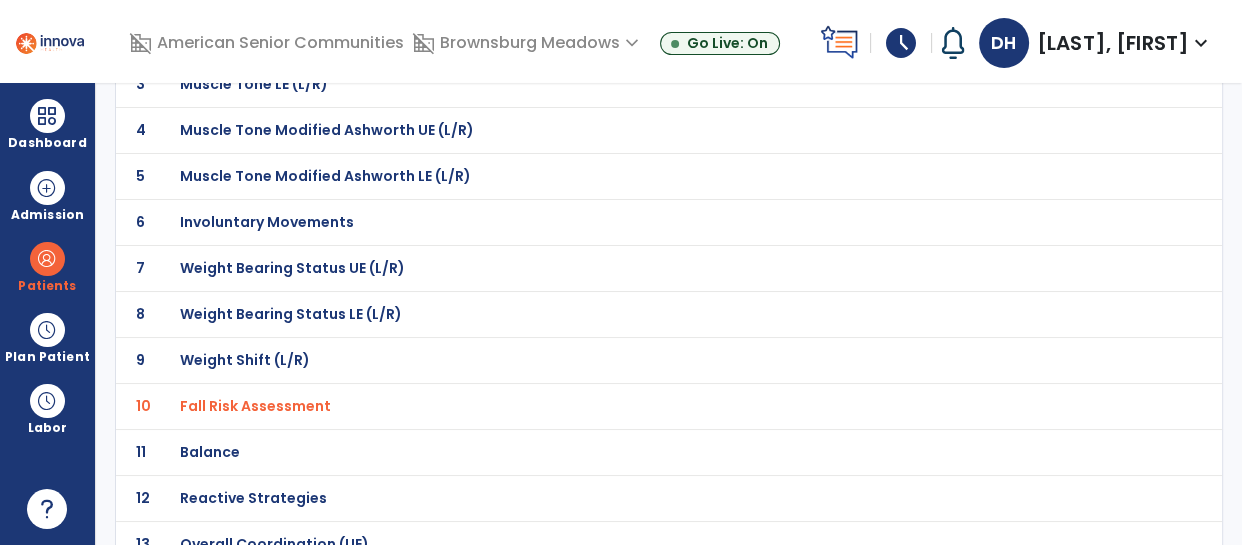 click on "Balance" at bounding box center (625, -8) 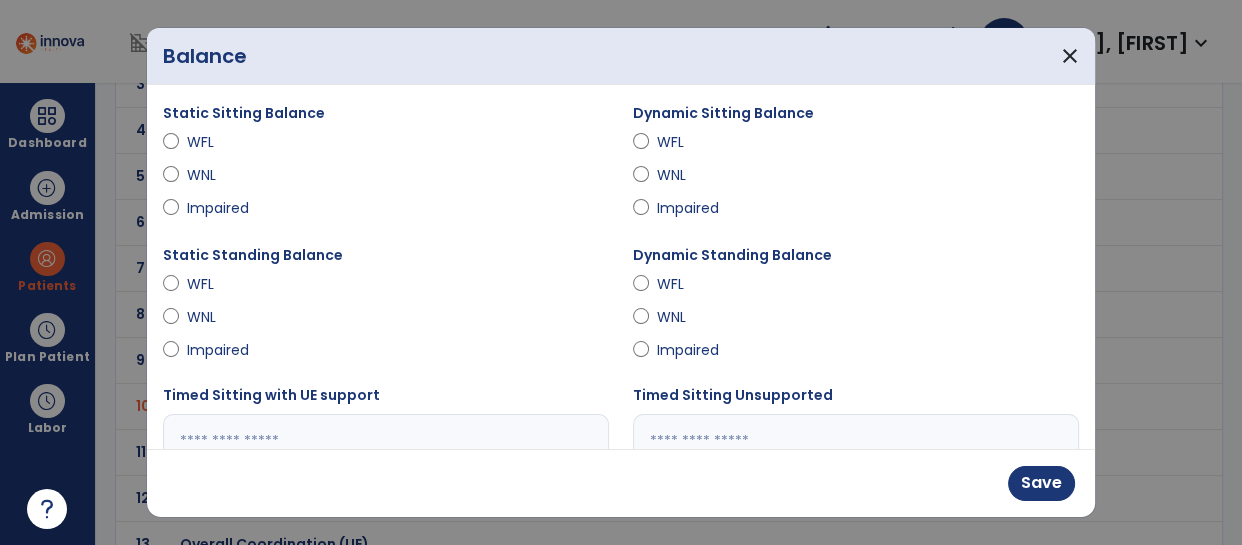 click on "WNL" at bounding box center (222, 175) 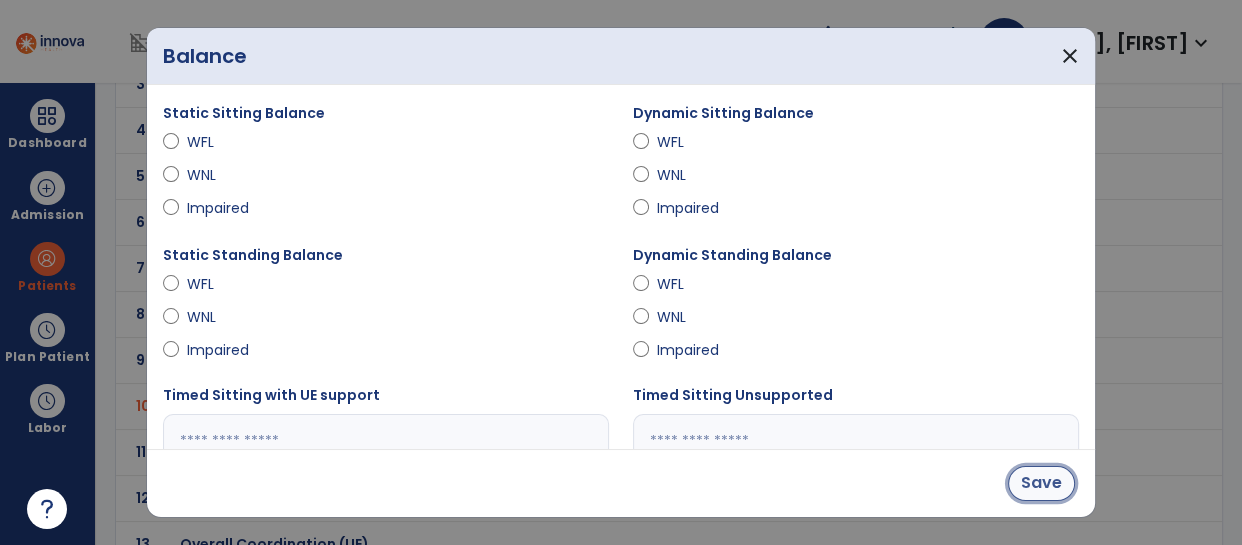 click on "Save" at bounding box center [1041, 483] 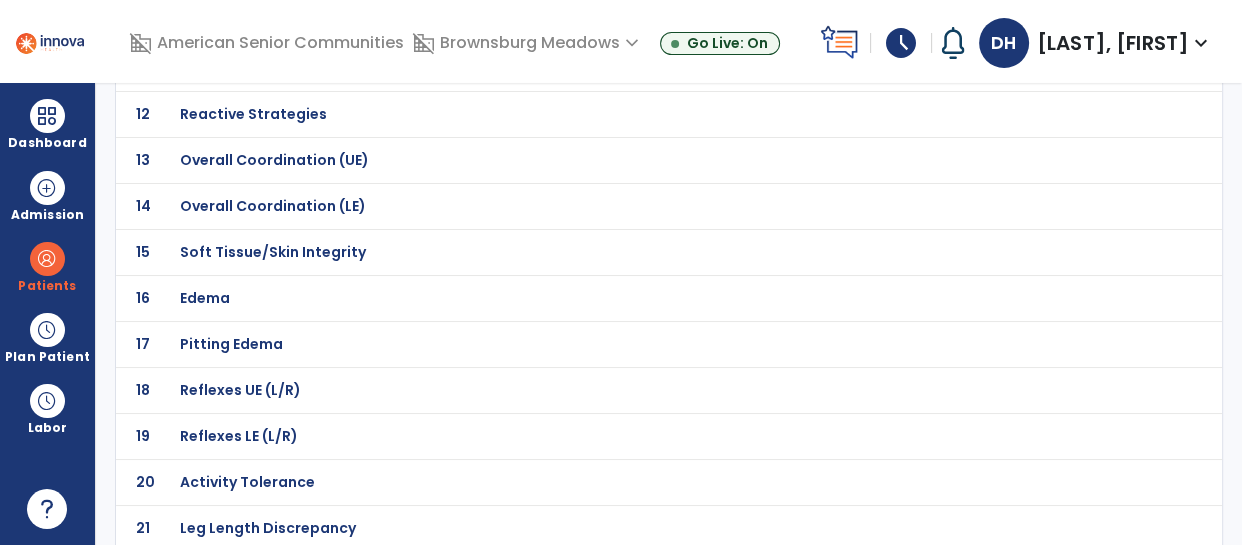 scroll, scrollTop: 665, scrollLeft: 0, axis: vertical 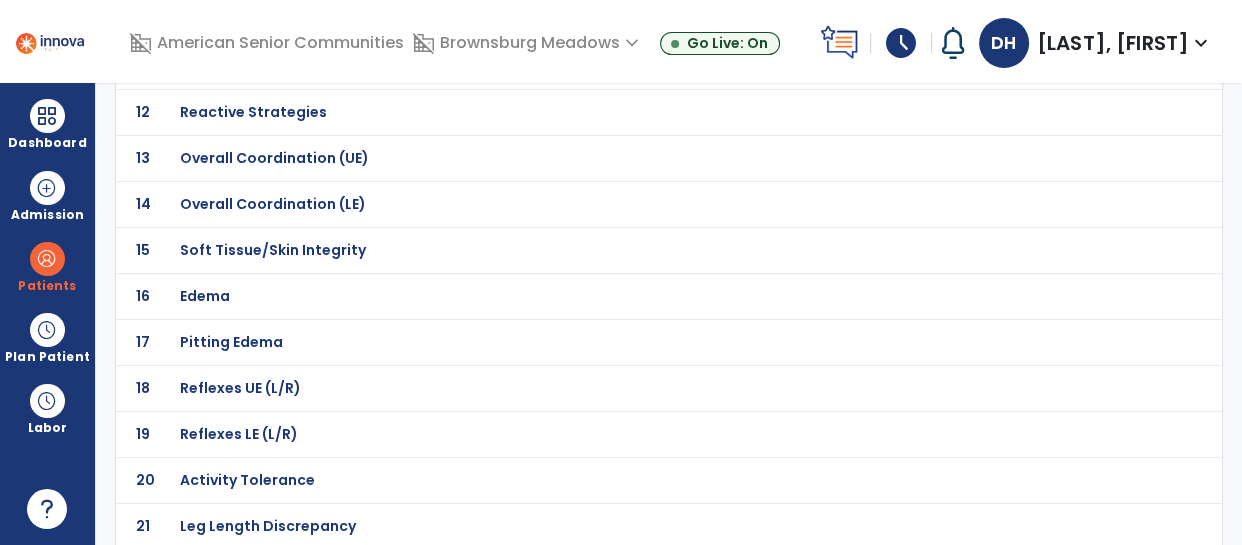click on "Activity Tolerance" at bounding box center (625, -394) 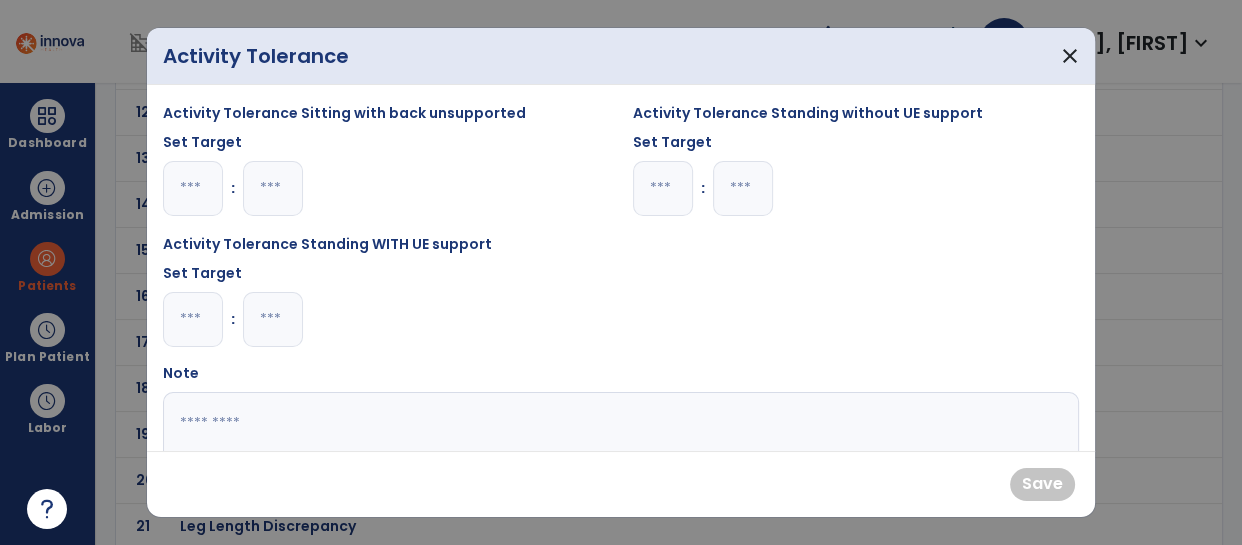 click at bounding box center (193, 188) 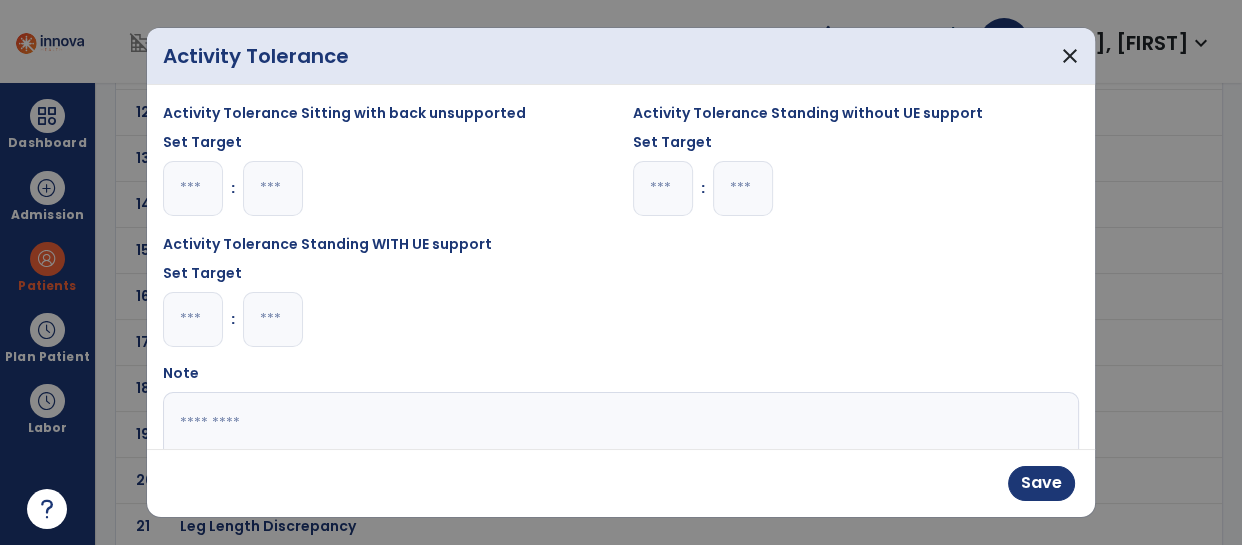 type on "*" 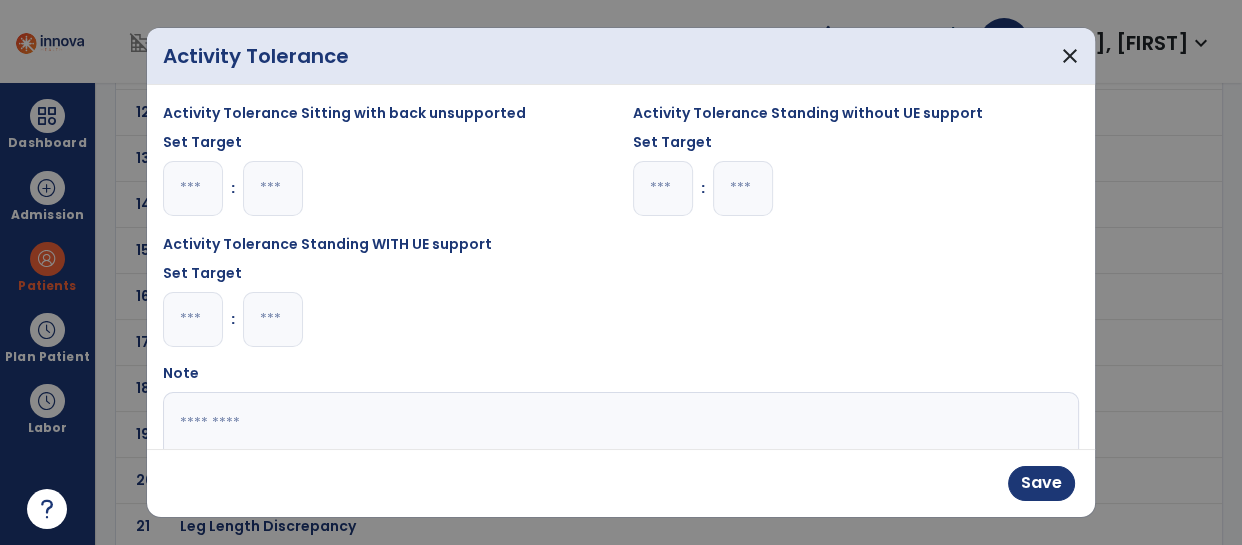 click at bounding box center [663, 188] 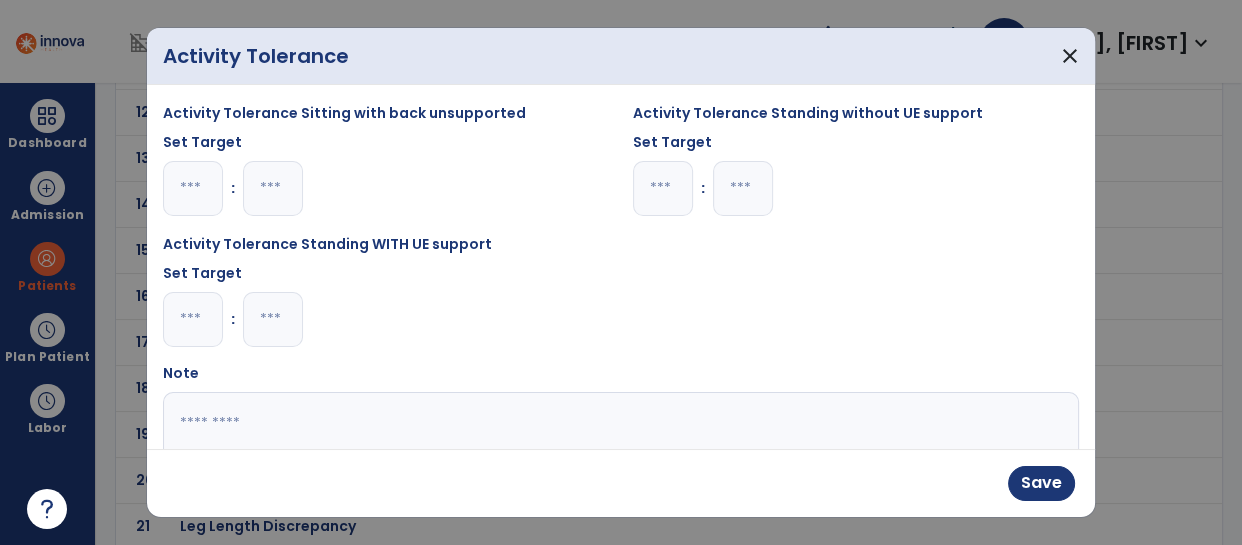 type on "*" 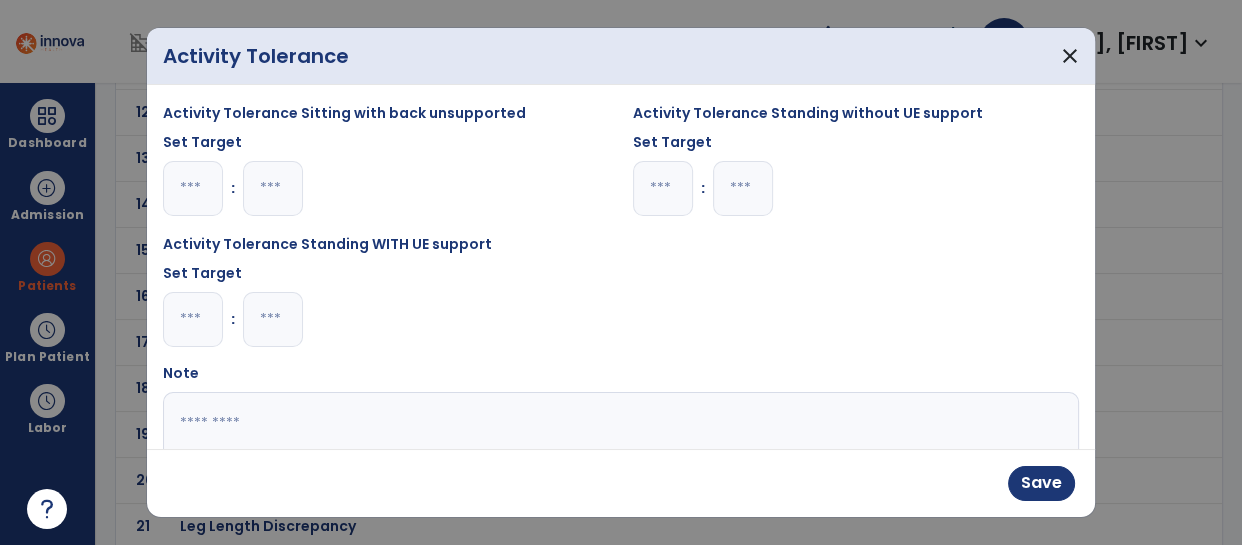 click at bounding box center (193, 319) 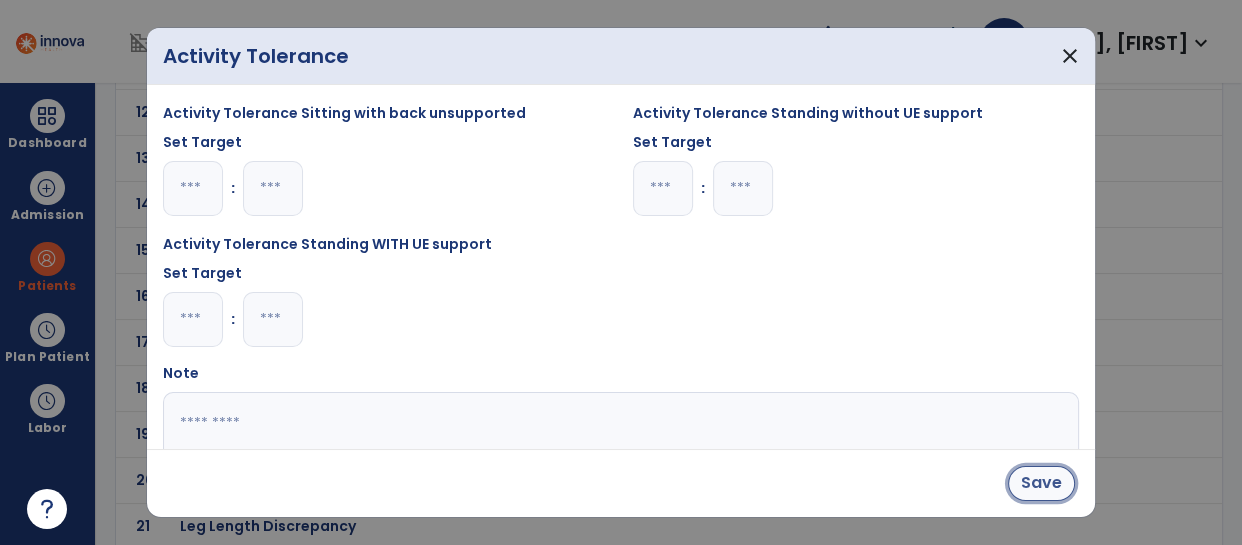click on "Save" at bounding box center (1041, 483) 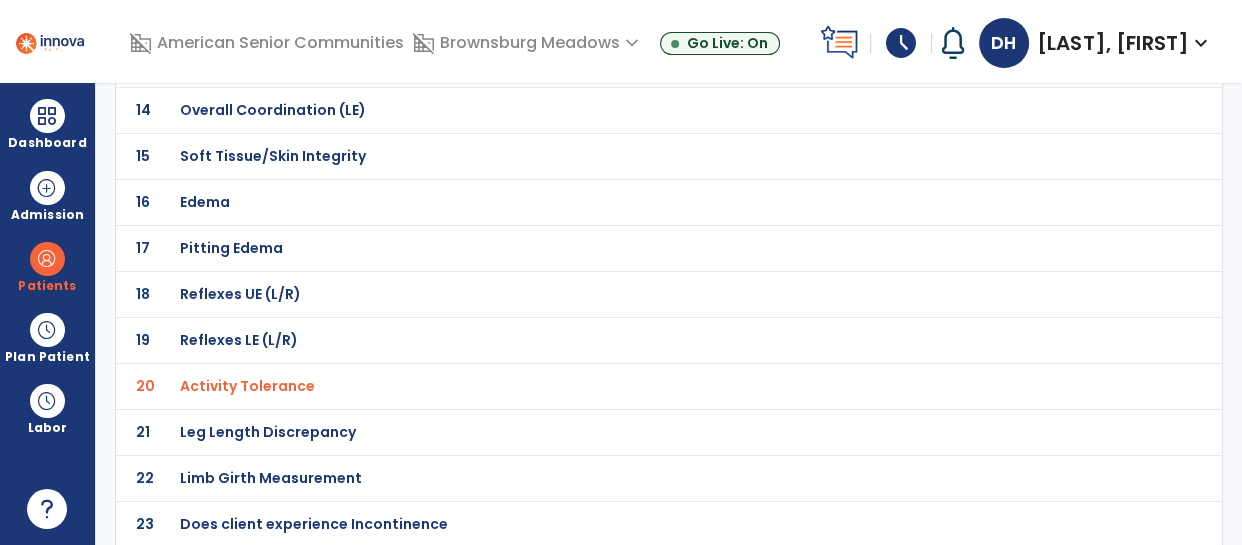 scroll, scrollTop: 741, scrollLeft: 0, axis: vertical 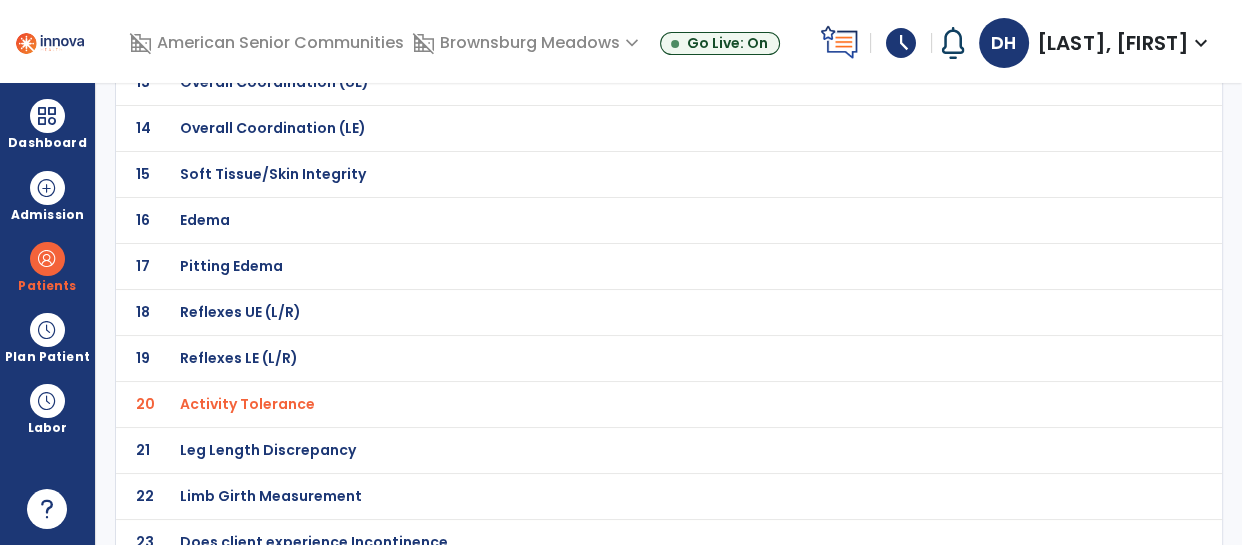 click on "Activity Tolerance" at bounding box center [625, -470] 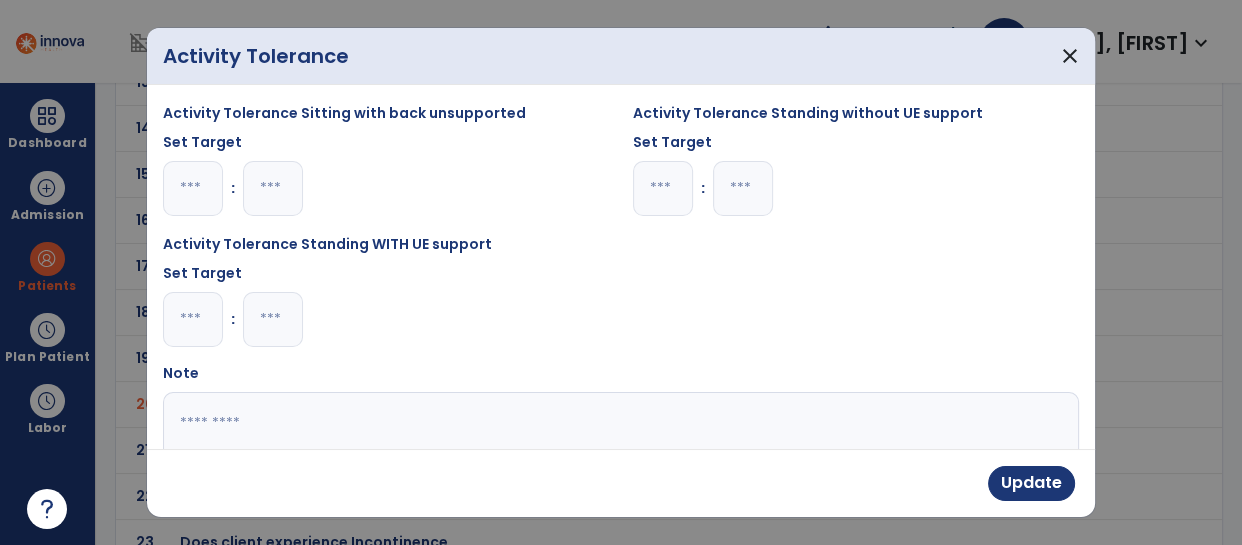 click on "*" at bounding box center [193, 319] 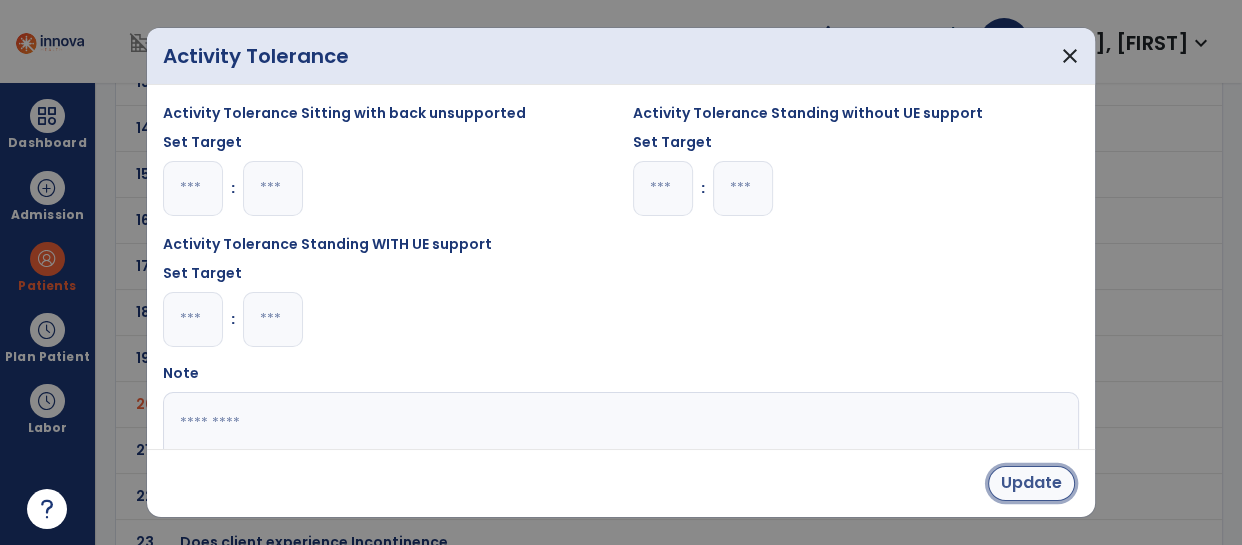 click on "Update" at bounding box center (1031, 483) 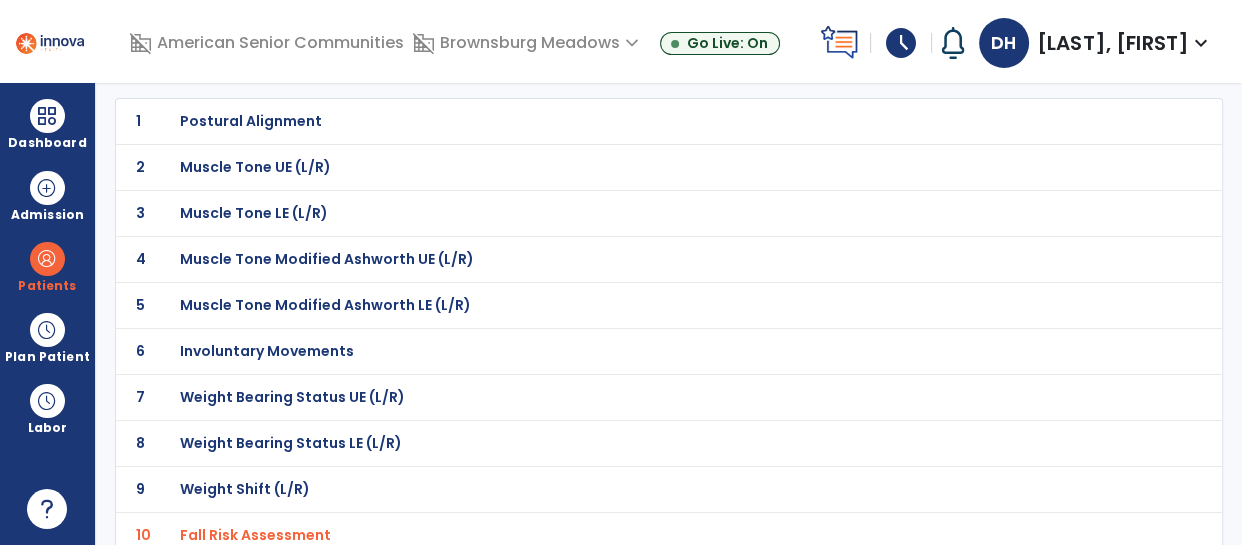 scroll, scrollTop: 0, scrollLeft: 0, axis: both 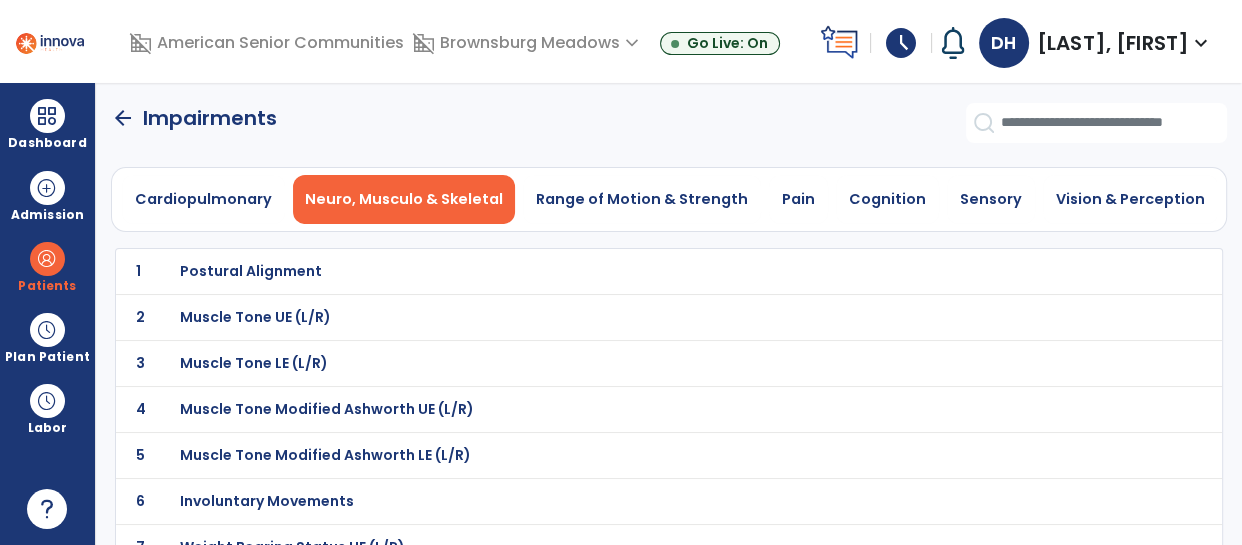 click on "arrow_back" 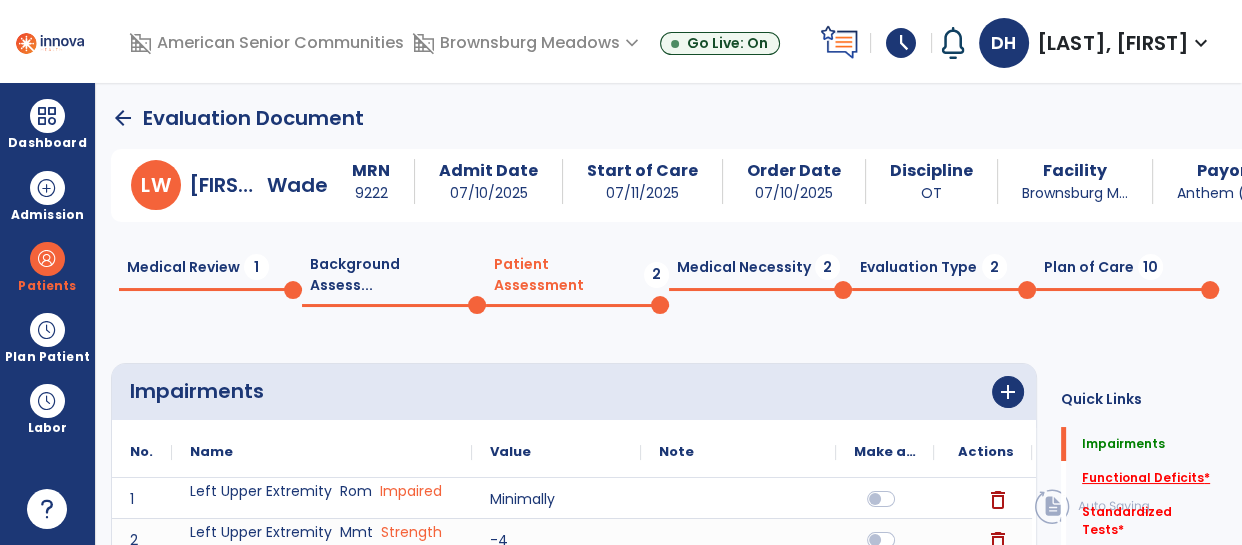 click on "Functional Deficits   *" 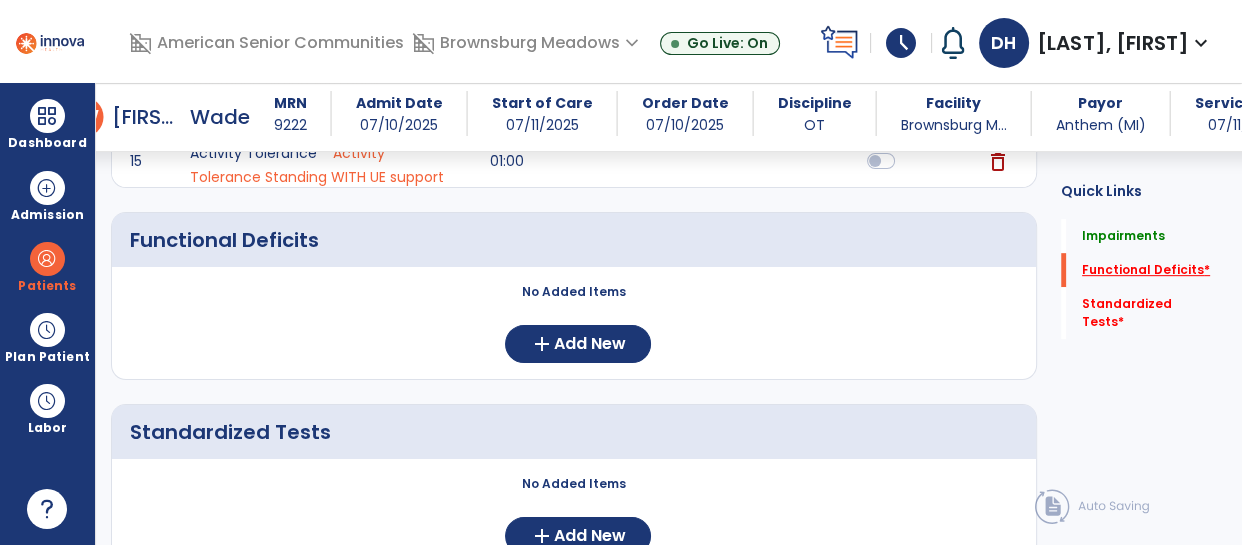 scroll, scrollTop: 929, scrollLeft: 0, axis: vertical 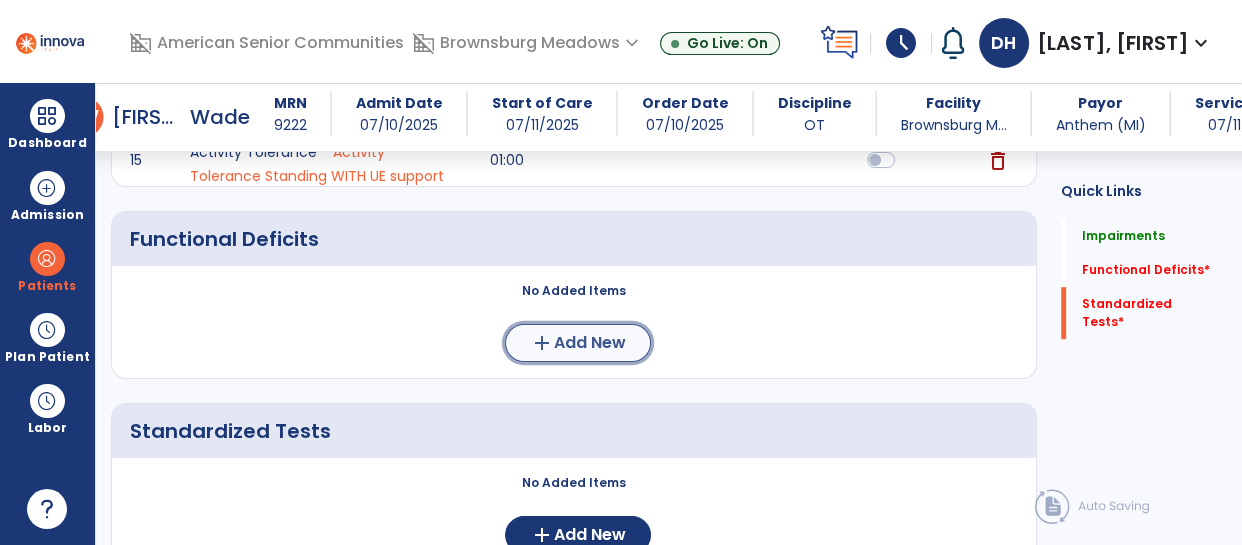 click on "add  Add New" 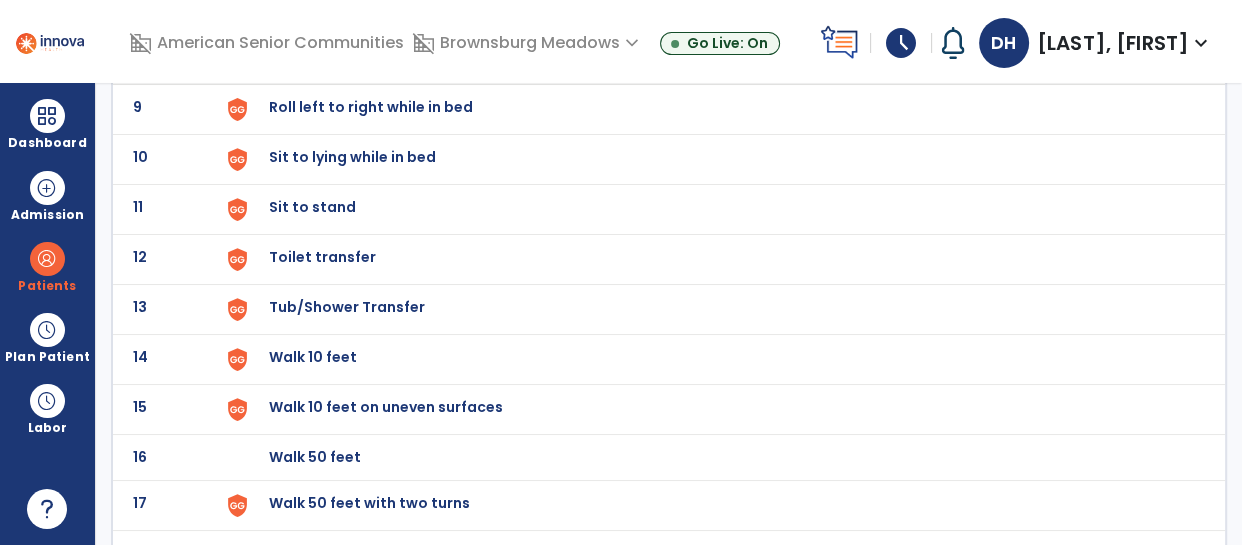 scroll, scrollTop: 552, scrollLeft: 0, axis: vertical 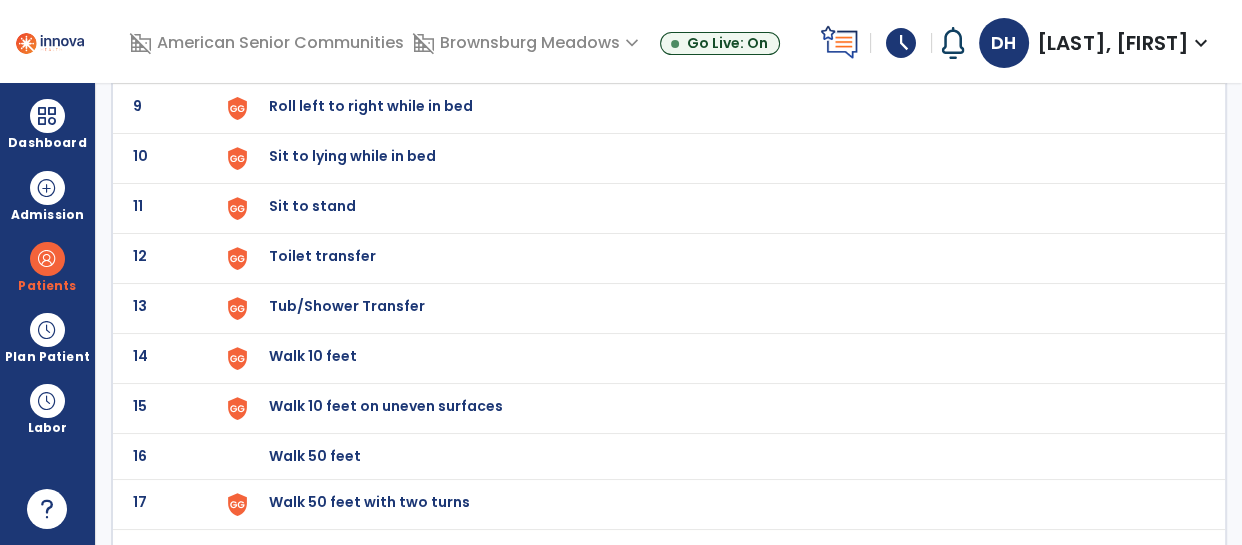 click on "Walk 10 feet" at bounding box center [717, -288] 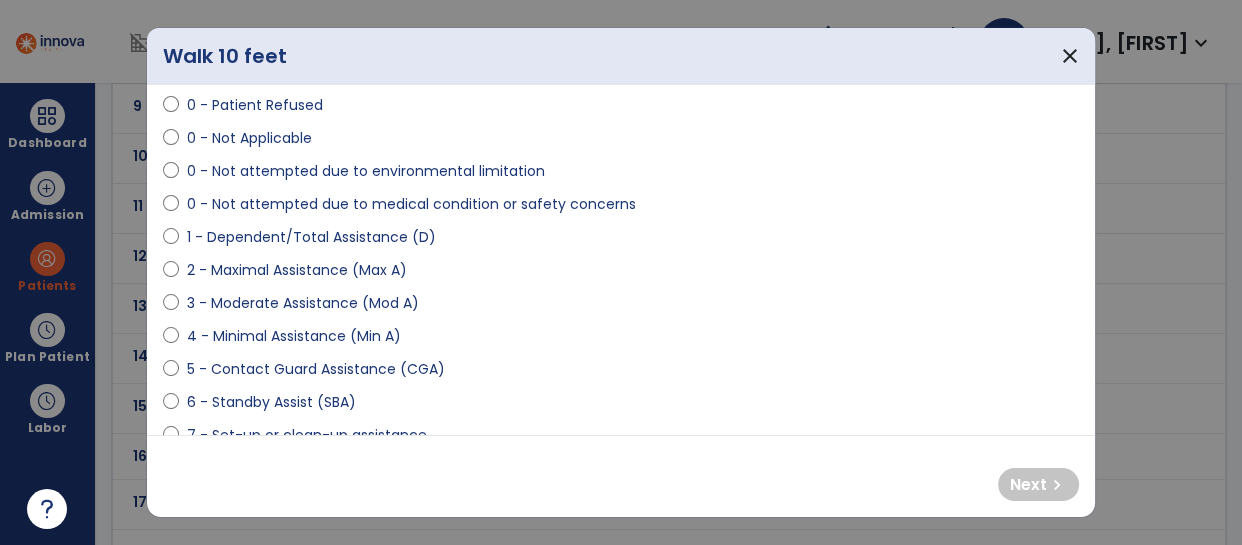 scroll, scrollTop: 103, scrollLeft: 0, axis: vertical 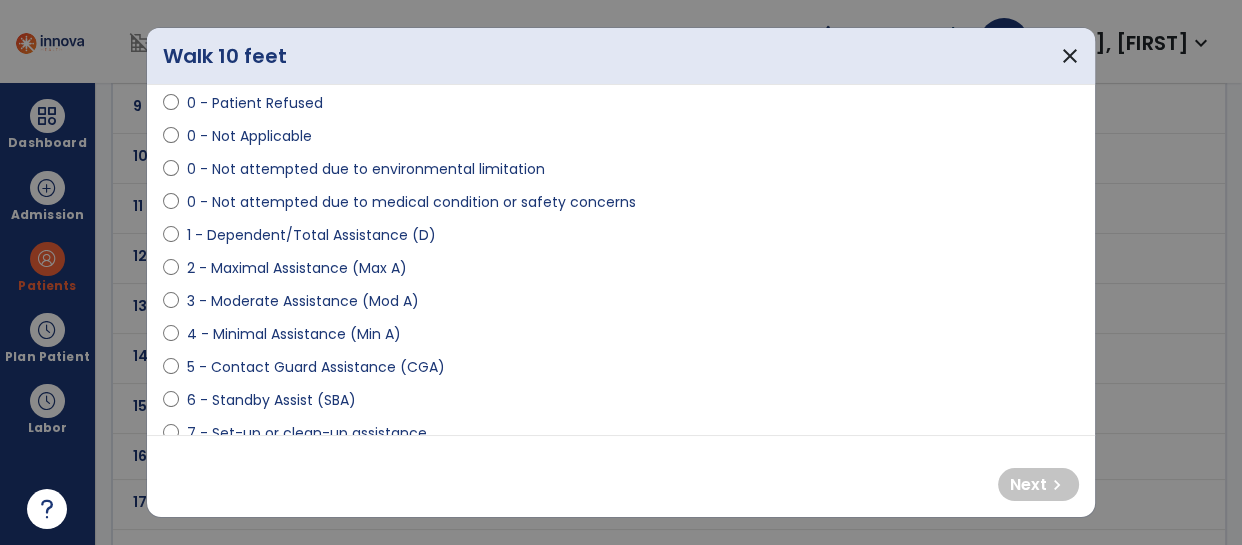 click on "5 - Contact Guard Assistance (CGA)" at bounding box center [316, 367] 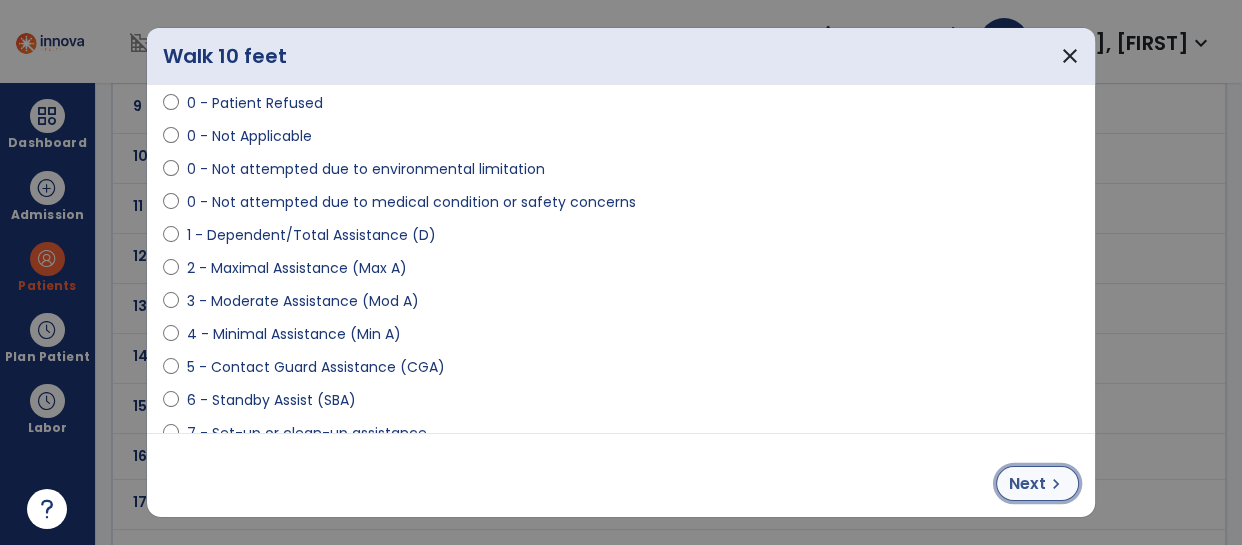 click on "Next" at bounding box center [1027, 484] 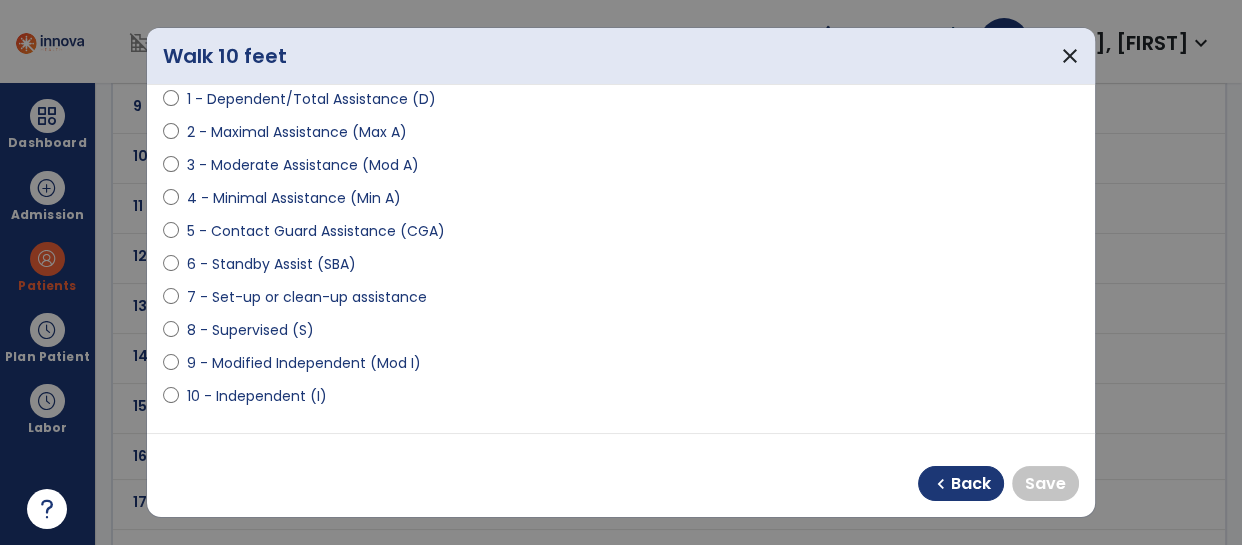scroll, scrollTop: 242, scrollLeft: 0, axis: vertical 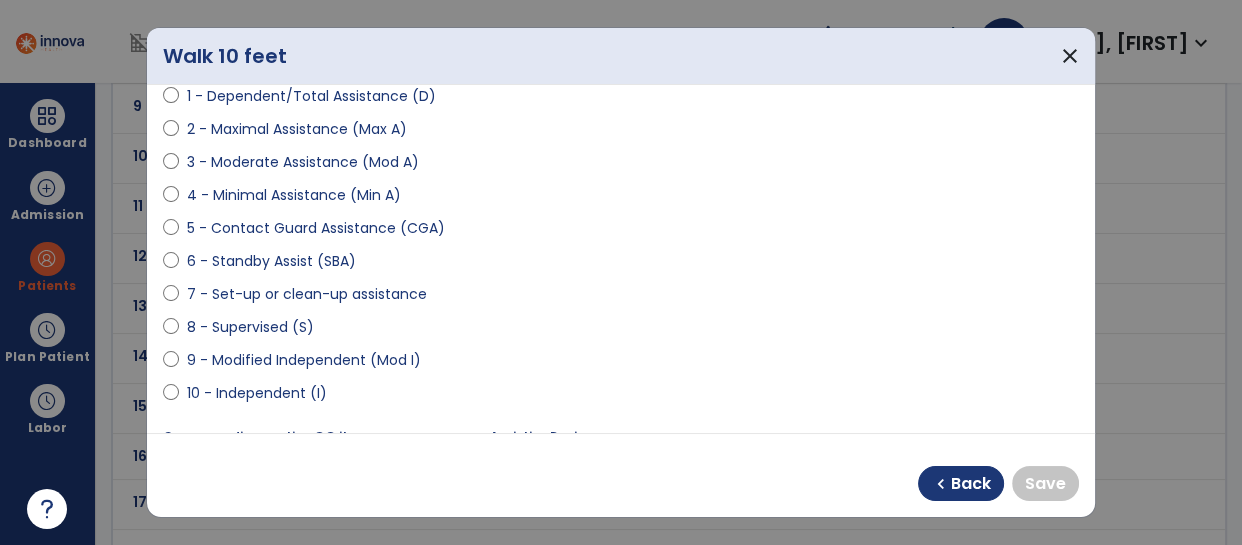 select on "**********" 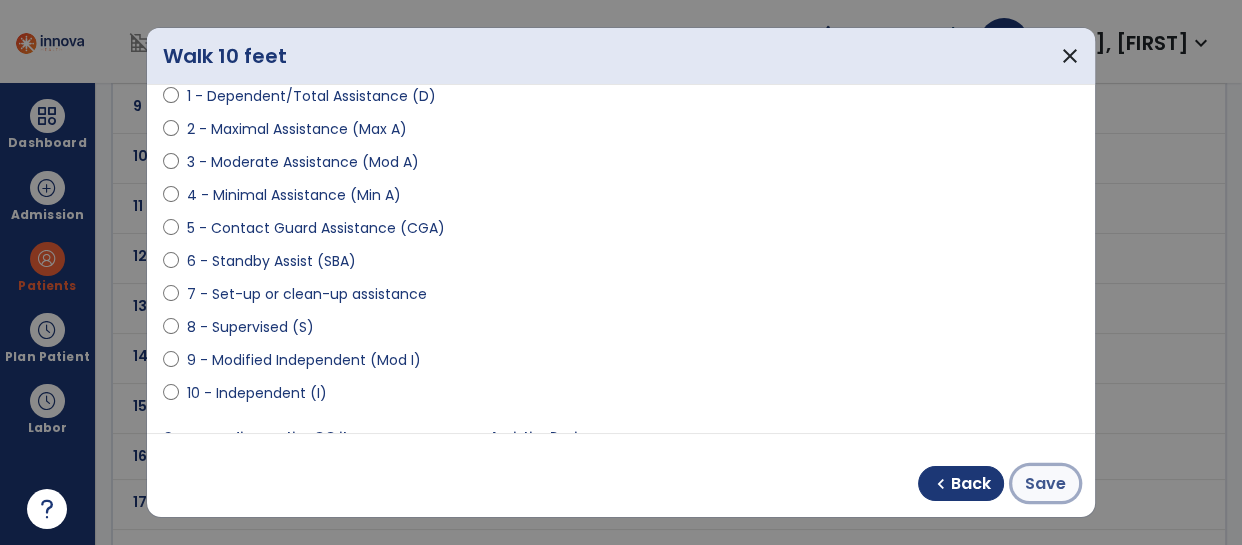 click on "Save" at bounding box center (1045, 484) 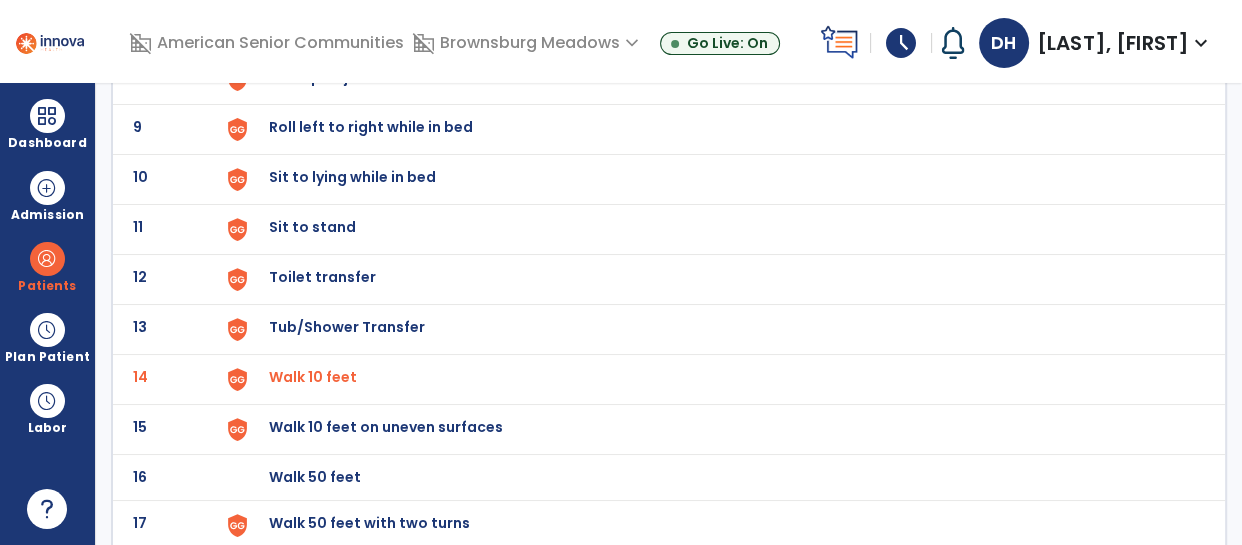 scroll, scrollTop: 470, scrollLeft: 0, axis: vertical 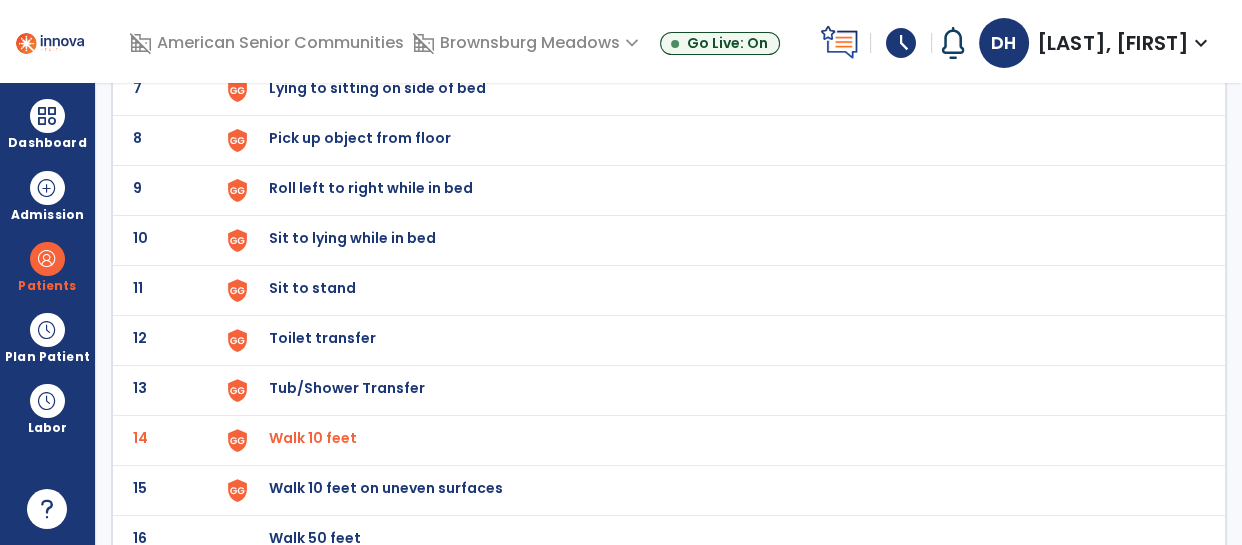 click on "Sit to stand" at bounding box center (717, -206) 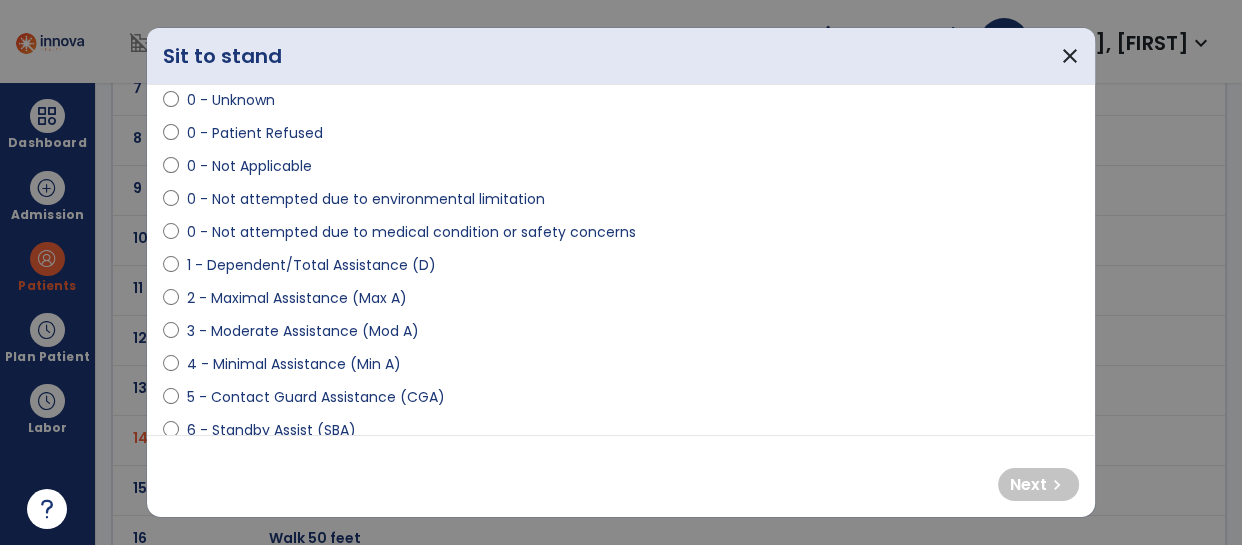 scroll, scrollTop: 77, scrollLeft: 0, axis: vertical 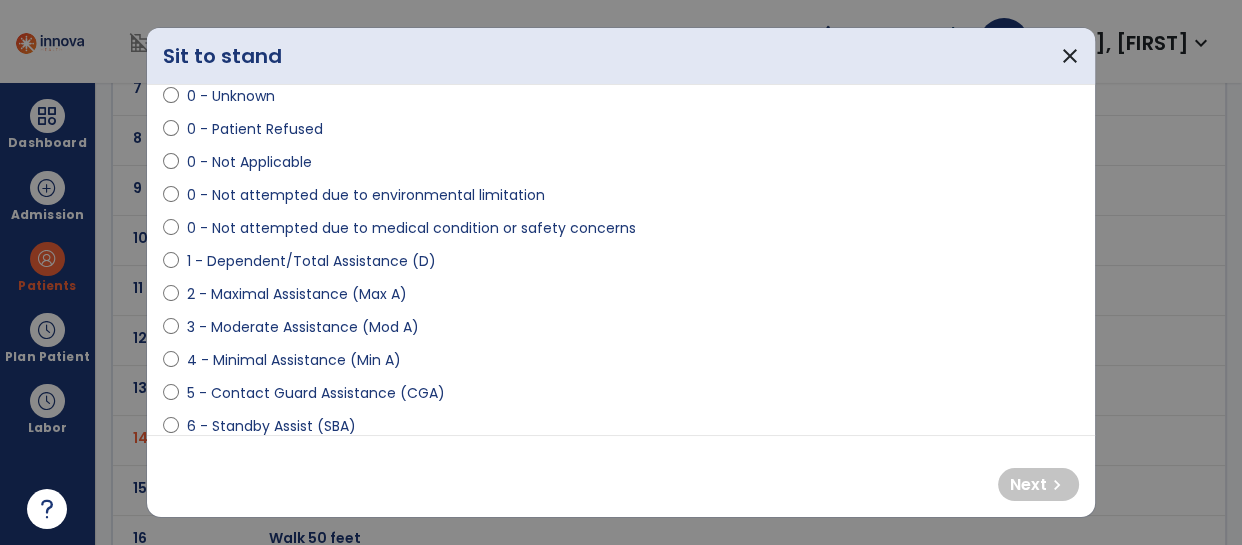 select on "**********" 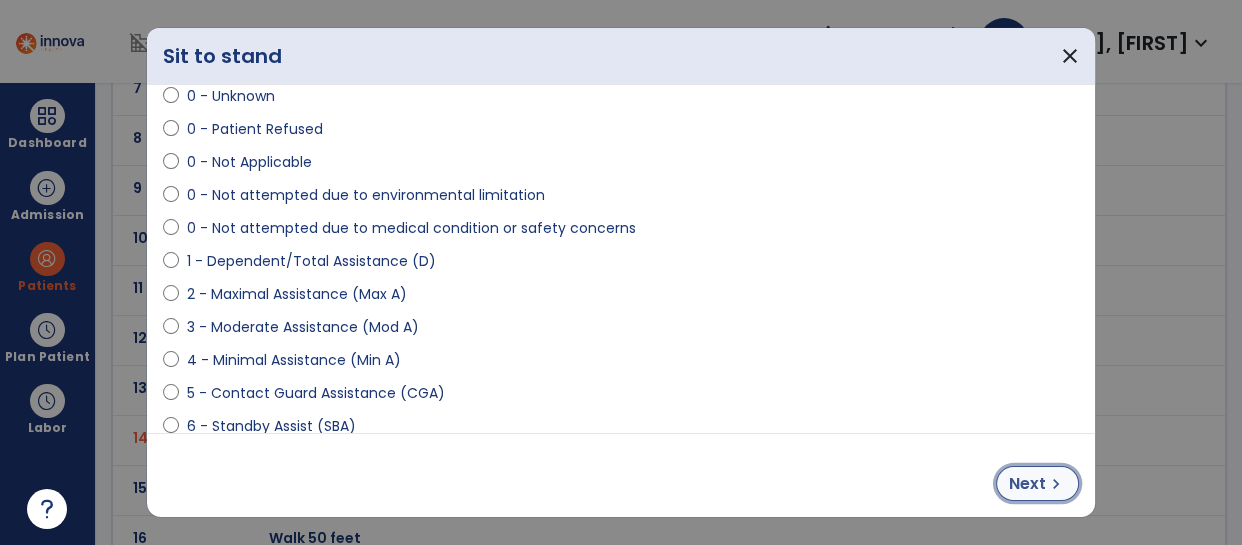 click on "chevron_right" at bounding box center [1056, 484] 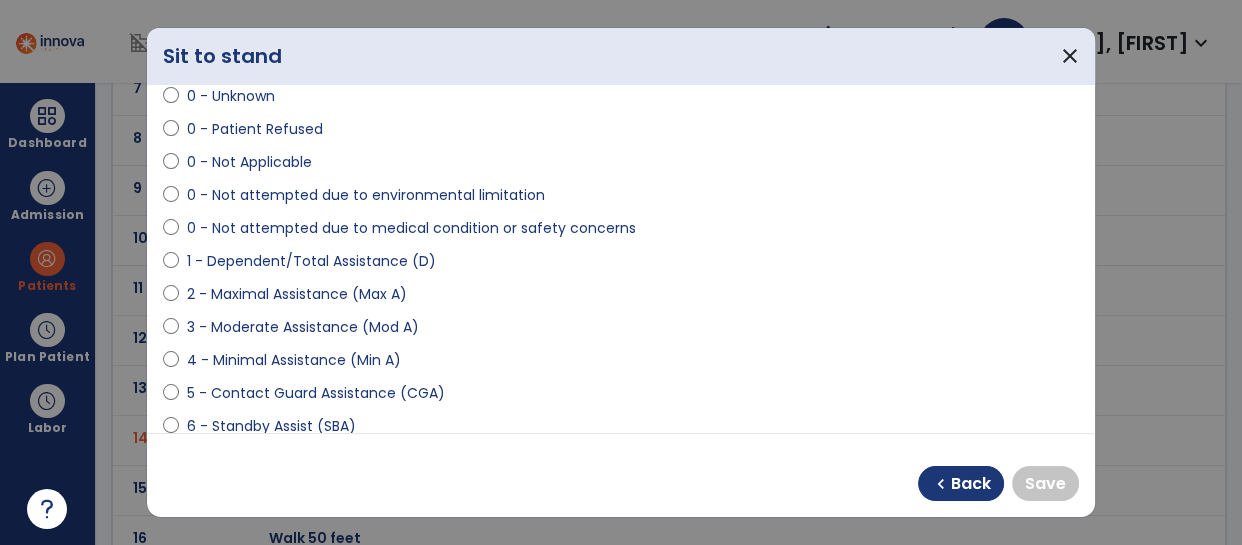 scroll, scrollTop: 260, scrollLeft: 0, axis: vertical 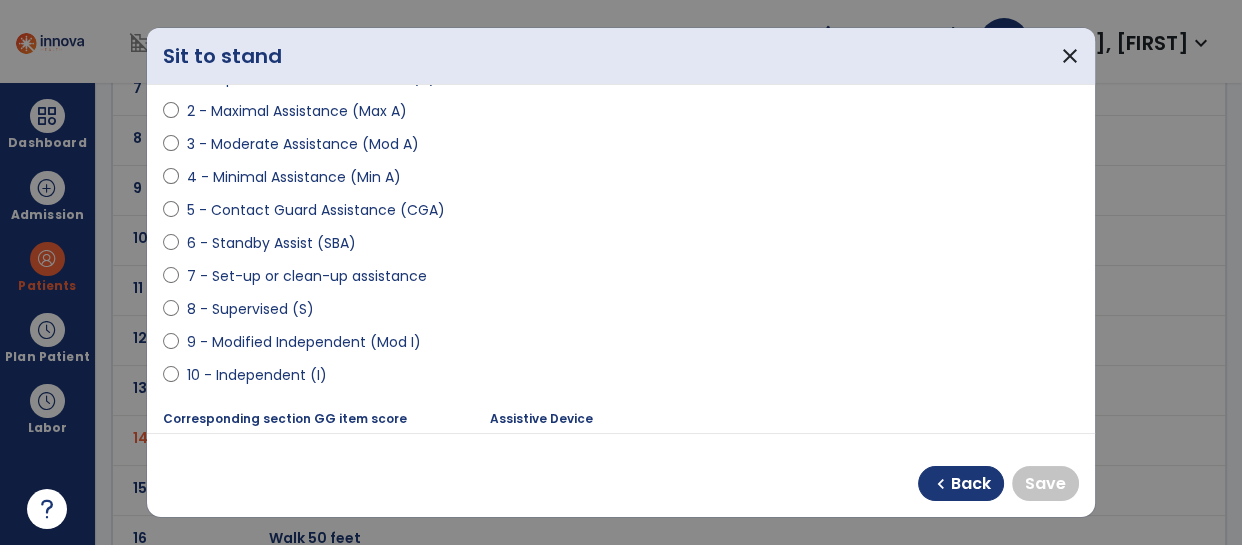 select on "**********" 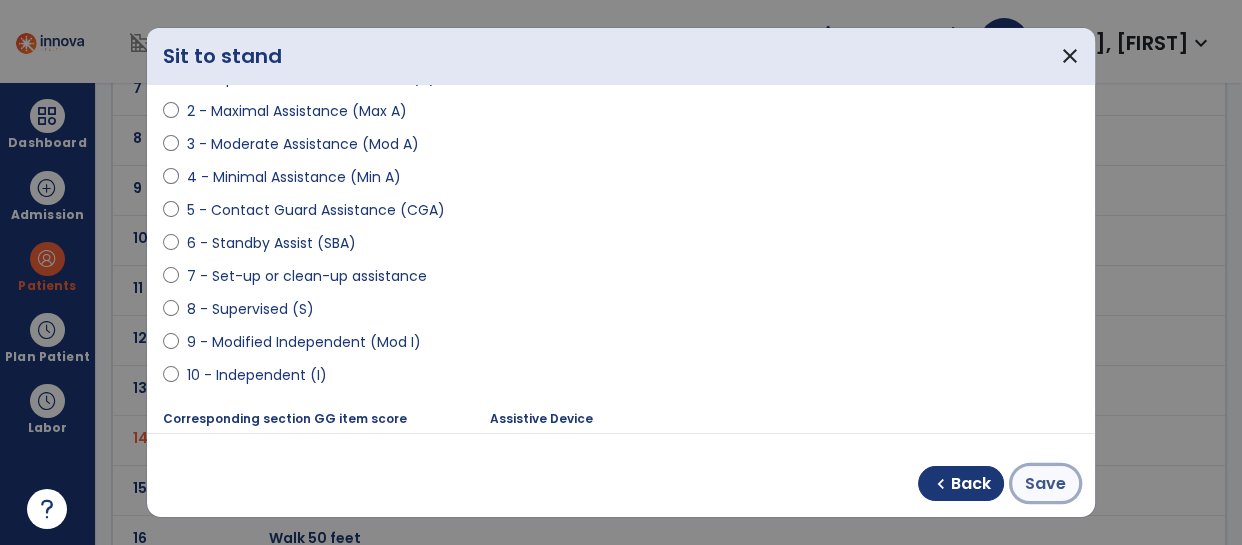 click on "Save" at bounding box center [1045, 484] 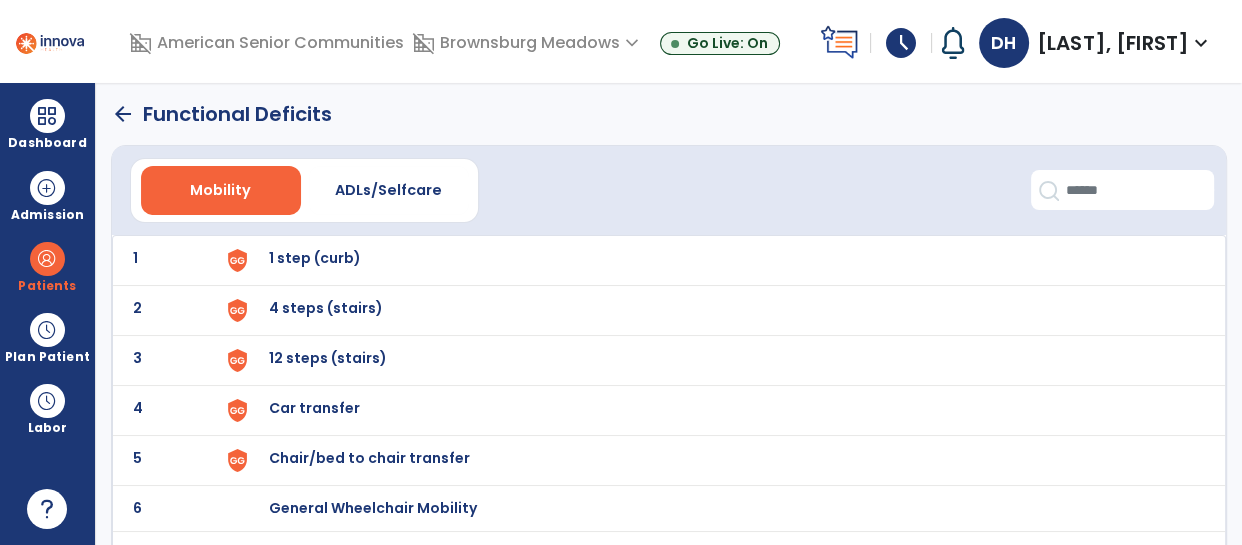 scroll, scrollTop: 0, scrollLeft: 0, axis: both 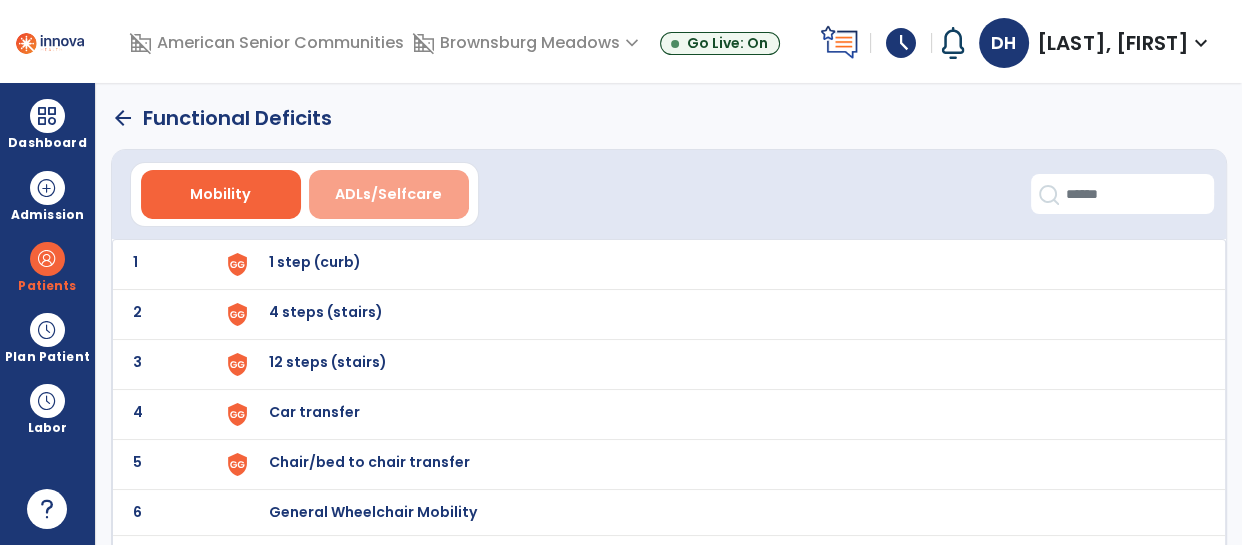 click on "ADLs/Selfcare" at bounding box center (388, 194) 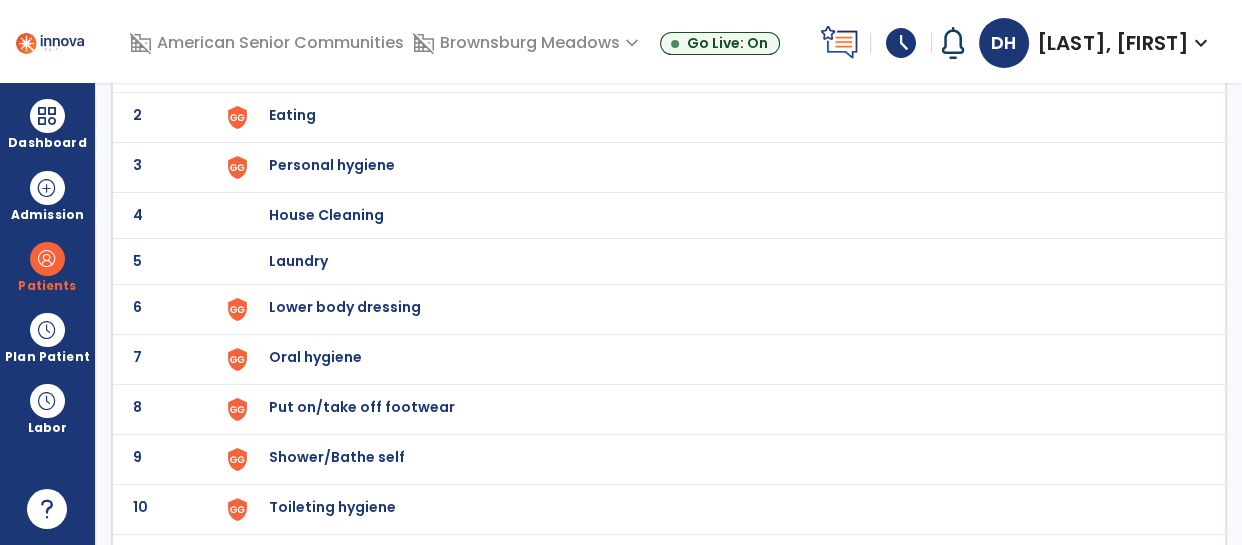 scroll, scrollTop: 198, scrollLeft: 0, axis: vertical 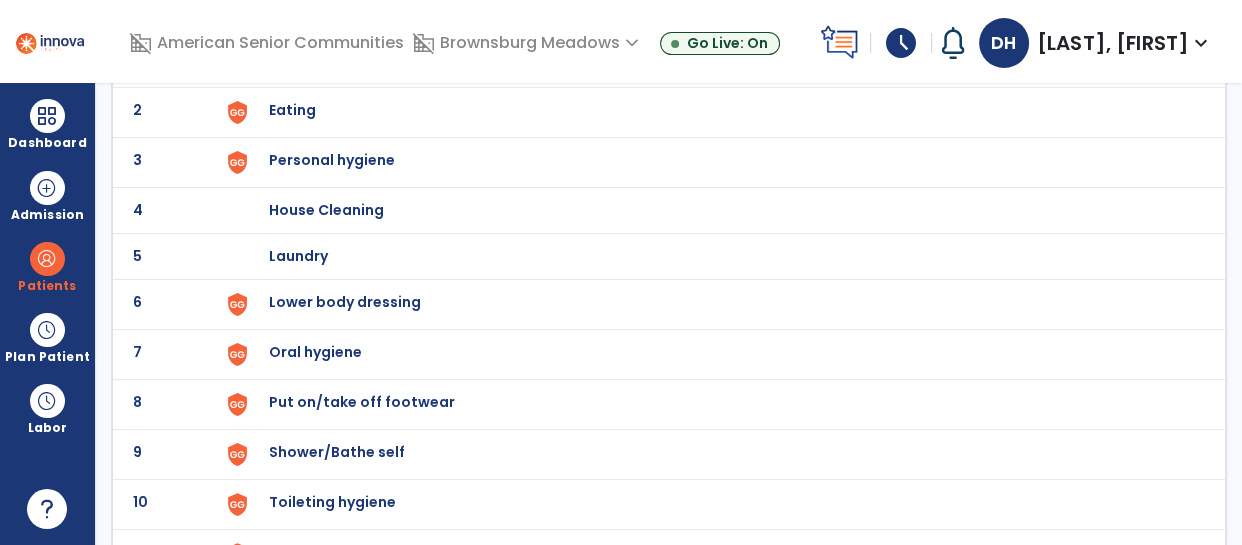 click on "Lower body dressing" at bounding box center [717, 64] 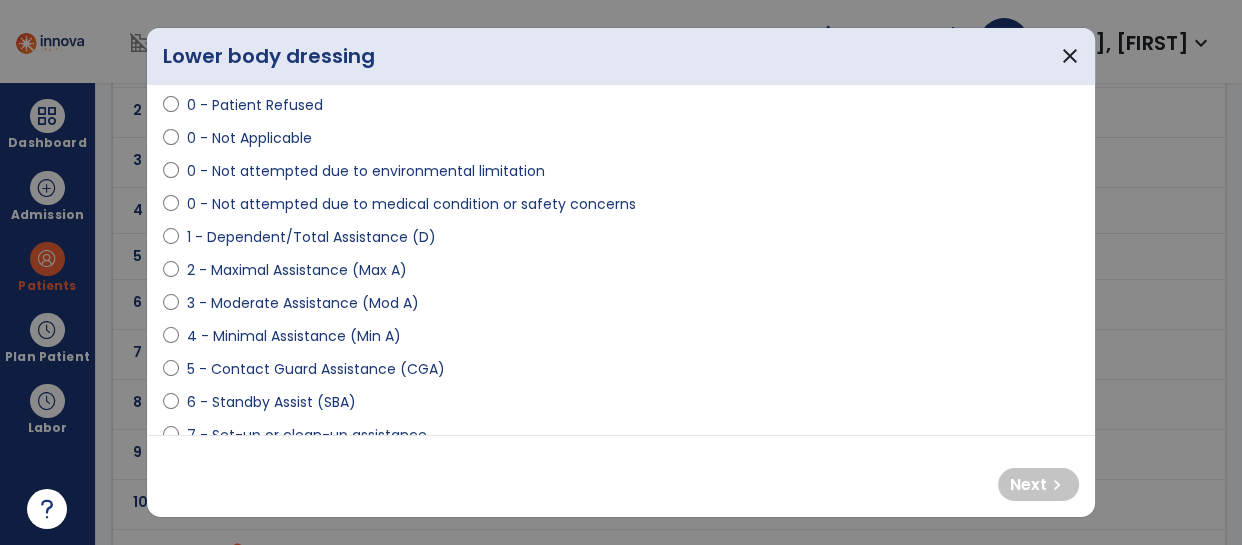 scroll, scrollTop: 107, scrollLeft: 0, axis: vertical 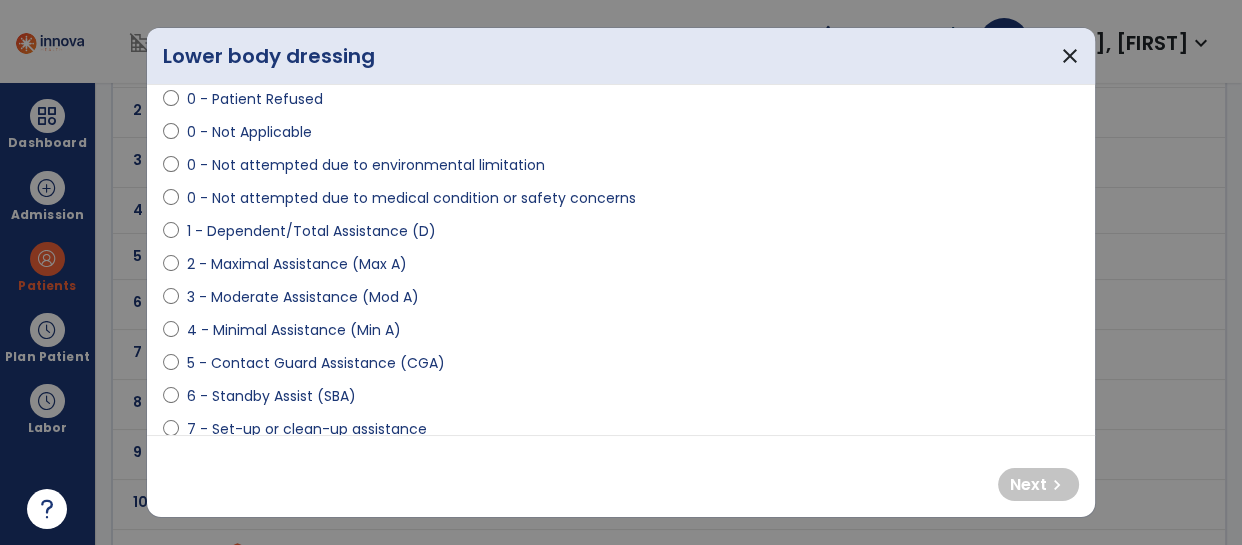 select on "**********" 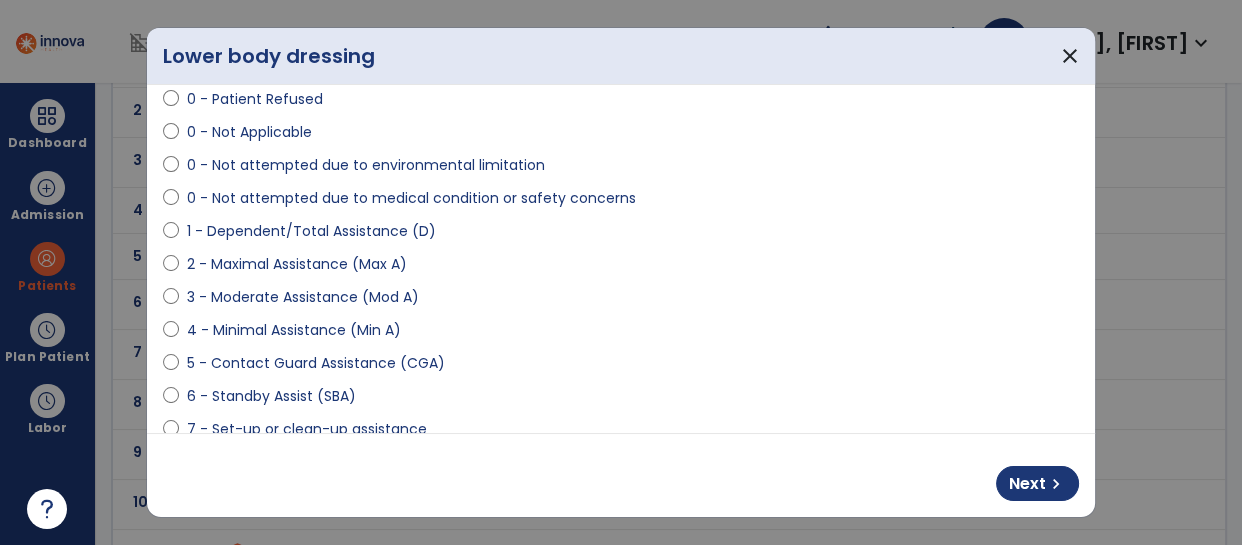 click on "Next  chevron_right" at bounding box center (621, 475) 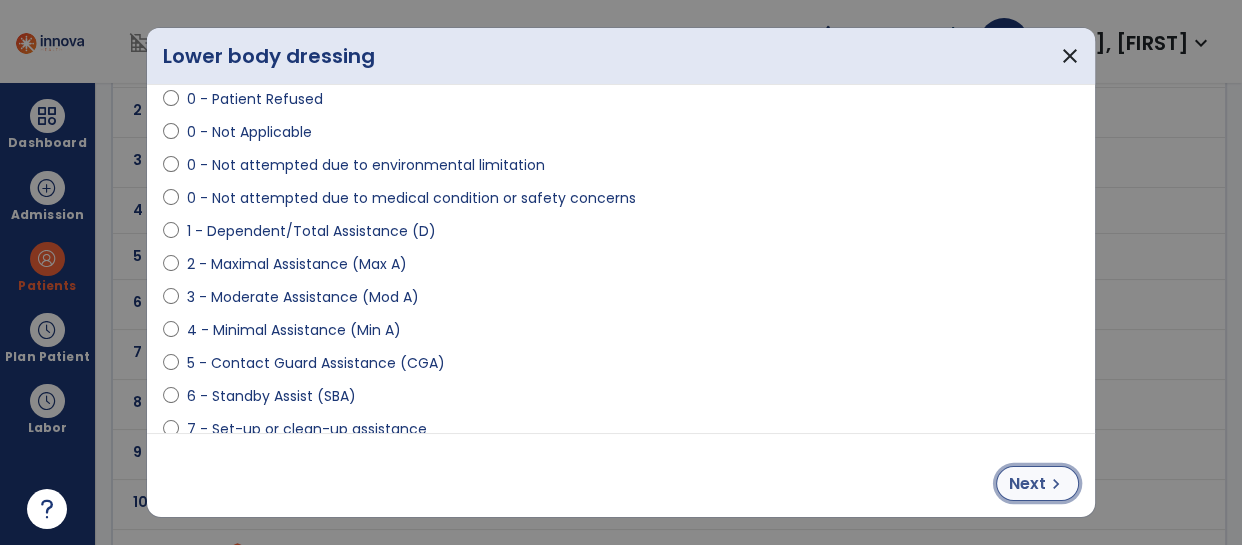 click on "chevron_right" at bounding box center [1056, 484] 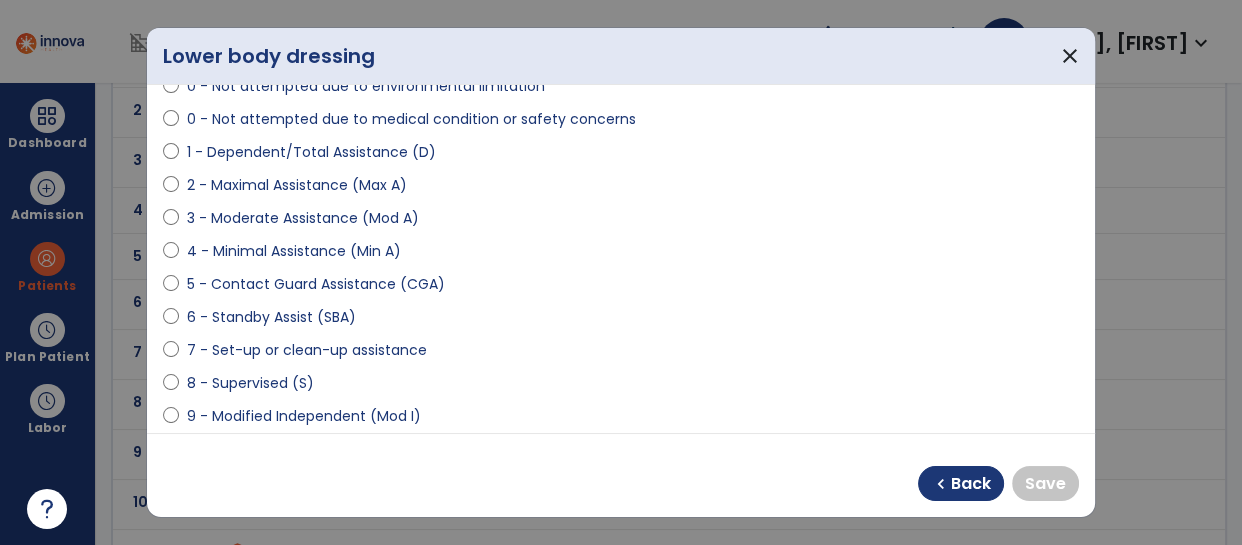 scroll, scrollTop: 191, scrollLeft: 0, axis: vertical 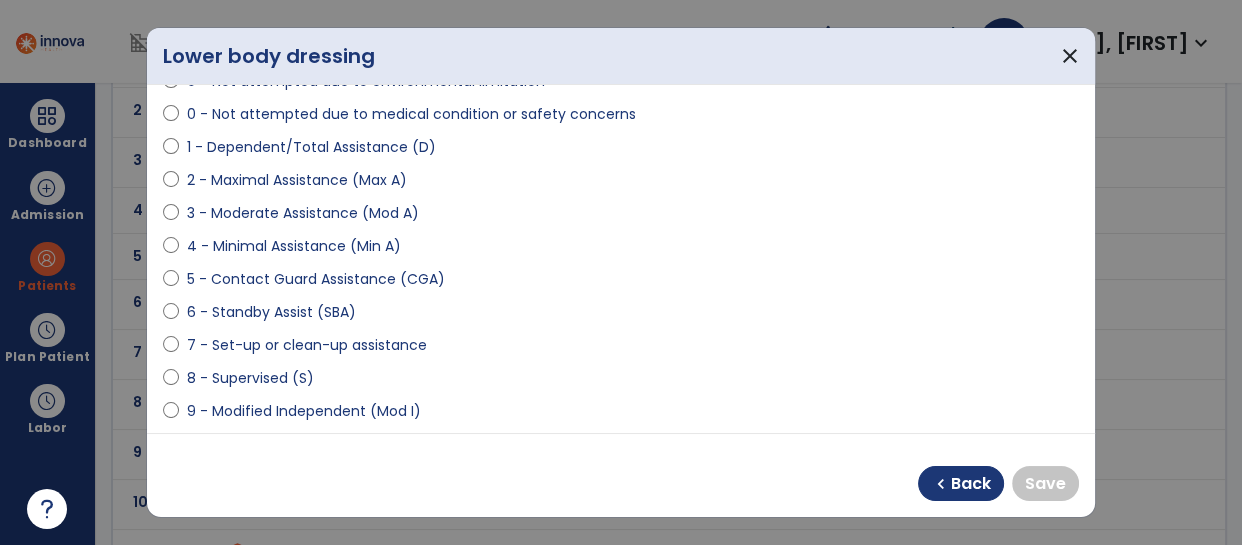 click on "chevron_left  Back Save" at bounding box center [621, 475] 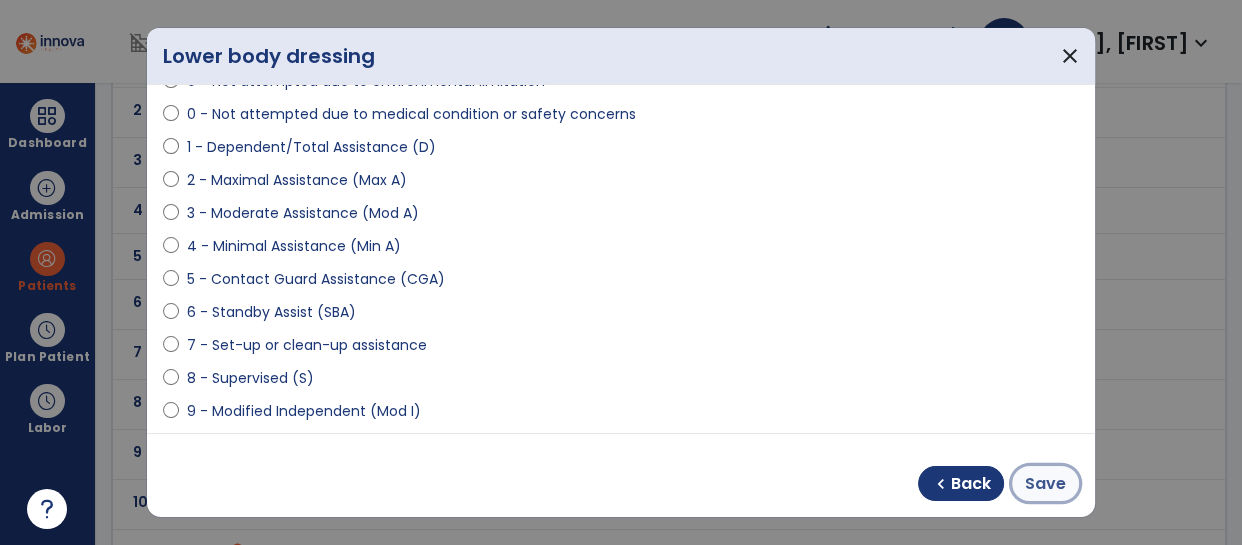 click on "Save" at bounding box center (1045, 484) 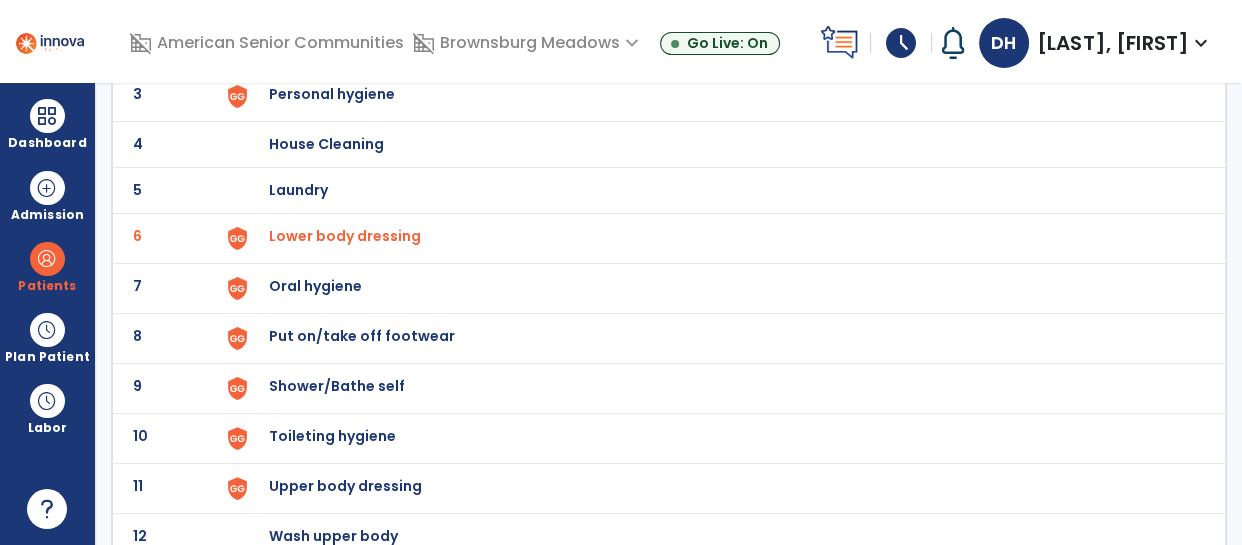 scroll, scrollTop: 268, scrollLeft: 0, axis: vertical 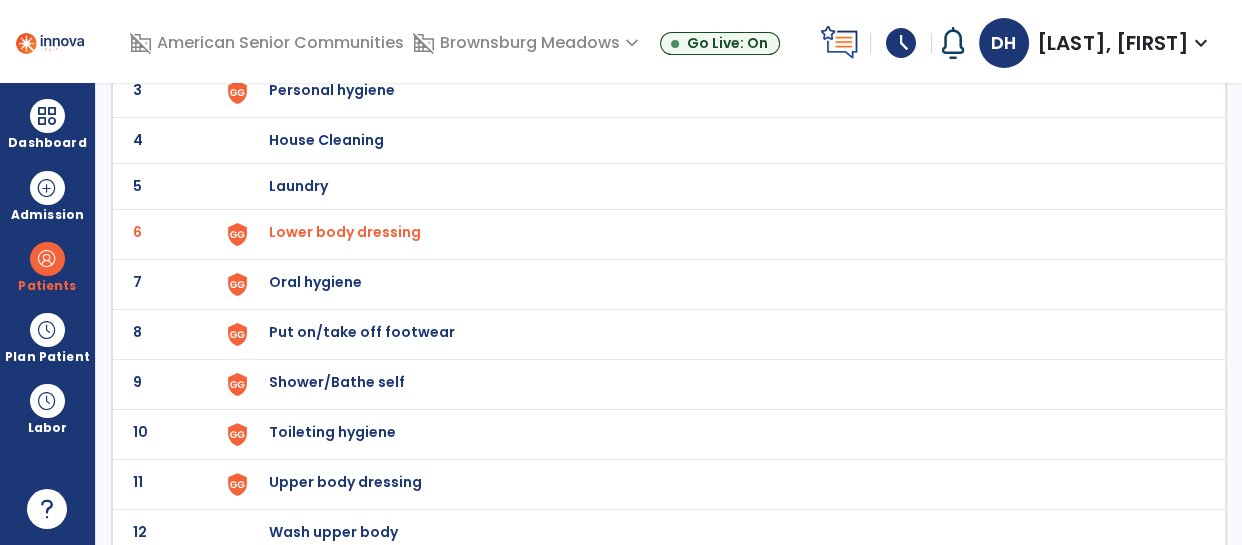 click on "Toileting hygiene" at bounding box center [717, -6] 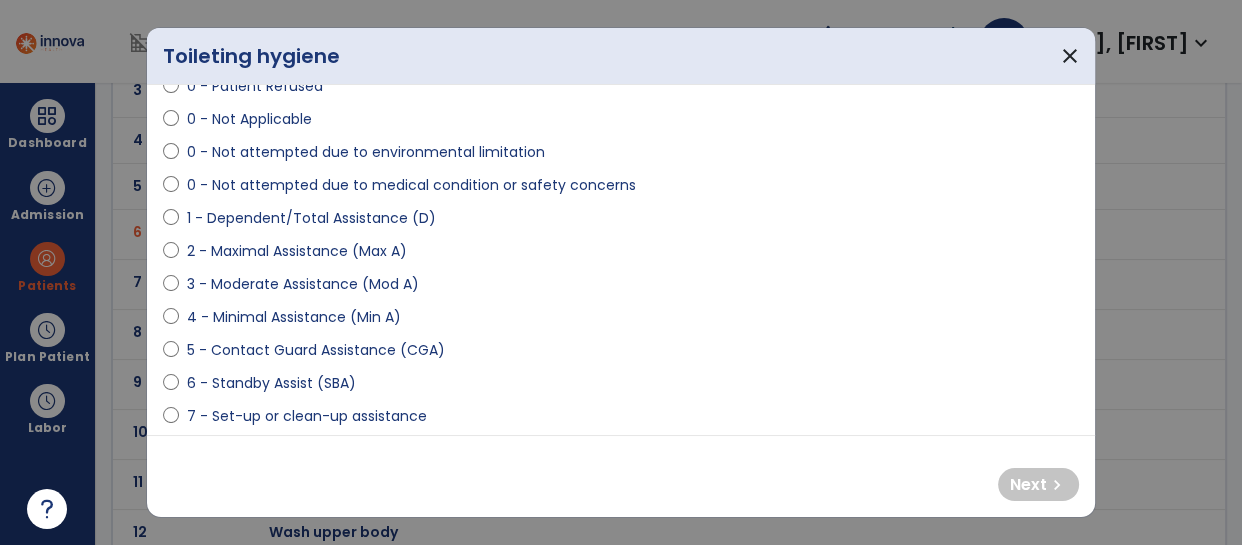 scroll, scrollTop: 123, scrollLeft: 0, axis: vertical 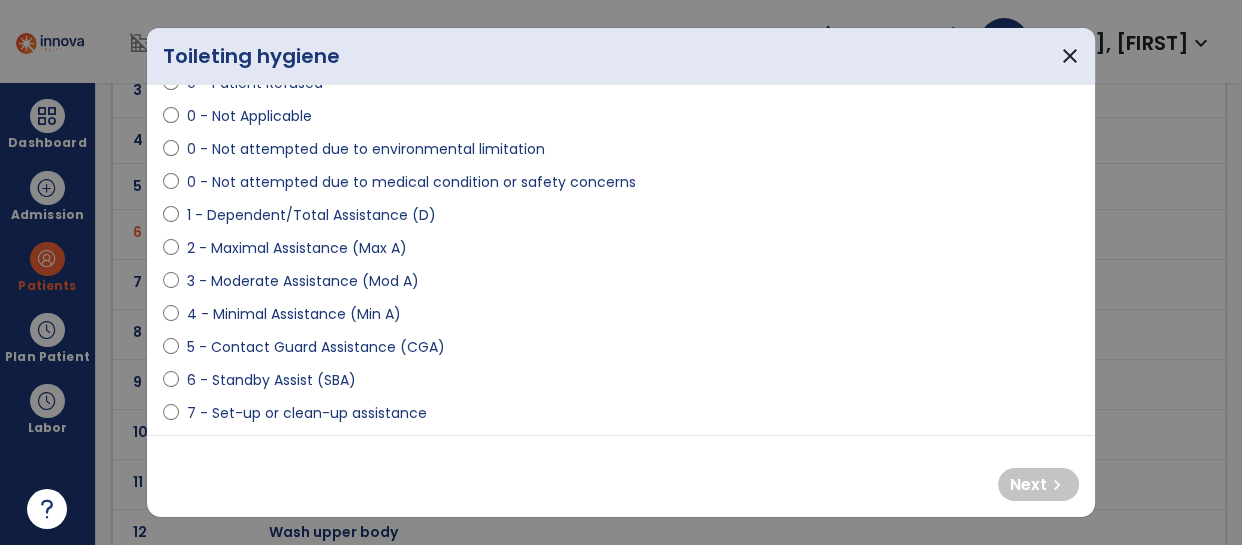 select on "**********" 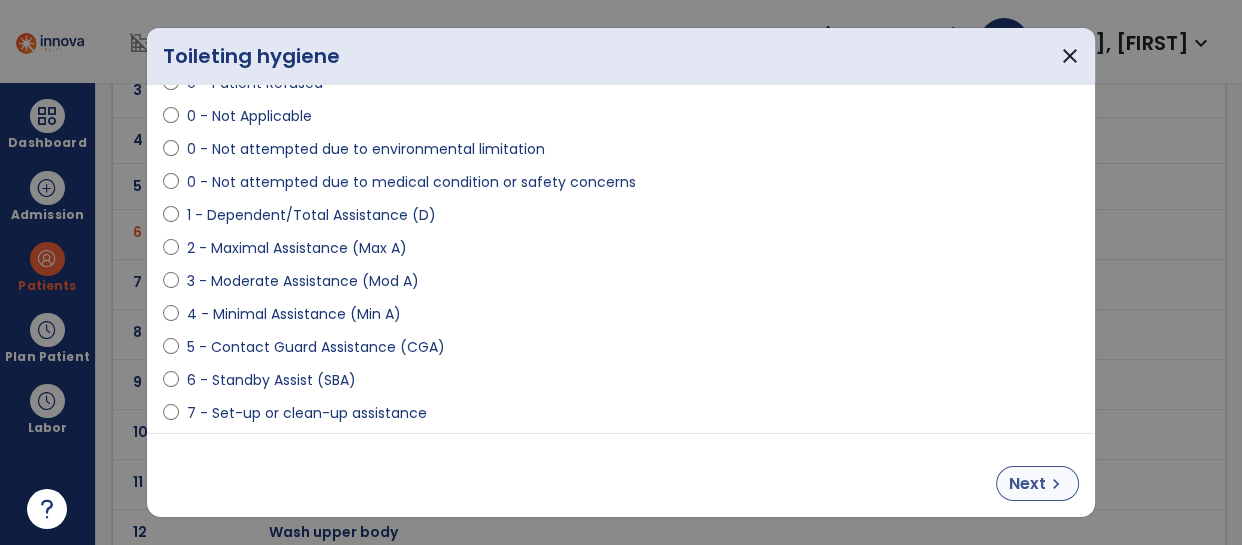 click on "chevron_right" at bounding box center [1056, 484] 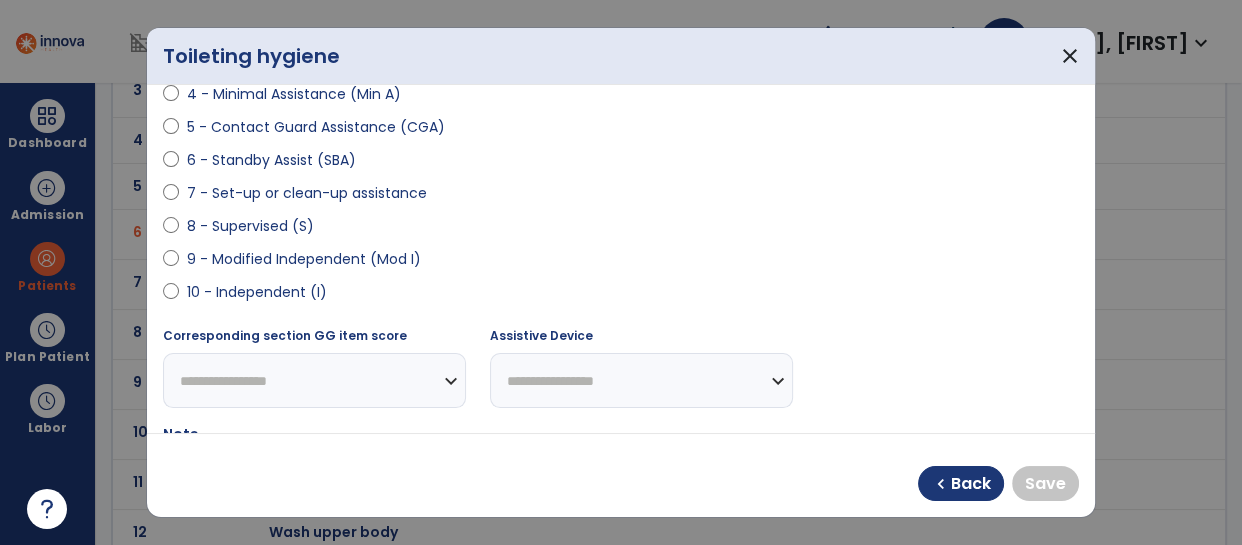 scroll, scrollTop: 344, scrollLeft: 0, axis: vertical 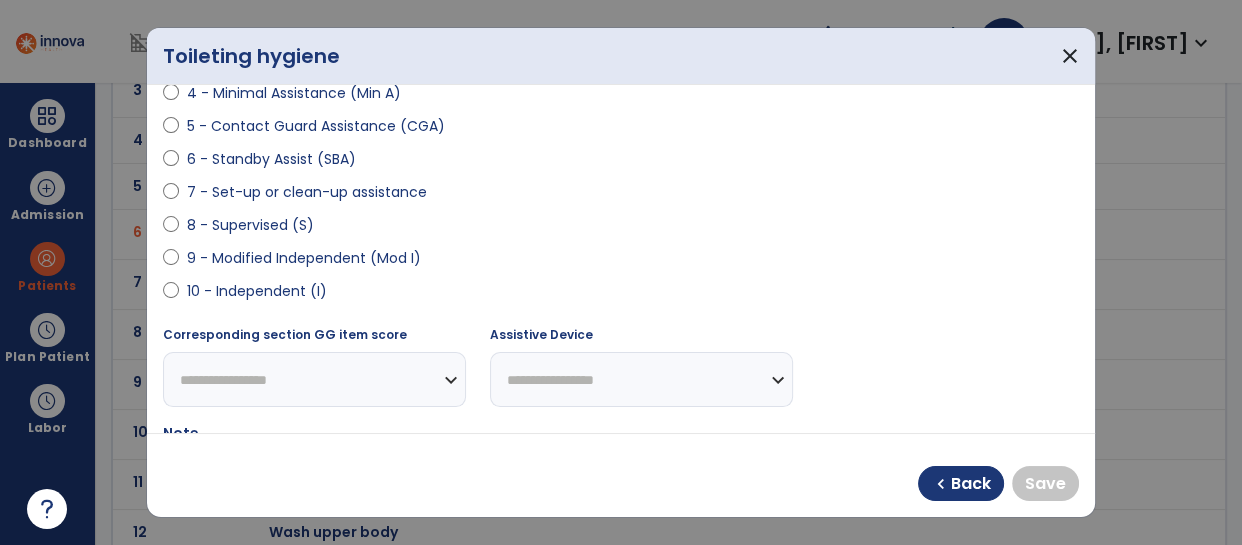 click on "**********" at bounding box center [621, 259] 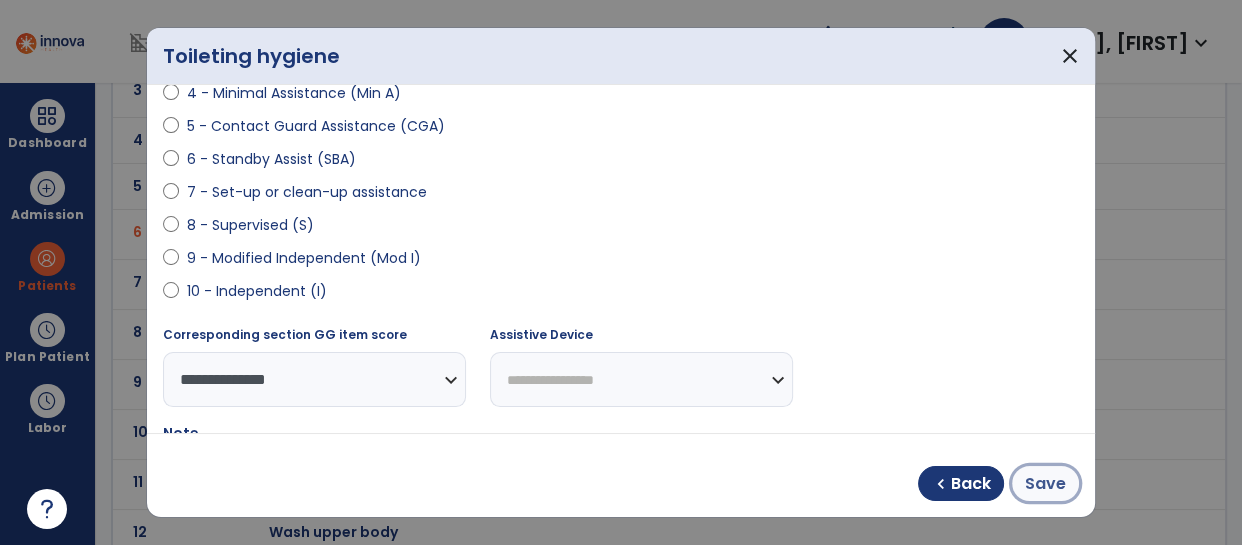 click on "Save" at bounding box center [1045, 484] 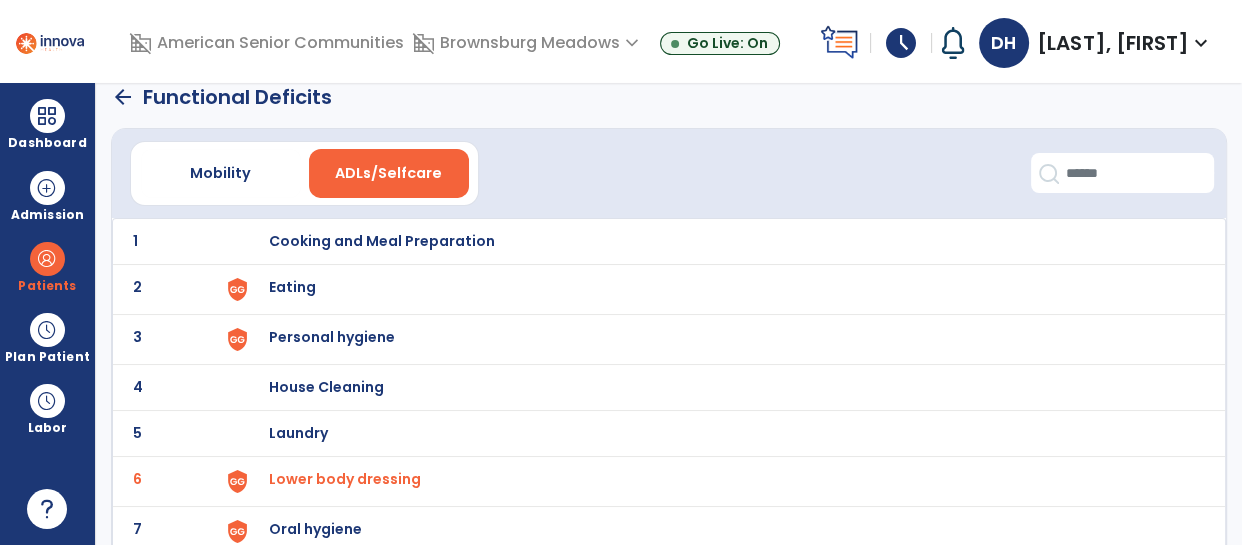 scroll, scrollTop: 0, scrollLeft: 0, axis: both 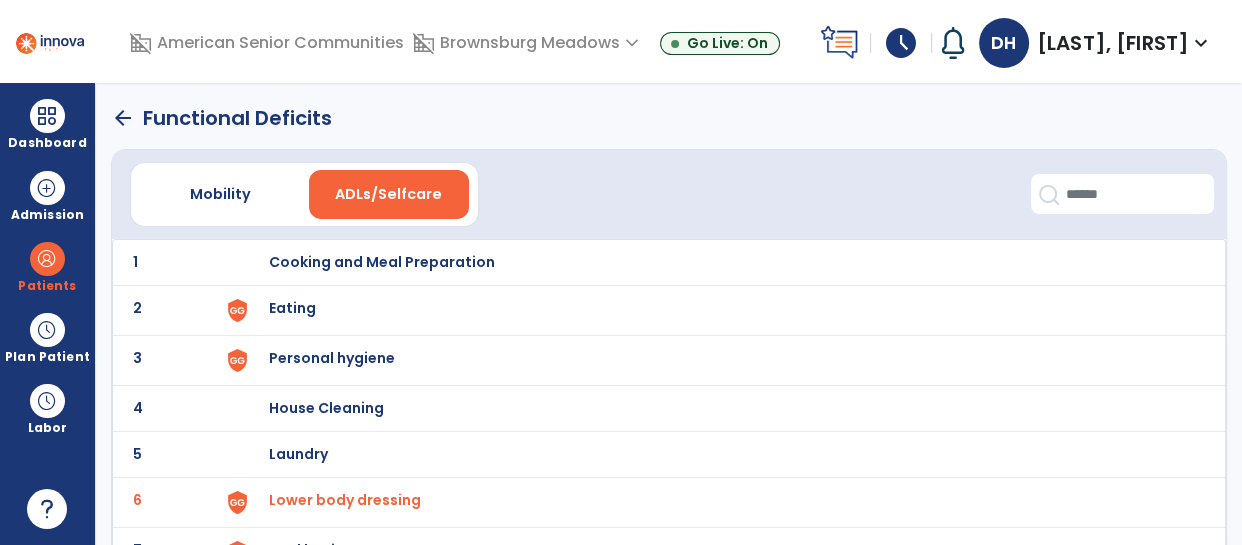 click on "arrow_back" 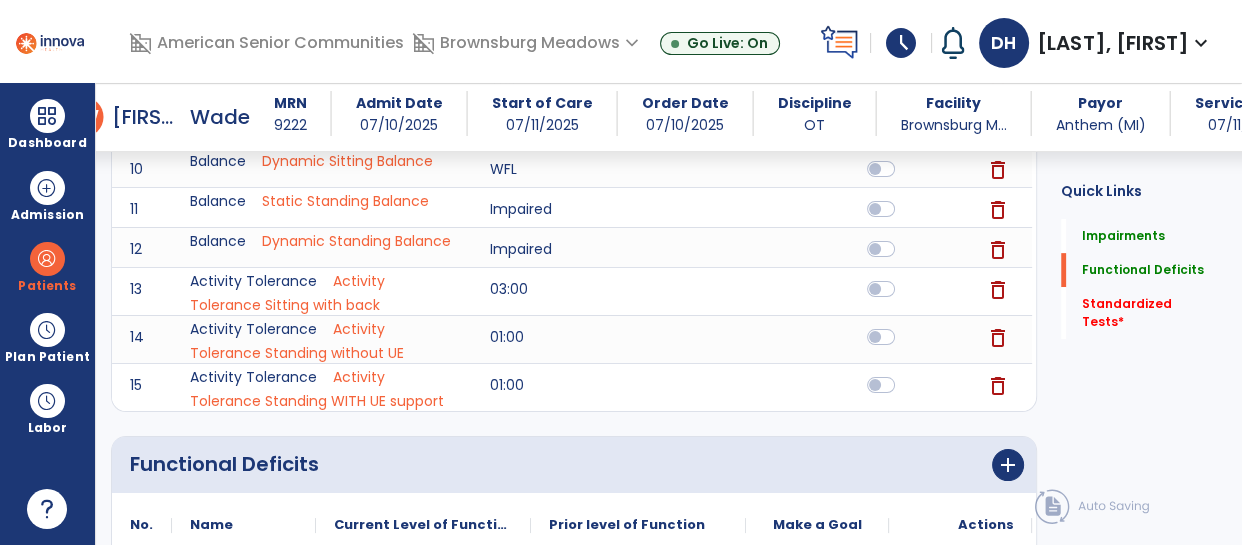 scroll, scrollTop: 1291, scrollLeft: 0, axis: vertical 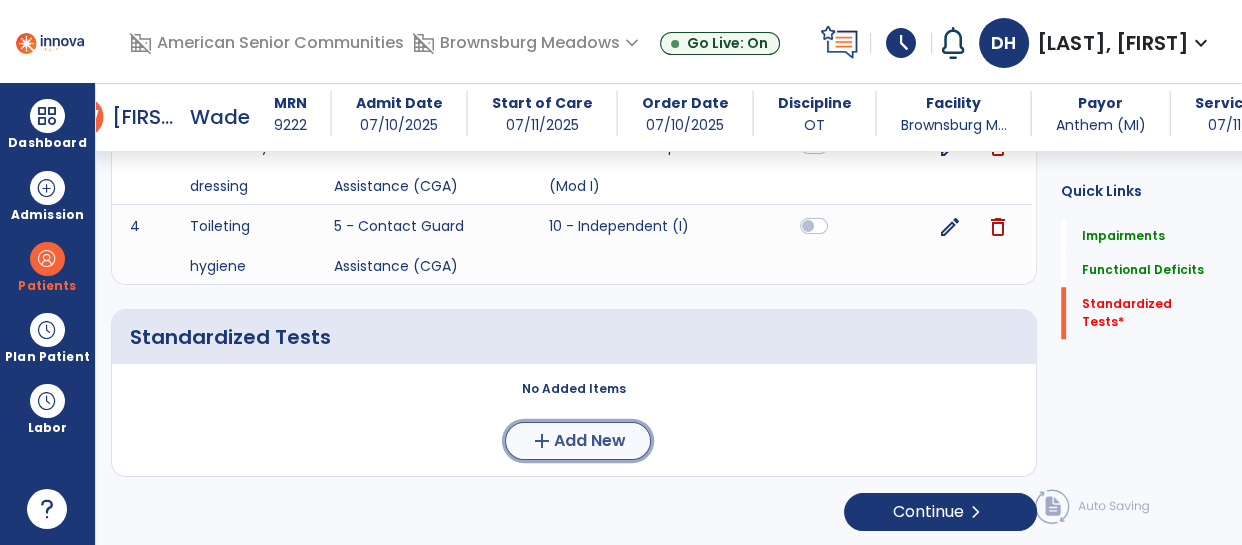 click on "add  Add New" 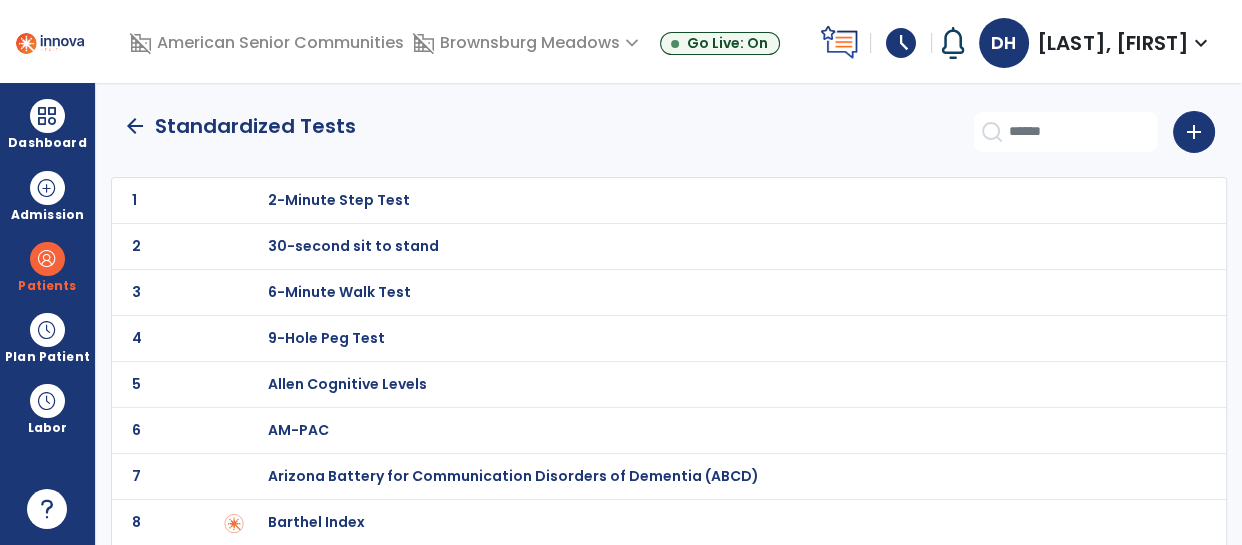 scroll, scrollTop: 2, scrollLeft: 0, axis: vertical 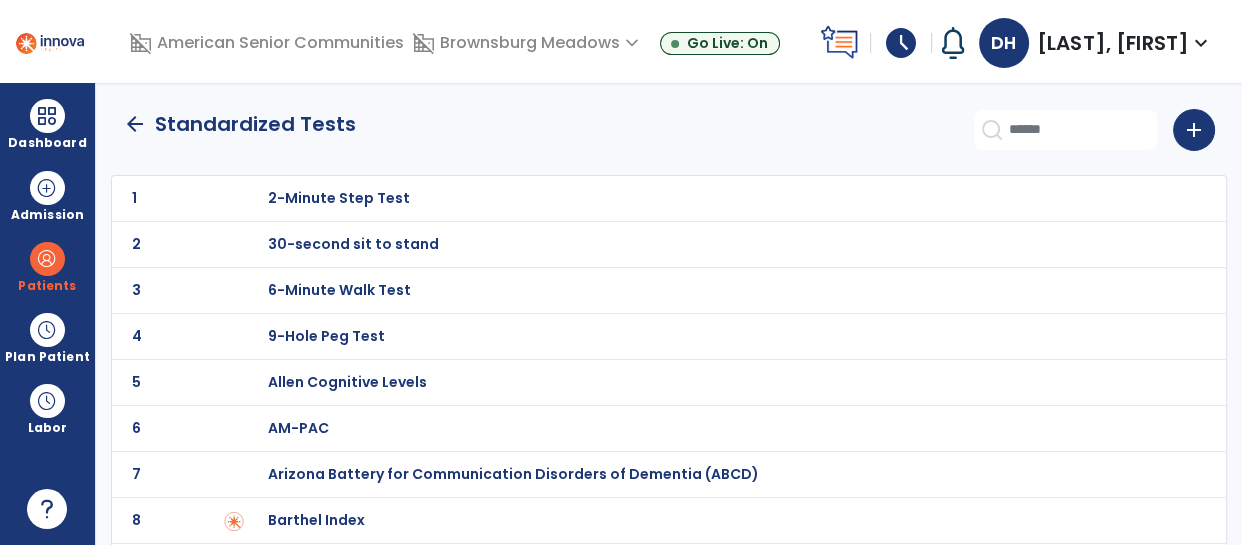 click on "30-second sit to stand" at bounding box center [717, 198] 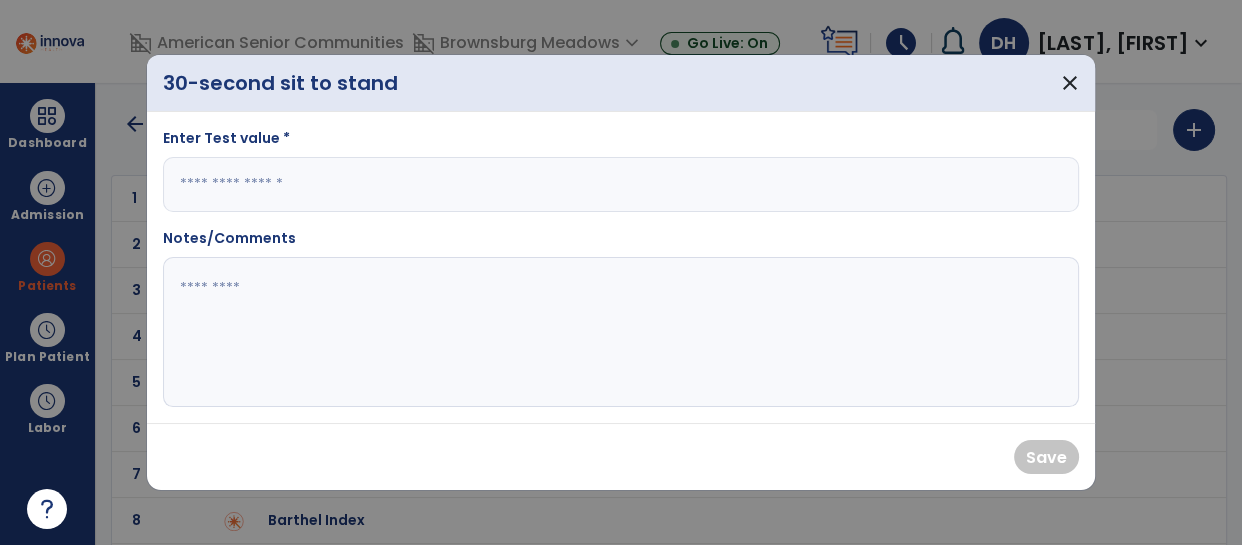 click at bounding box center (621, 184) 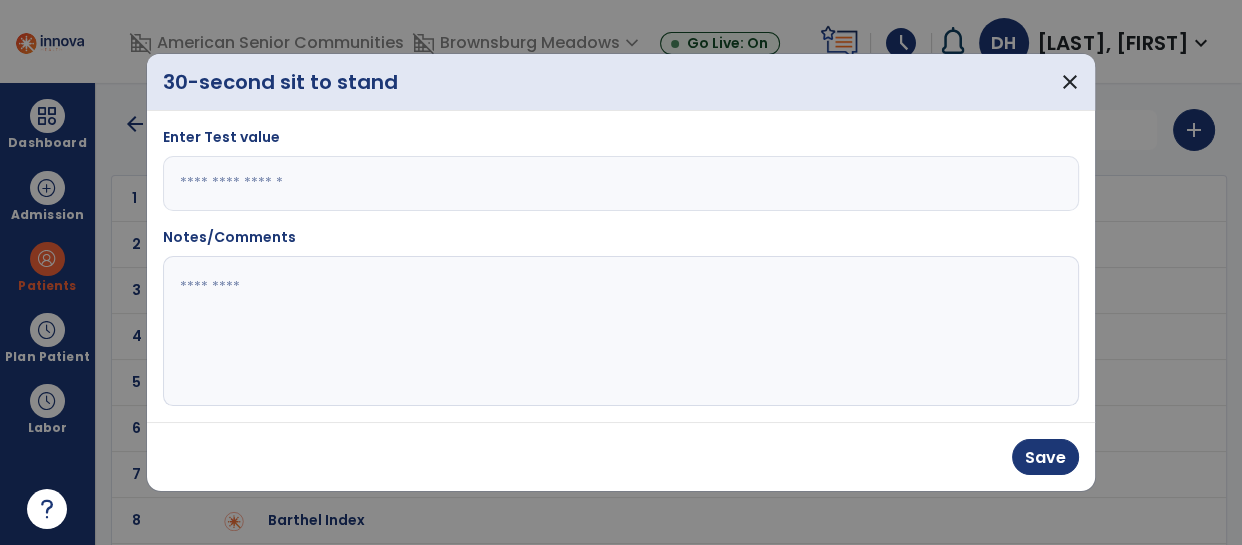 type on "**" 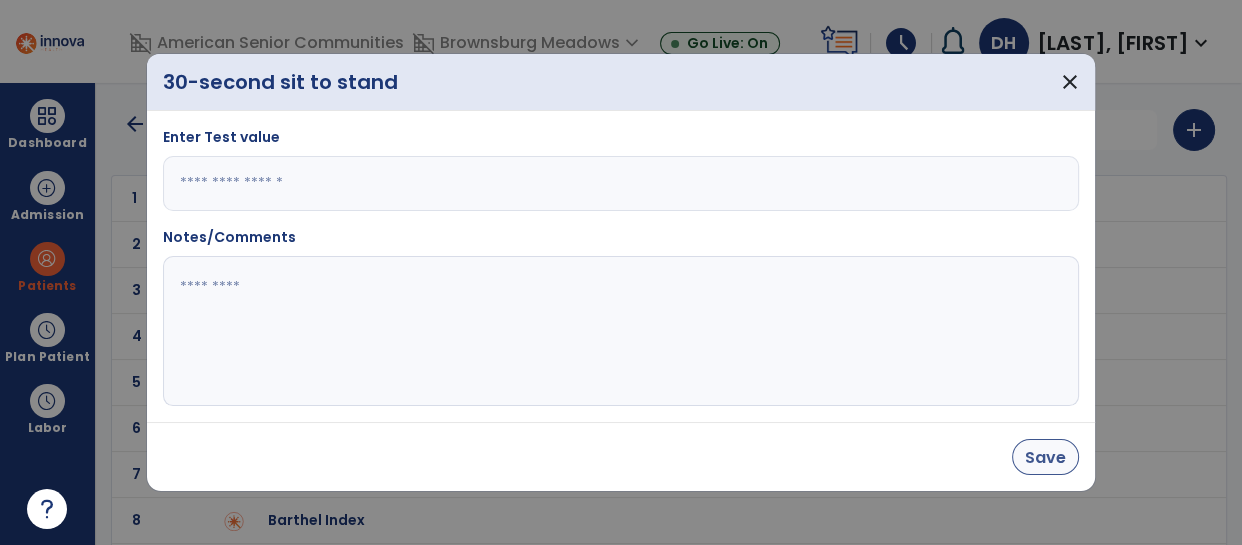 click on "Save" at bounding box center [1045, 457] 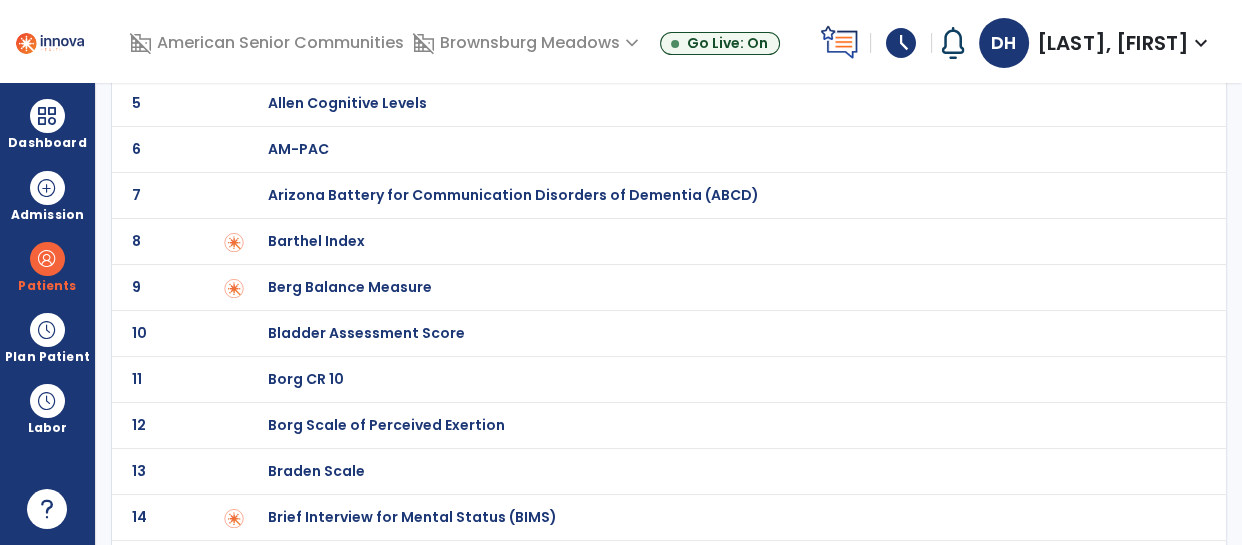 scroll, scrollTop: 290, scrollLeft: 0, axis: vertical 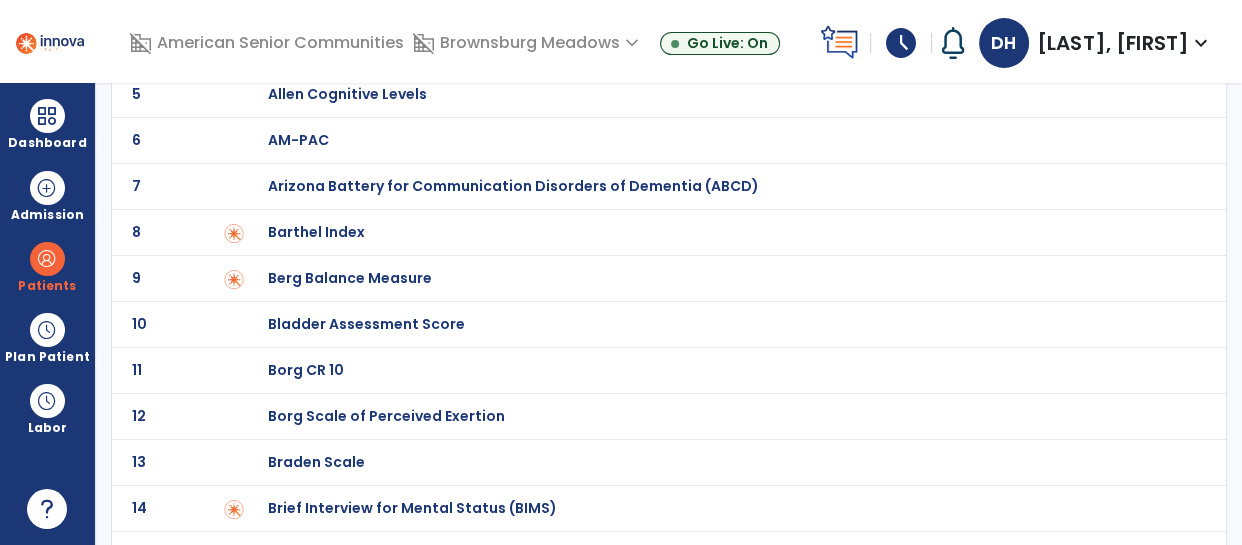 click on "Barthel Index" at bounding box center (717, -90) 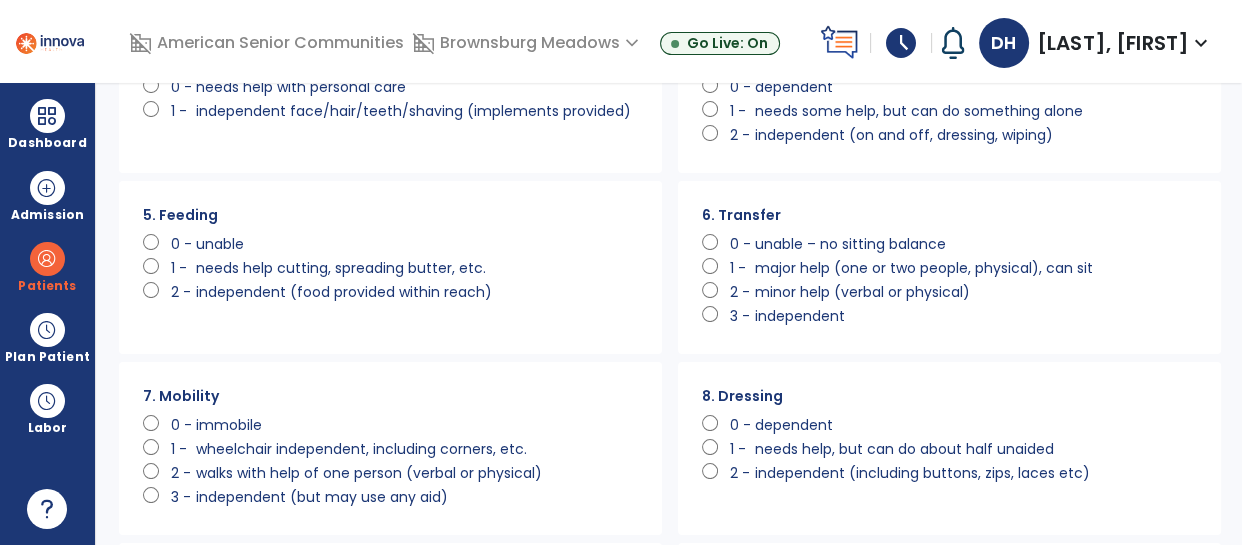 scroll, scrollTop: 0, scrollLeft: 0, axis: both 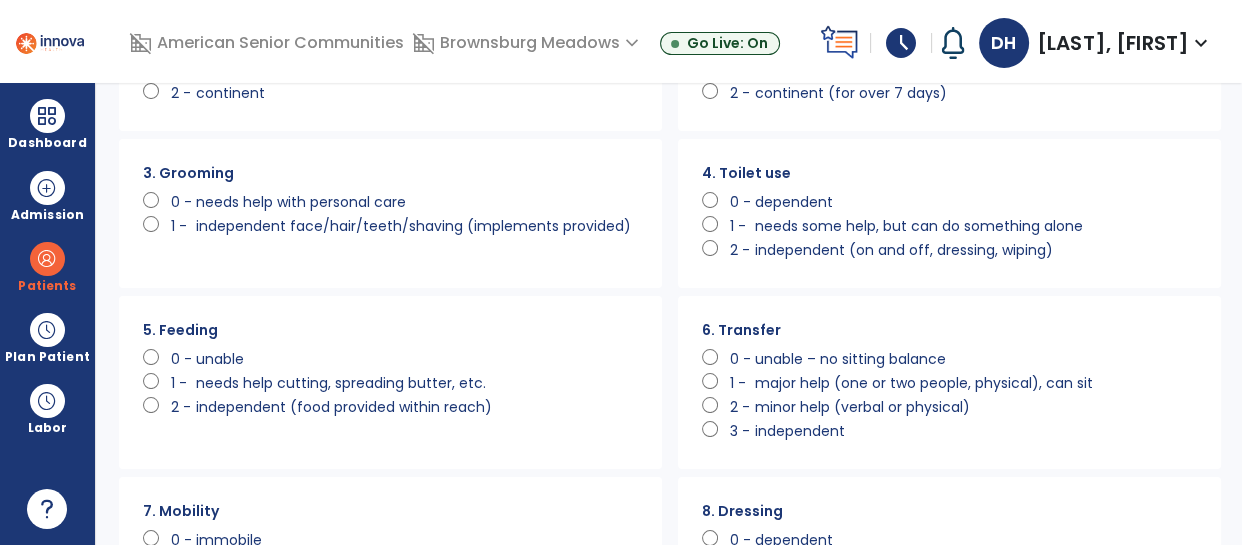 click on "0 -" 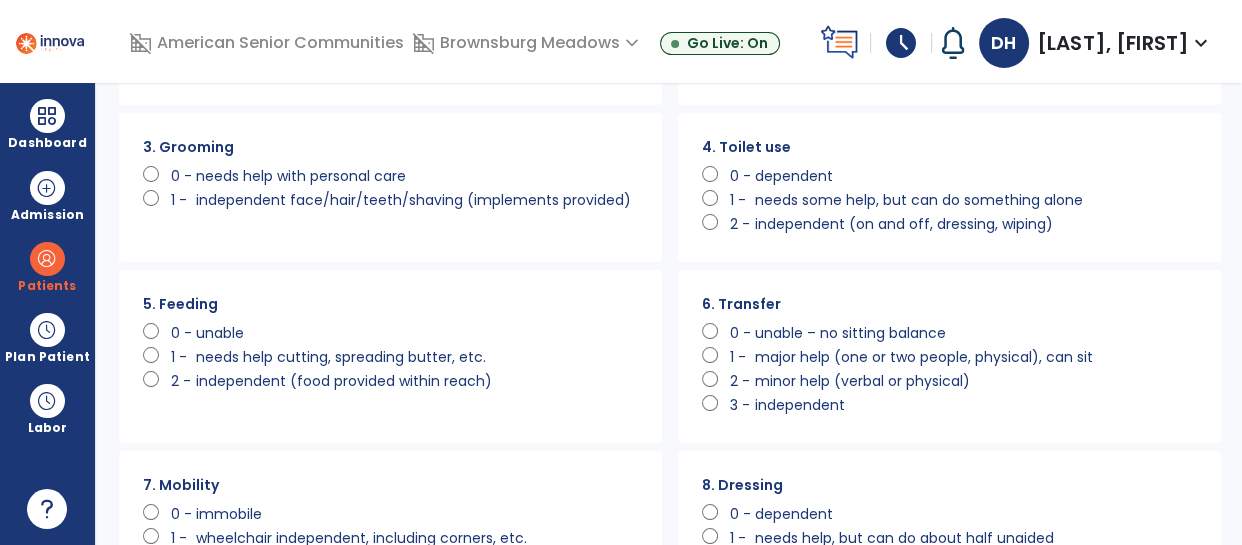 scroll, scrollTop: 220, scrollLeft: 0, axis: vertical 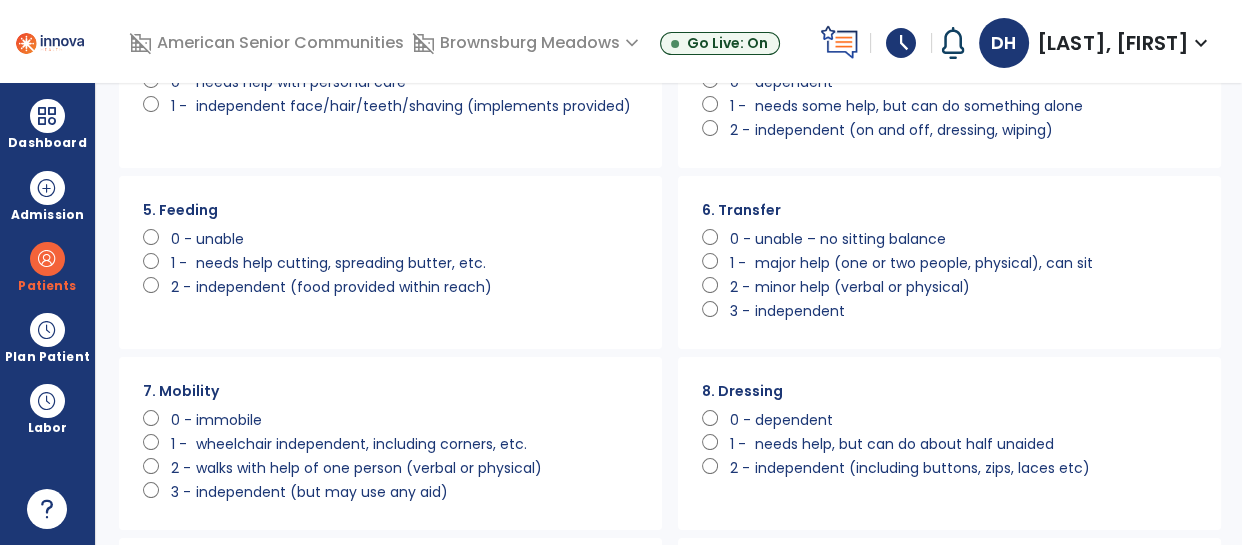 click on "2 -" 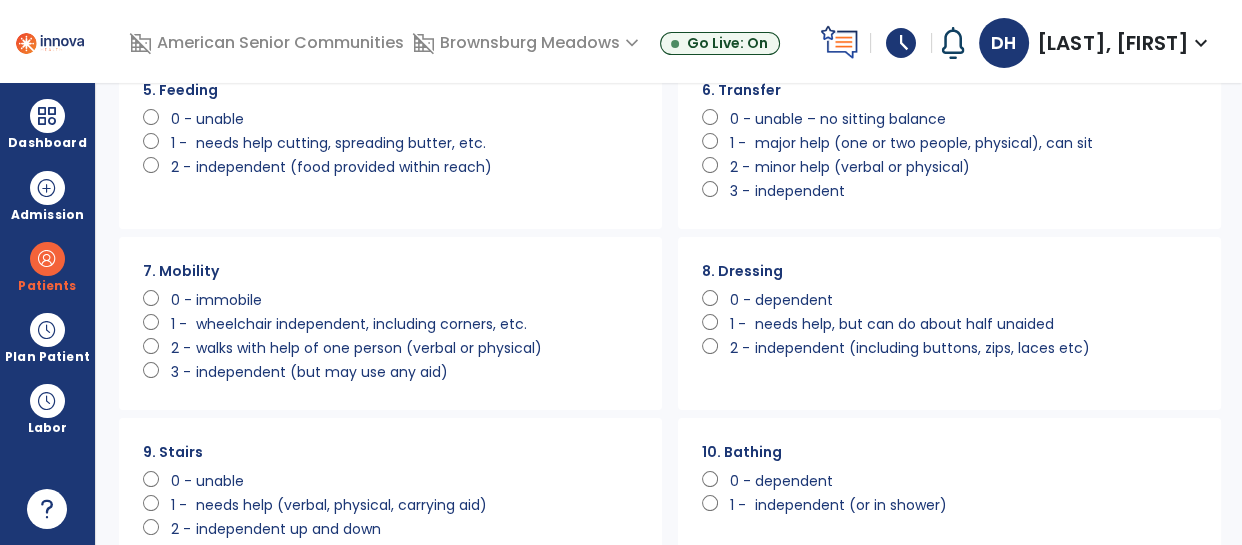 scroll, scrollTop: 419, scrollLeft: 0, axis: vertical 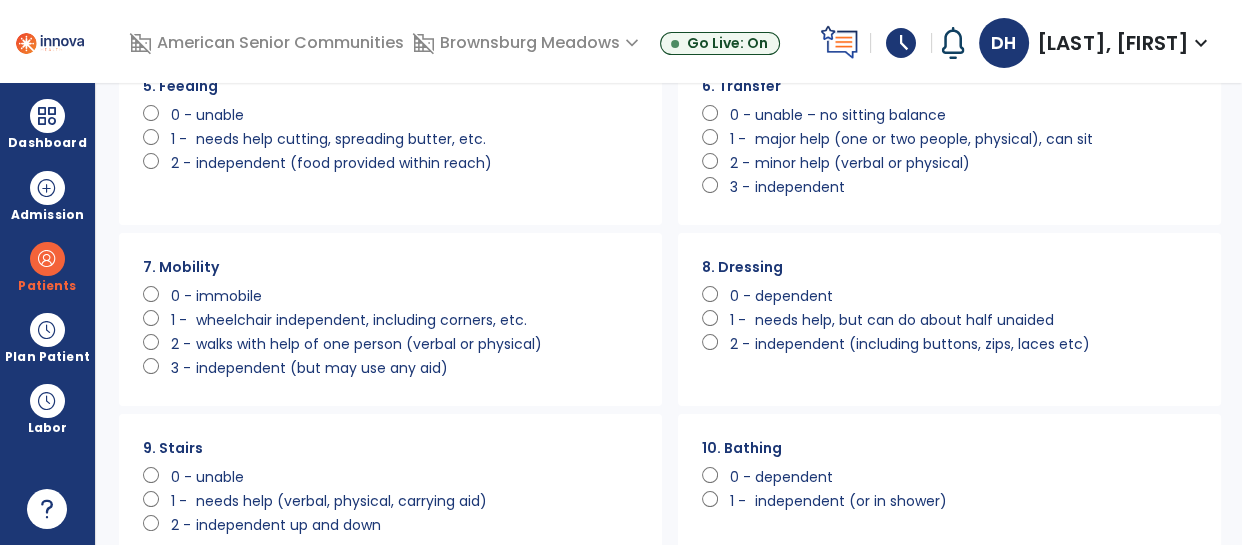 click on "0 -" 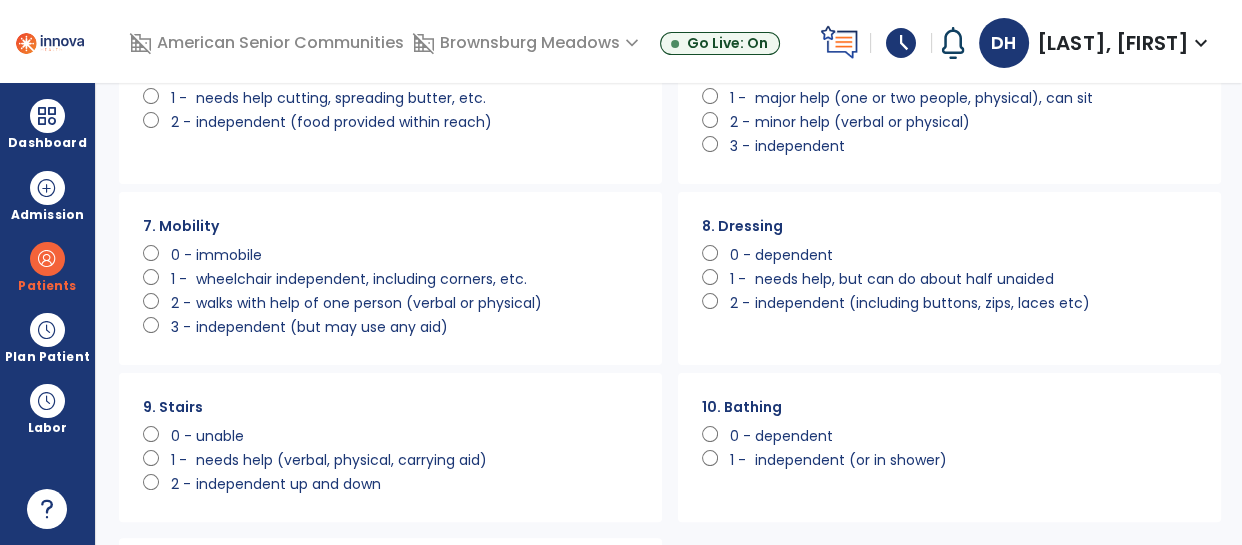 scroll, scrollTop: 487, scrollLeft: 0, axis: vertical 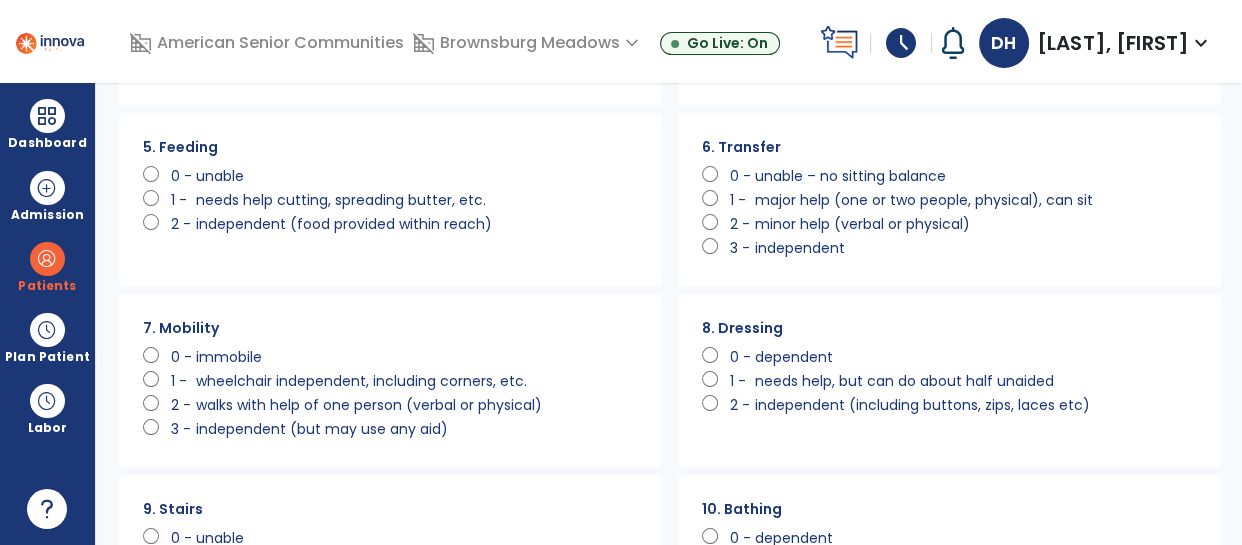 click on "1 -" 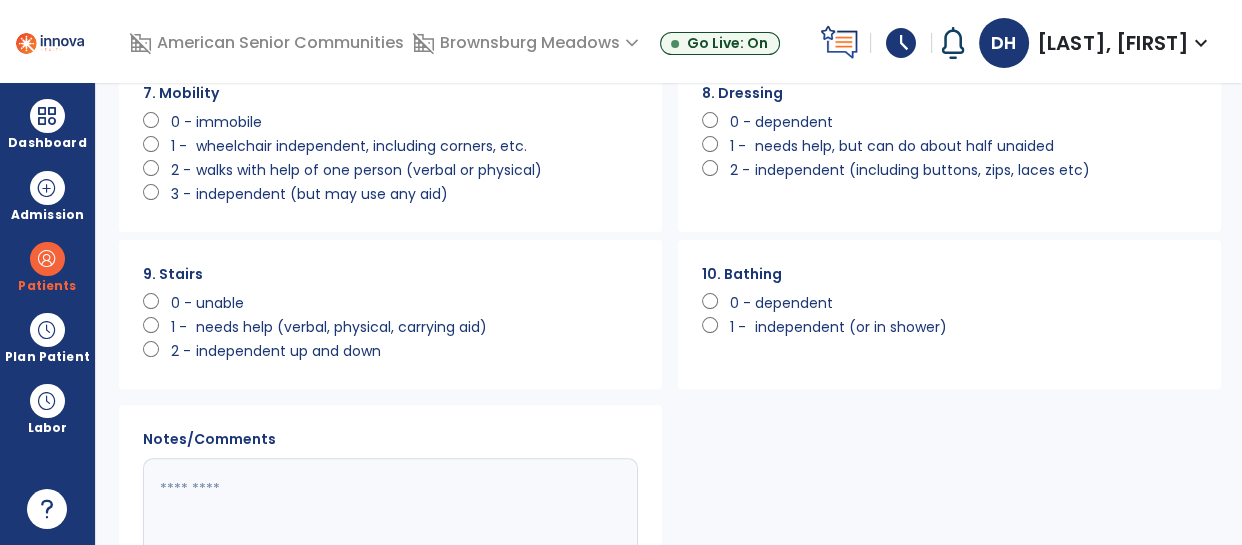 scroll, scrollTop: 594, scrollLeft: 0, axis: vertical 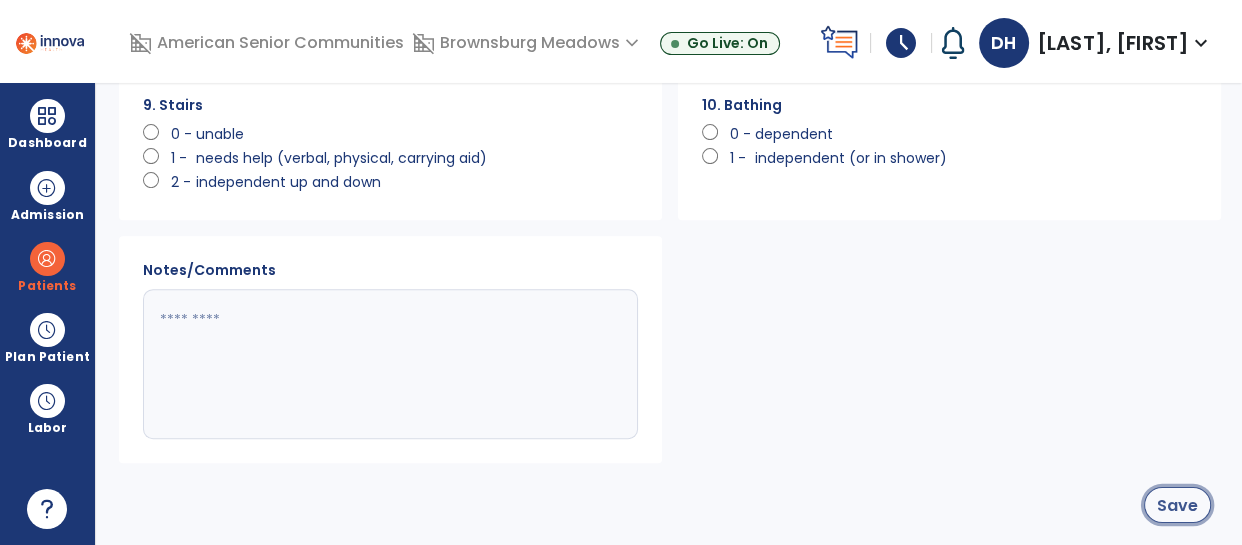 click on "Save" 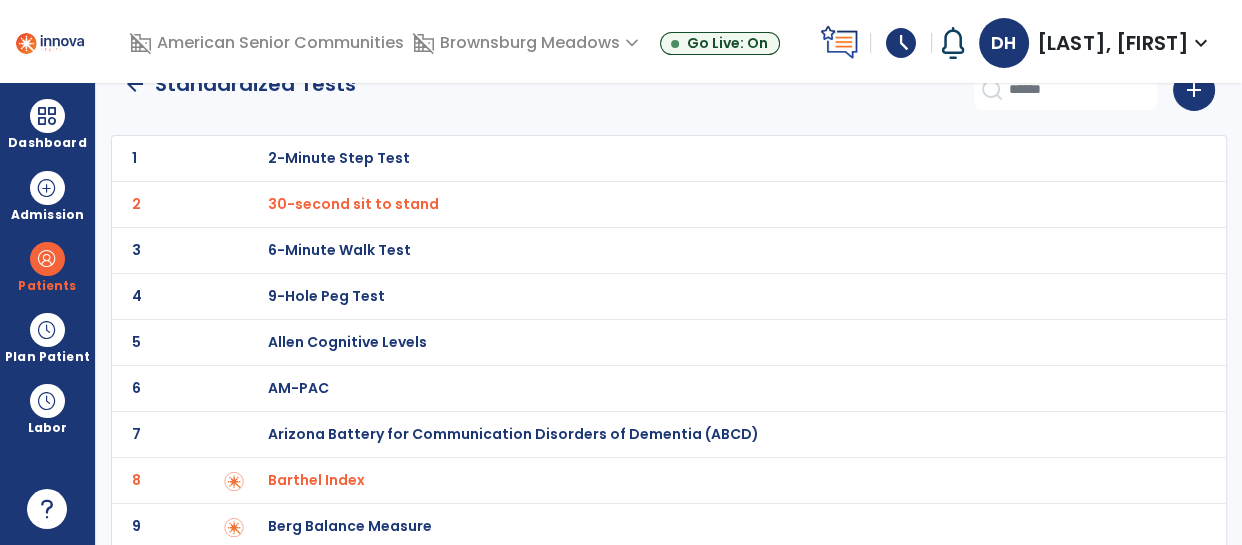 scroll, scrollTop: 0, scrollLeft: 0, axis: both 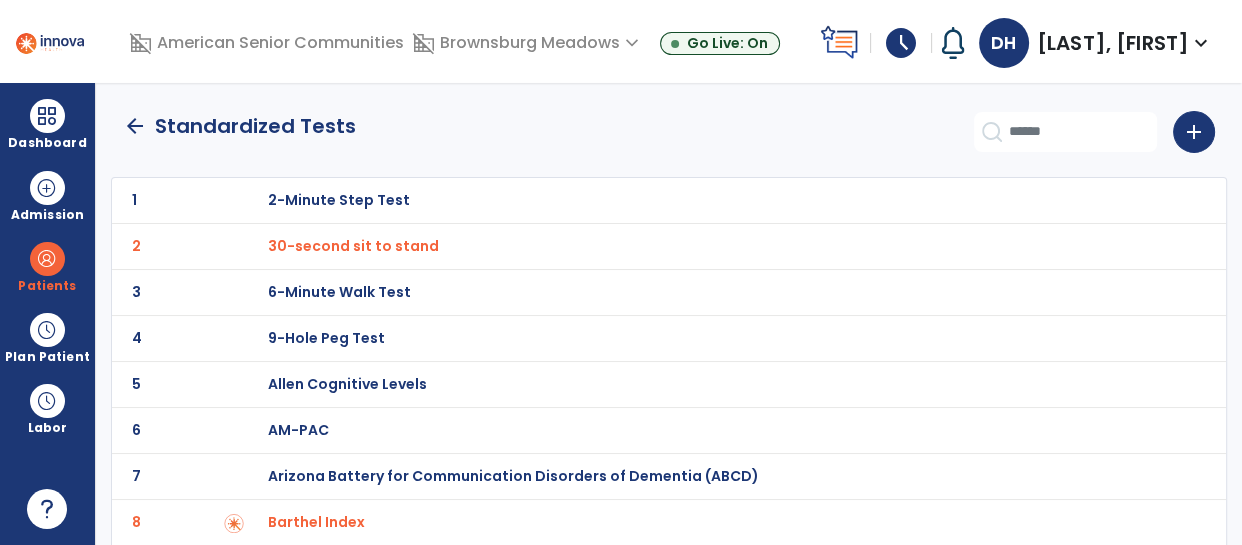 click on "arrow_back" 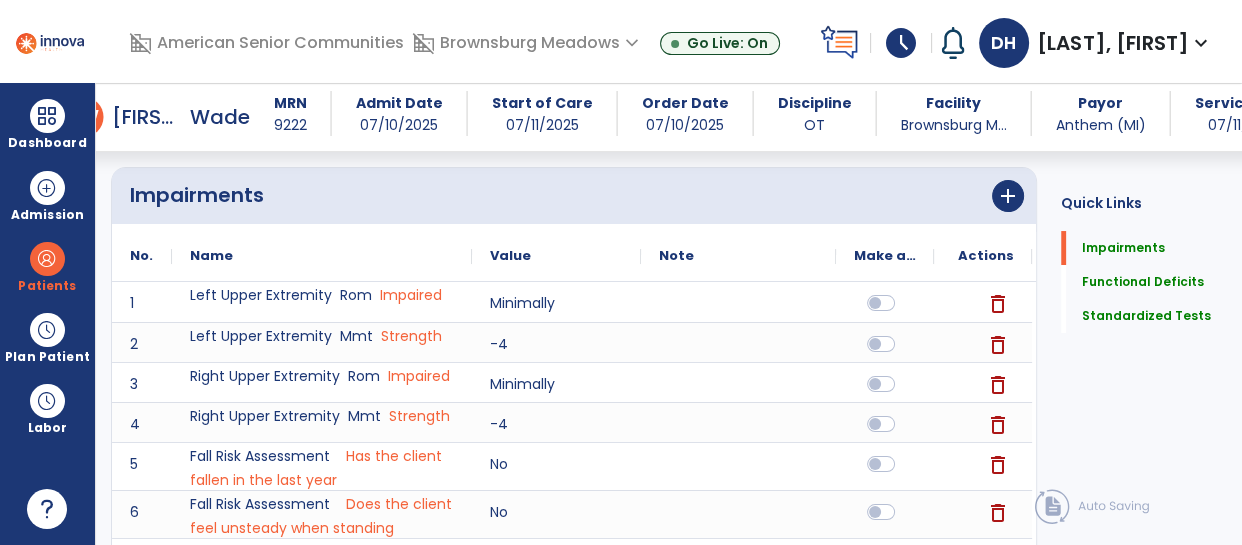 scroll, scrollTop: 1344, scrollLeft: 0, axis: vertical 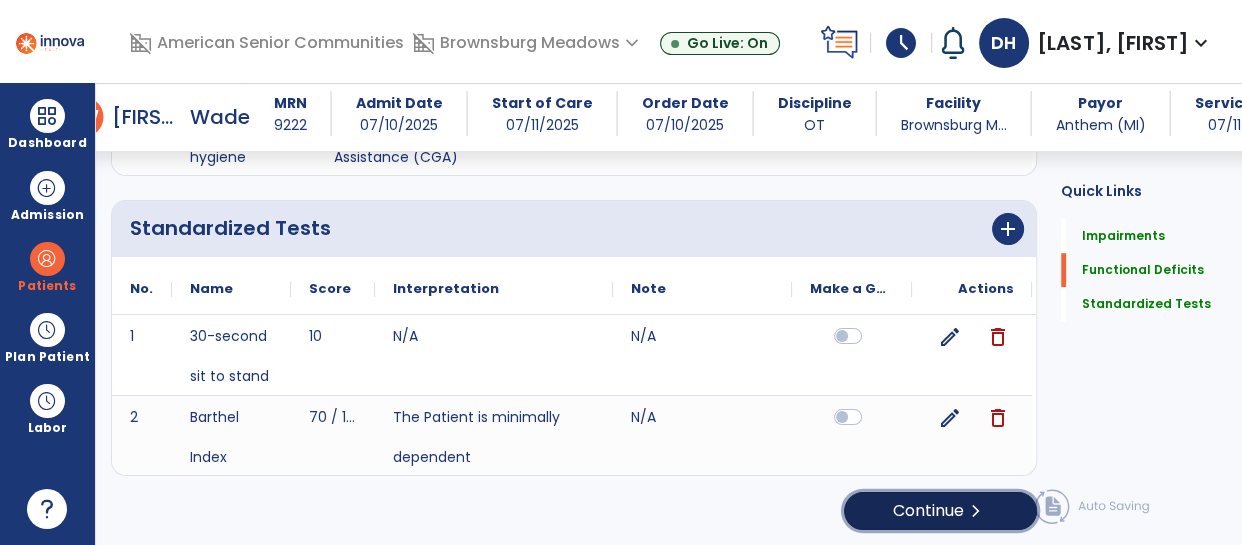 click on "Continue  chevron_right" 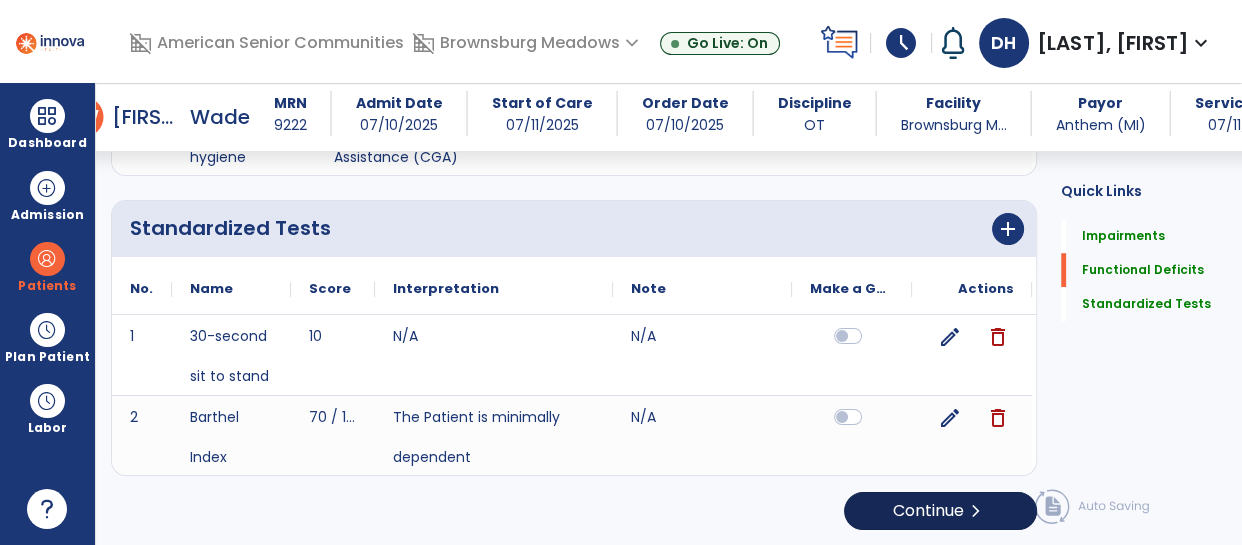 scroll, scrollTop: 97, scrollLeft: 0, axis: vertical 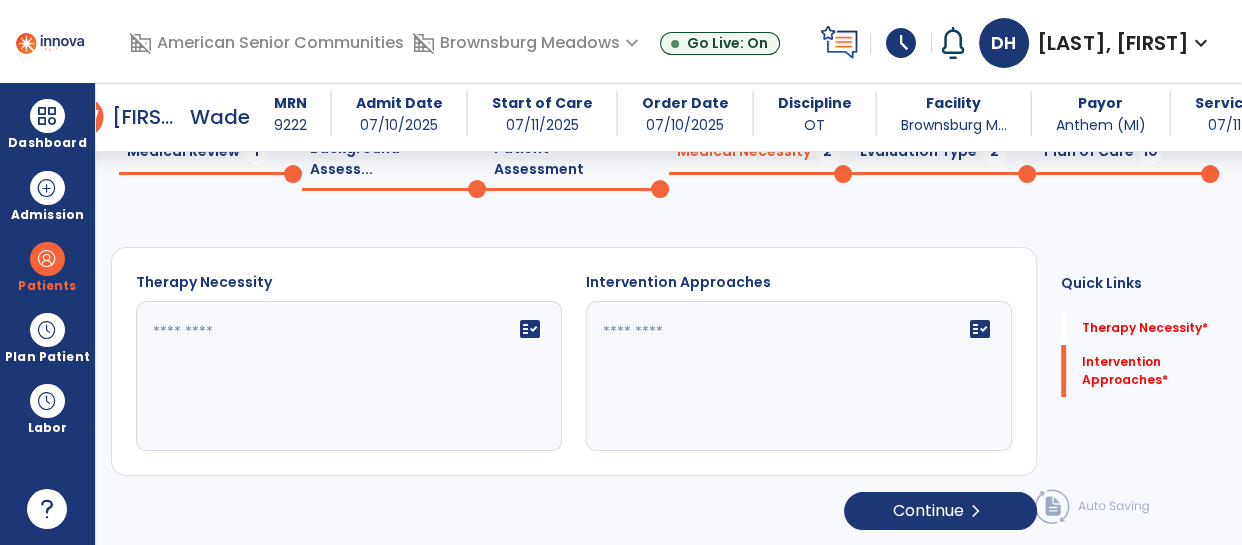 click 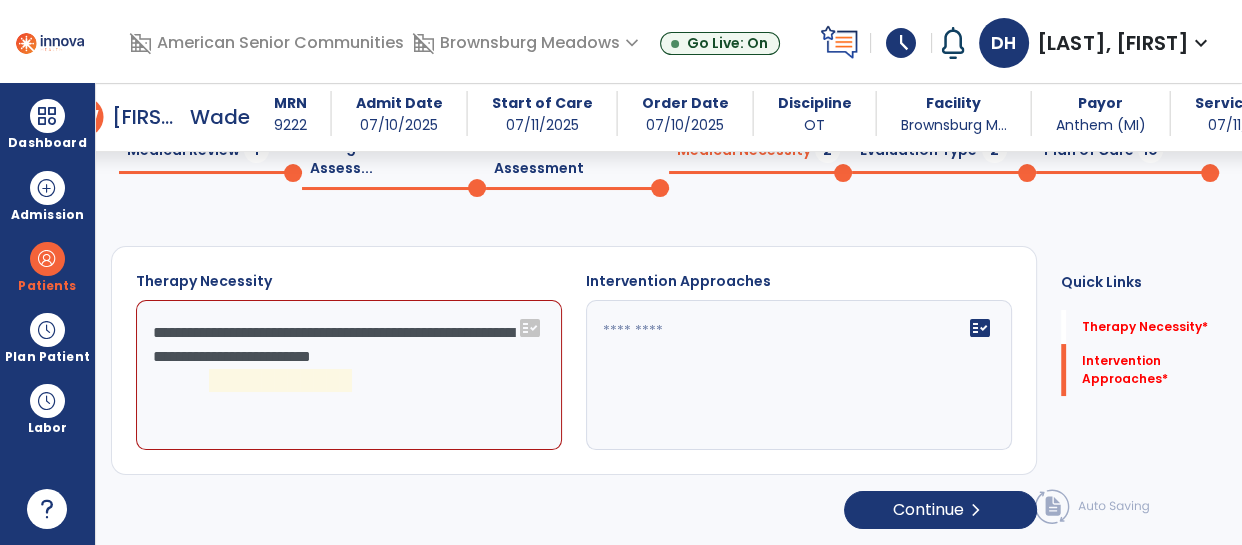 scroll, scrollTop: 97, scrollLeft: 0, axis: vertical 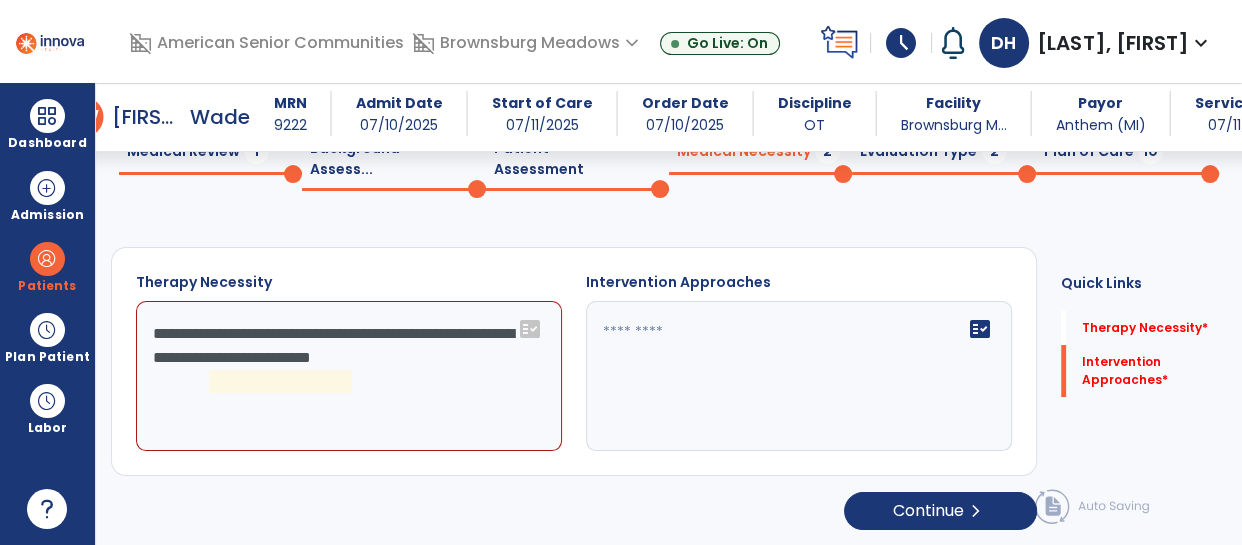 click on "**********" 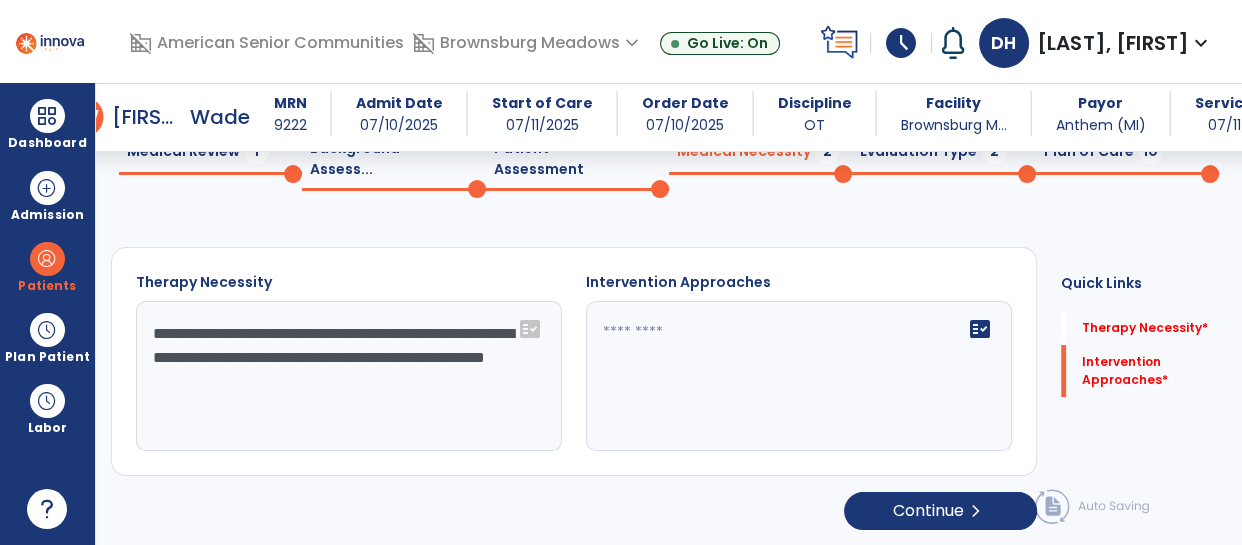 type on "**********" 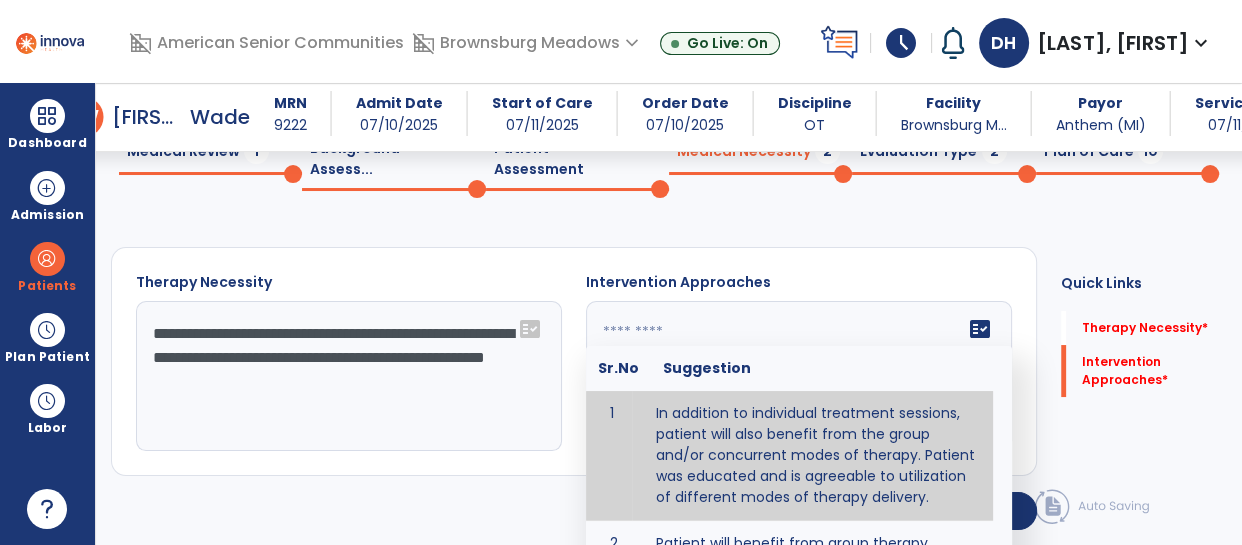 type on "**********" 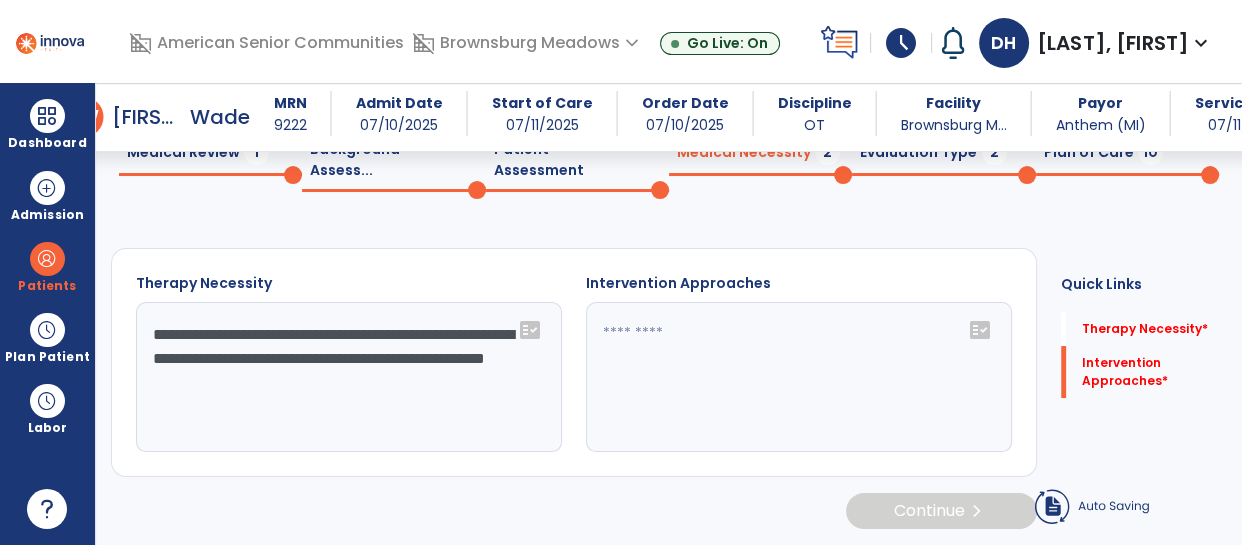 scroll, scrollTop: 95, scrollLeft: 0, axis: vertical 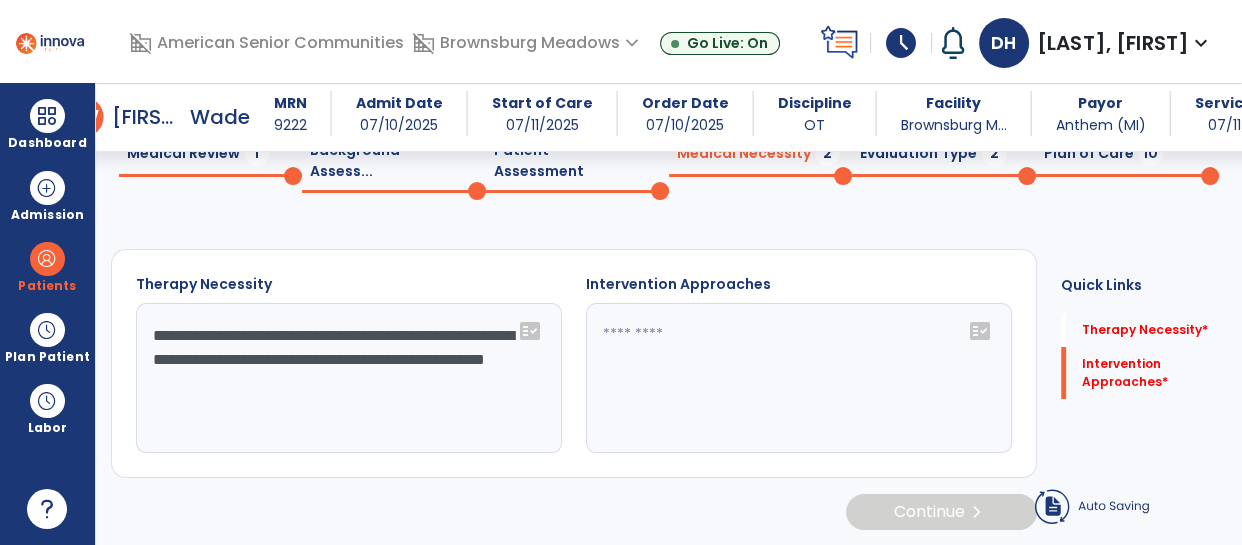 type on "**********" 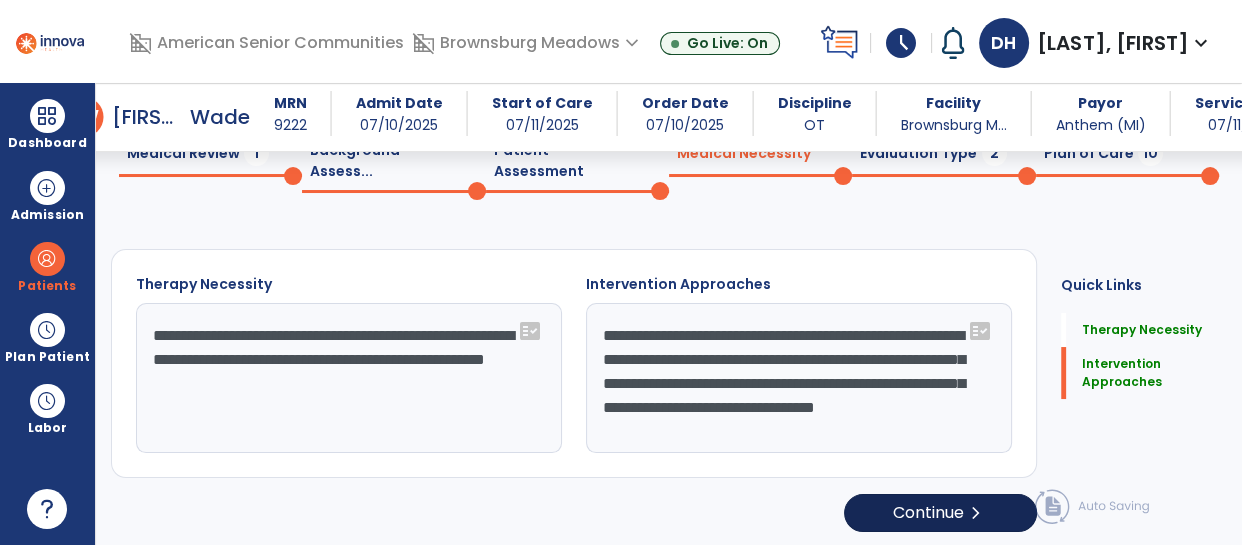 click on "chevron_right" 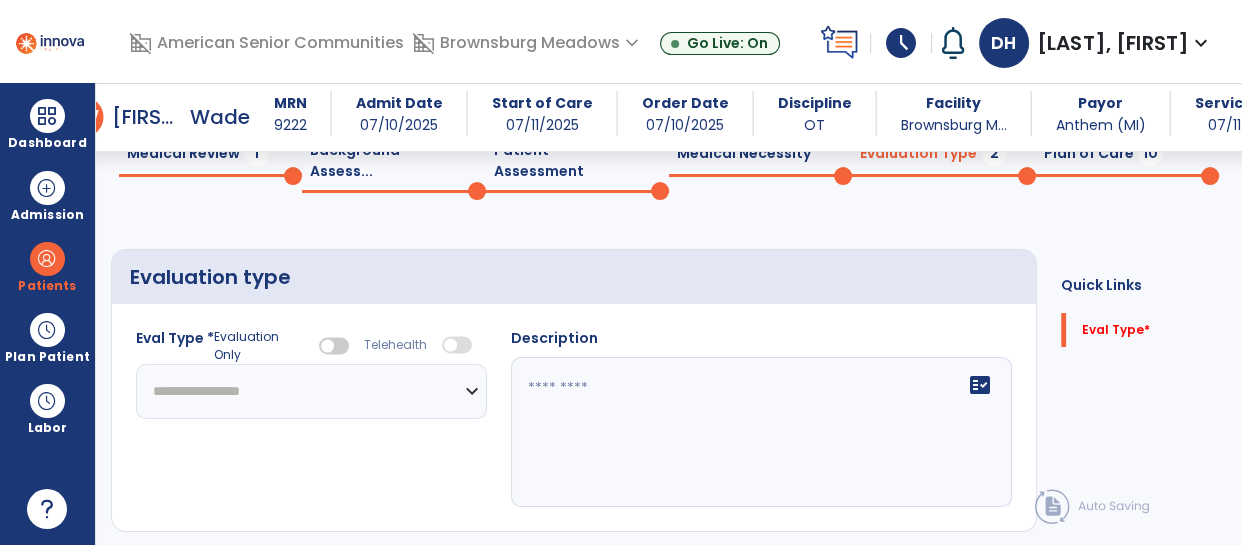 click on "**********" 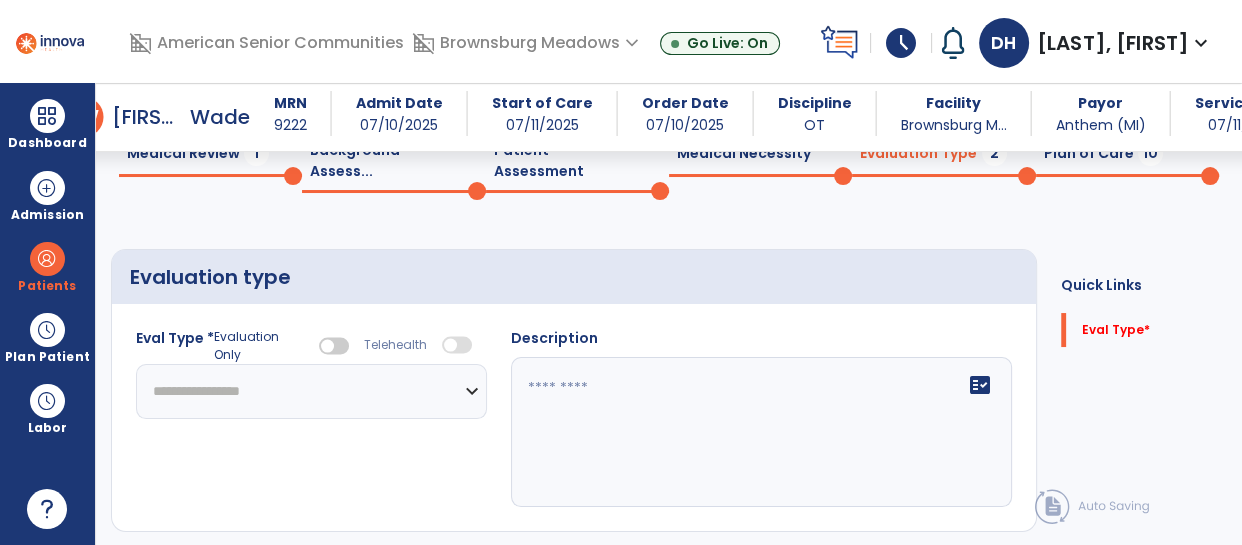 select on "**********" 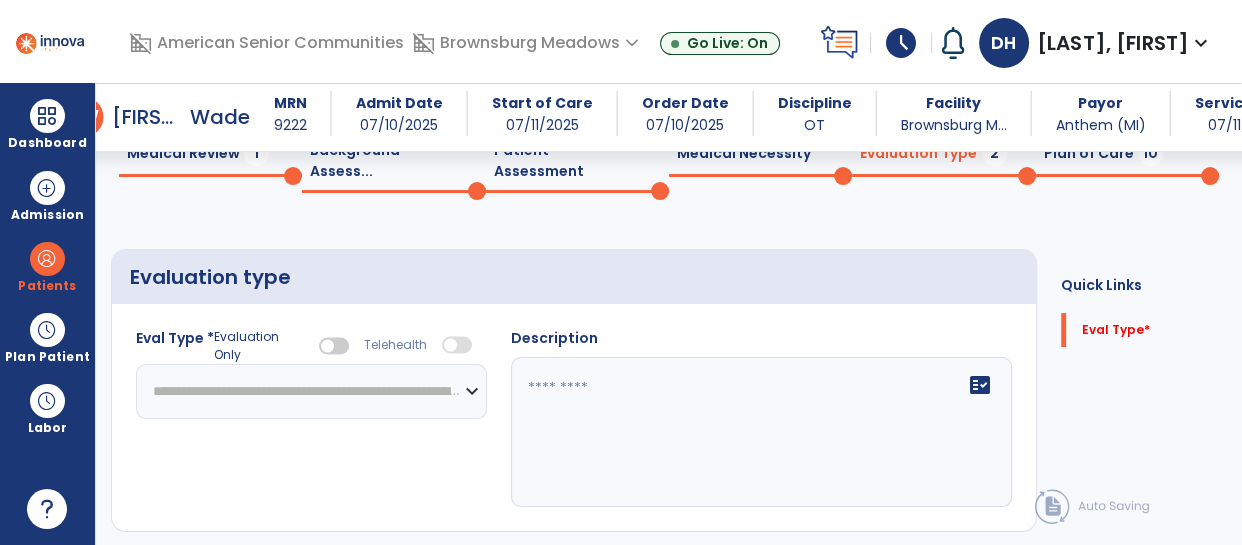 click on "**********" 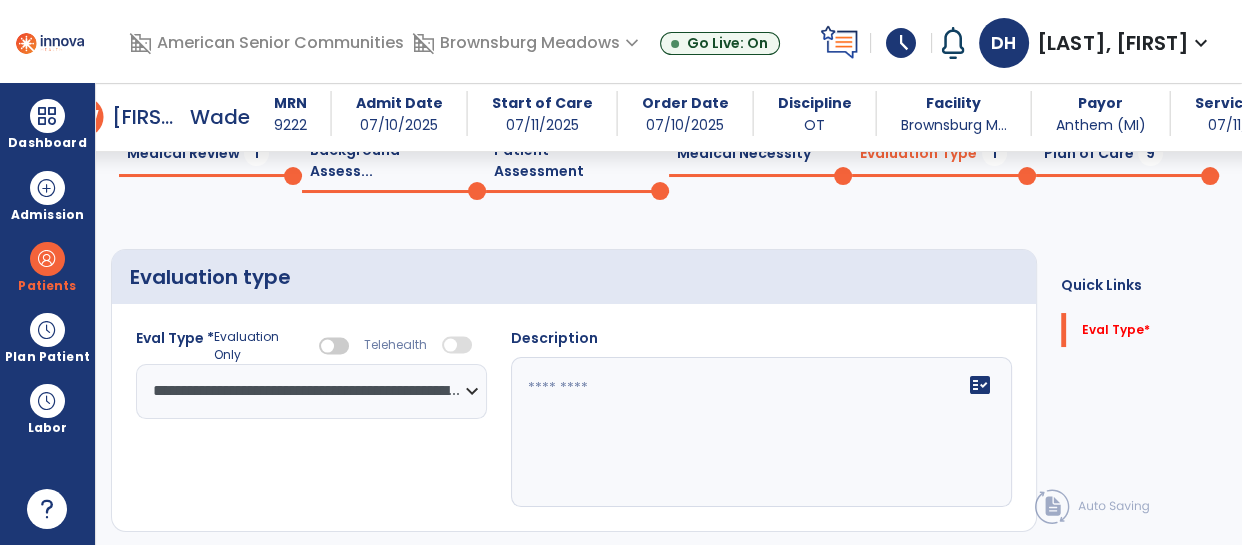 click 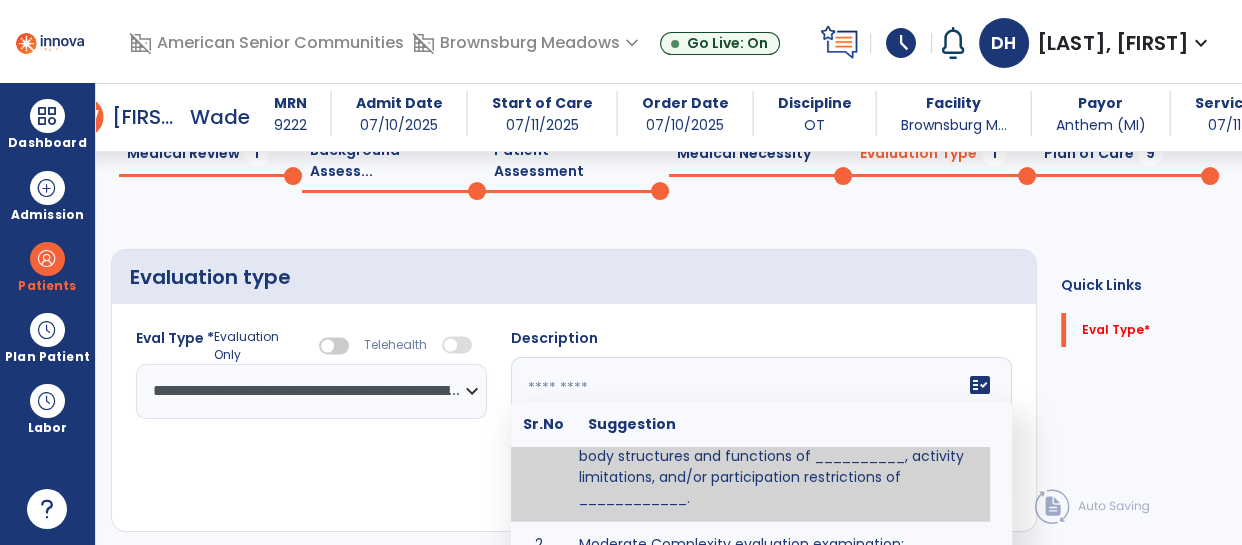 scroll, scrollTop: 76, scrollLeft: 0, axis: vertical 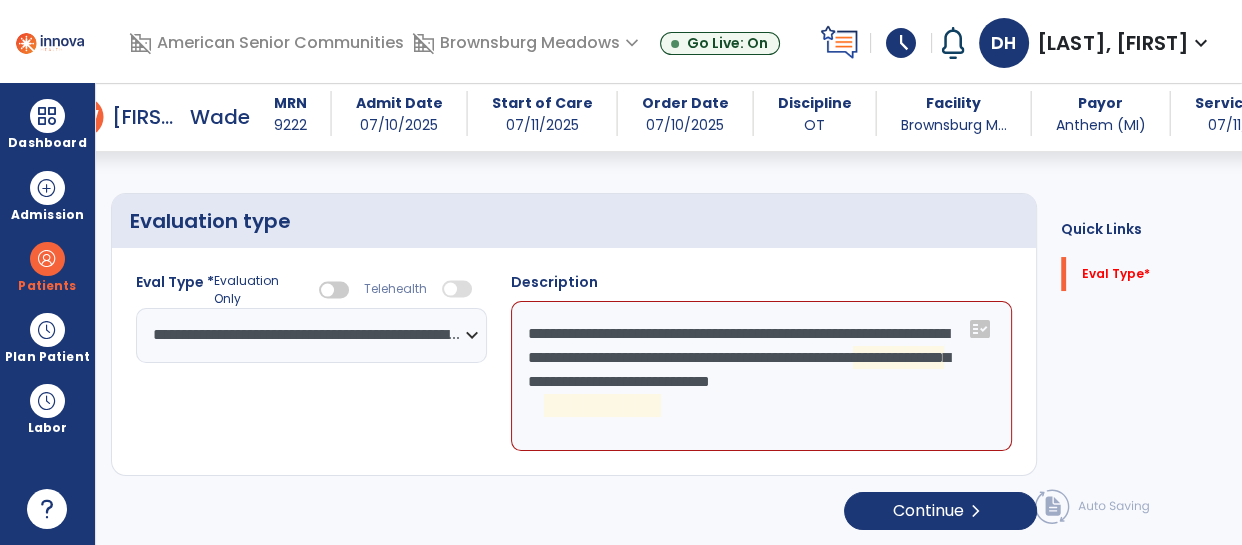 click on "**********" 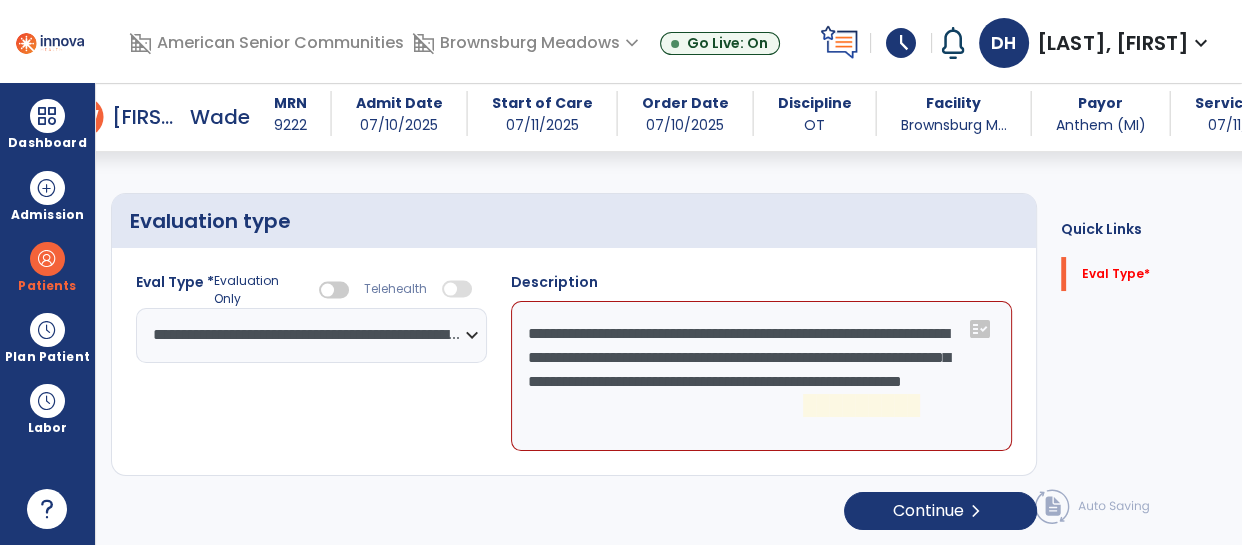 click on "**********" 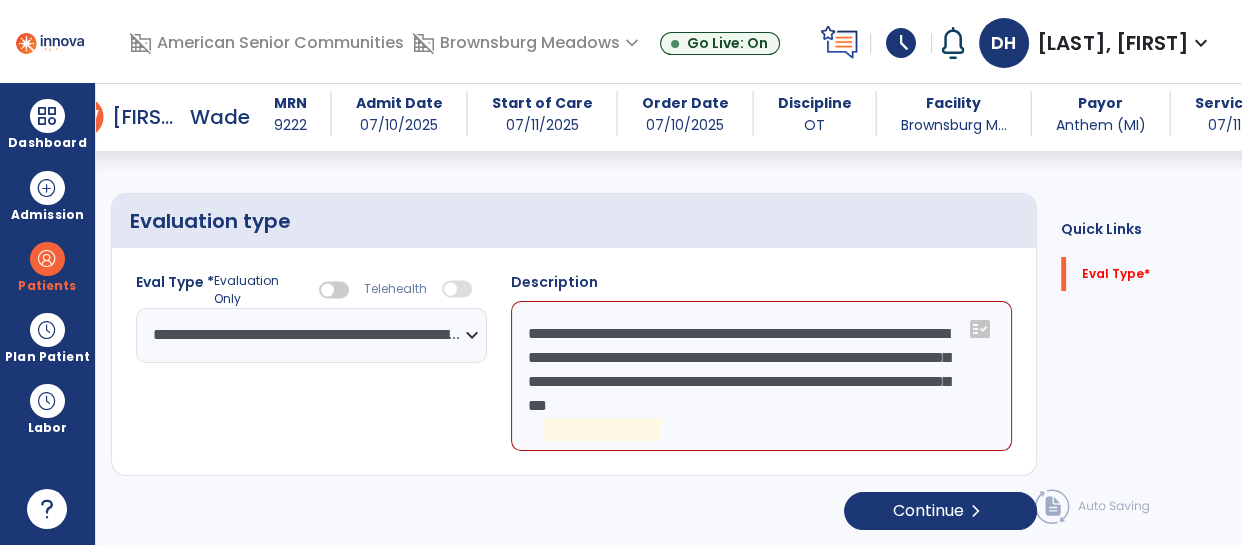 click on "**********" 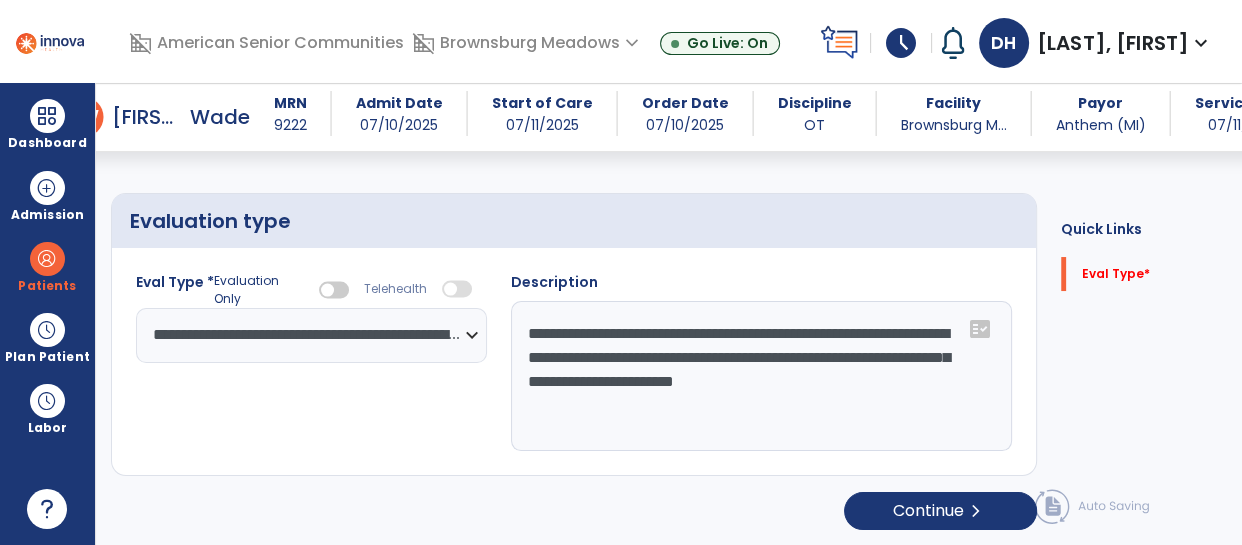 type on "**********" 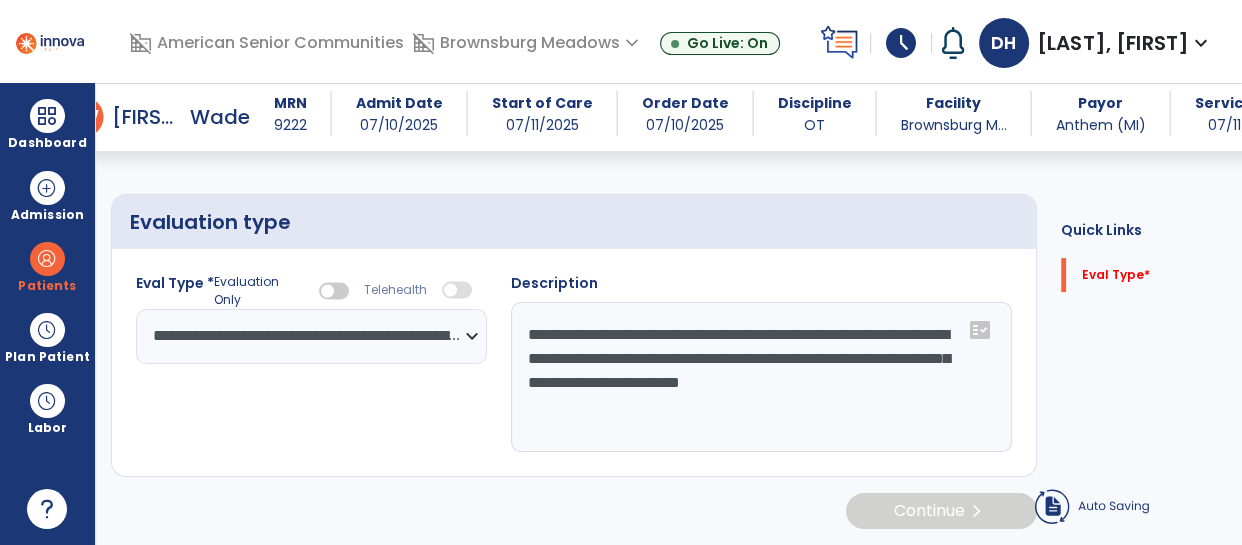 scroll, scrollTop: 0, scrollLeft: 0, axis: both 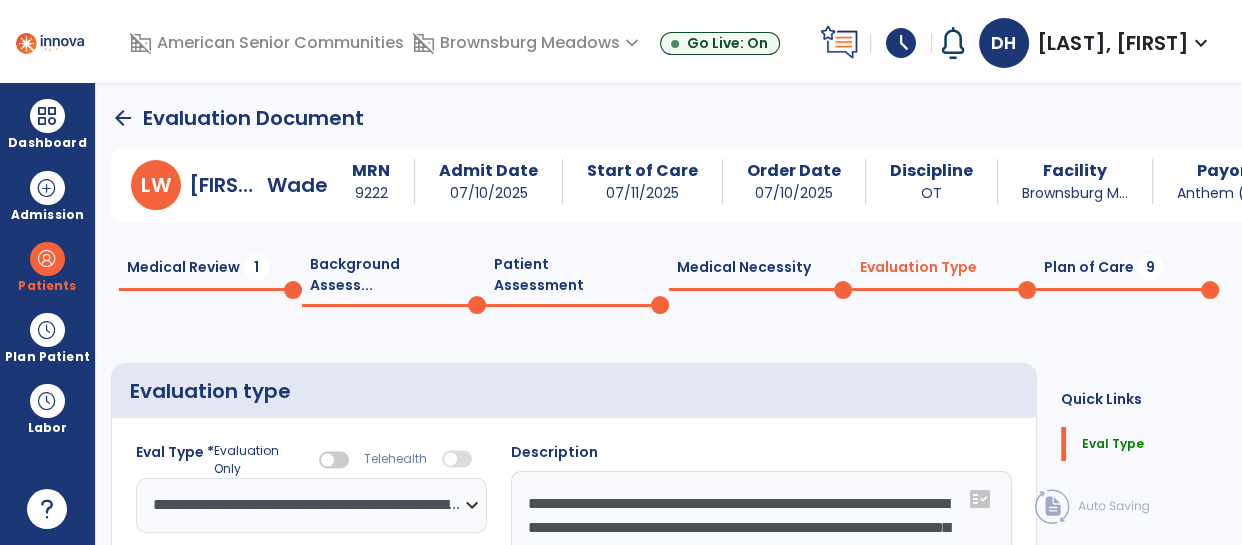 click on "Patient Assessment  0" 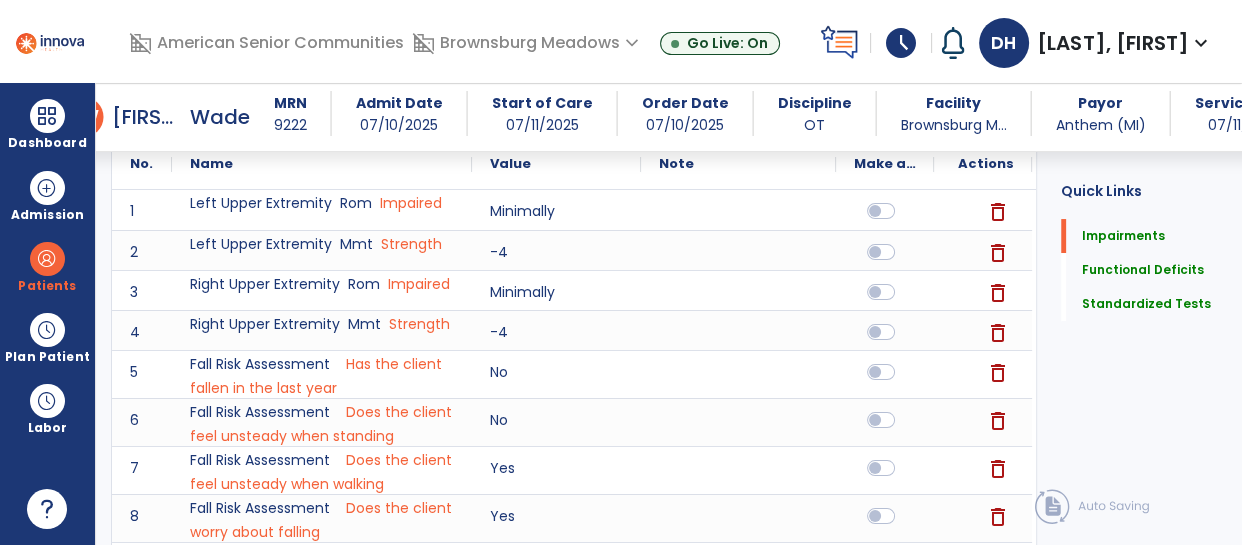 scroll, scrollTop: 1163, scrollLeft: 0, axis: vertical 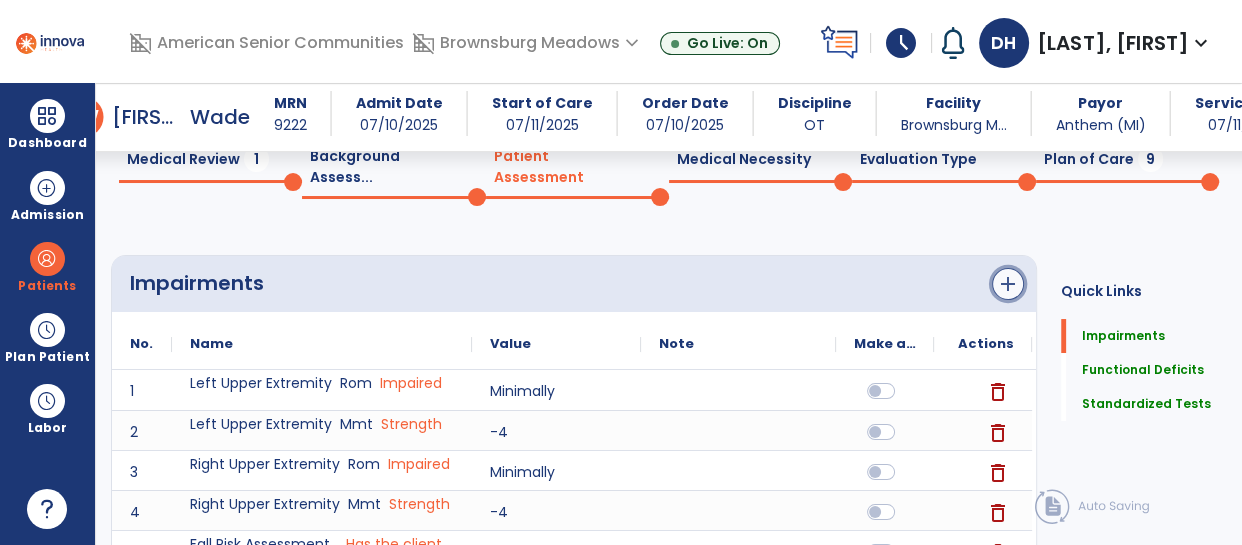 click on "add" 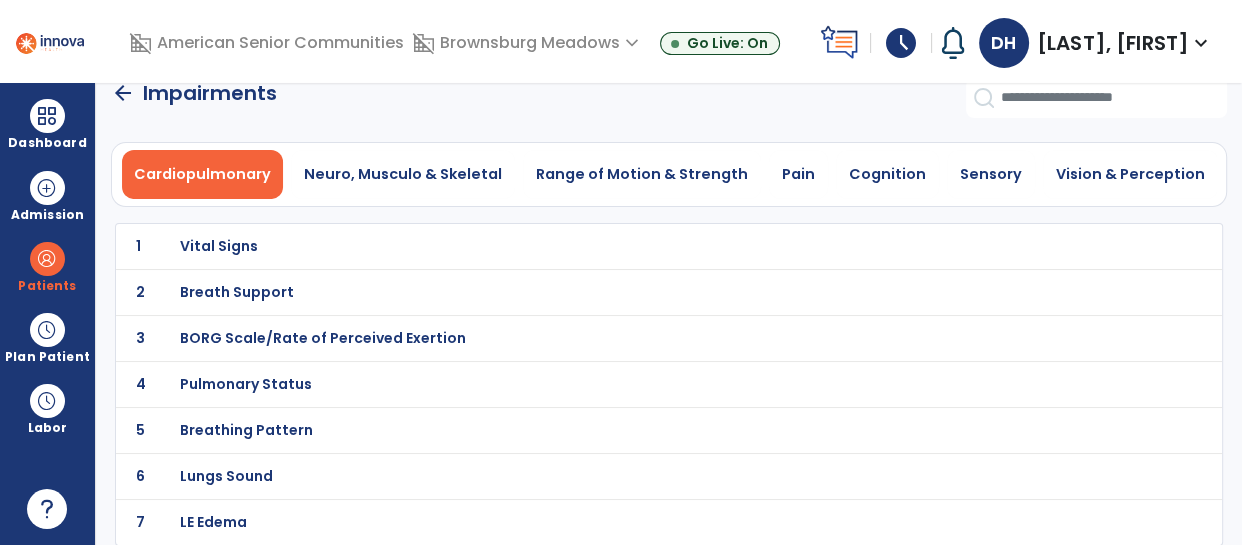 scroll, scrollTop: 0, scrollLeft: 0, axis: both 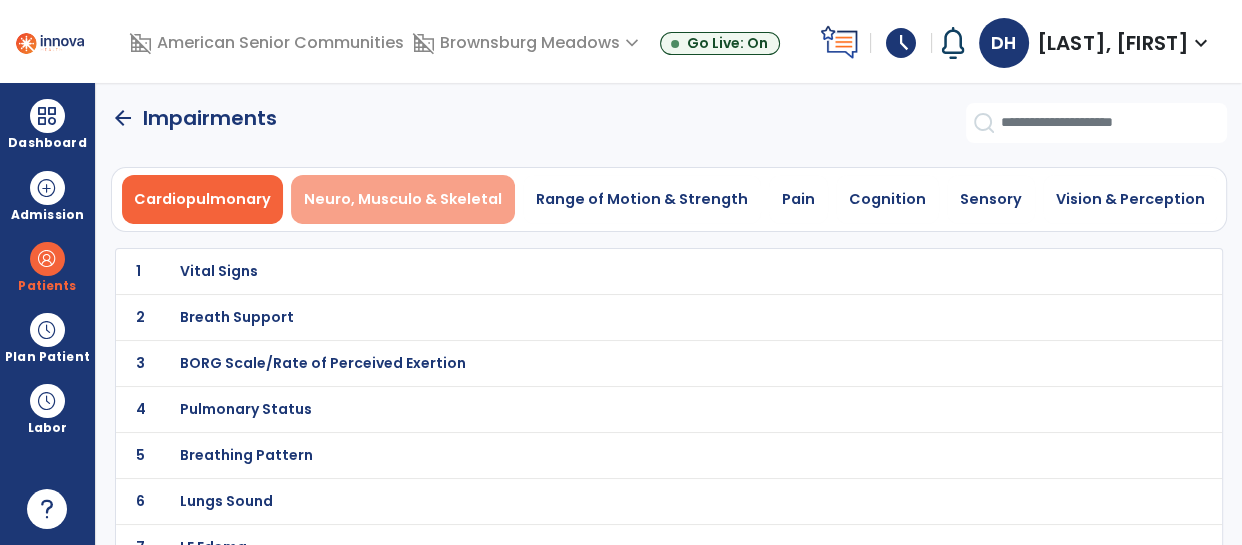 click on "Neuro, Musculo & Skeletal" at bounding box center (403, 199) 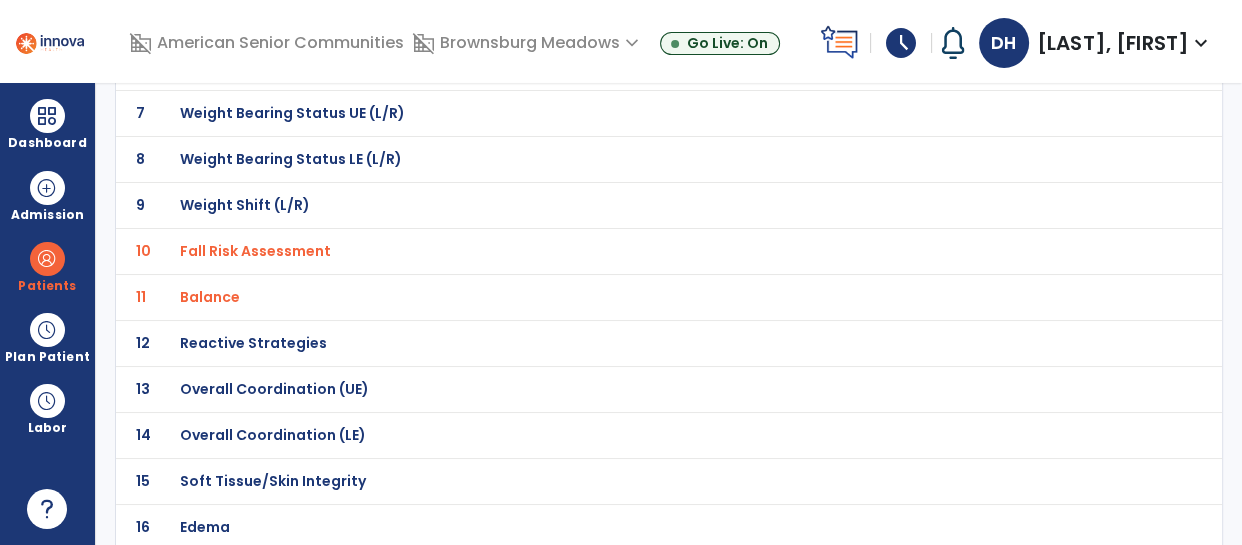 scroll, scrollTop: 460, scrollLeft: 0, axis: vertical 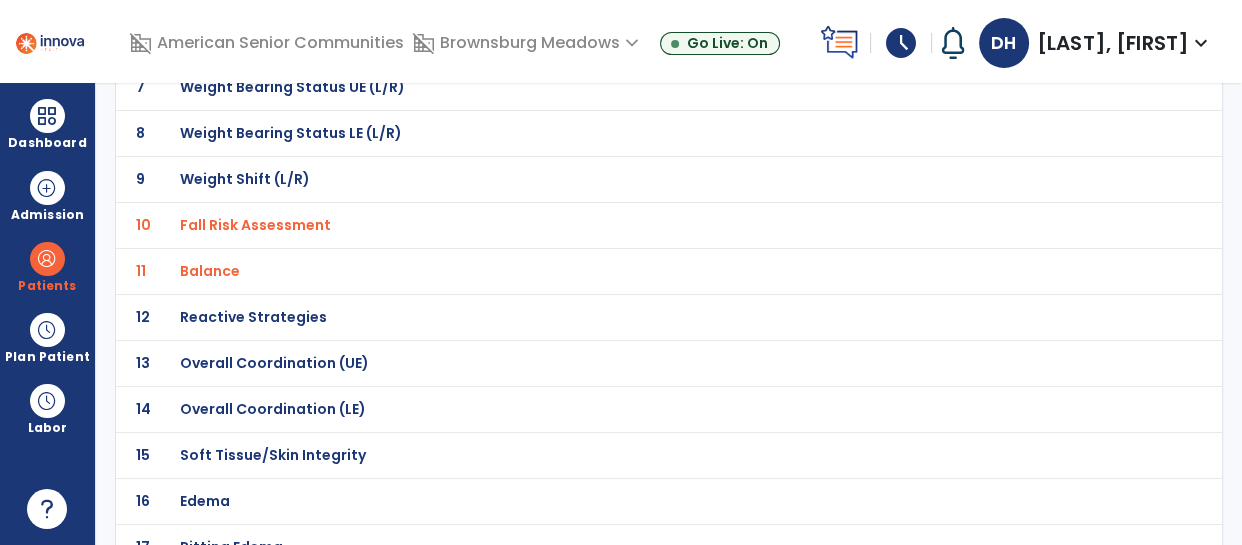 click on "Overall Coordination (LE)" at bounding box center [625, -189] 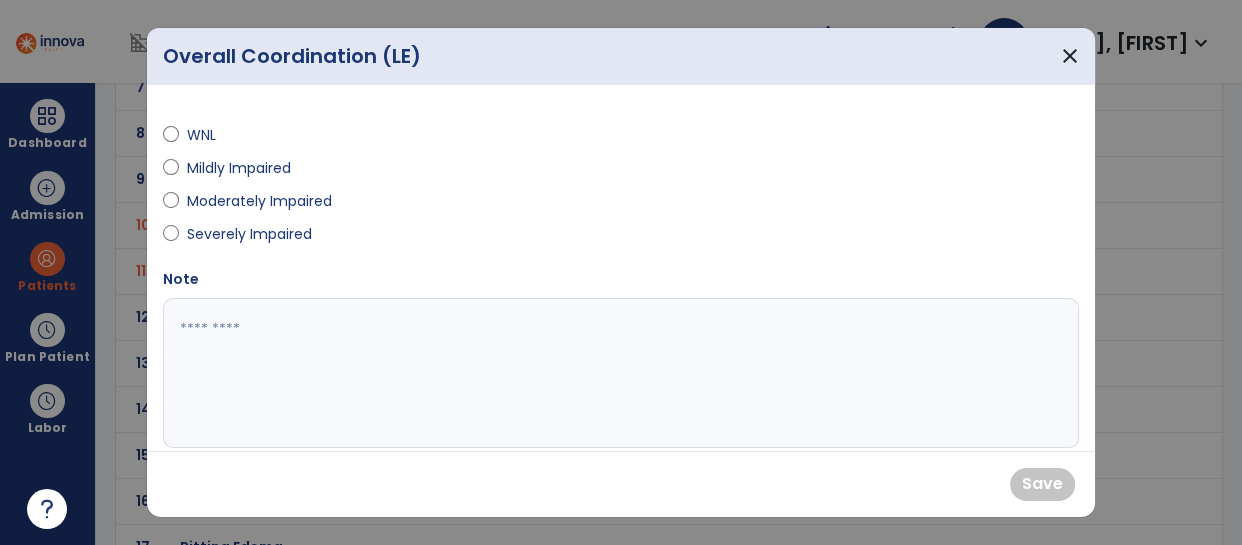 click on "Moderately Impaired" at bounding box center (259, 201) 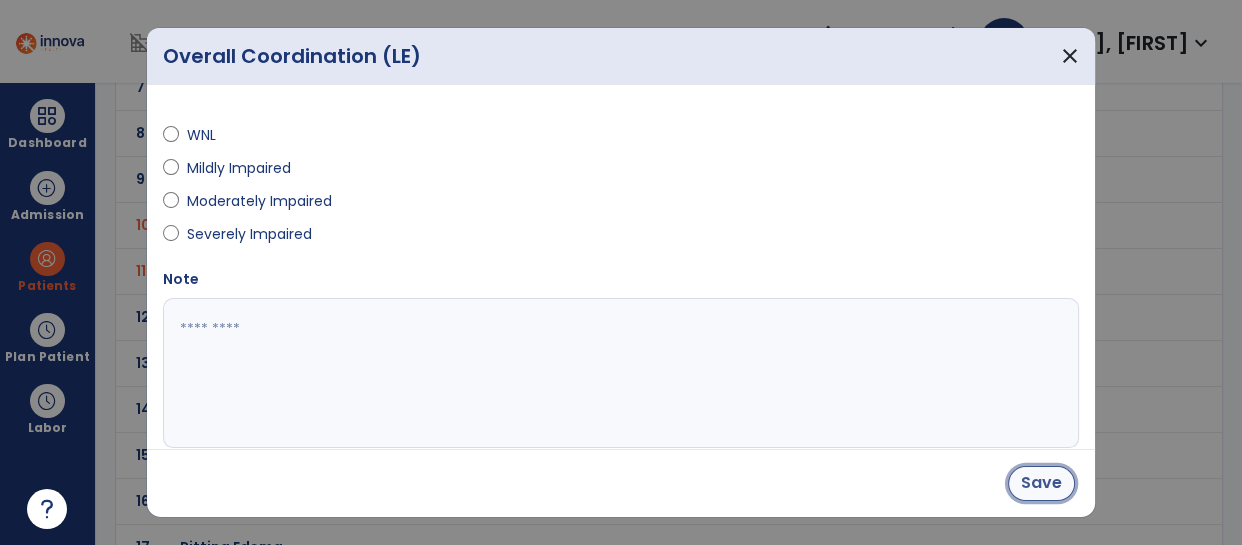 click on "Save" at bounding box center (1041, 483) 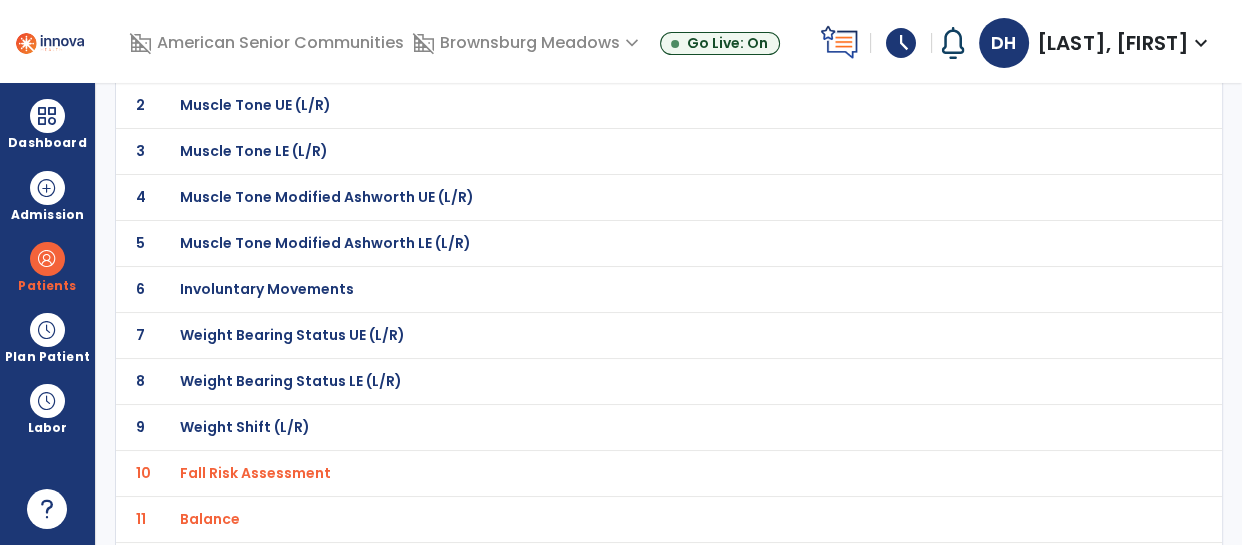 scroll, scrollTop: 0, scrollLeft: 0, axis: both 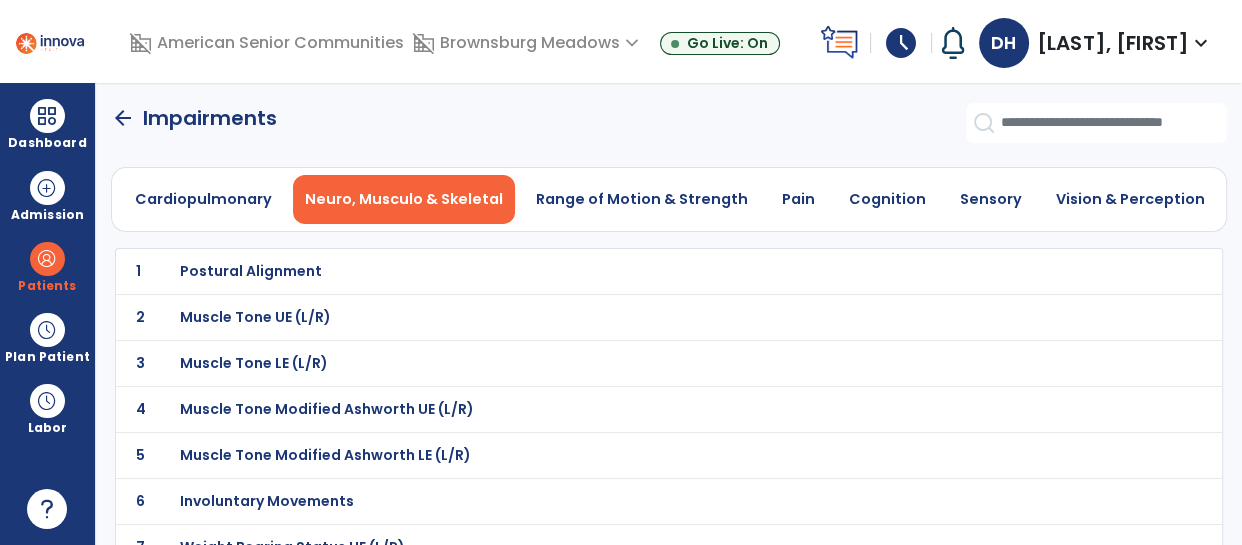 click on "arrow_back" 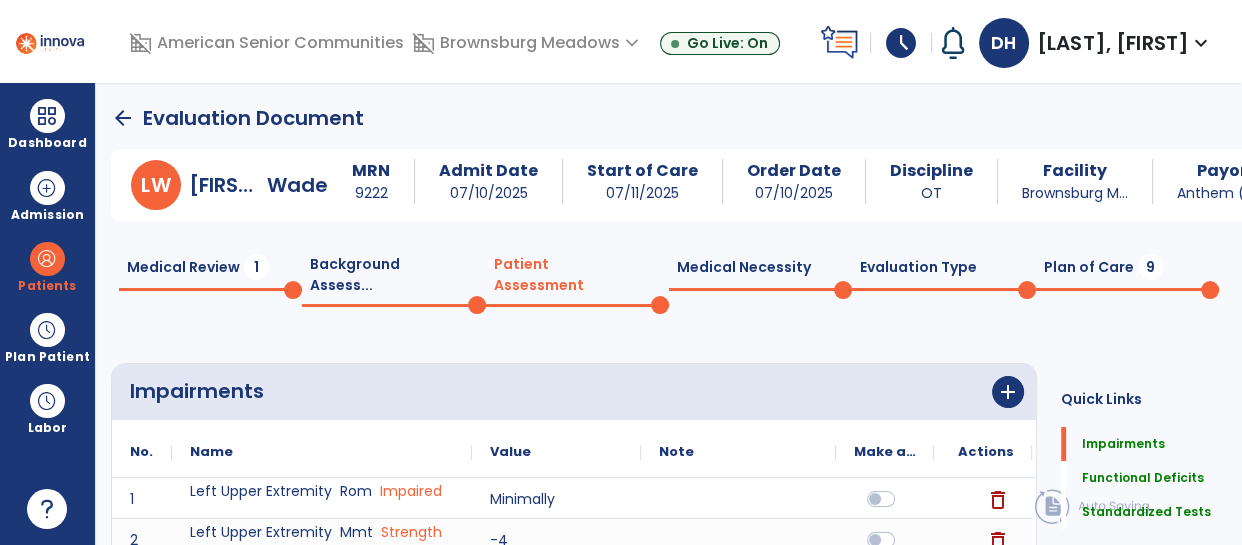 click on "Medical Necessity  0" 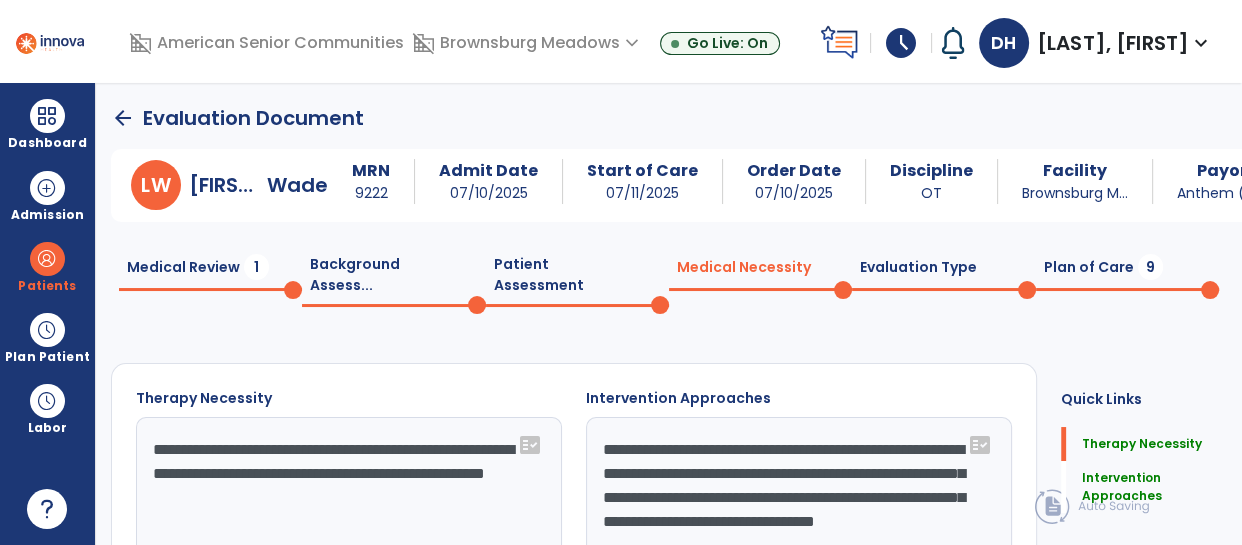 click 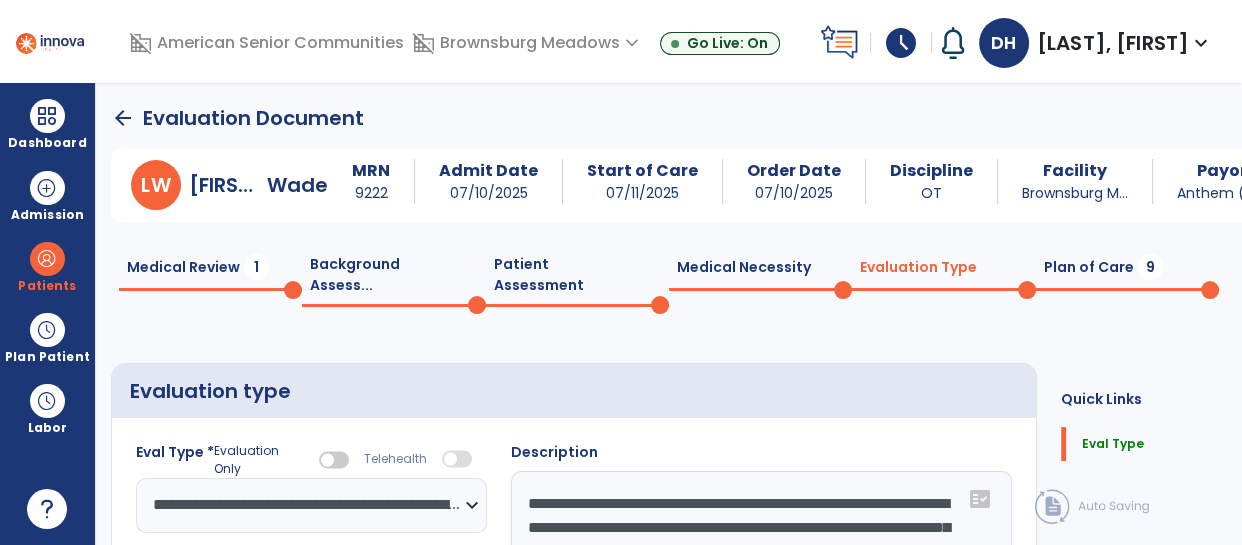click 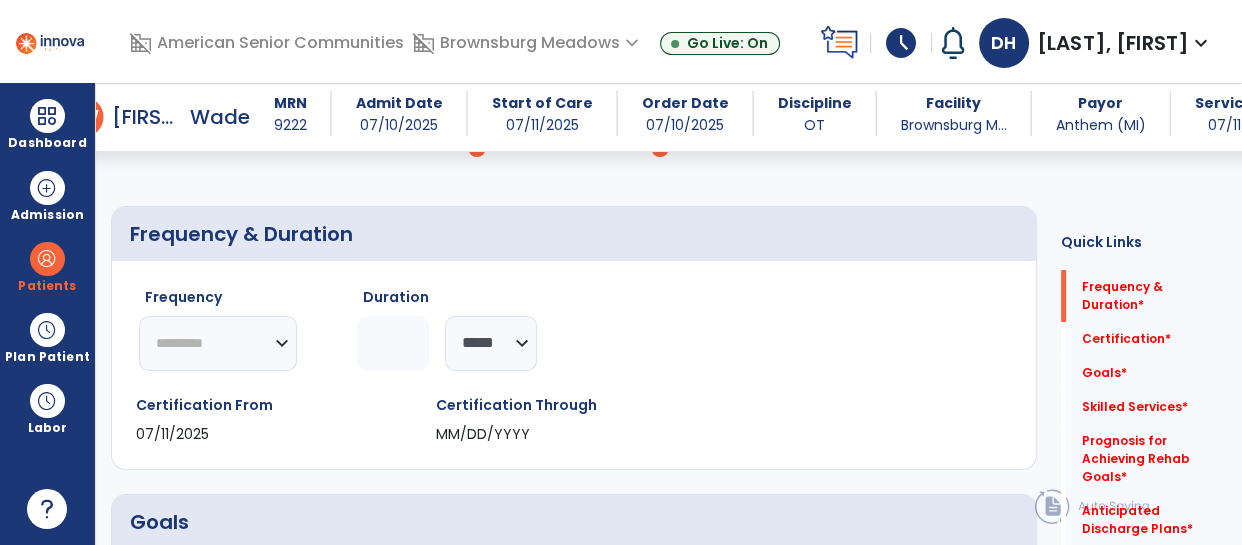 scroll, scrollTop: 148, scrollLeft: 0, axis: vertical 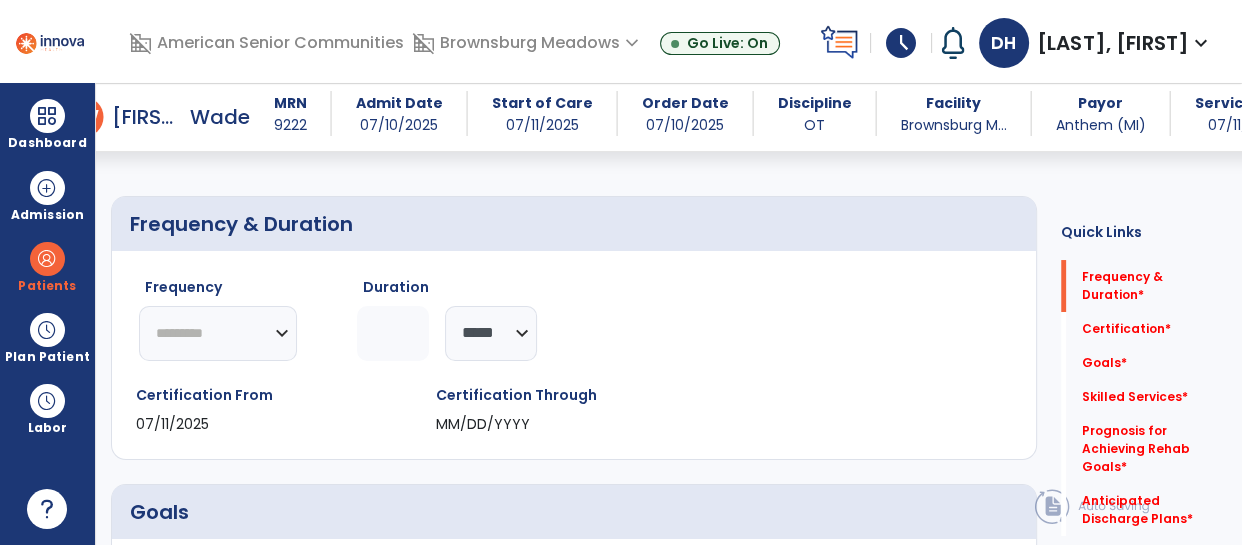 click on "********* ** ** ** ** ** ** **" 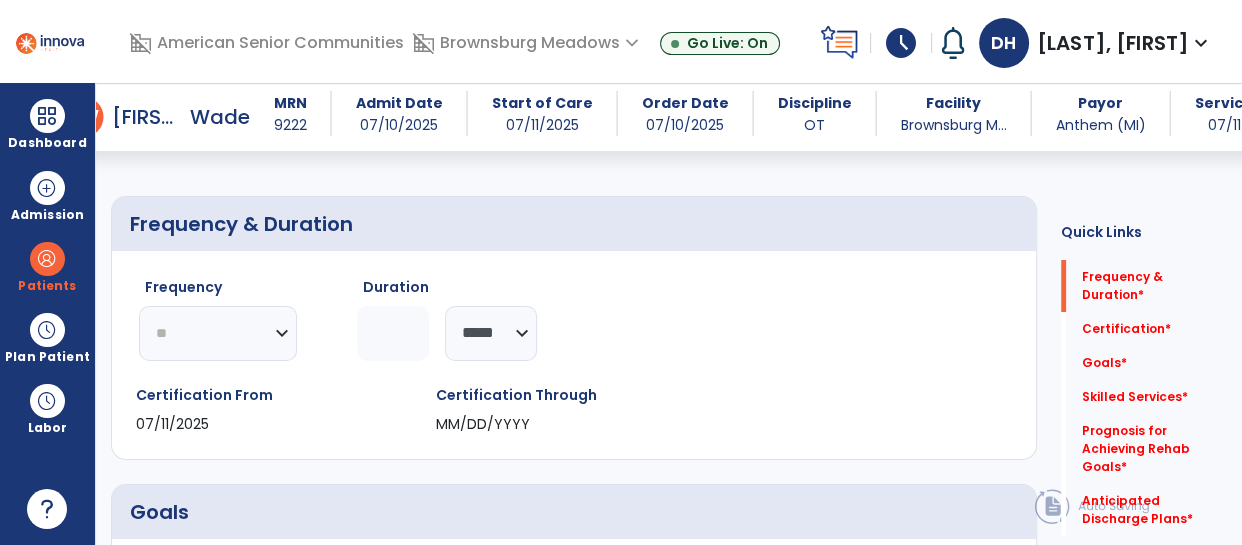 click on "********* ** ** ** ** ** ** **" 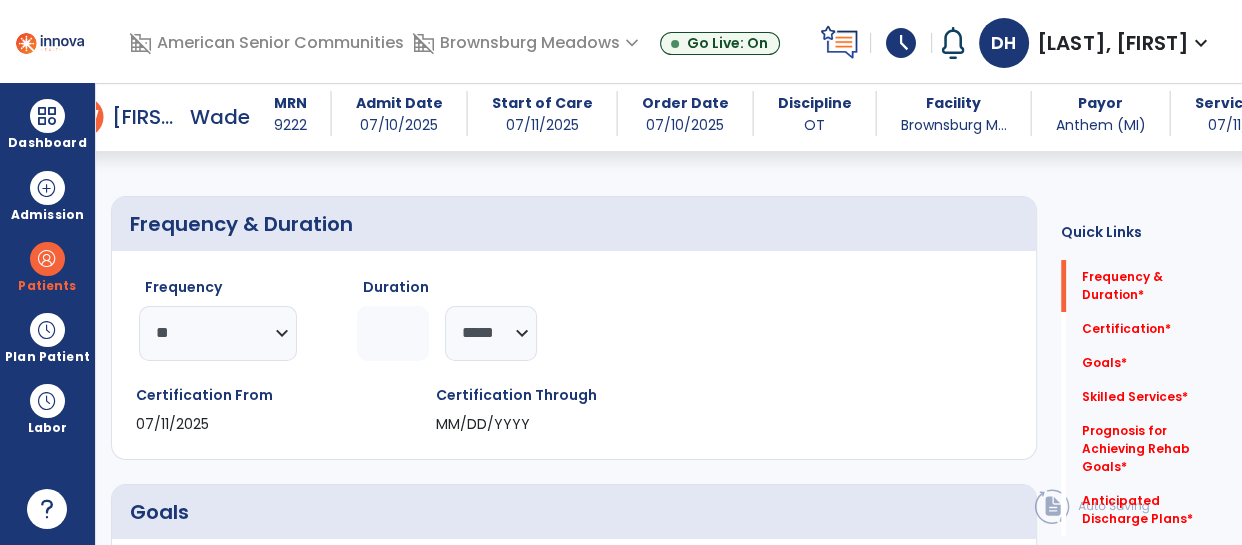 scroll, scrollTop: 150, scrollLeft: 0, axis: vertical 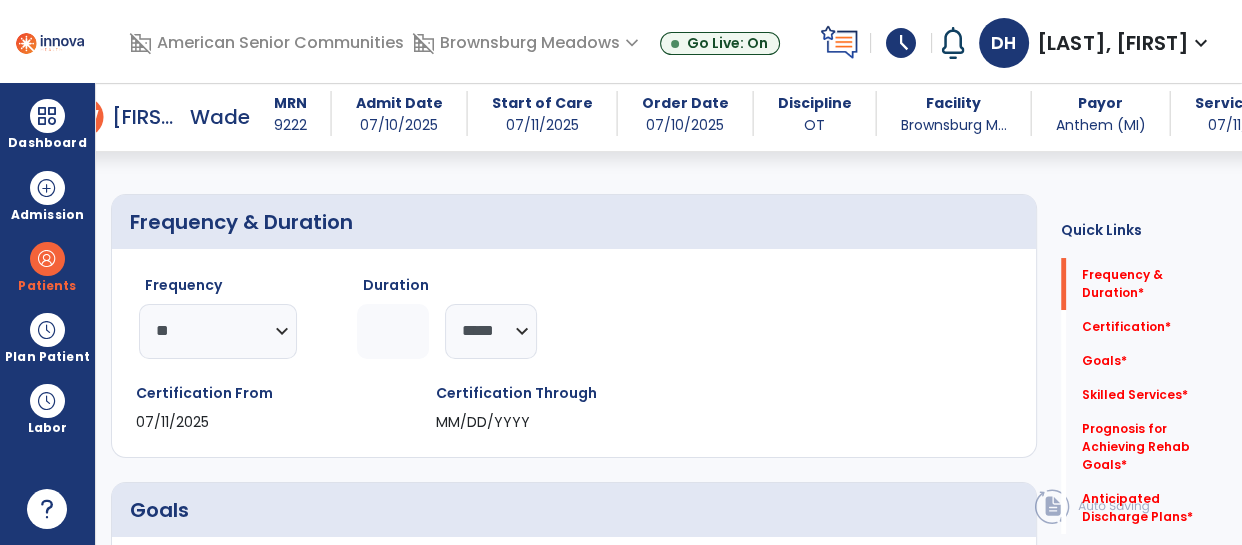 click 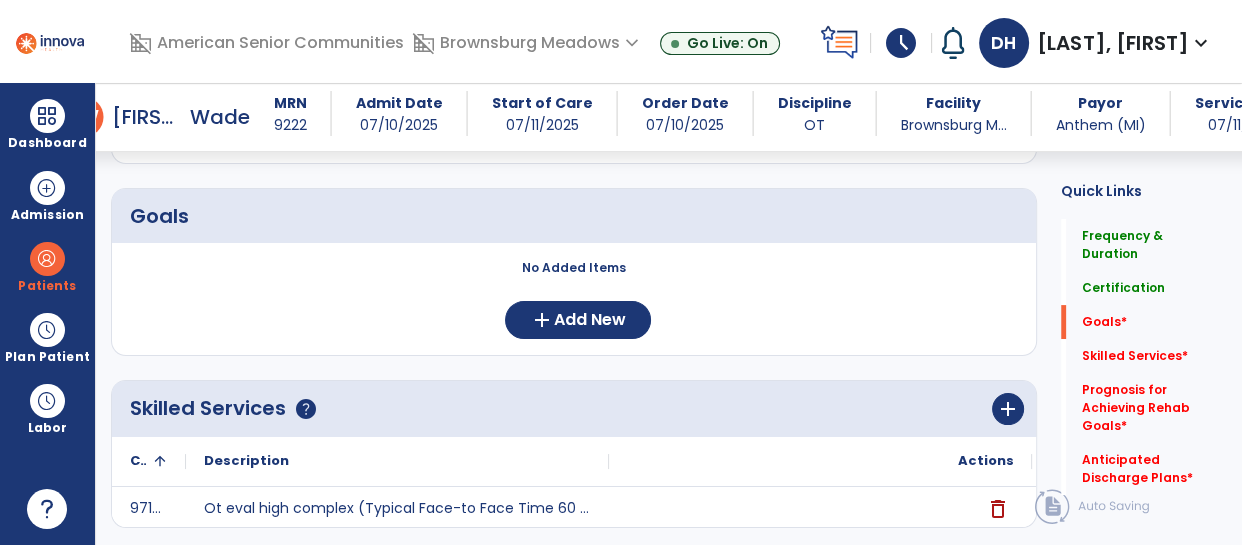 scroll, scrollTop: 452, scrollLeft: 0, axis: vertical 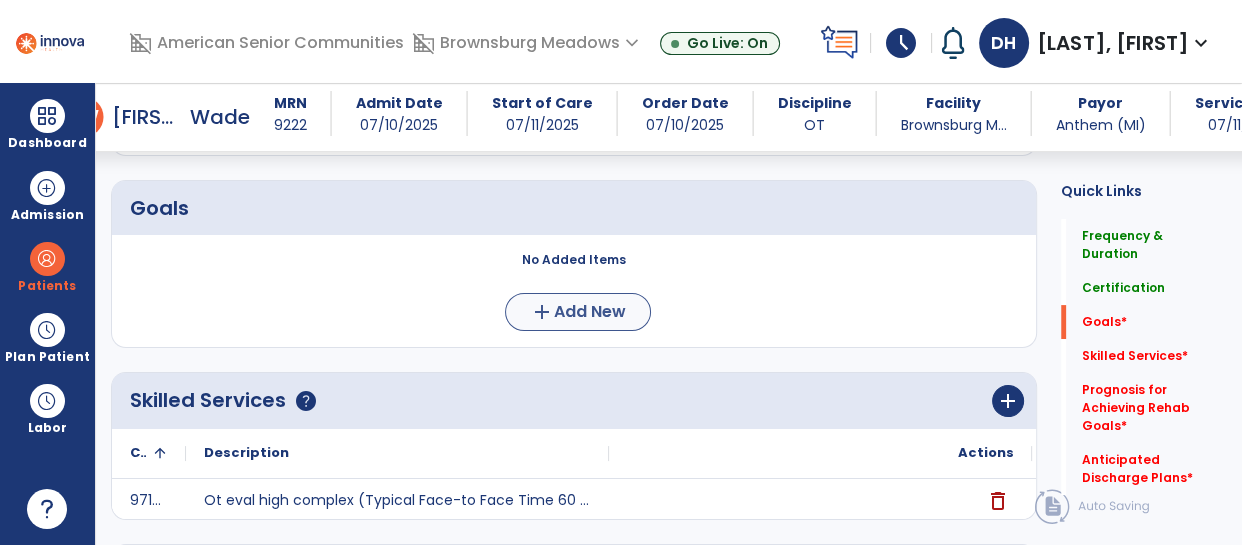 type on "*" 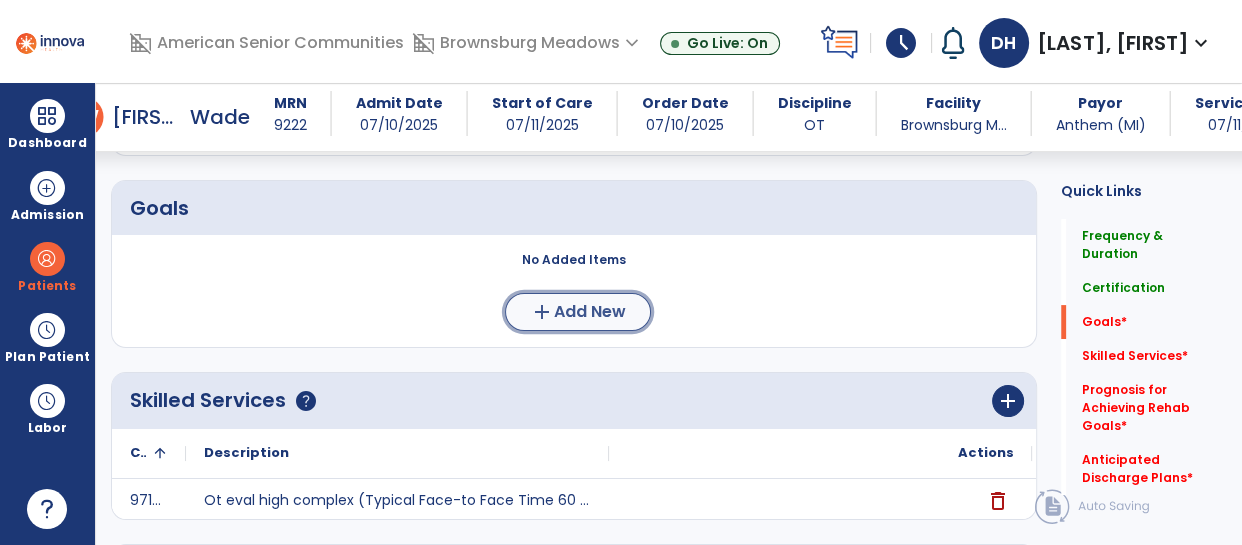 click on "Add New" at bounding box center [590, 312] 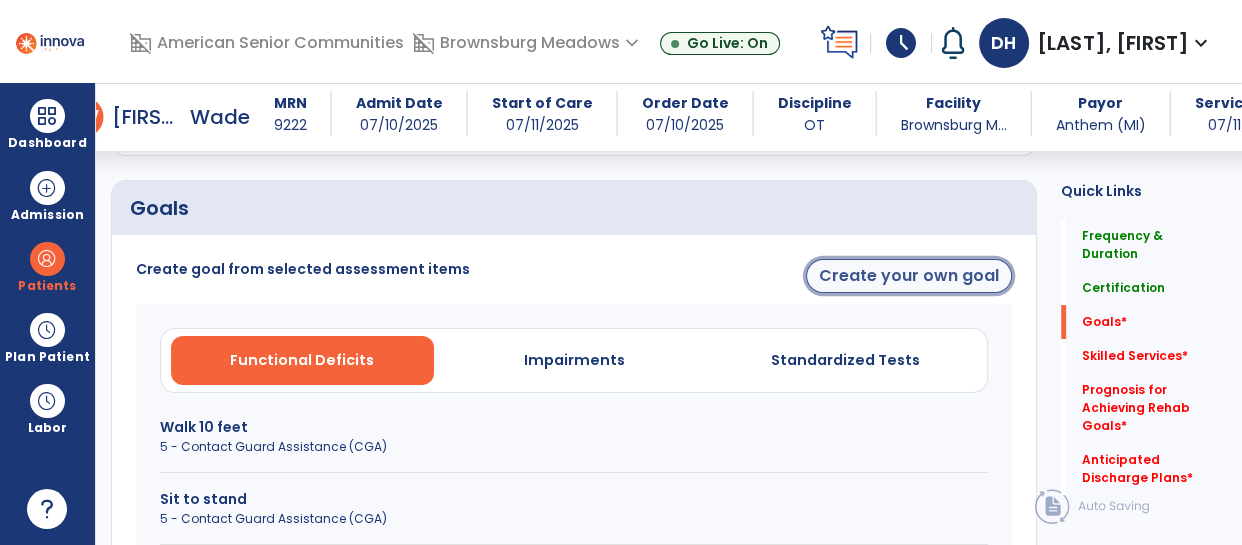 click on "Create your own goal" at bounding box center [909, 276] 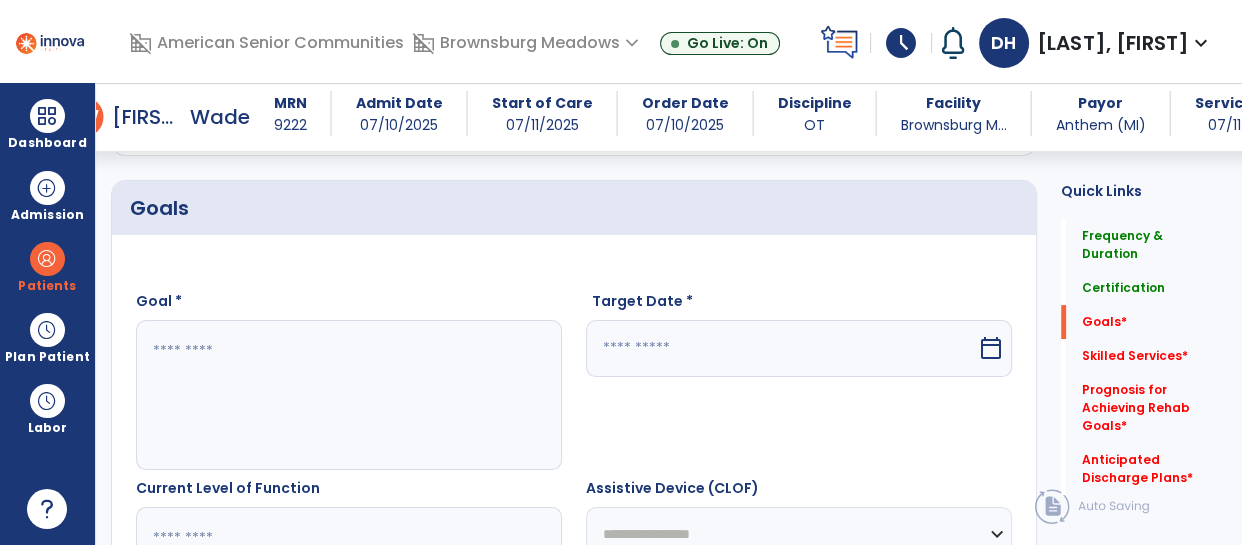 click at bounding box center [348, 395] 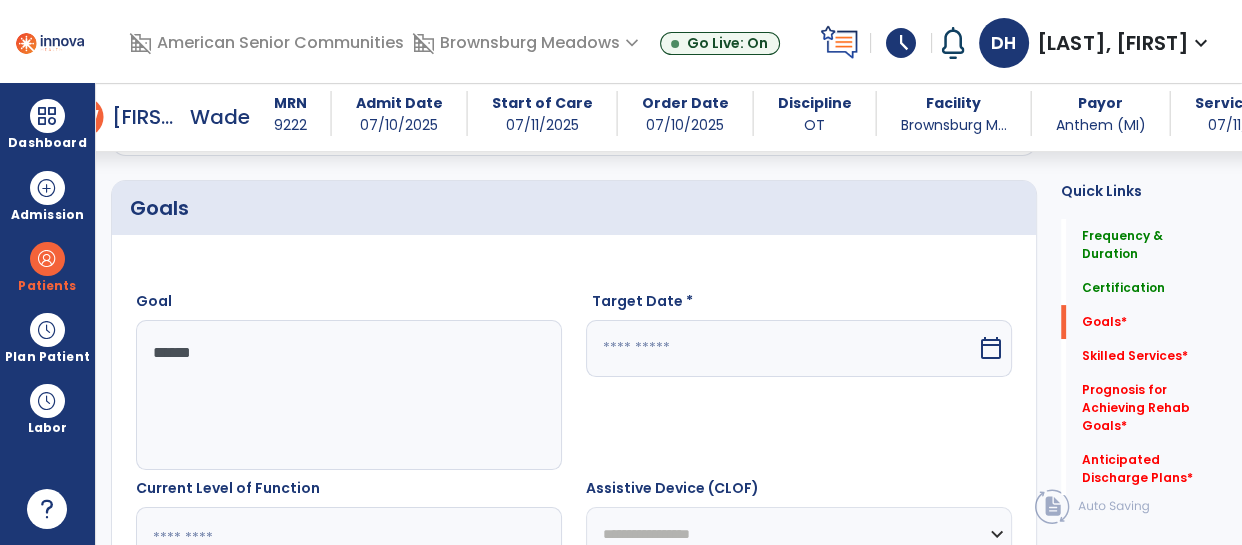 type on "*******" 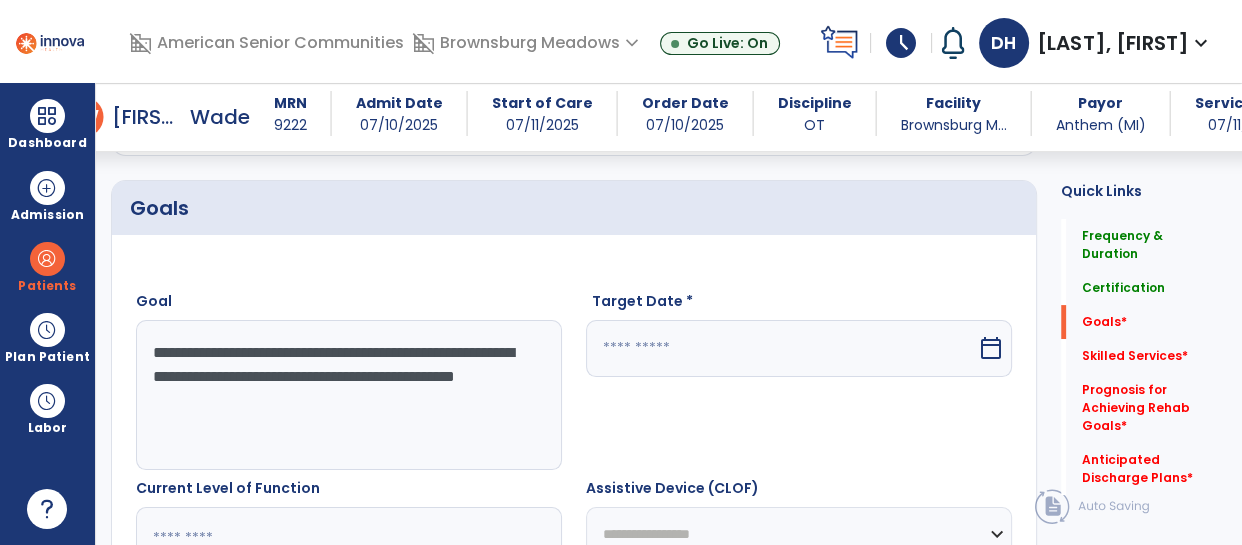 type on "**********" 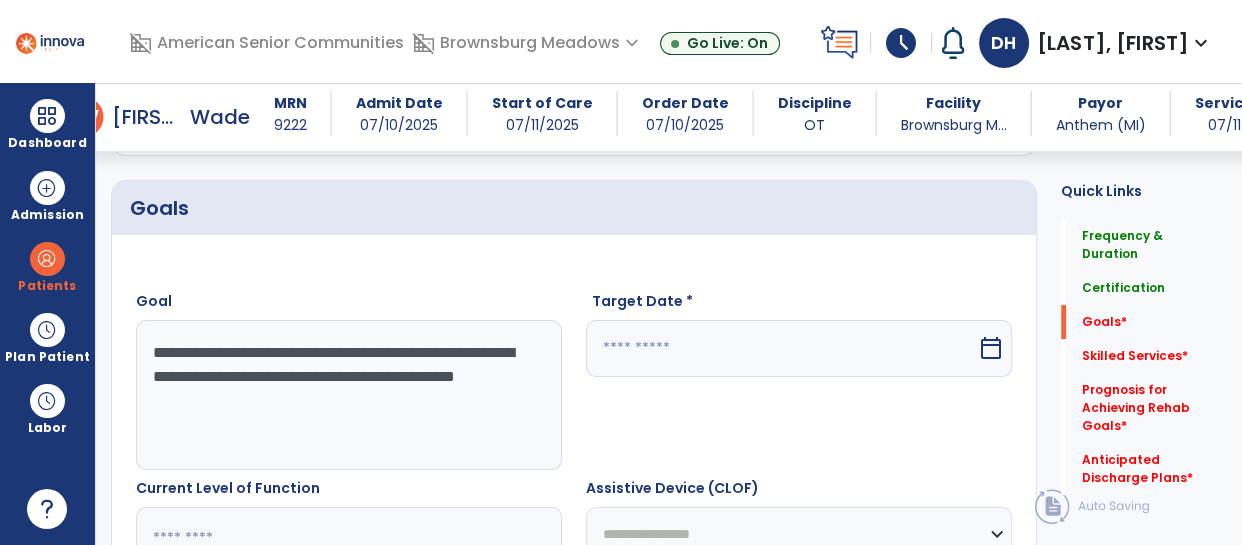 click at bounding box center [781, 348] 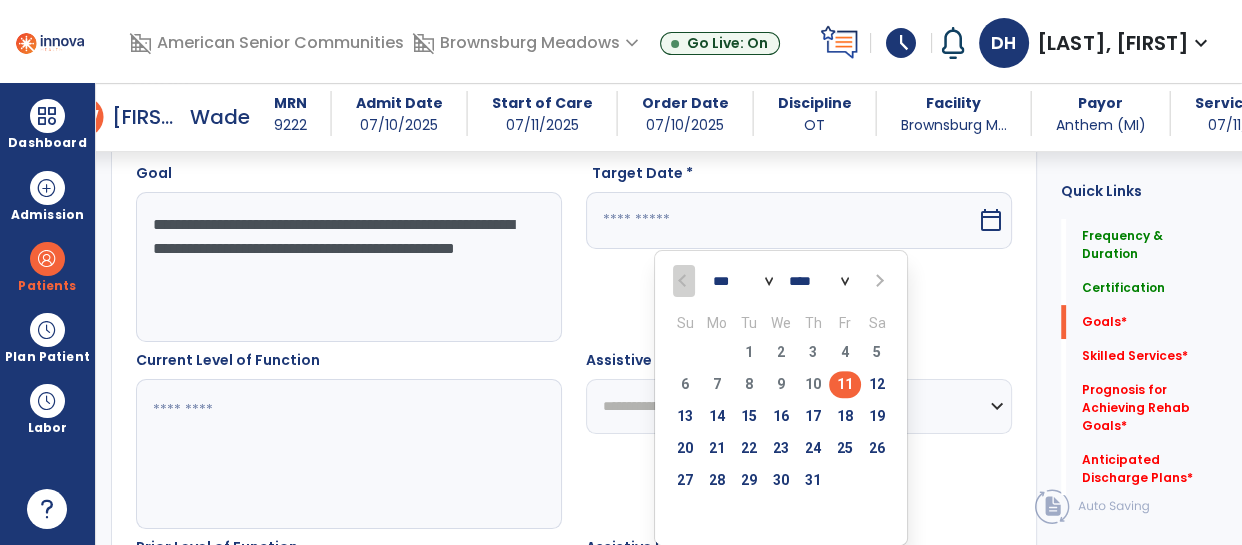 scroll, scrollTop: 587, scrollLeft: 0, axis: vertical 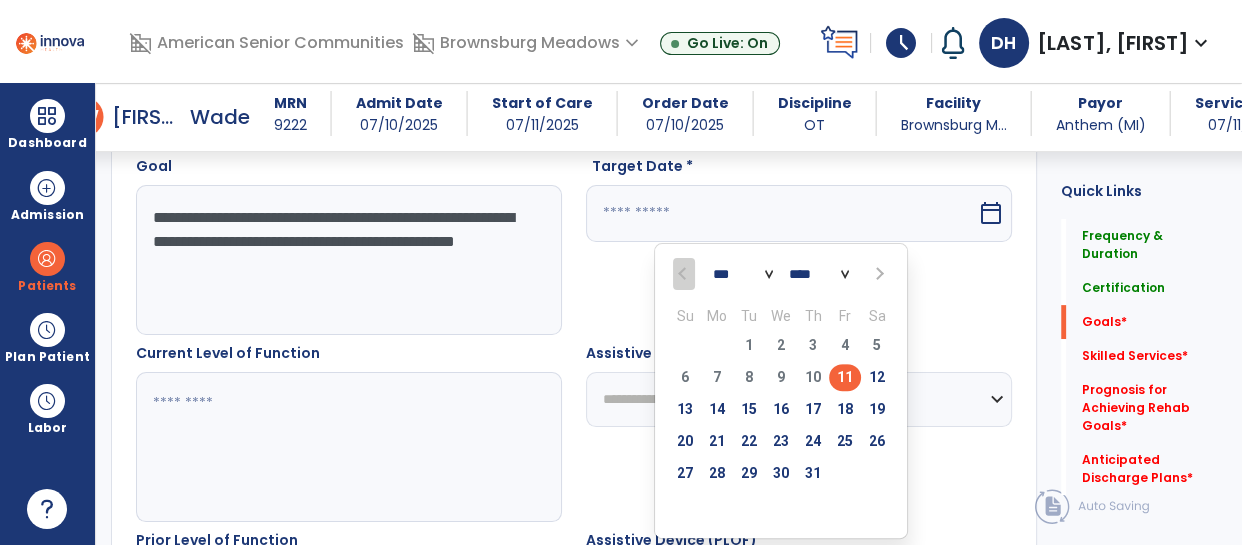 click on "*** ***" at bounding box center [743, 274] 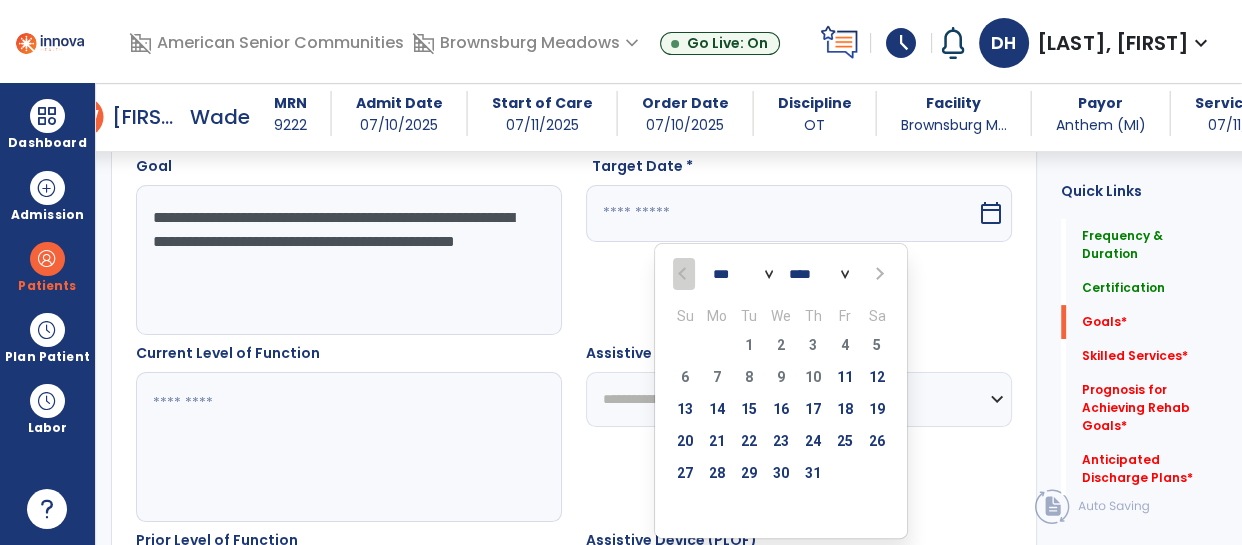 select on "*" 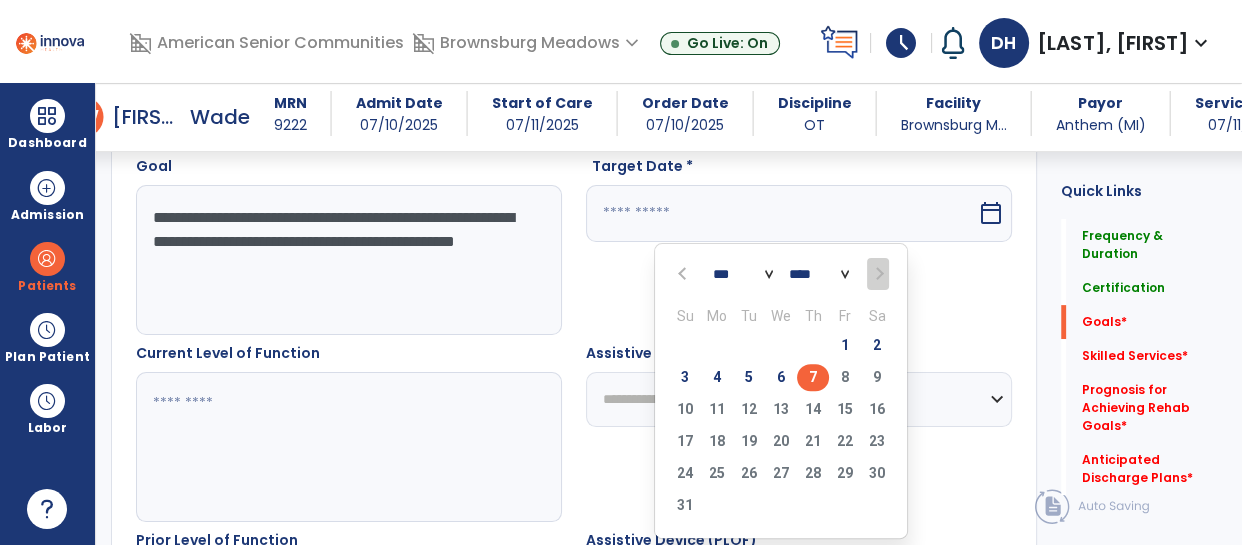 click on "7" at bounding box center [813, 377] 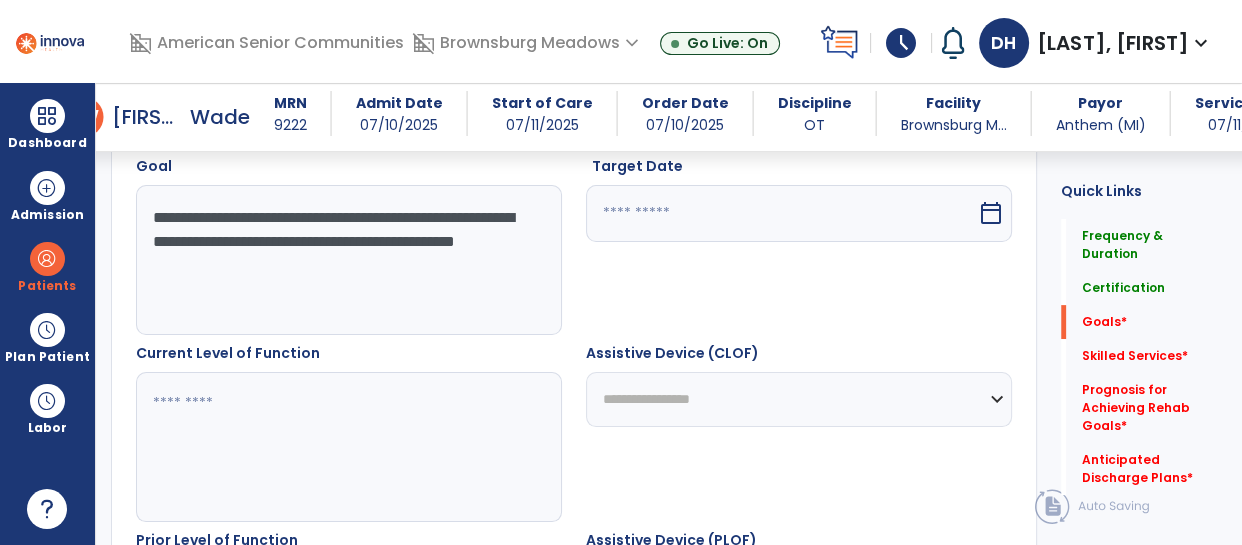 type on "********" 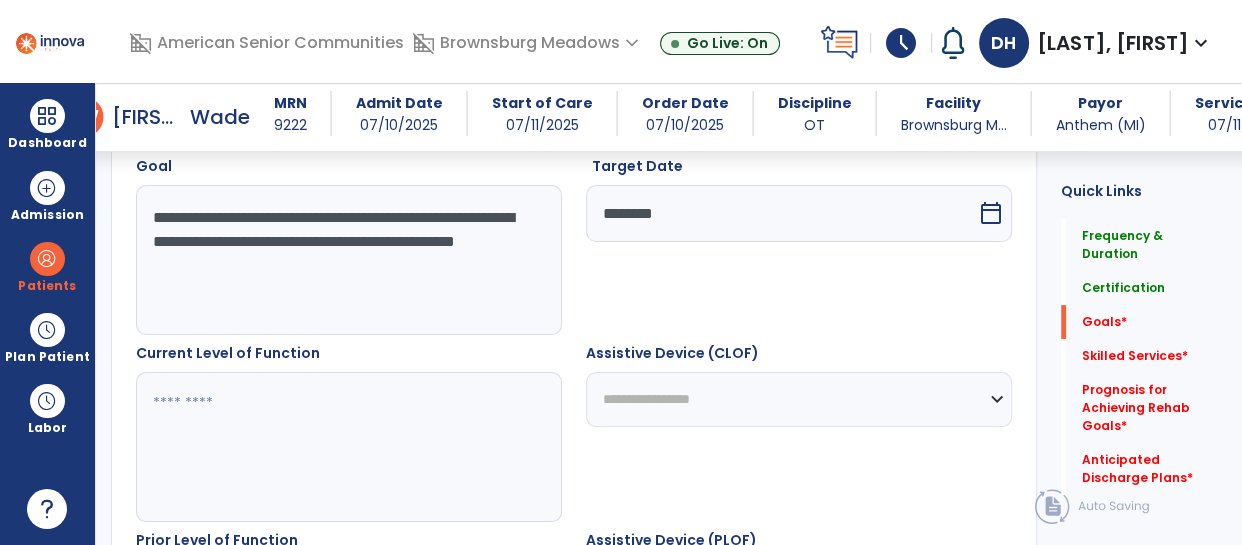 click at bounding box center (348, 447) 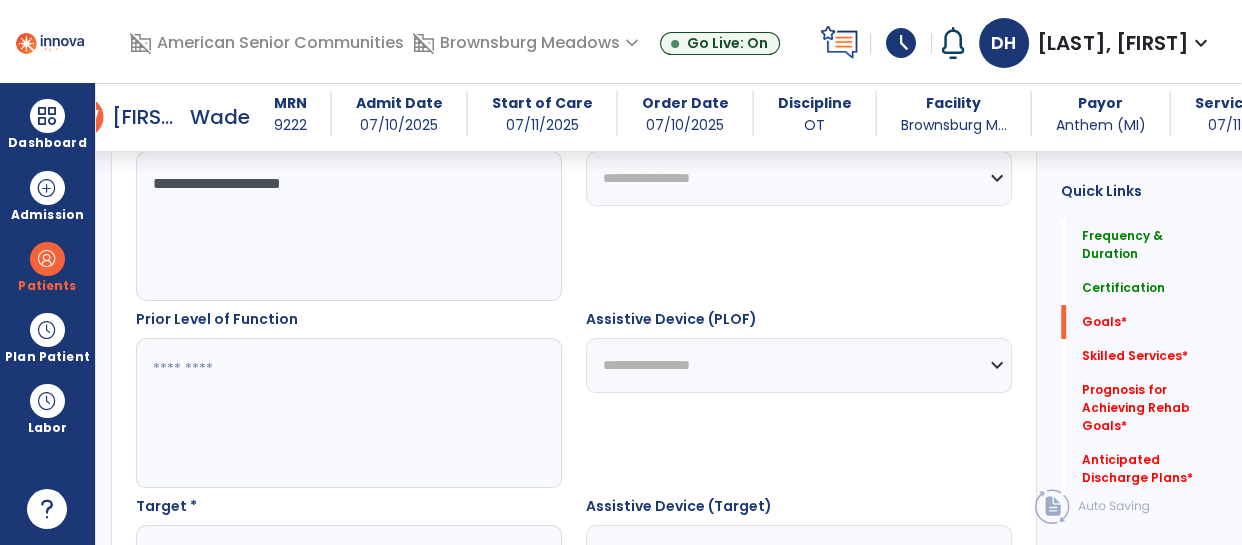 scroll, scrollTop: 815, scrollLeft: 0, axis: vertical 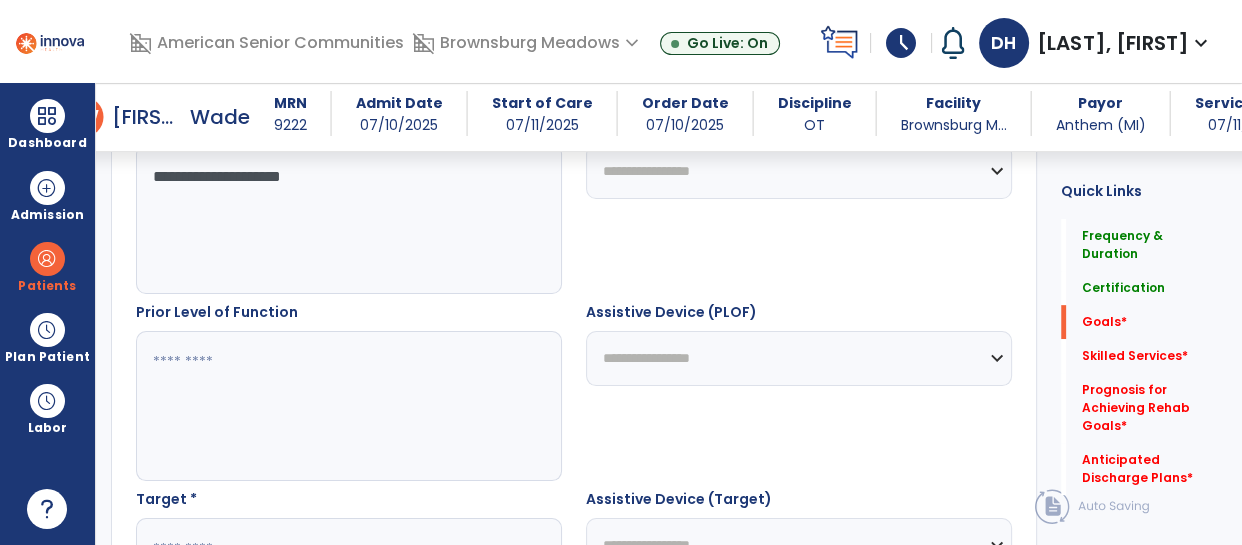 type on "**********" 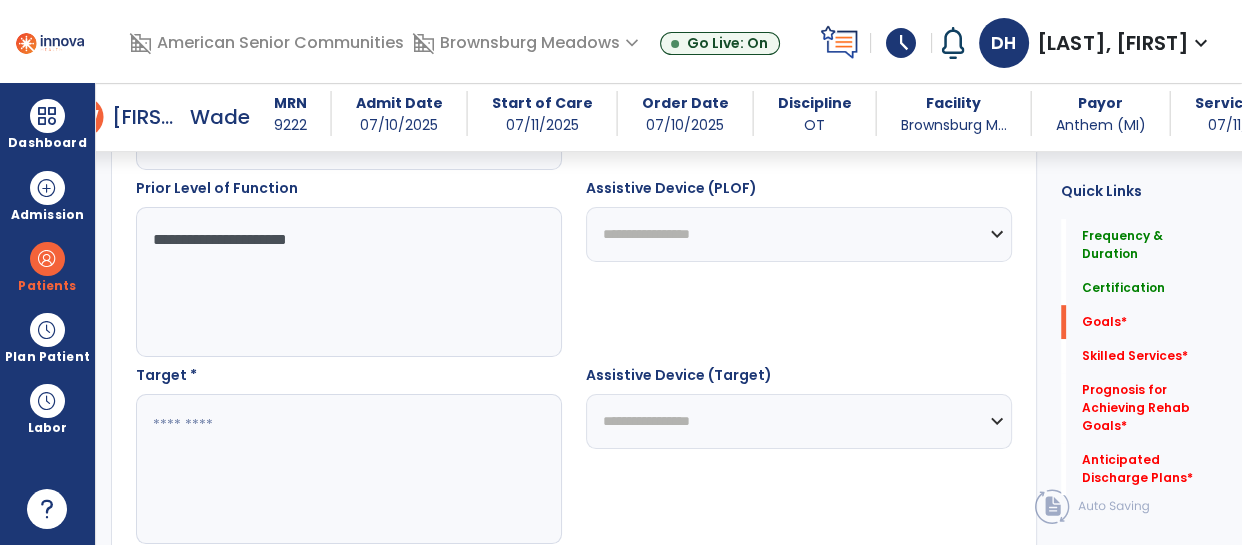 scroll, scrollTop: 931, scrollLeft: 0, axis: vertical 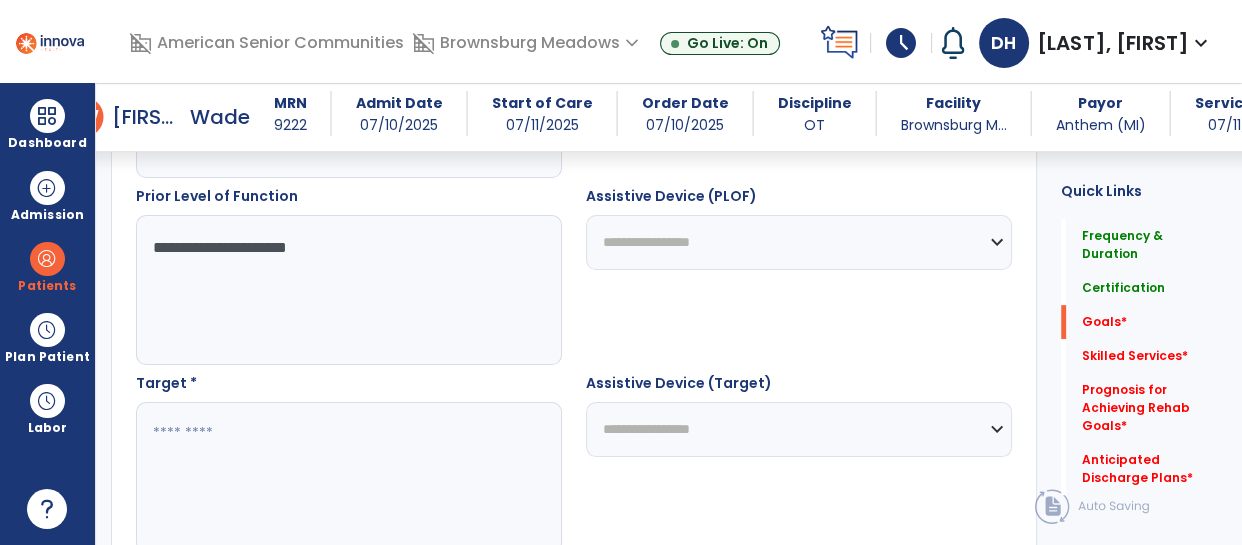 type on "**********" 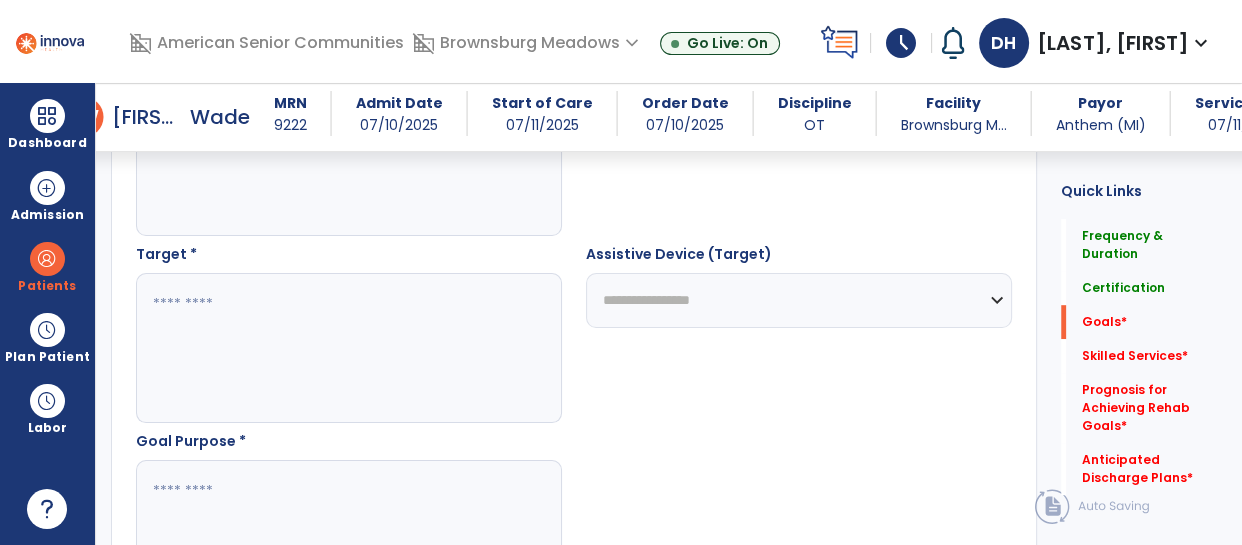 scroll, scrollTop: 1063, scrollLeft: 0, axis: vertical 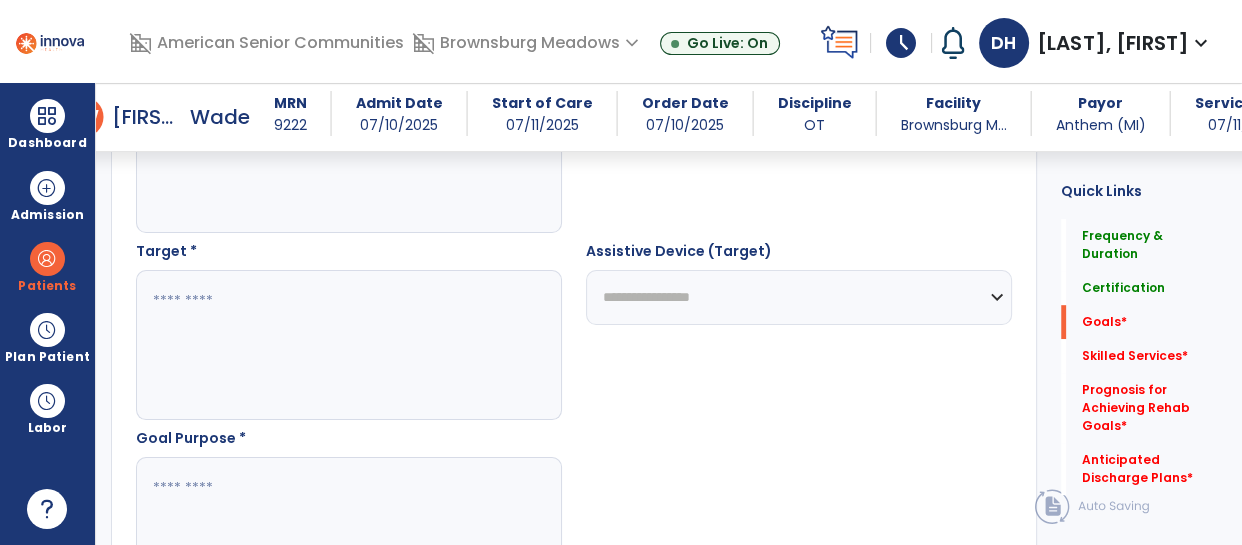 click at bounding box center (348, 345) 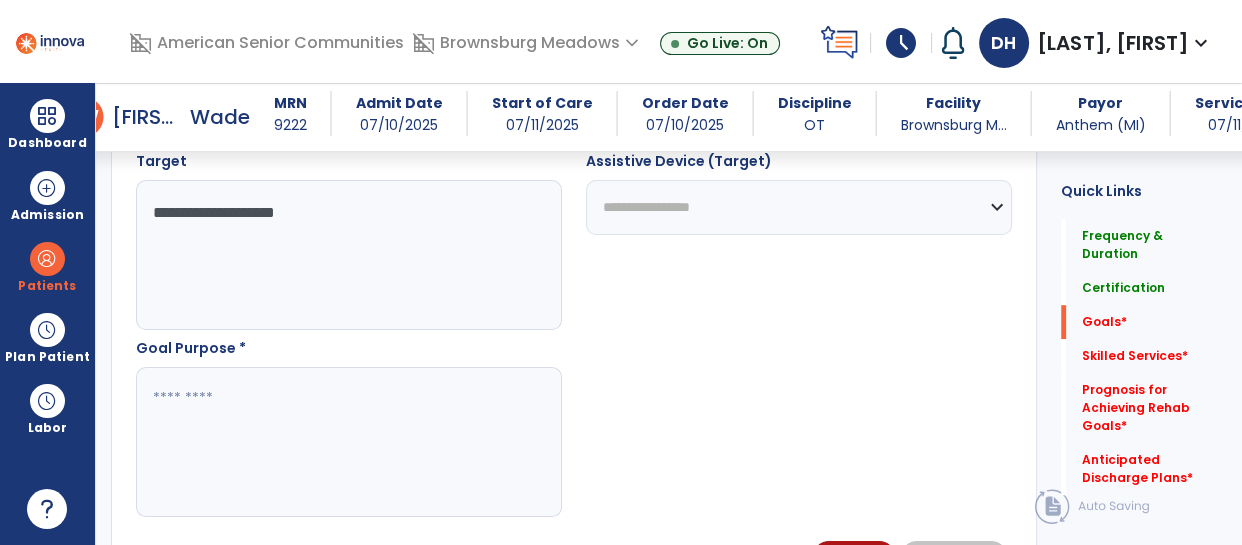 scroll, scrollTop: 1174, scrollLeft: 0, axis: vertical 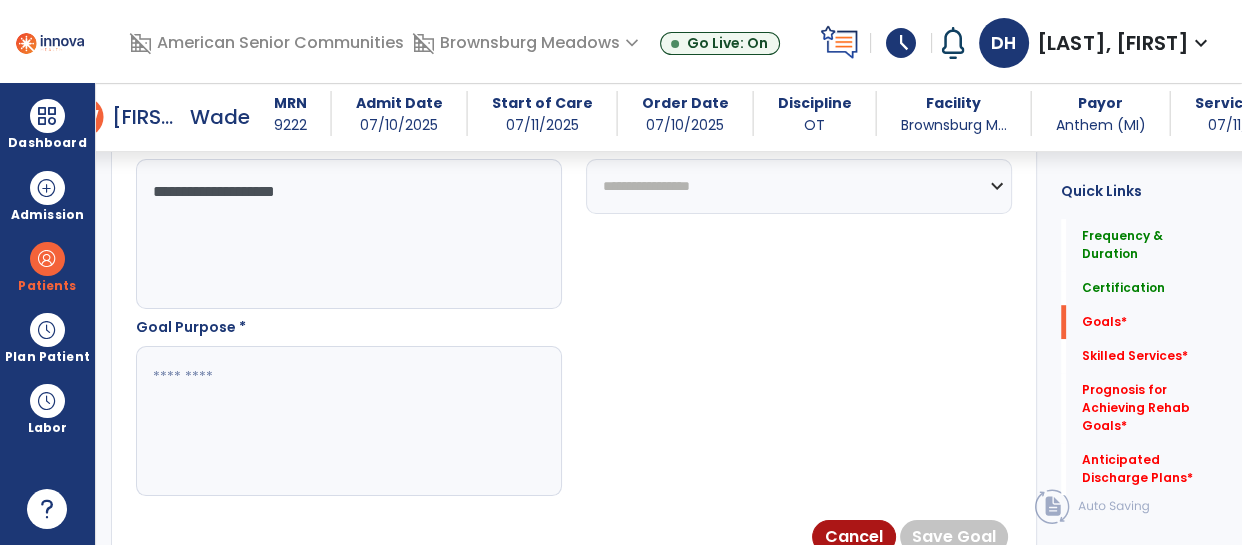 type on "**********" 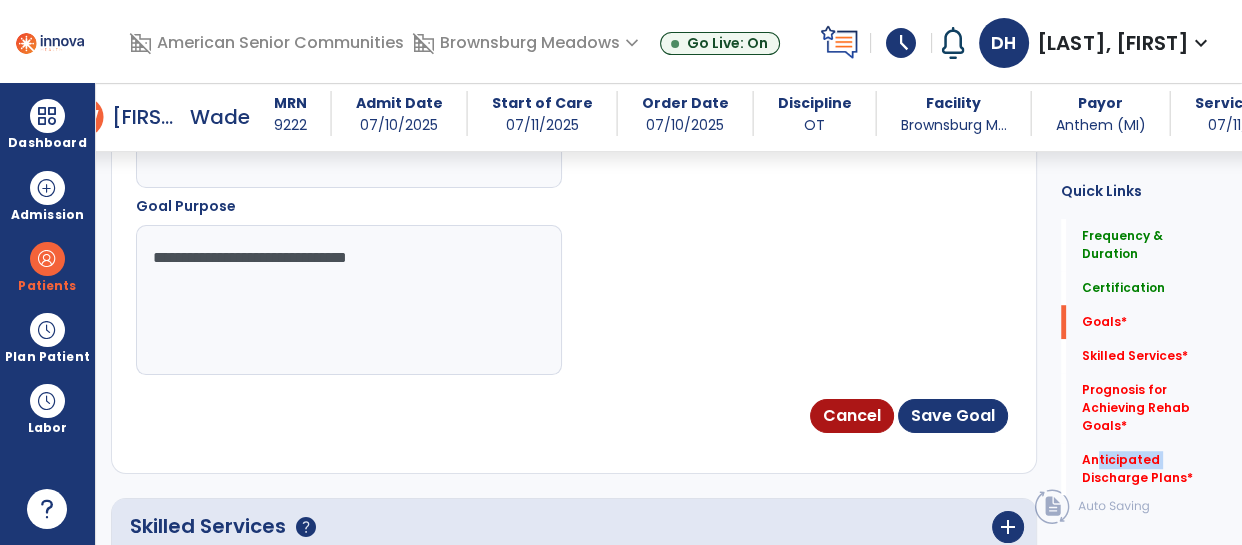 scroll, scrollTop: 1287, scrollLeft: 0, axis: vertical 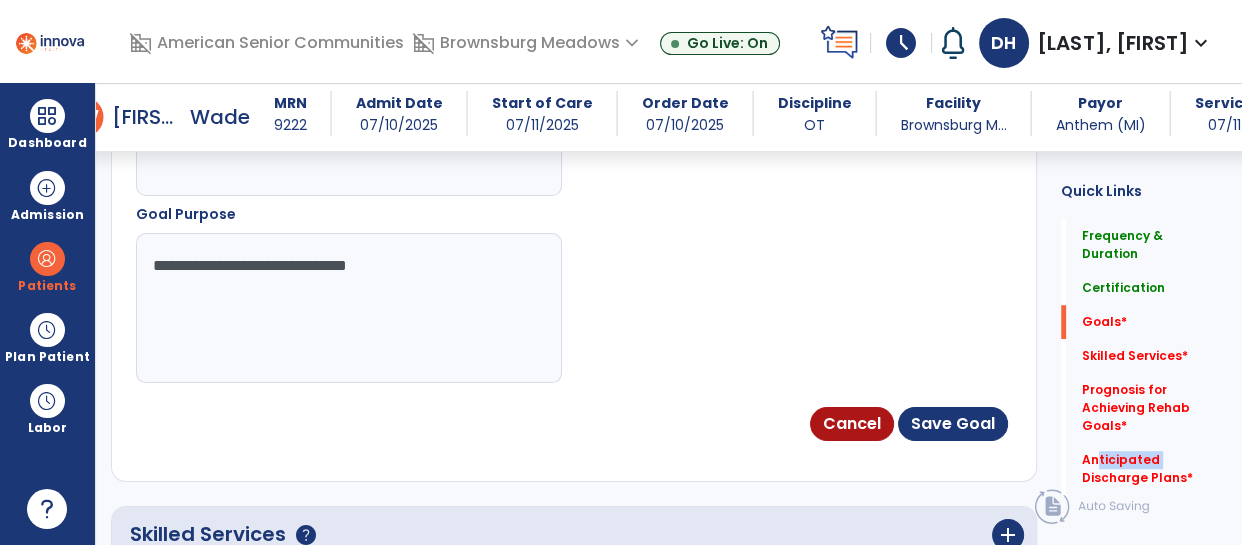 type on "**********" 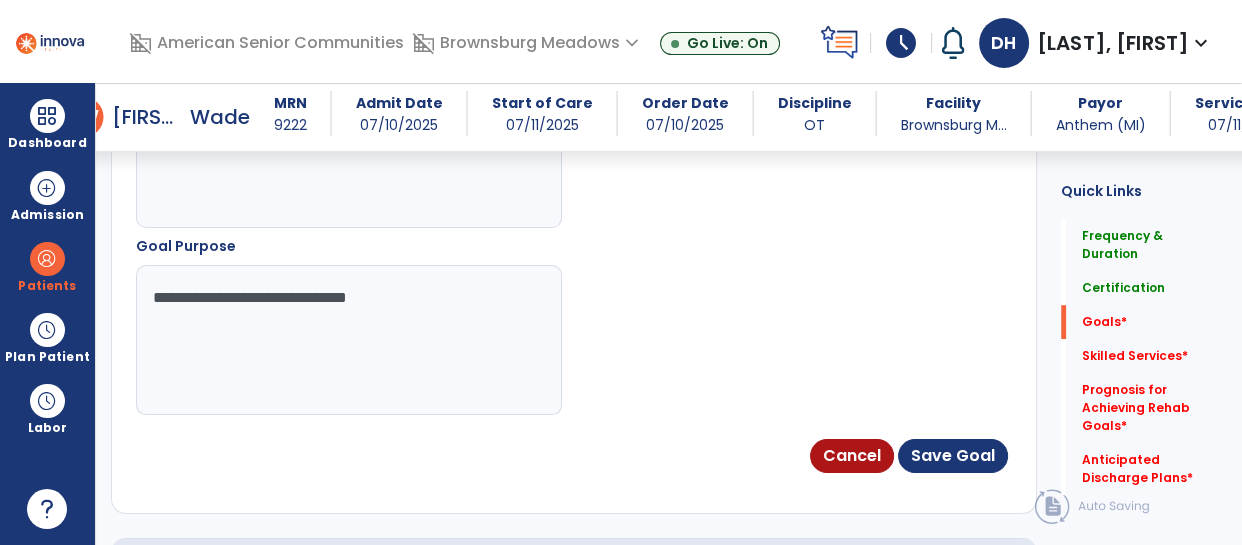 scroll, scrollTop: 1254, scrollLeft: 0, axis: vertical 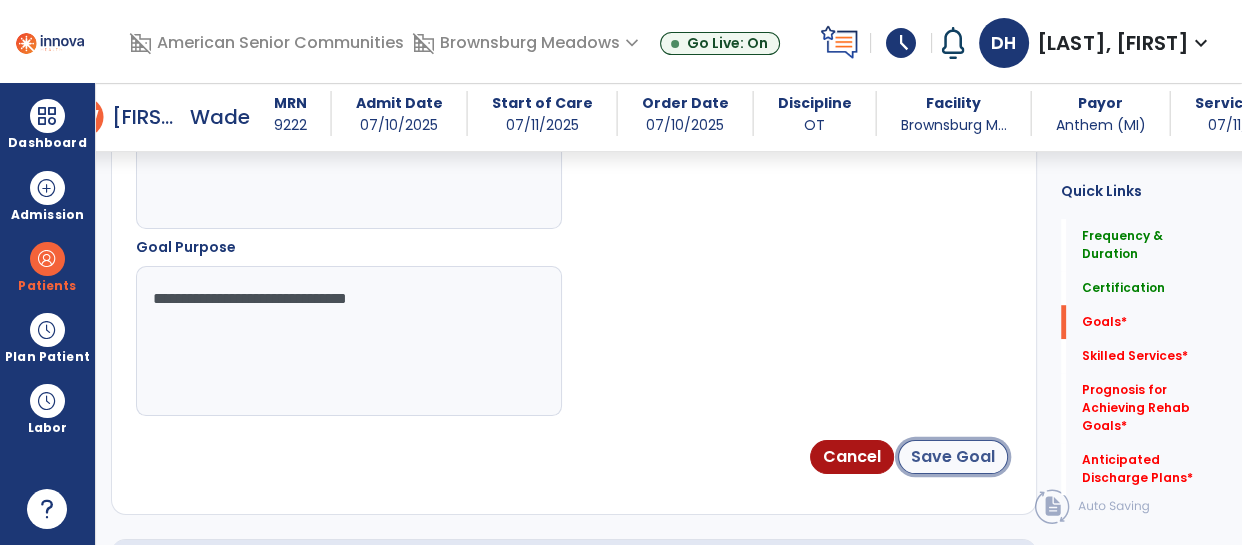 click on "Save Goal" at bounding box center (953, 457) 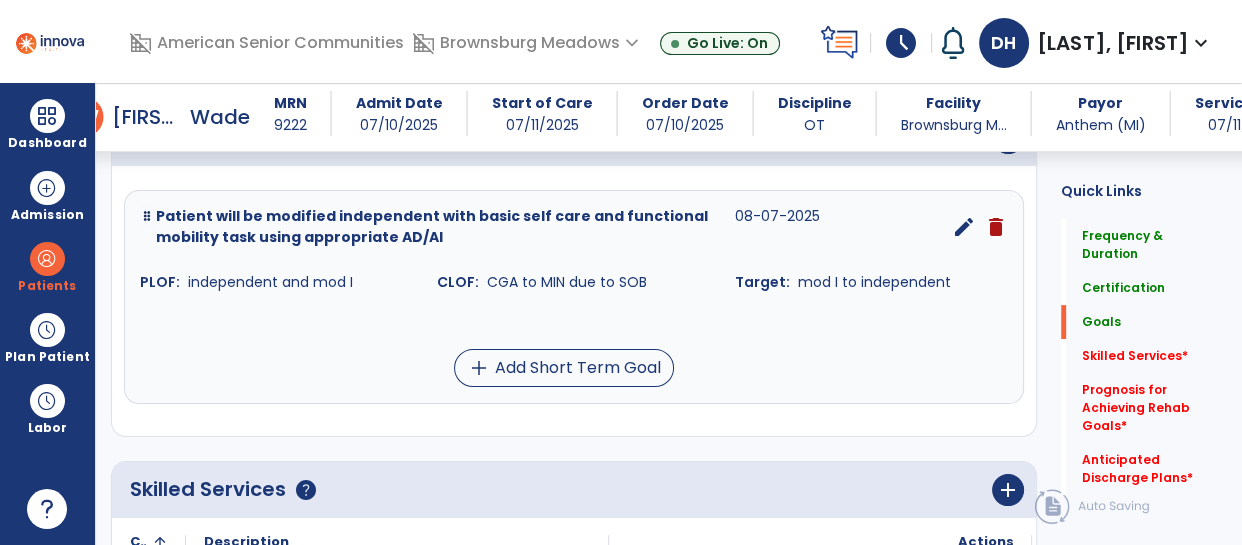 scroll, scrollTop: 526, scrollLeft: 0, axis: vertical 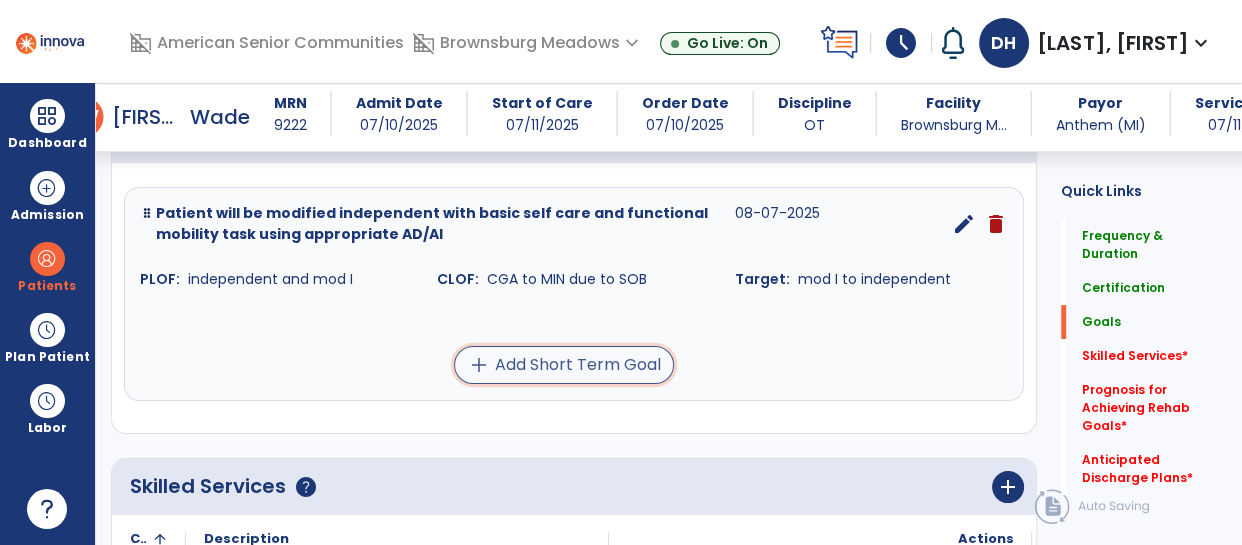 click on "add  Add Short Term Goal" at bounding box center [564, 365] 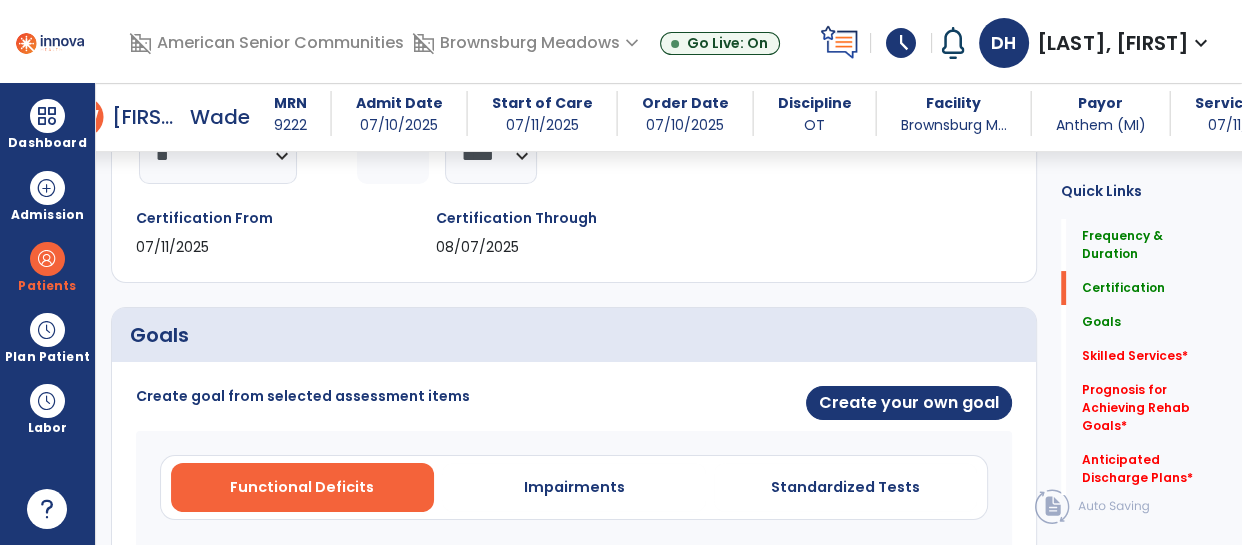 scroll, scrollTop: 328, scrollLeft: 0, axis: vertical 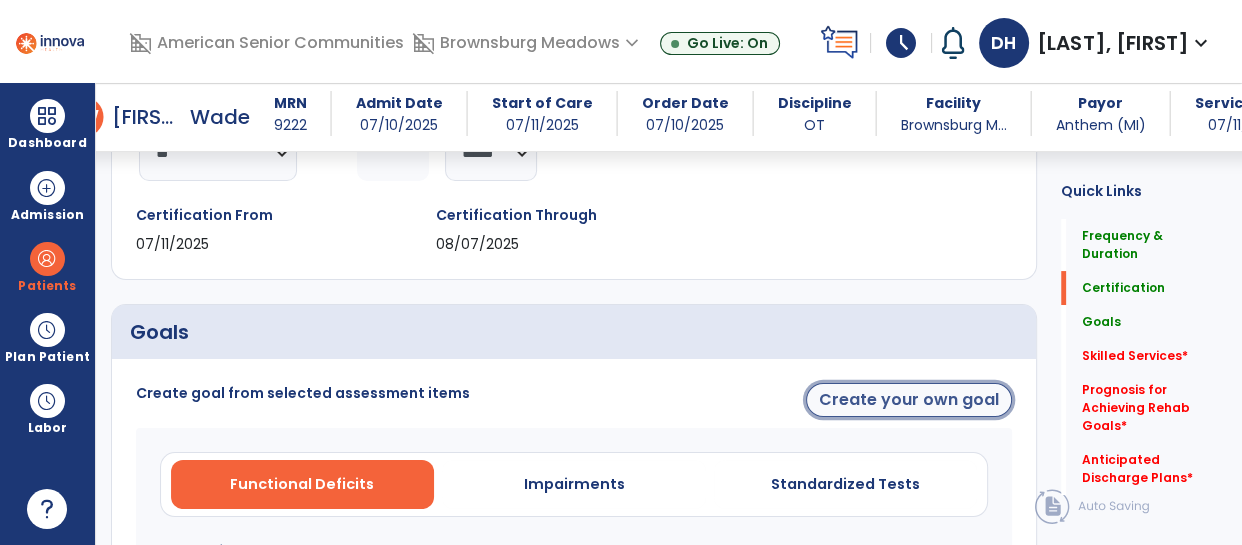 click on "Create your own goal" at bounding box center [909, 400] 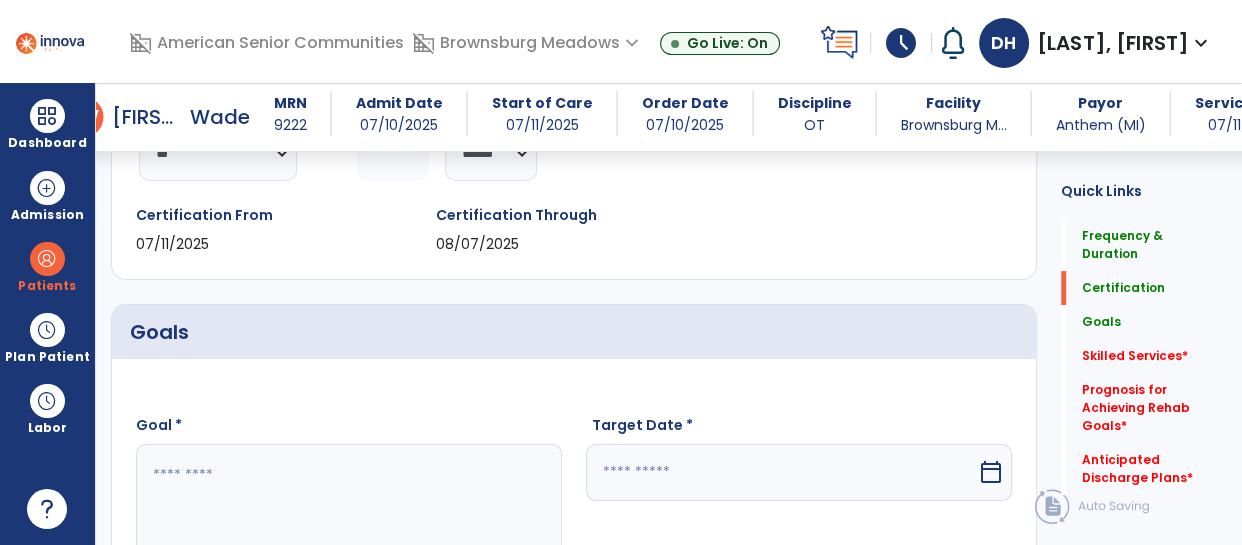 click at bounding box center [348, 519] 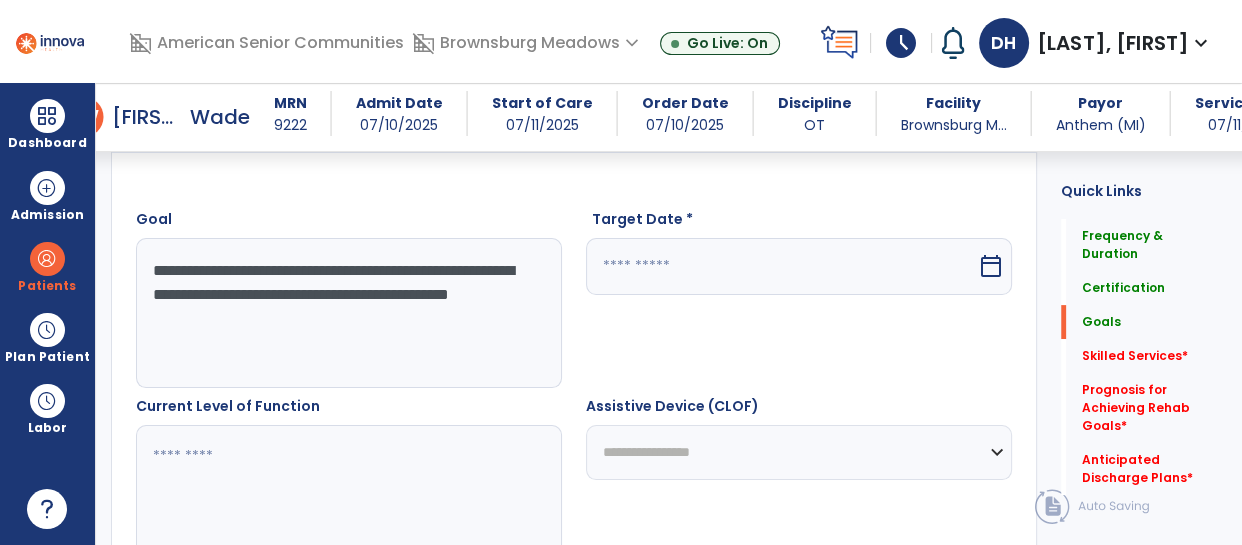 scroll, scrollTop: 538, scrollLeft: 0, axis: vertical 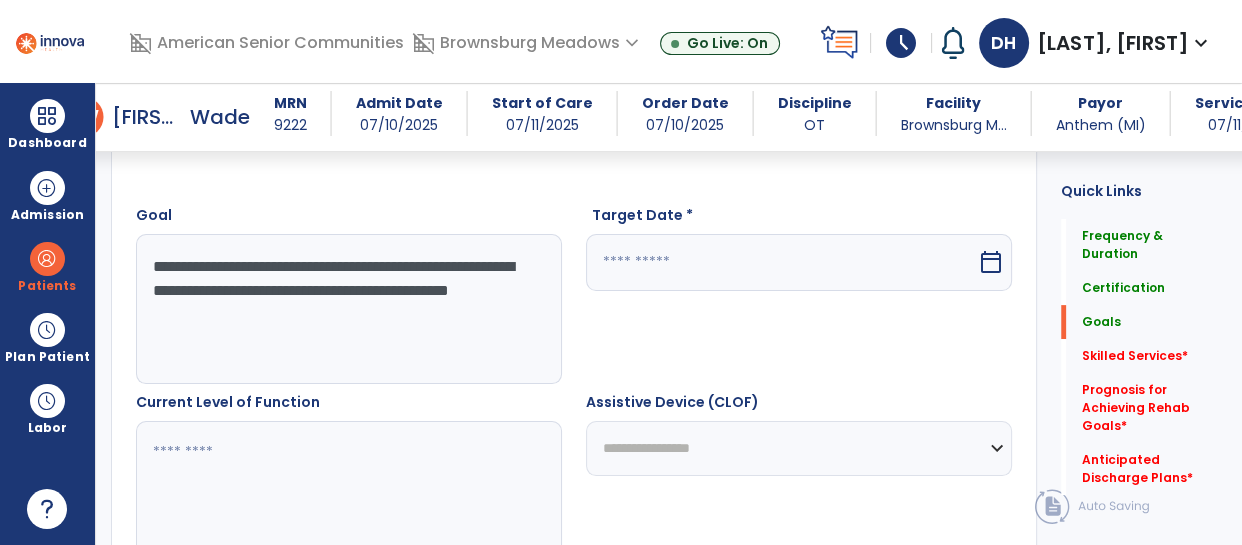 type on "**********" 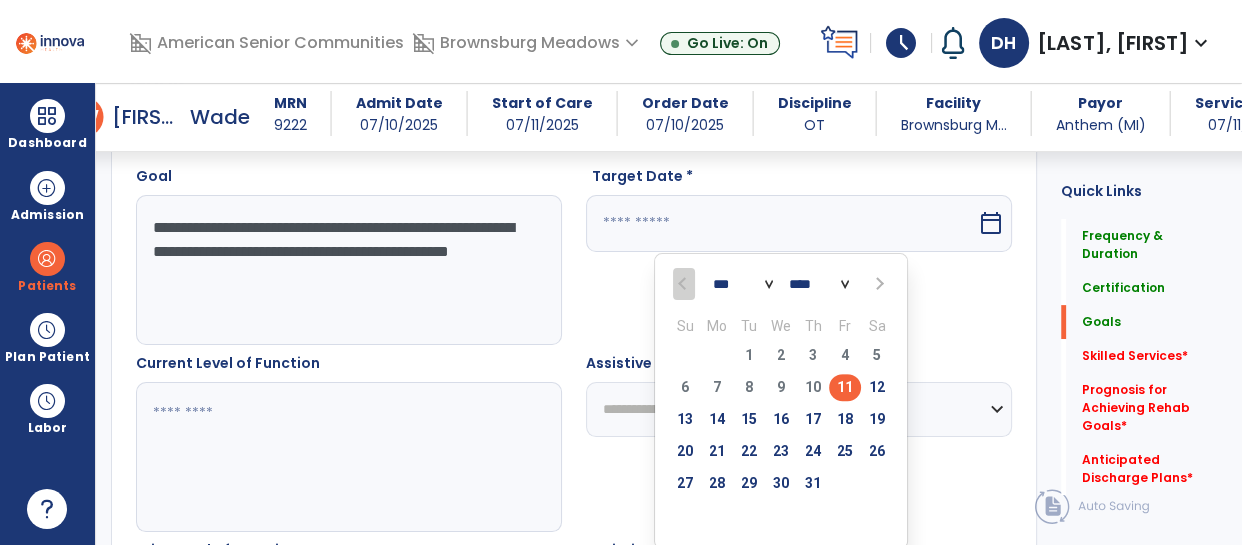 scroll, scrollTop: 584, scrollLeft: 0, axis: vertical 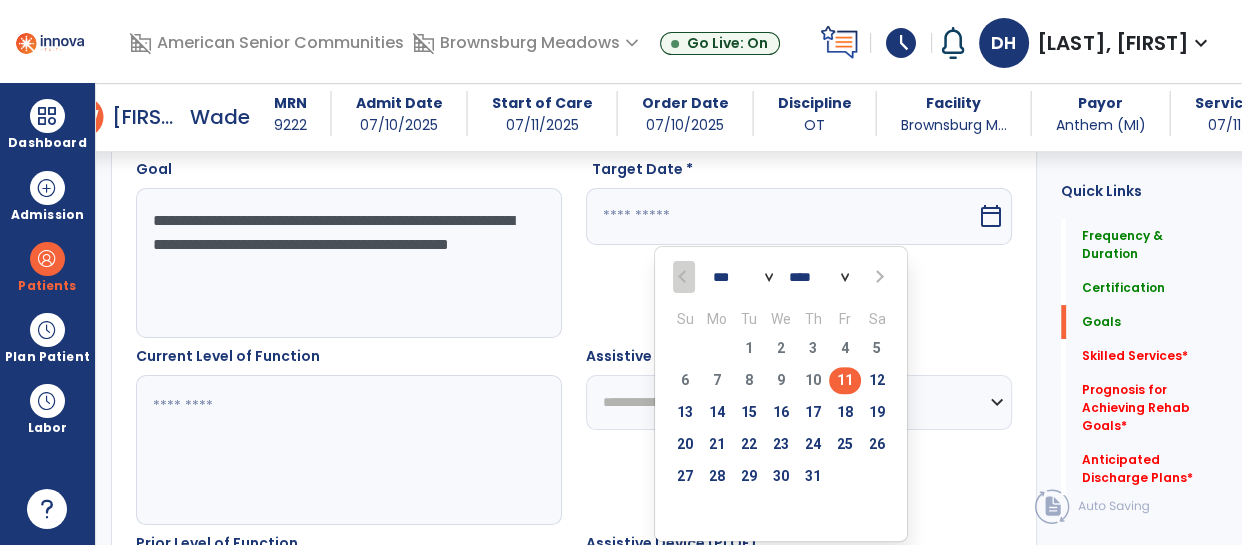 click on "*** ***" at bounding box center (743, 277) 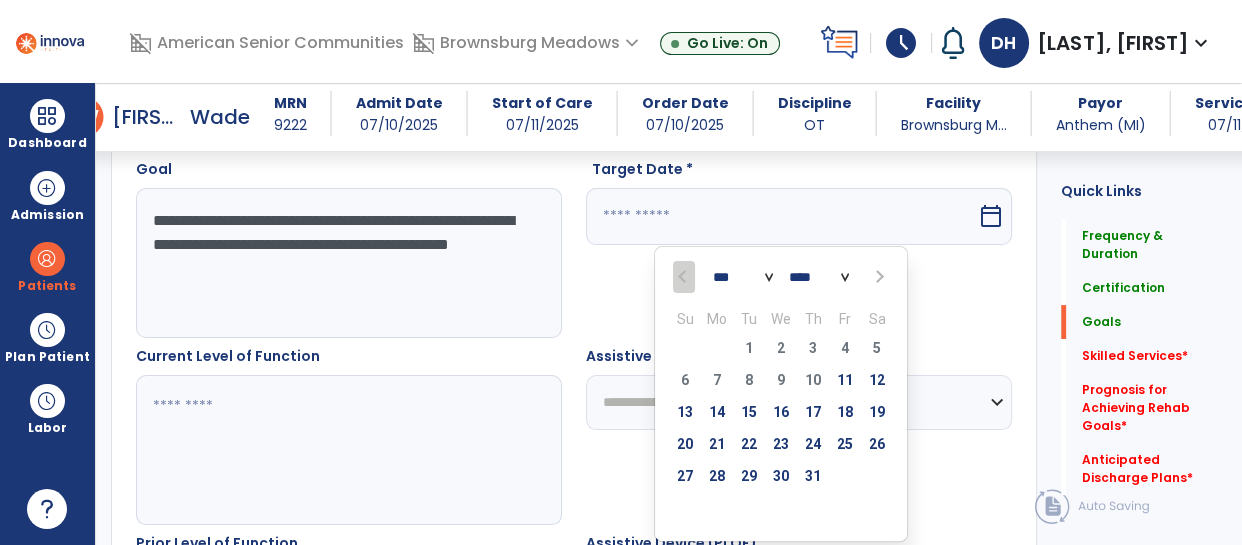 select on "*" 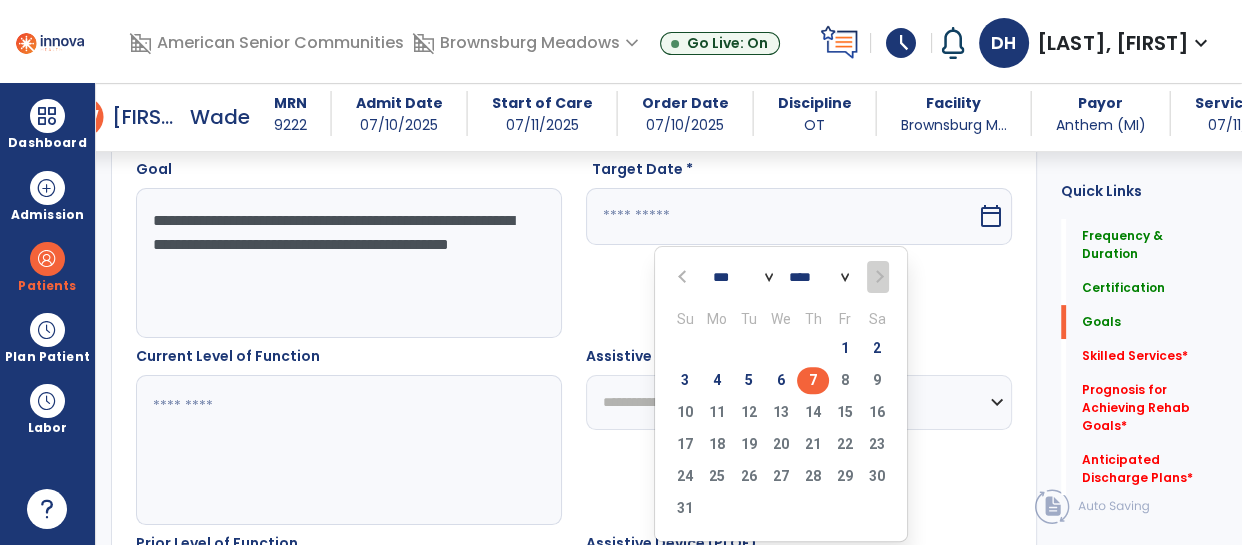 click on "7" at bounding box center (813, 380) 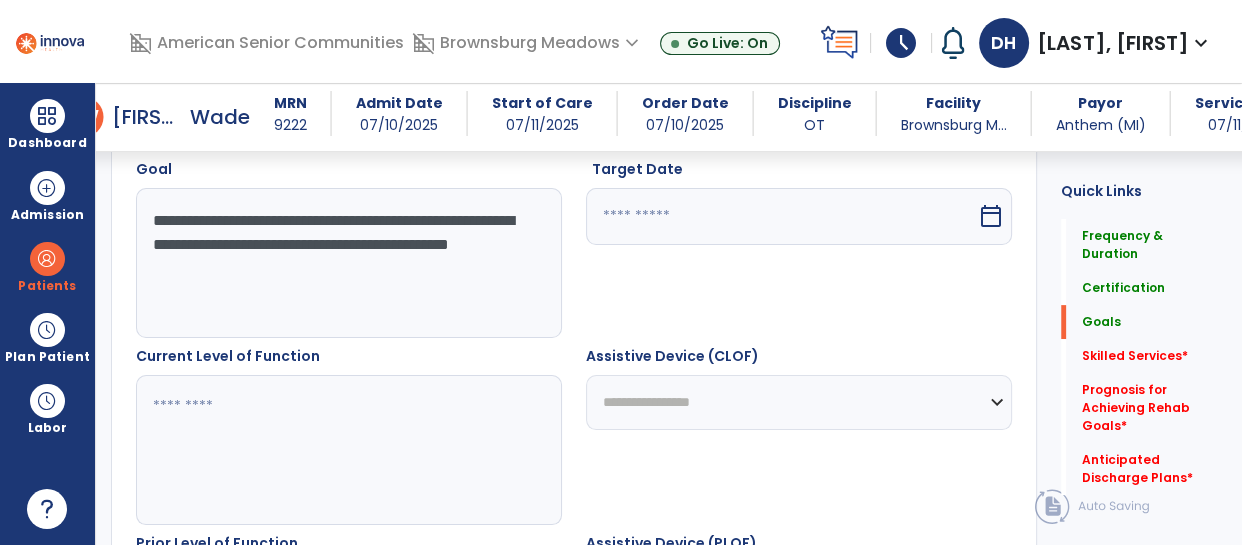 type on "********" 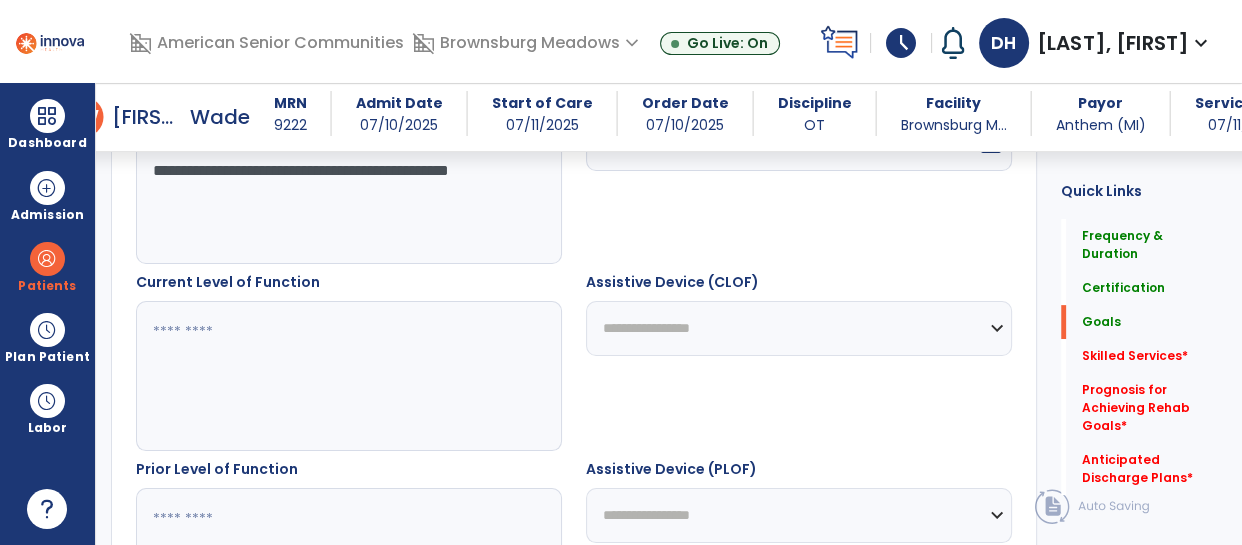 scroll, scrollTop: 659, scrollLeft: 0, axis: vertical 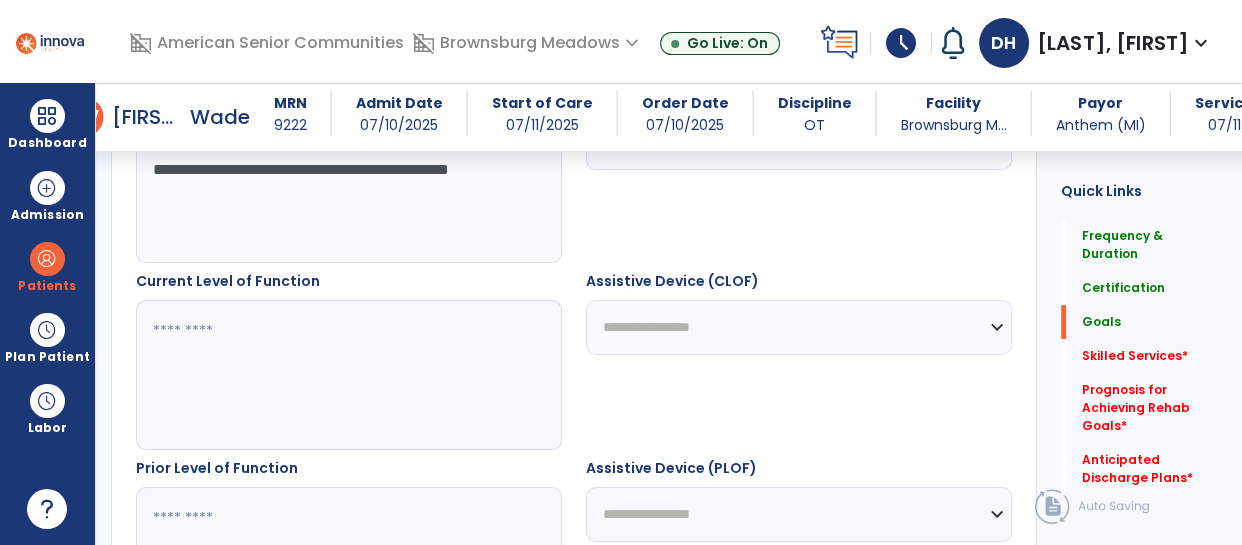 click at bounding box center (348, 375) 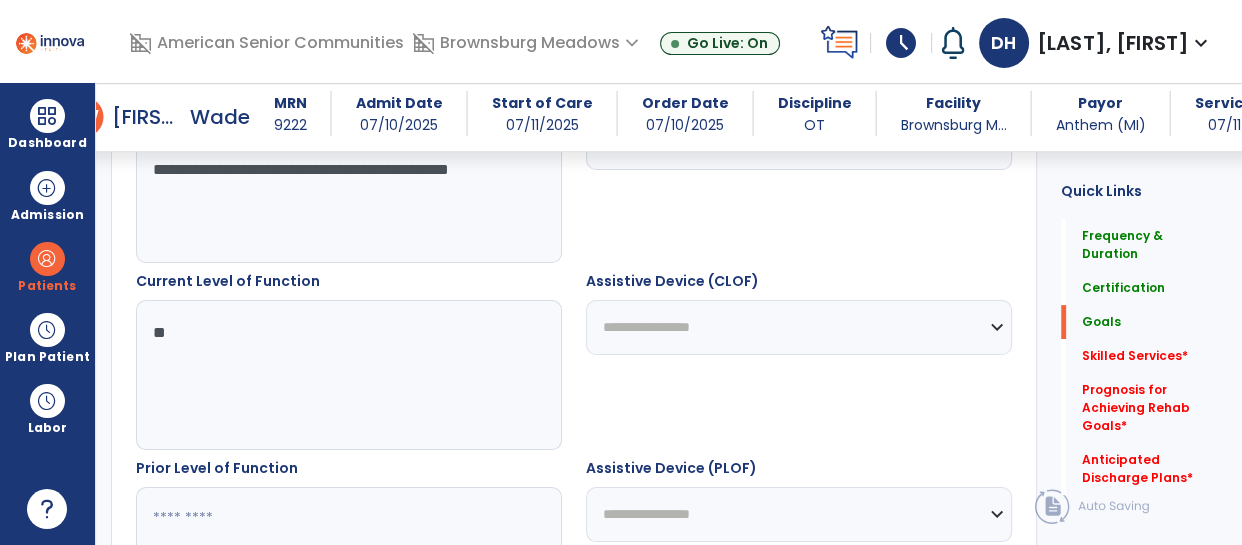 type on "*" 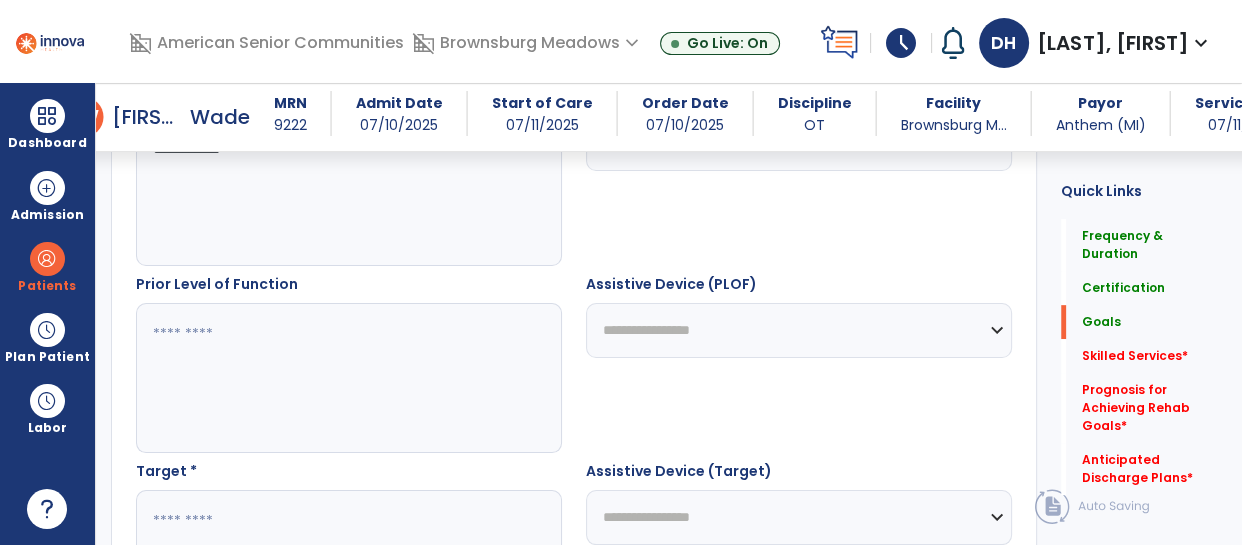 scroll, scrollTop: 845, scrollLeft: 0, axis: vertical 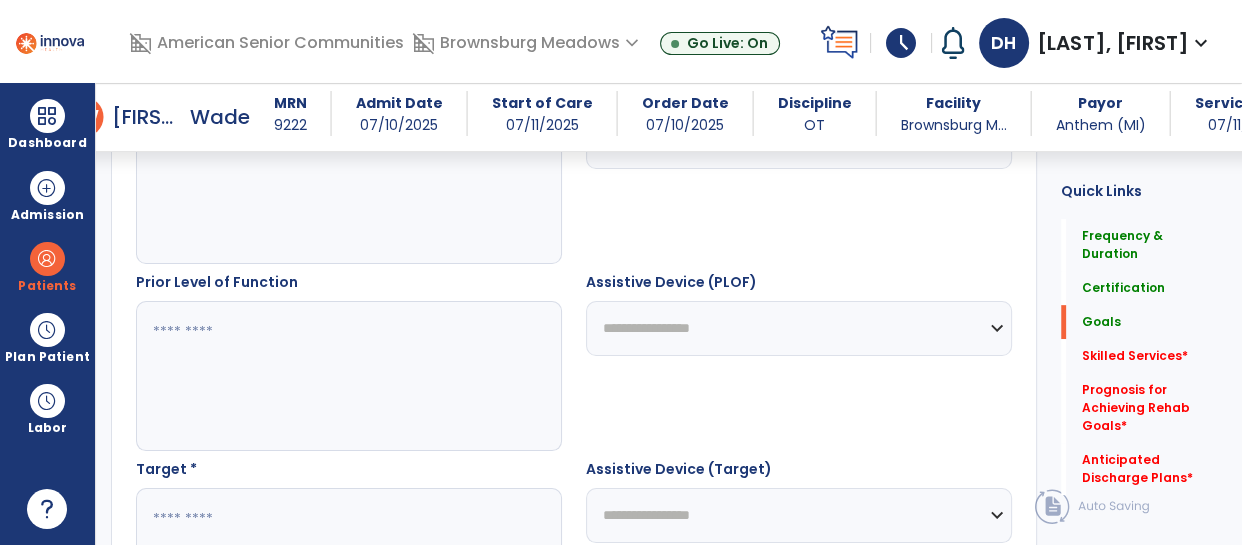 type on "**********" 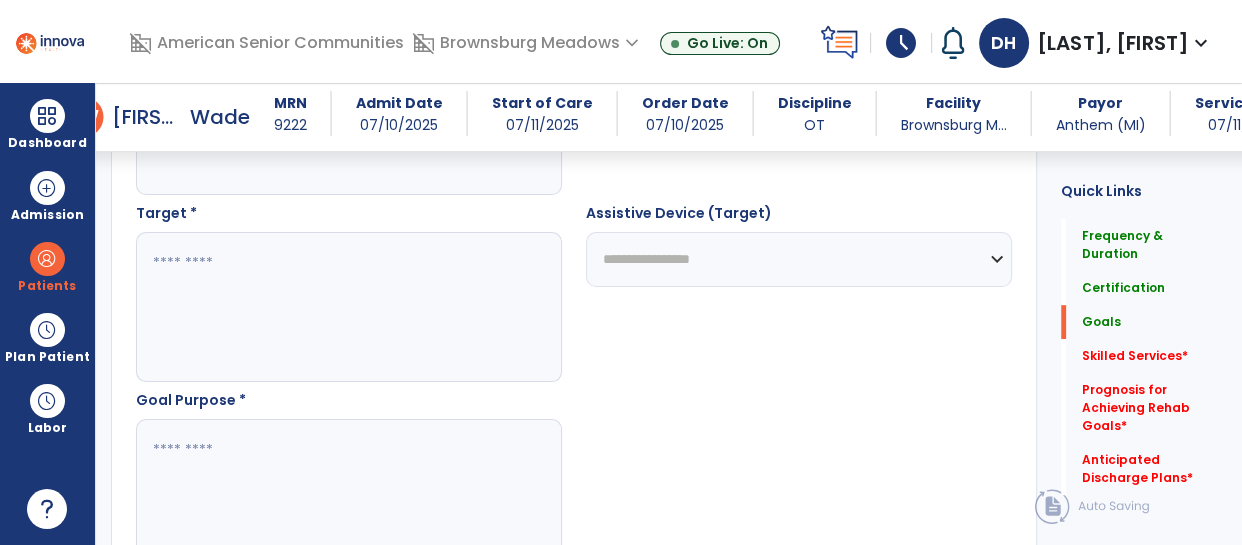 scroll, scrollTop: 1083, scrollLeft: 0, axis: vertical 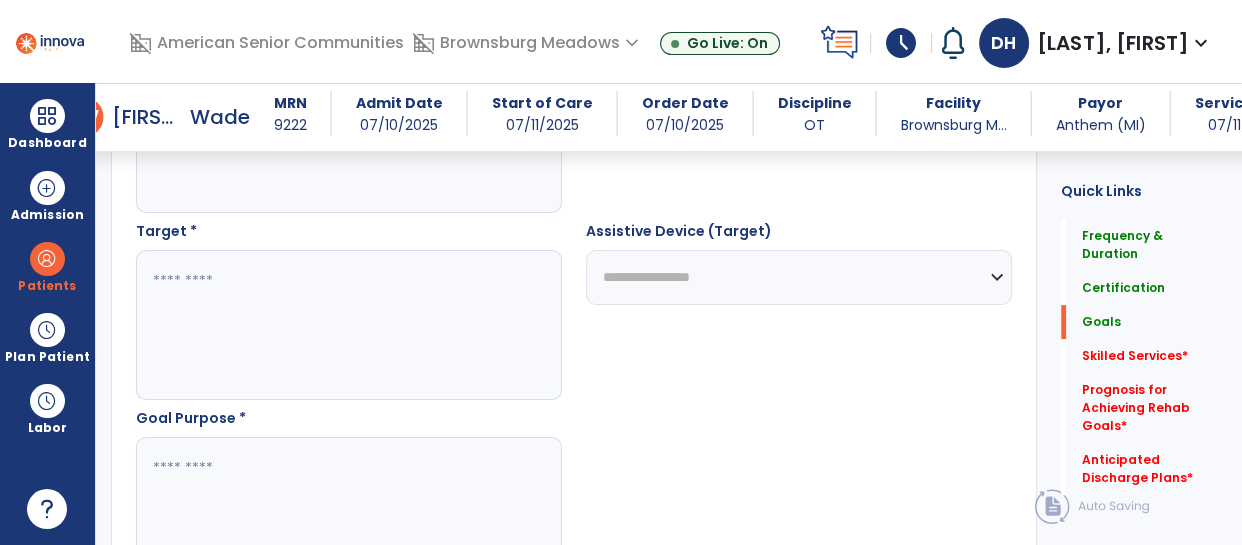 type on "********" 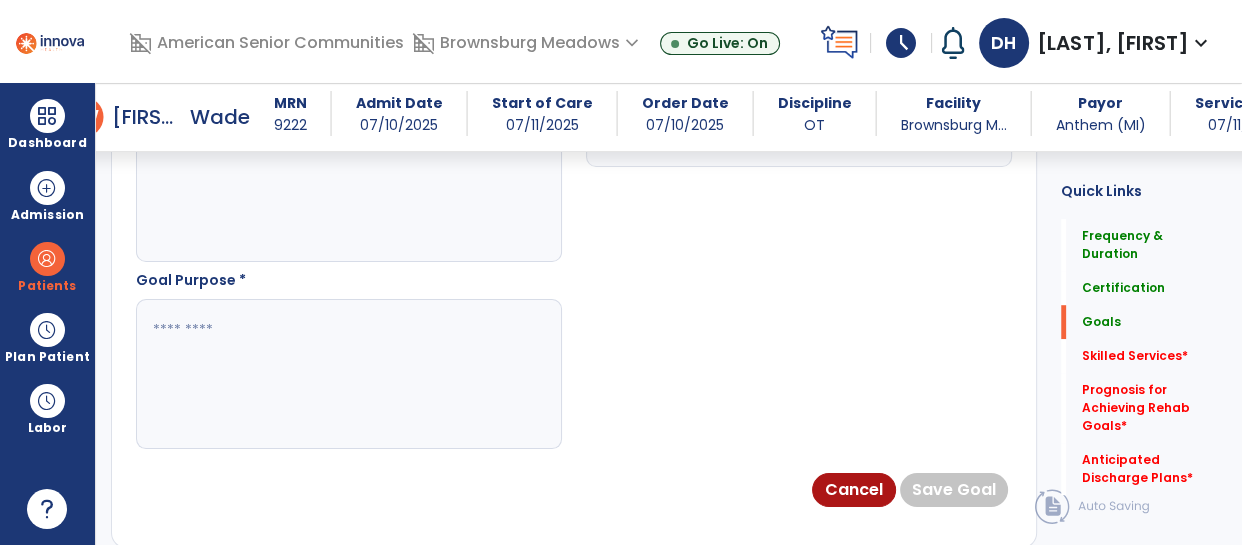 scroll, scrollTop: 1226, scrollLeft: 0, axis: vertical 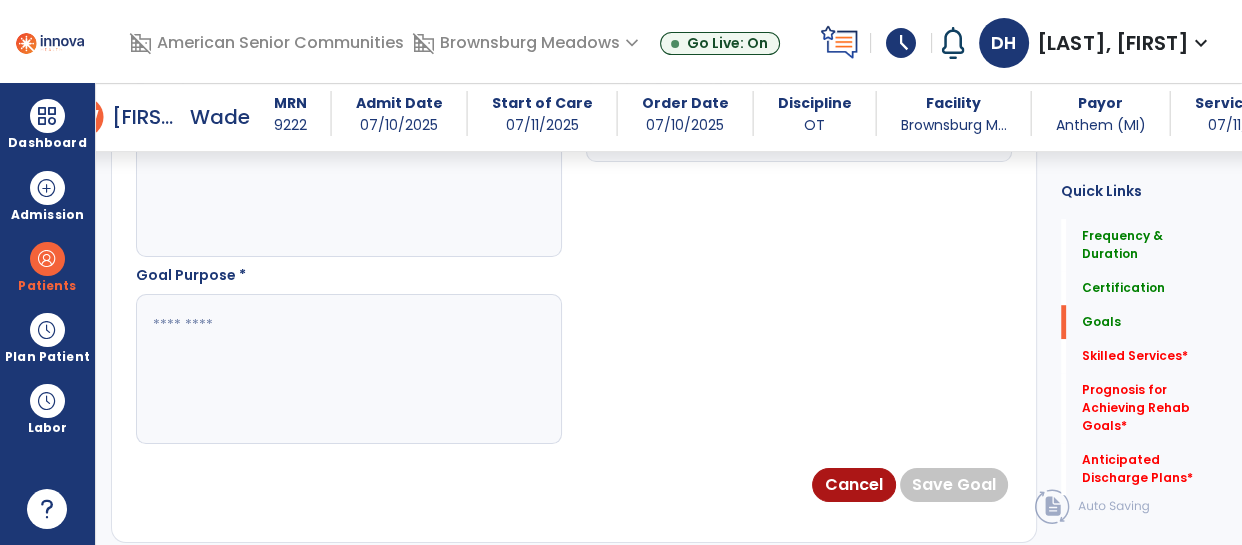 type on "******" 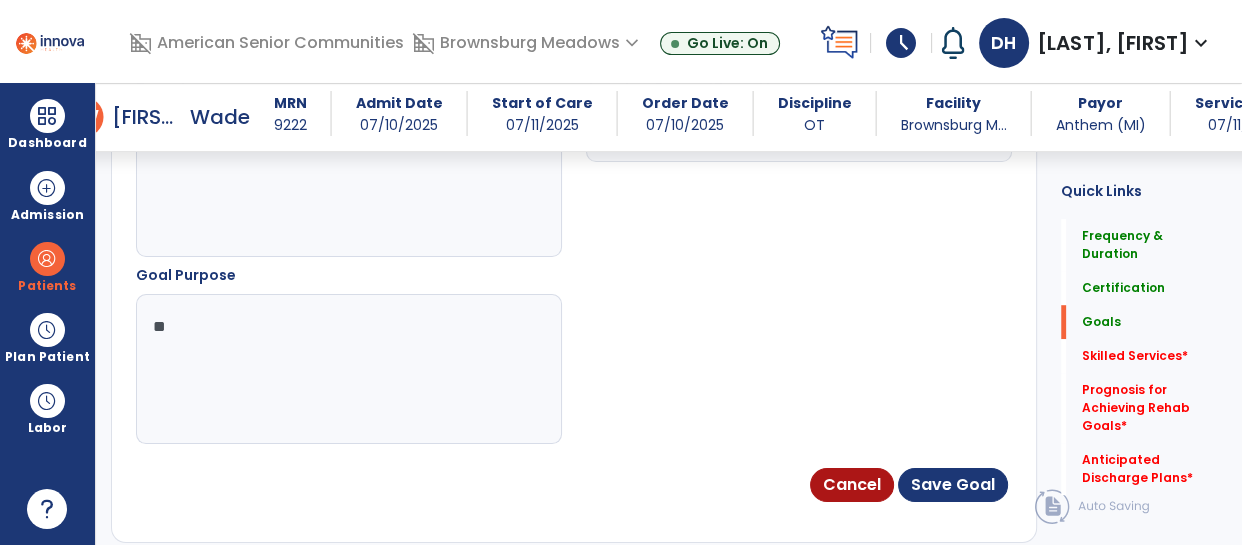 type on "*" 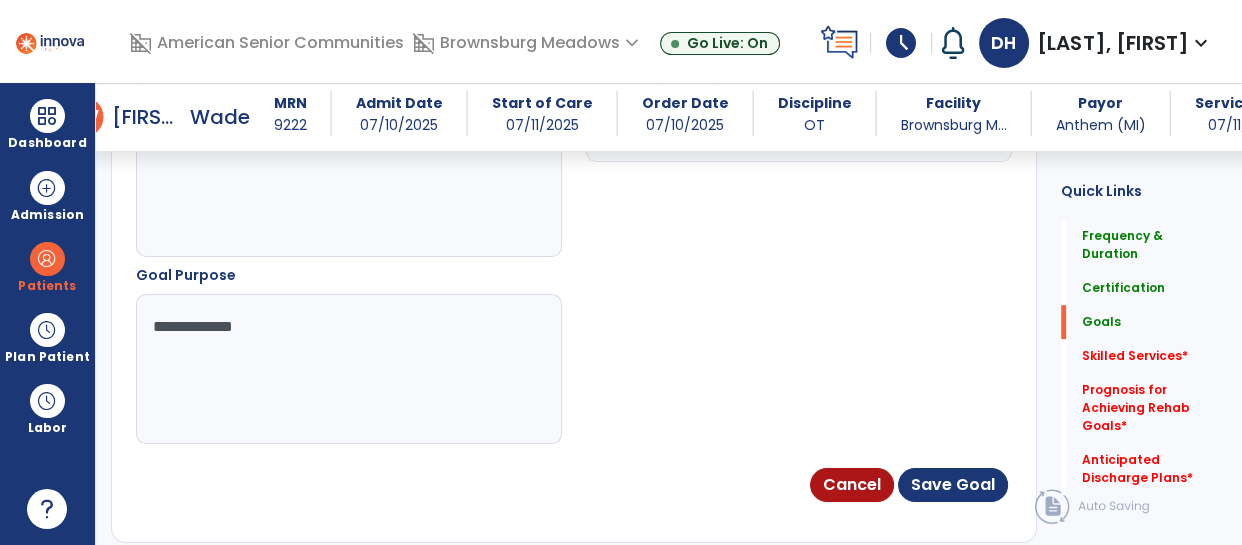 type on "**********" 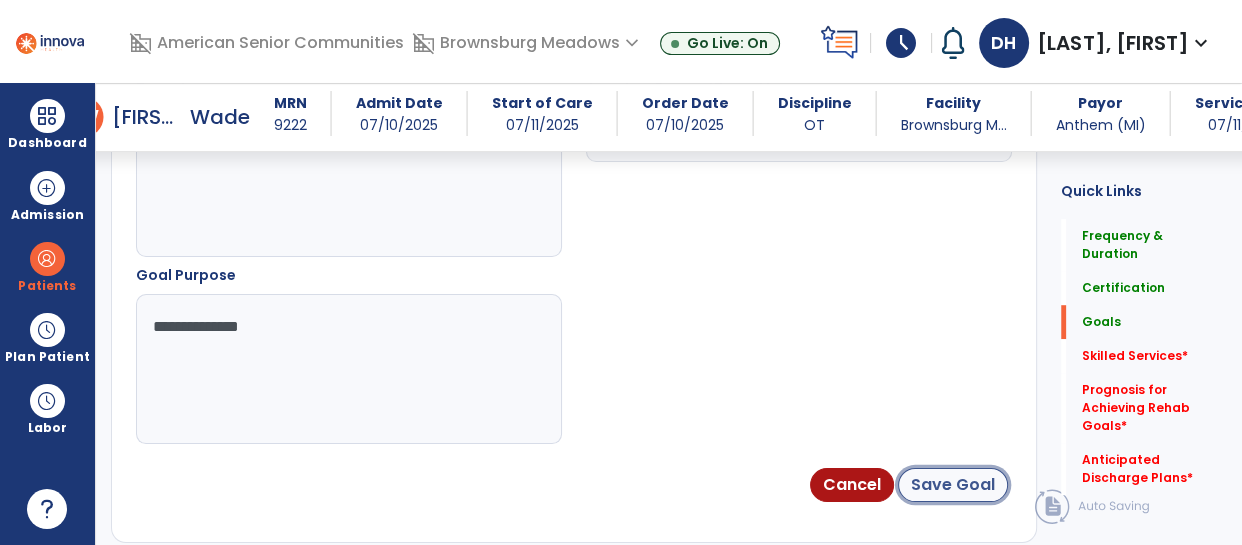 click on "Save Goal" at bounding box center (953, 485) 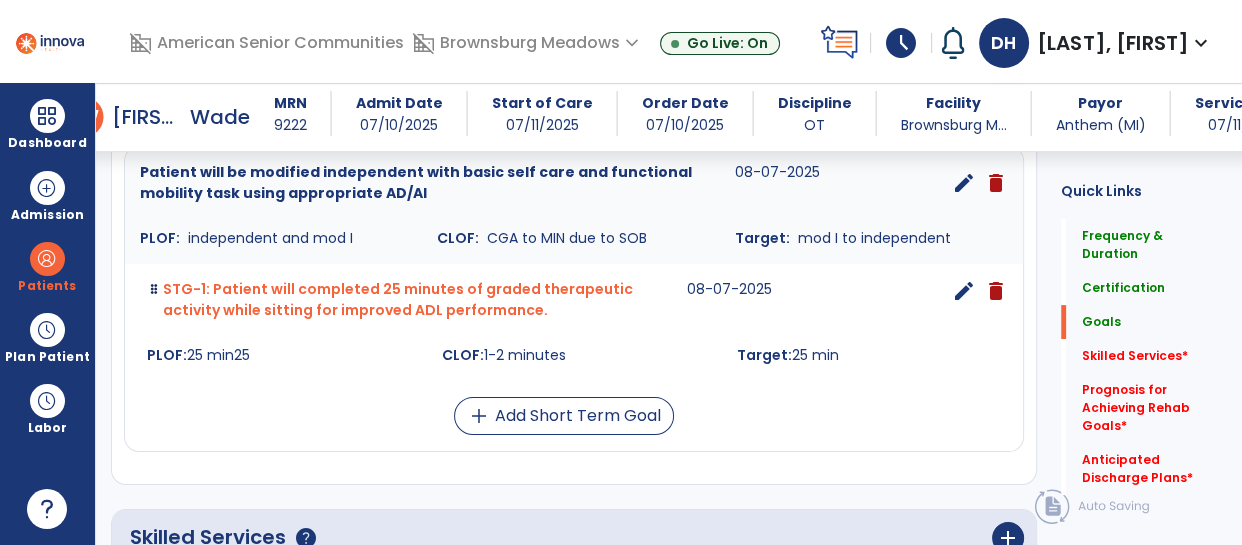 scroll, scrollTop: 572, scrollLeft: 0, axis: vertical 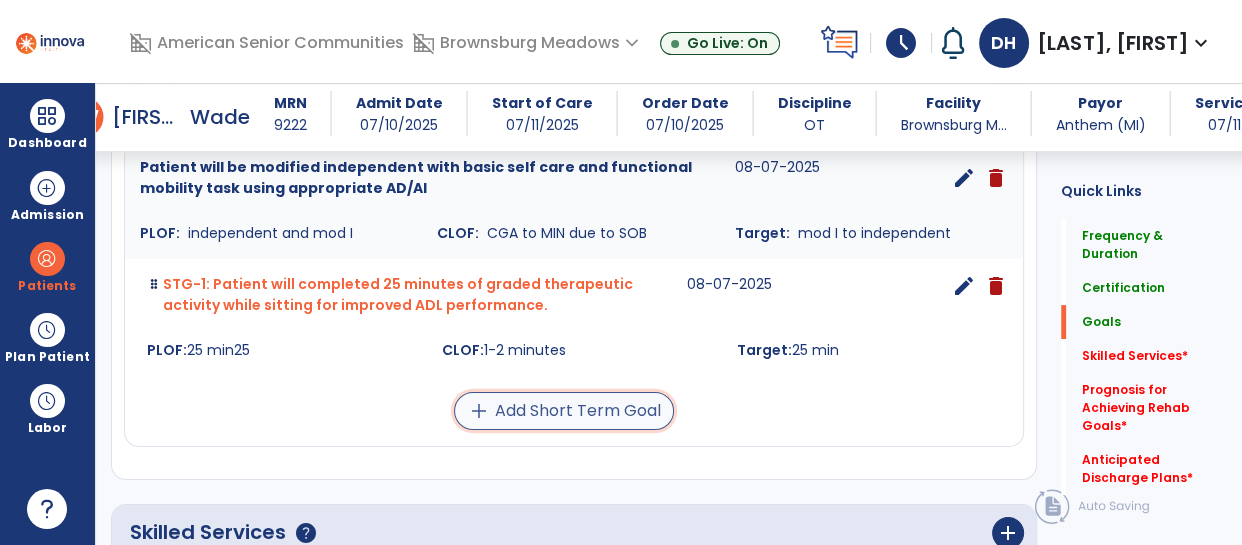 click on "add  Add Short Term Goal" at bounding box center [564, 411] 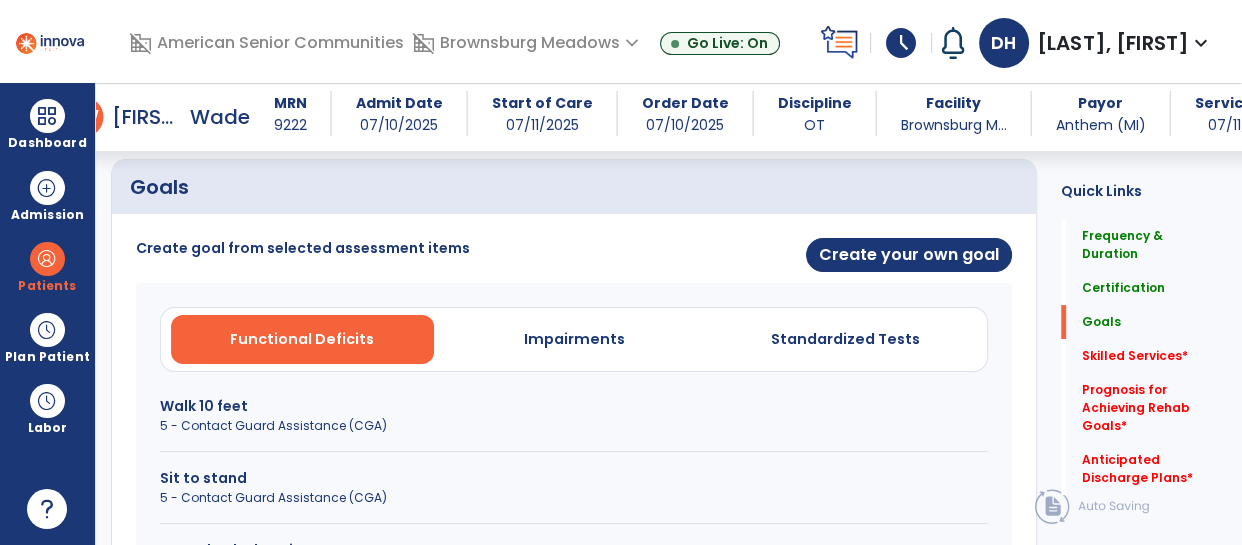 scroll, scrollTop: 472, scrollLeft: 0, axis: vertical 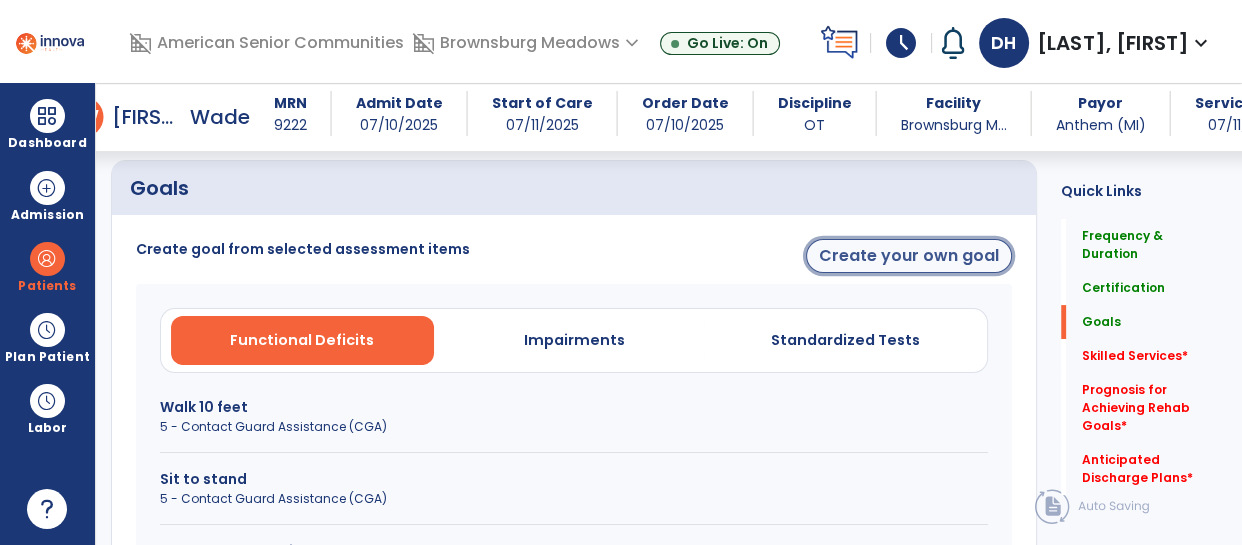 click on "Create your own goal" at bounding box center [909, 256] 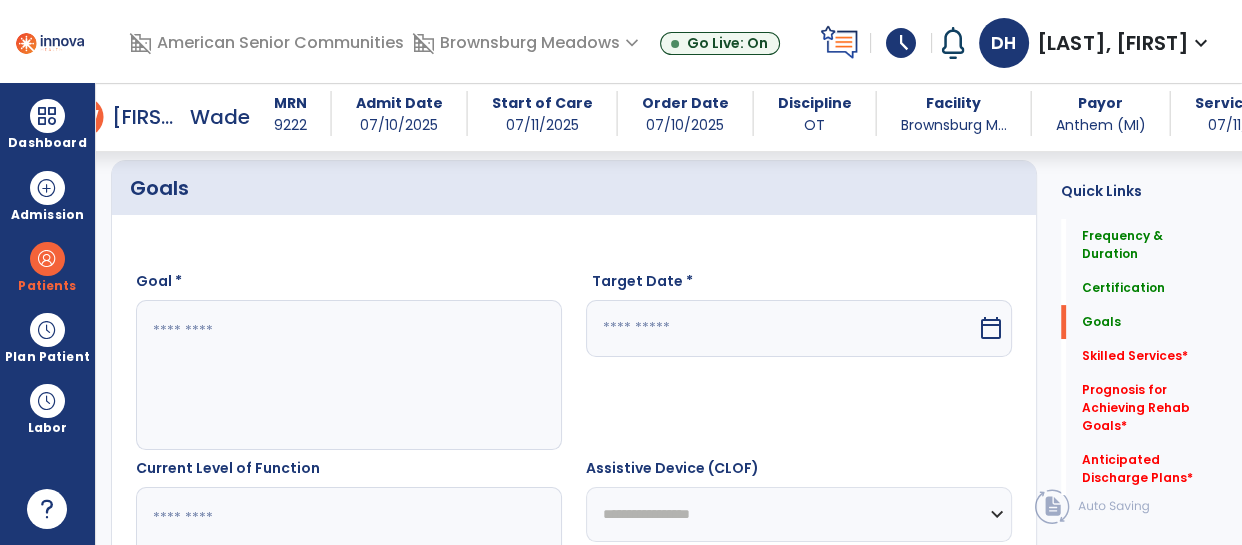 click at bounding box center (348, 375) 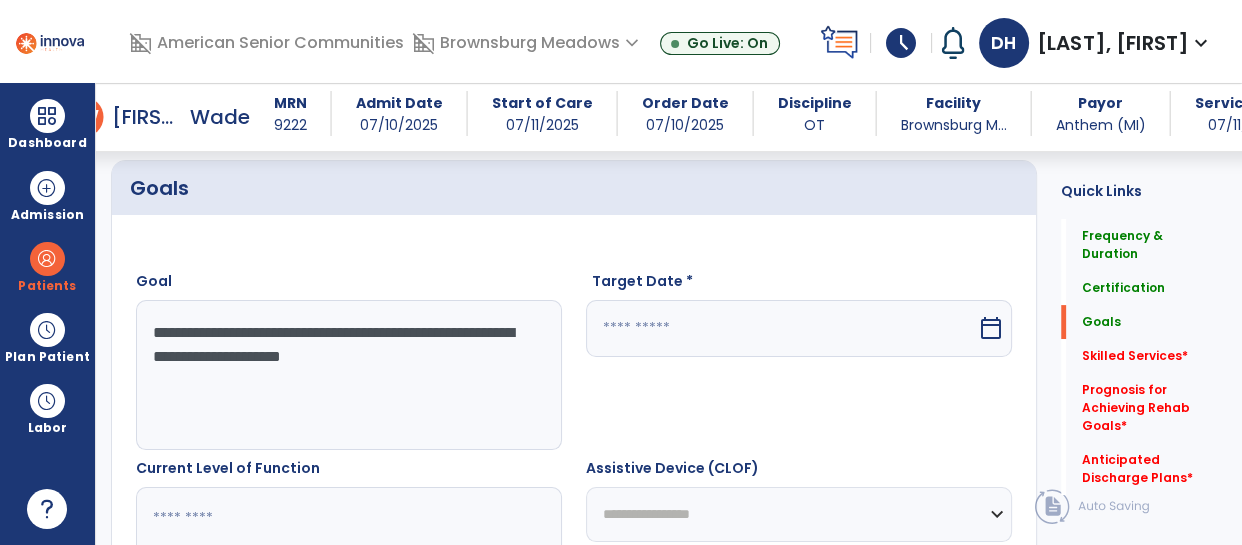 click on "**********" at bounding box center (348, 375) 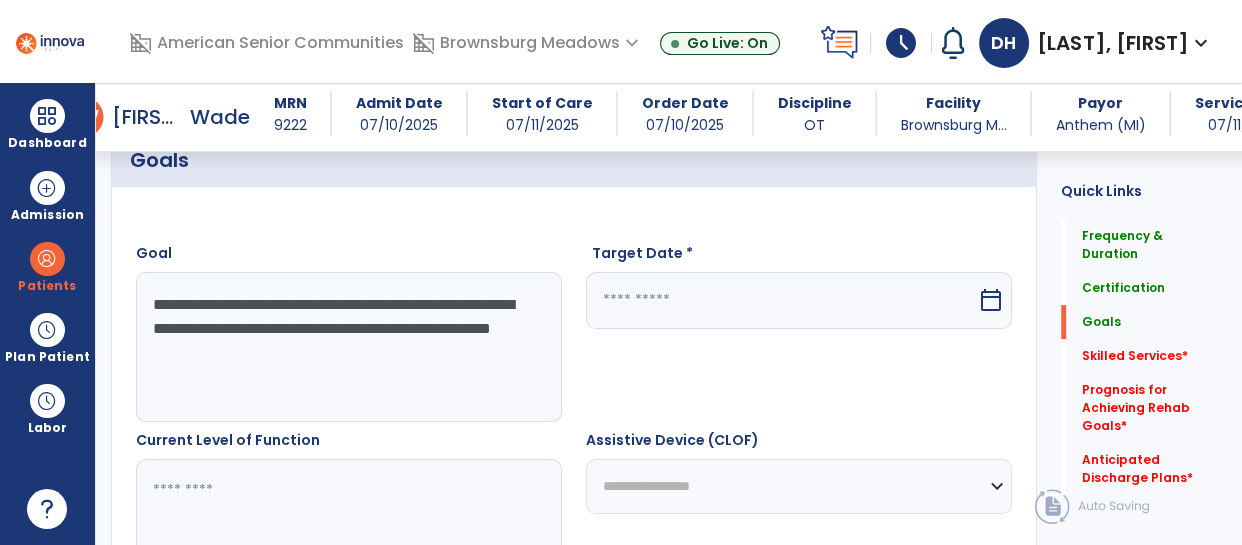 scroll, scrollTop: 542, scrollLeft: 0, axis: vertical 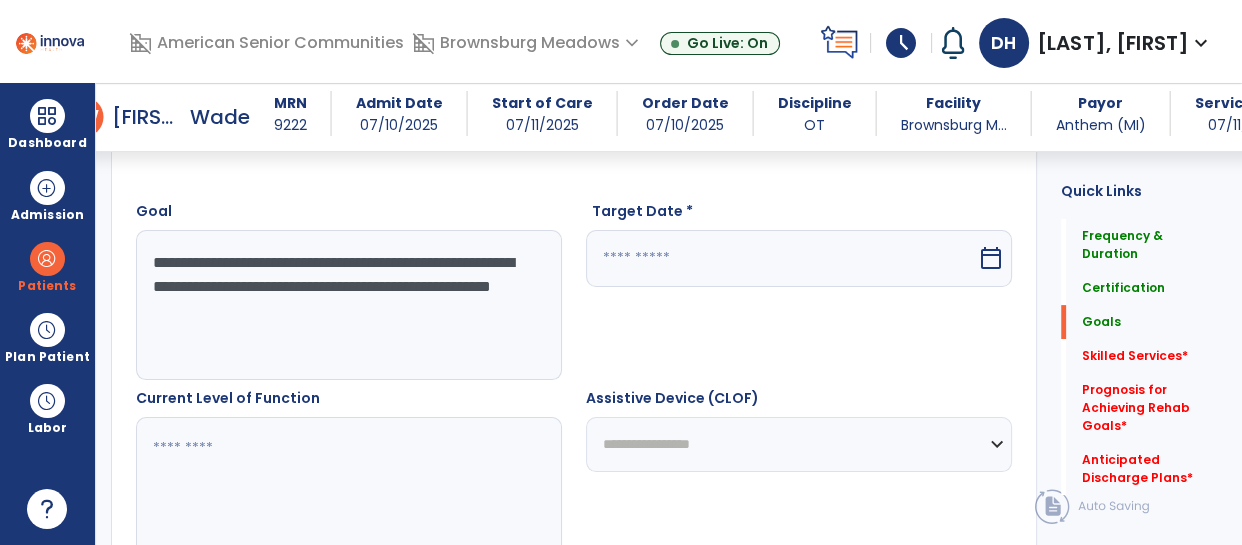 type on "**********" 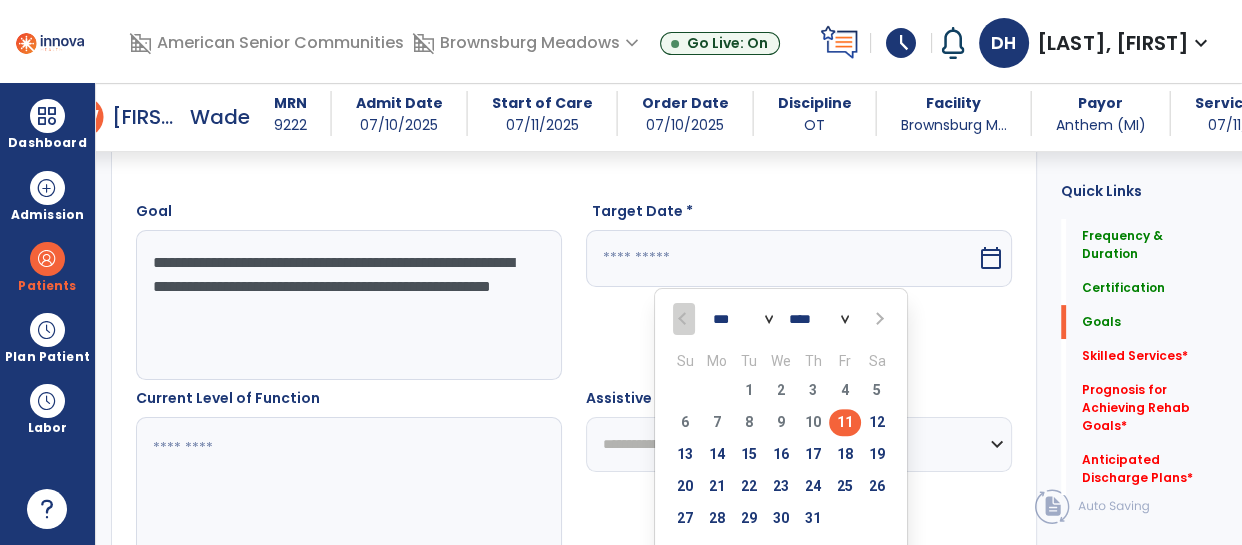 click on "*** ***" at bounding box center (743, 319) 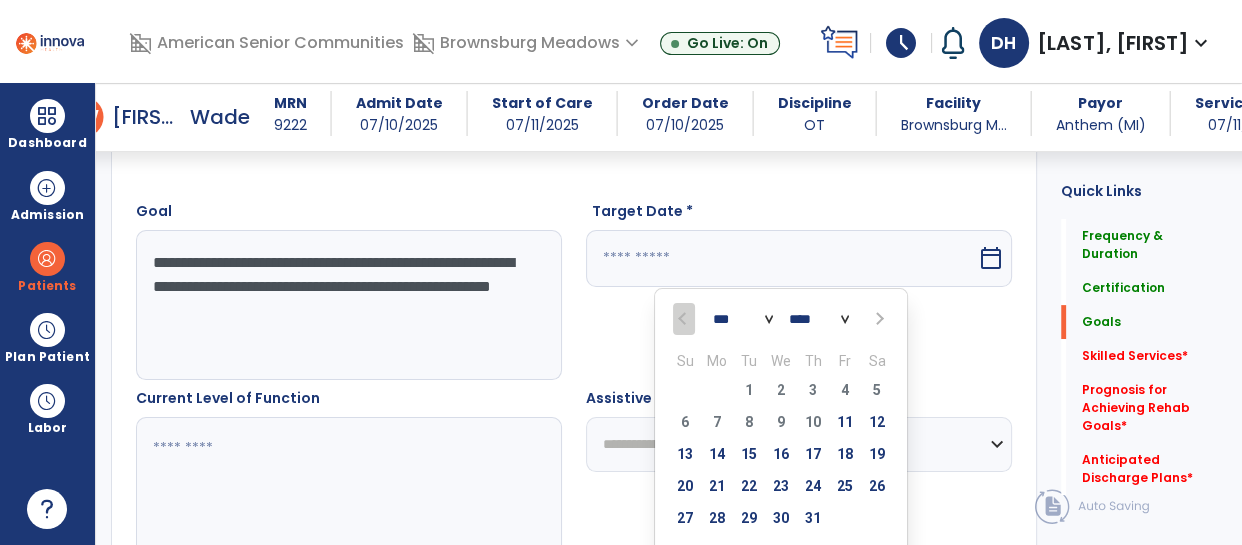 select on "*" 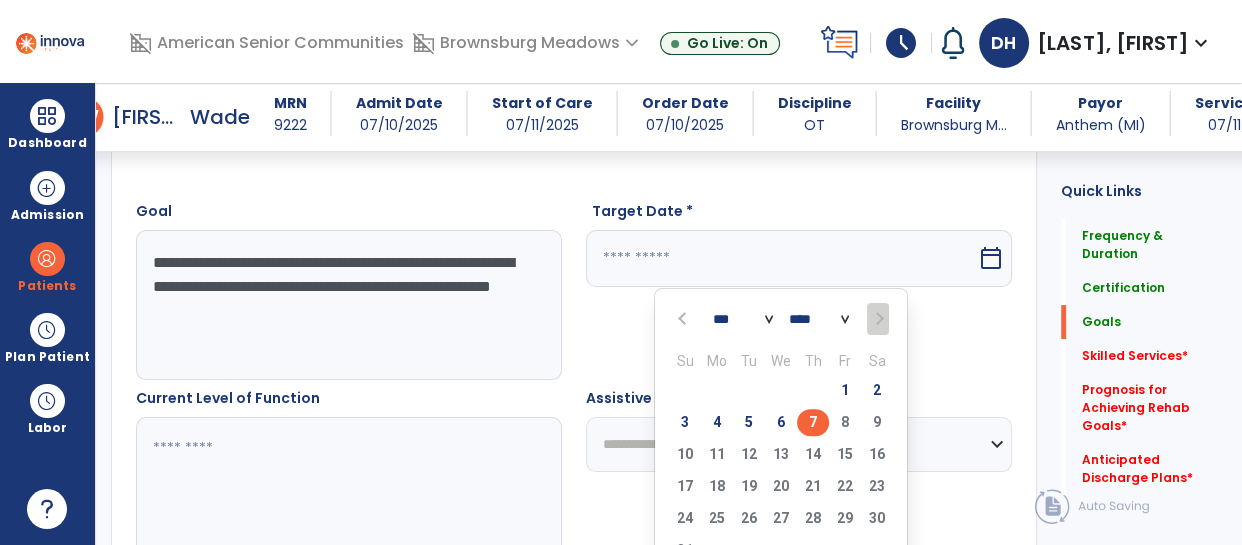 click on "7" at bounding box center [813, 422] 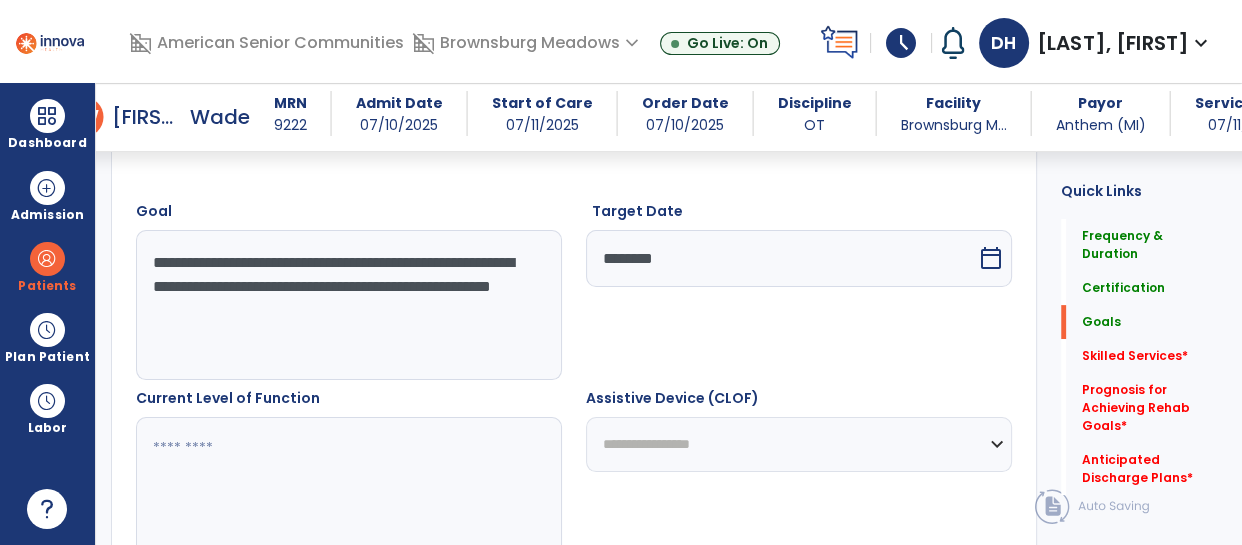 click at bounding box center (348, 492) 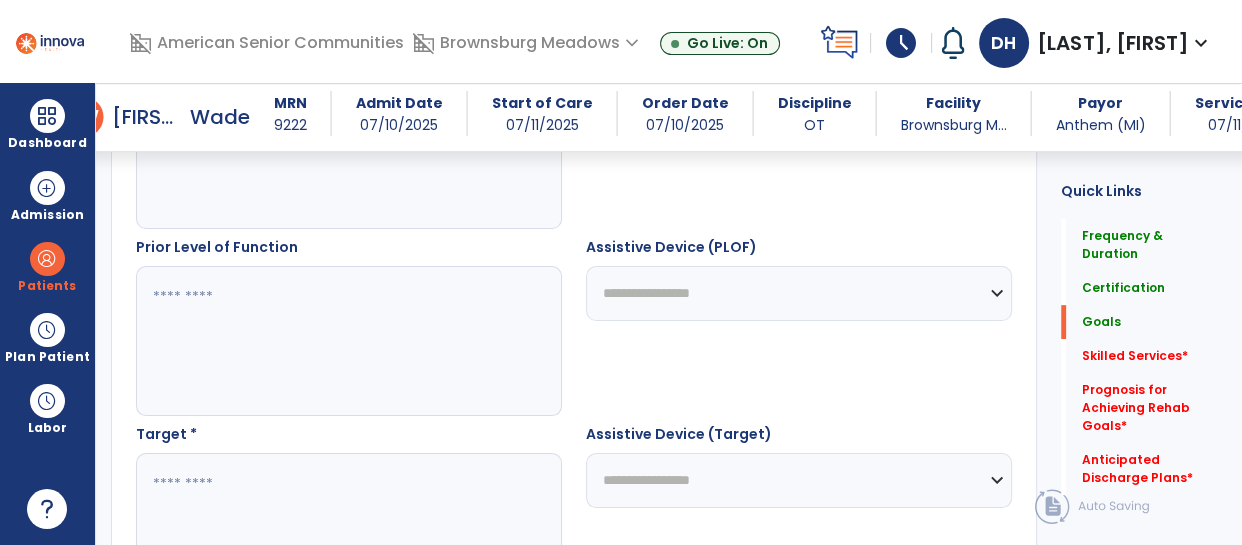 scroll, scrollTop: 883, scrollLeft: 0, axis: vertical 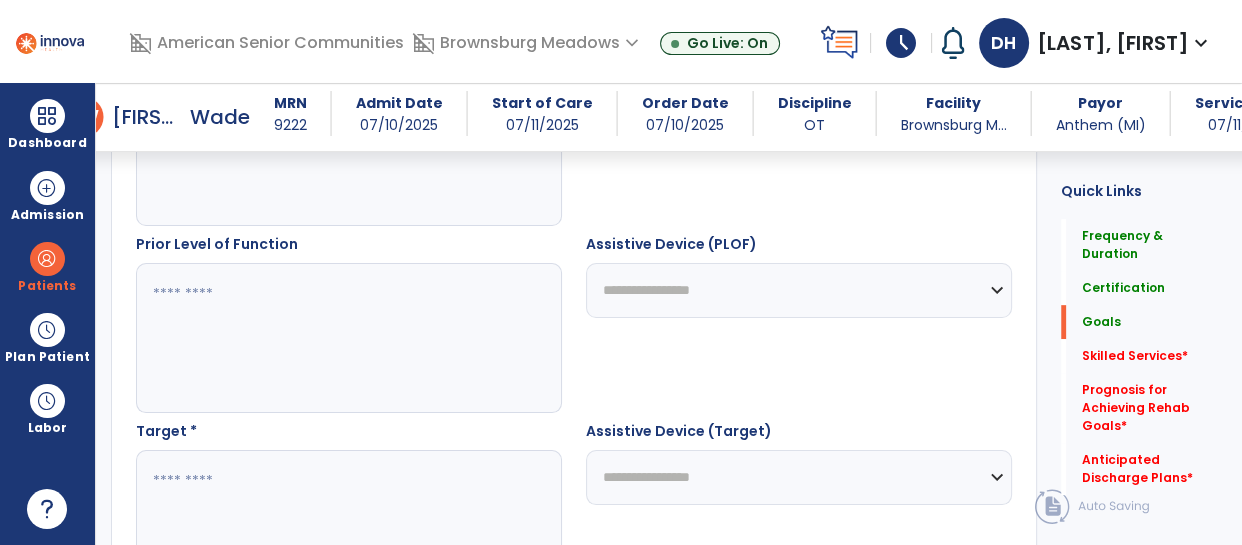 type on "*****" 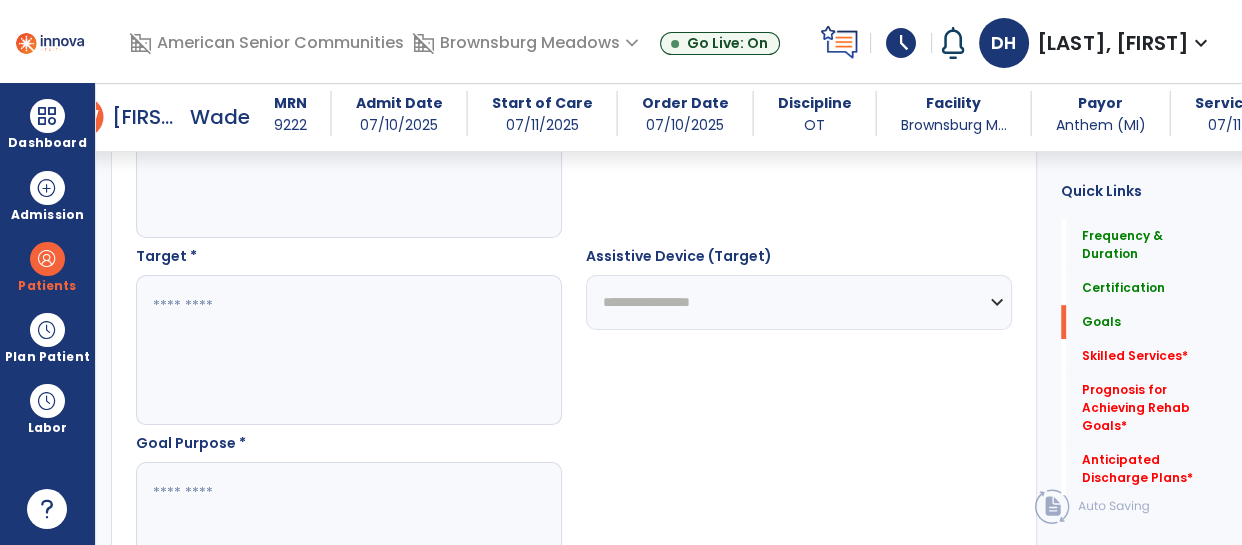 scroll, scrollTop: 1090, scrollLeft: 0, axis: vertical 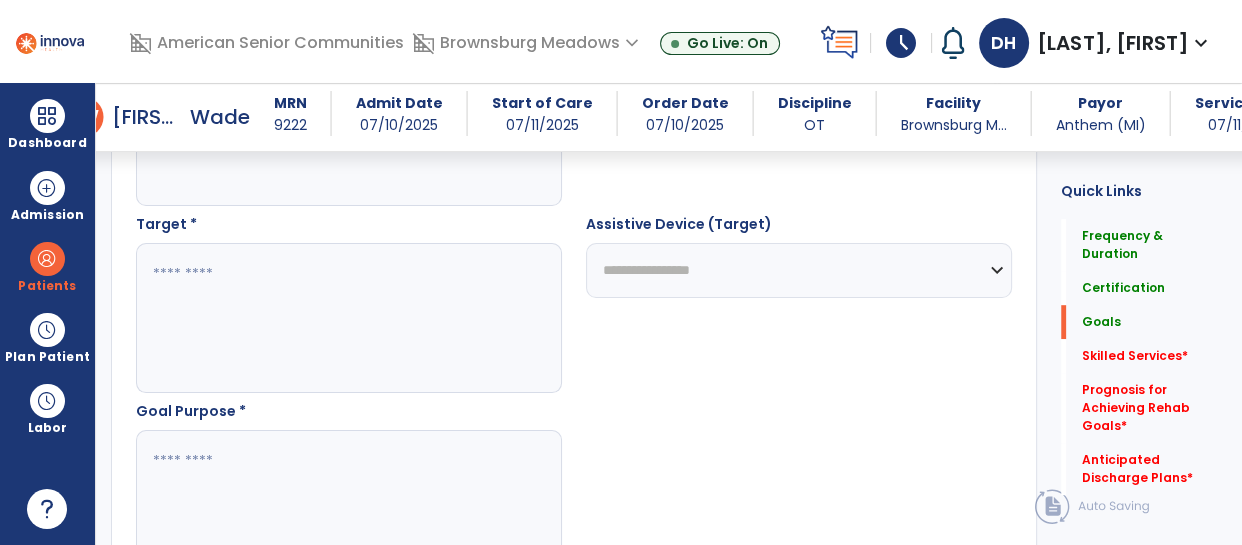 type on "**********" 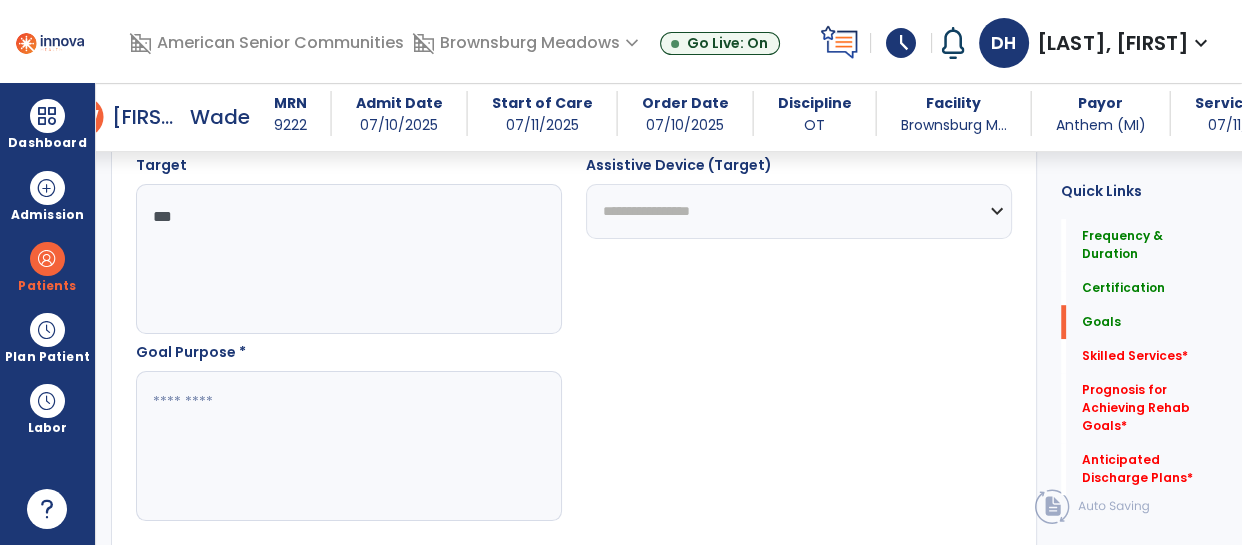 scroll, scrollTop: 1150, scrollLeft: 0, axis: vertical 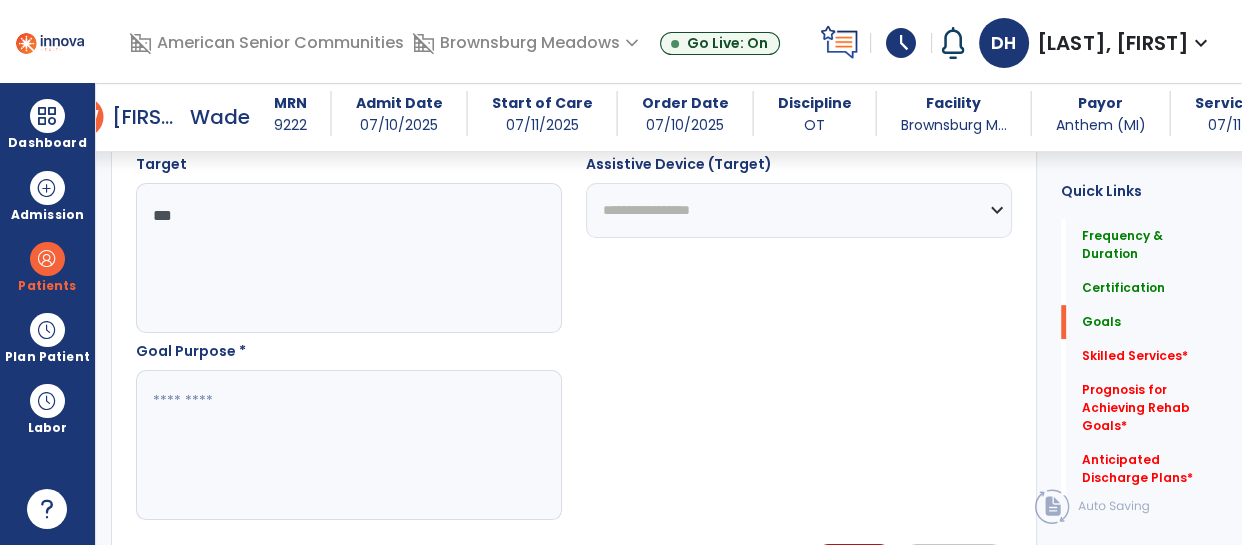 type on "***" 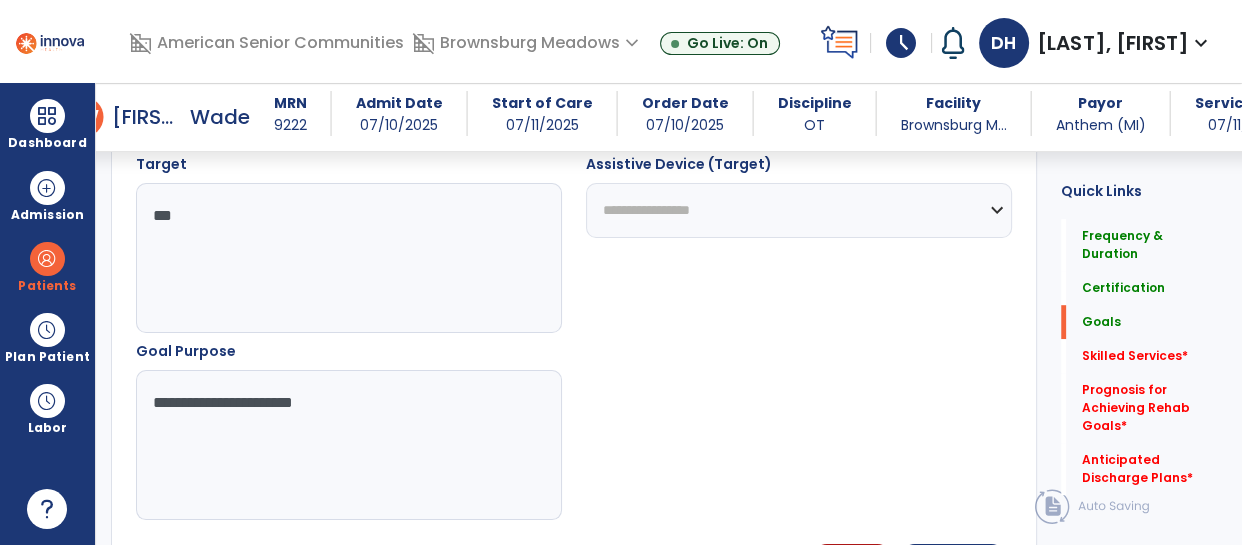 type on "**********" 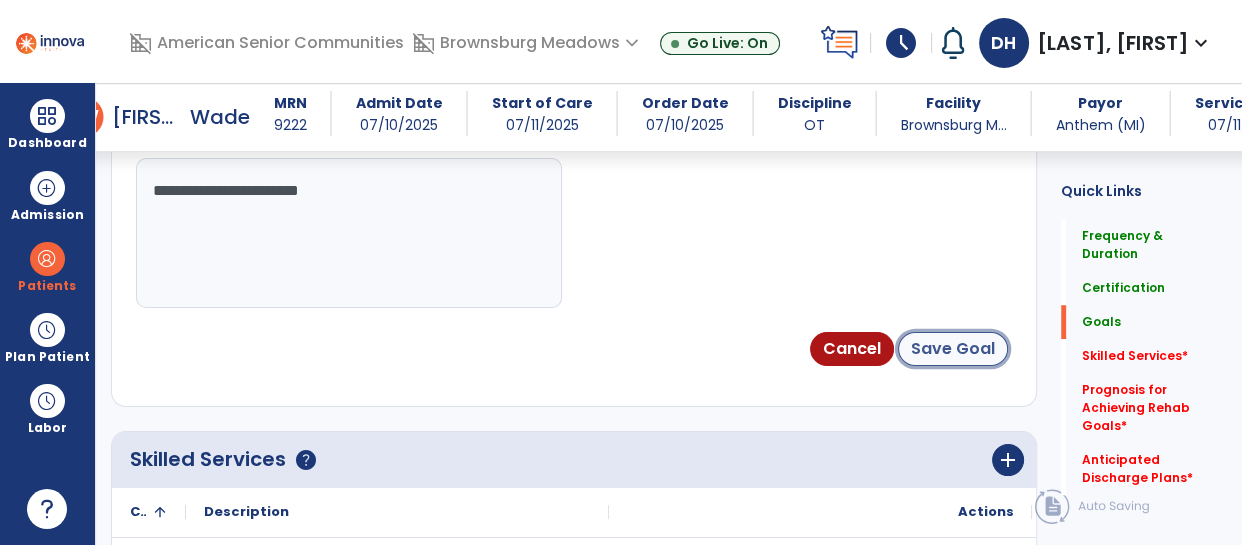 click on "Save Goal" at bounding box center [953, 349] 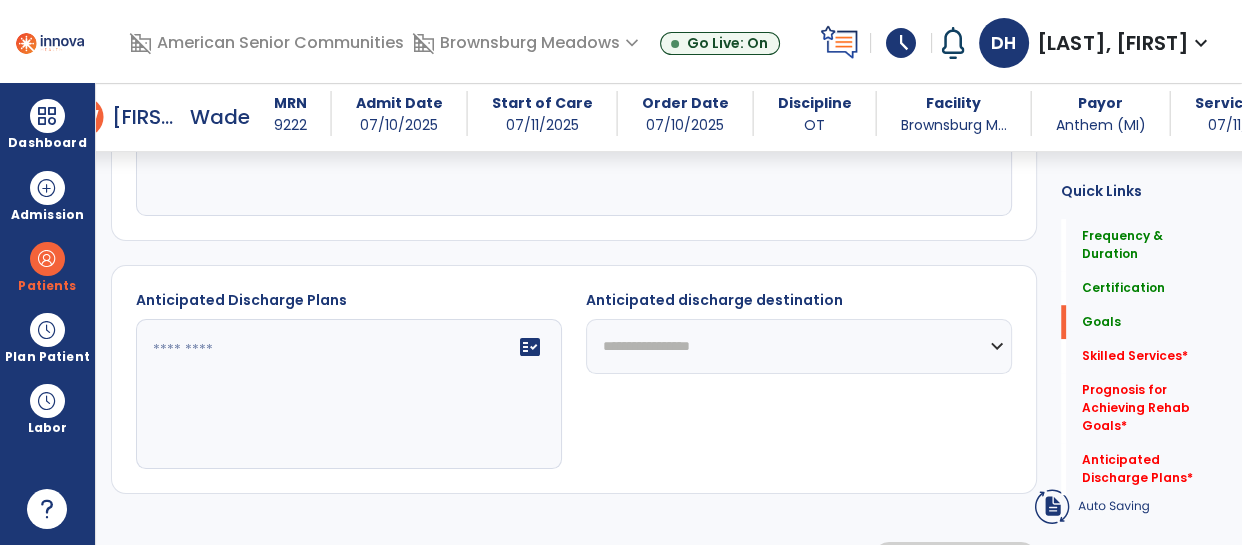 scroll, scrollTop: 285, scrollLeft: 0, axis: vertical 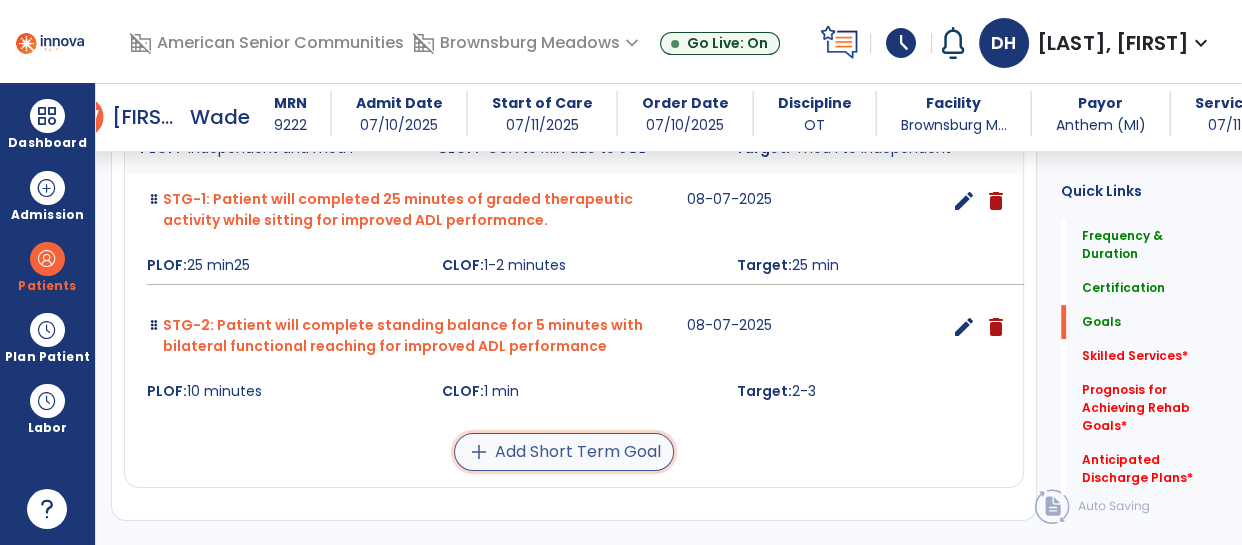 click on "add  Add Short Term Goal" at bounding box center [564, 452] 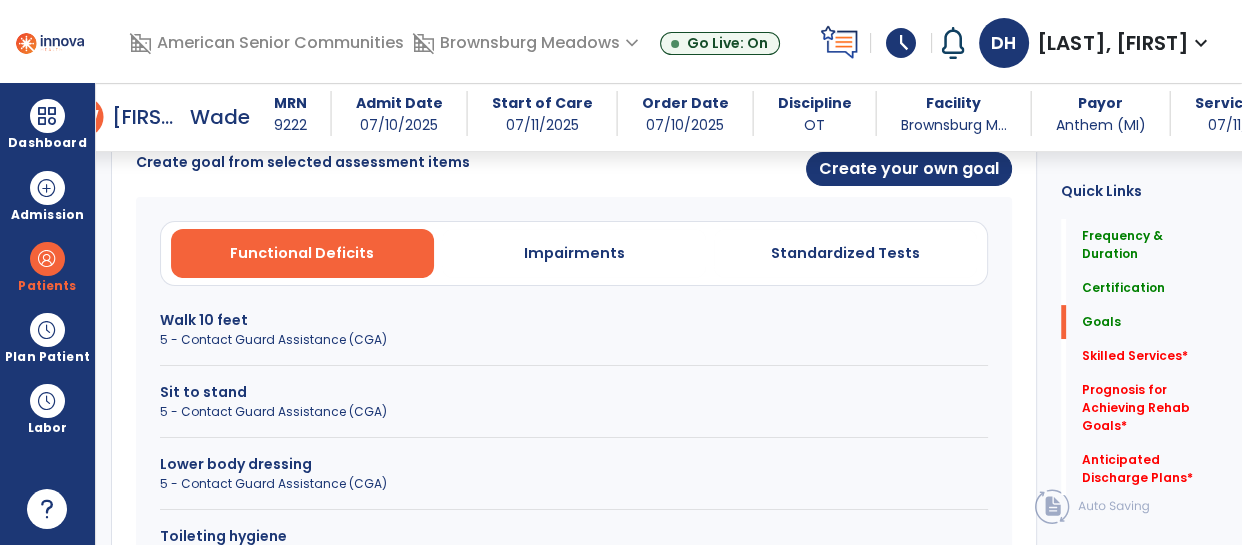 scroll, scrollTop: 612, scrollLeft: 0, axis: vertical 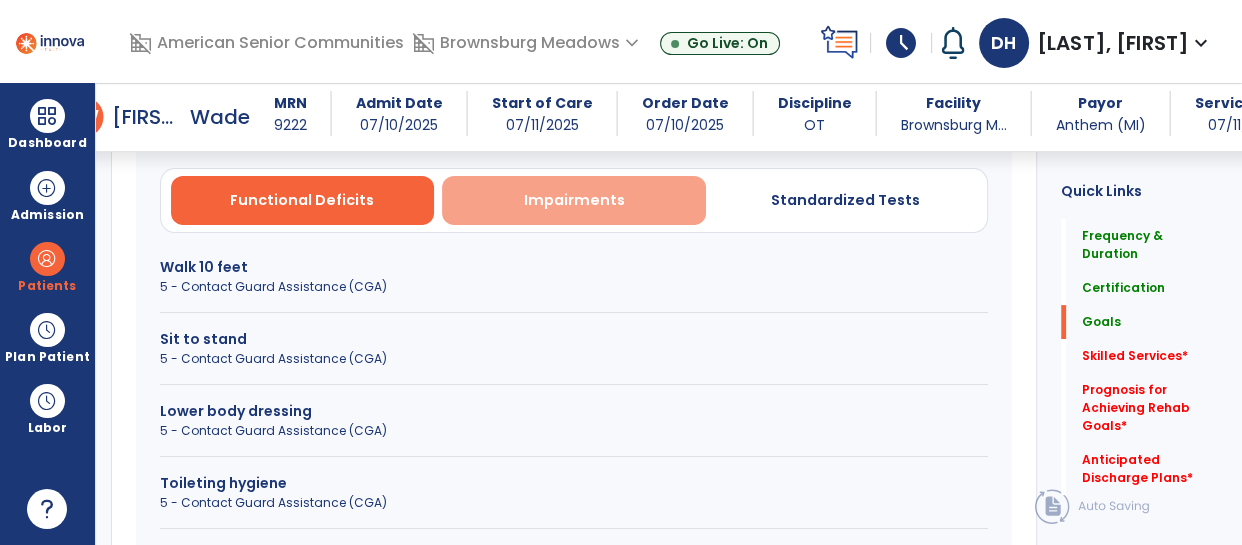 click on "Impairments" at bounding box center [574, 200] 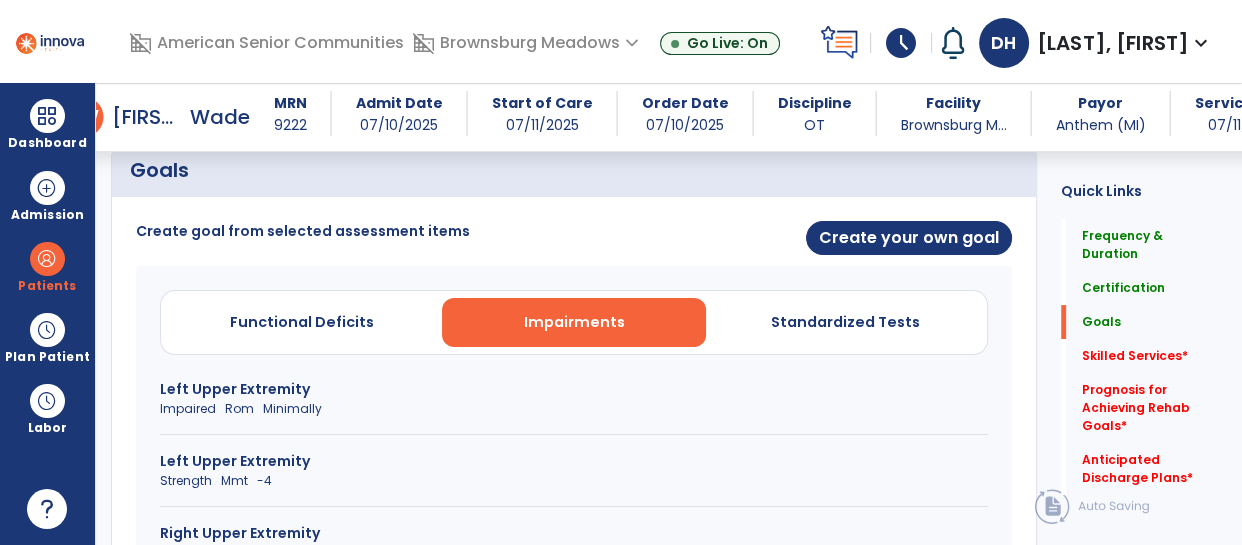 scroll, scrollTop: 484, scrollLeft: 0, axis: vertical 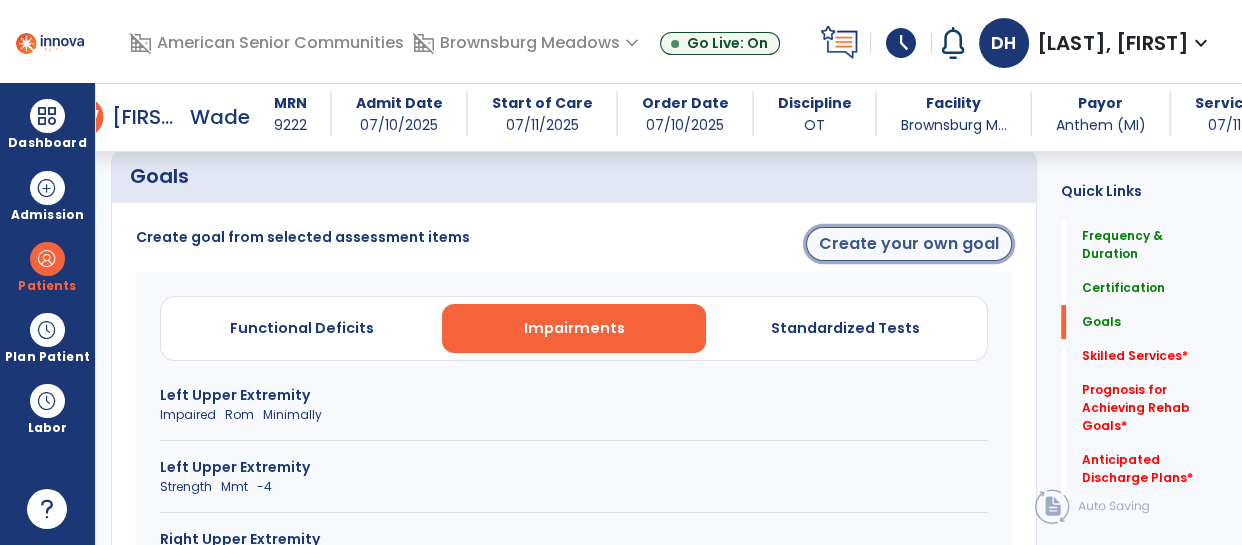 click on "Create your own goal" at bounding box center [909, 244] 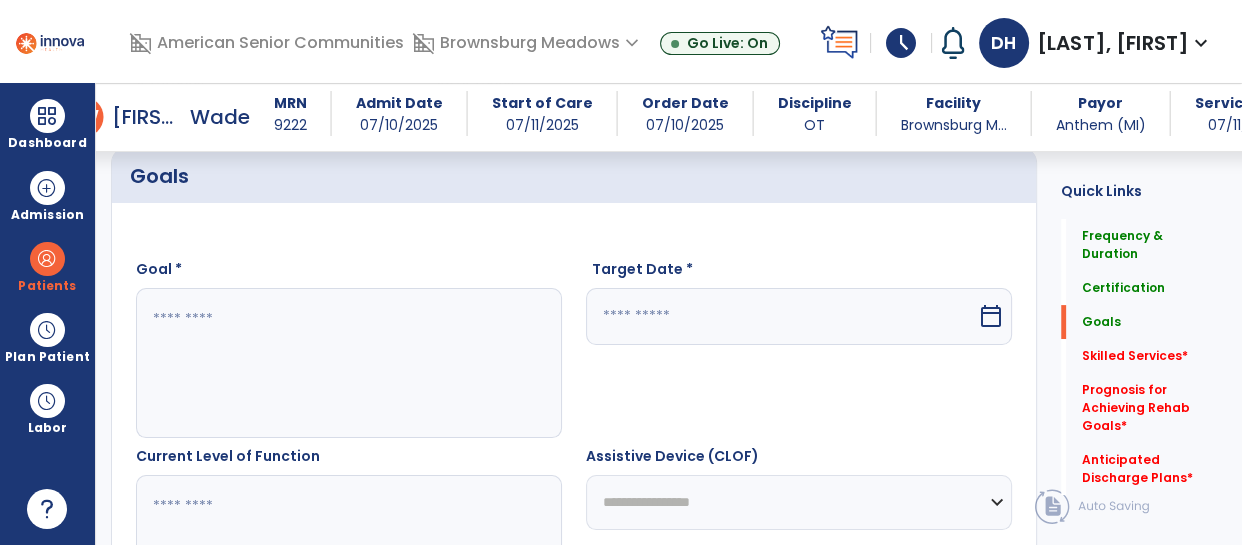 click at bounding box center (348, 363) 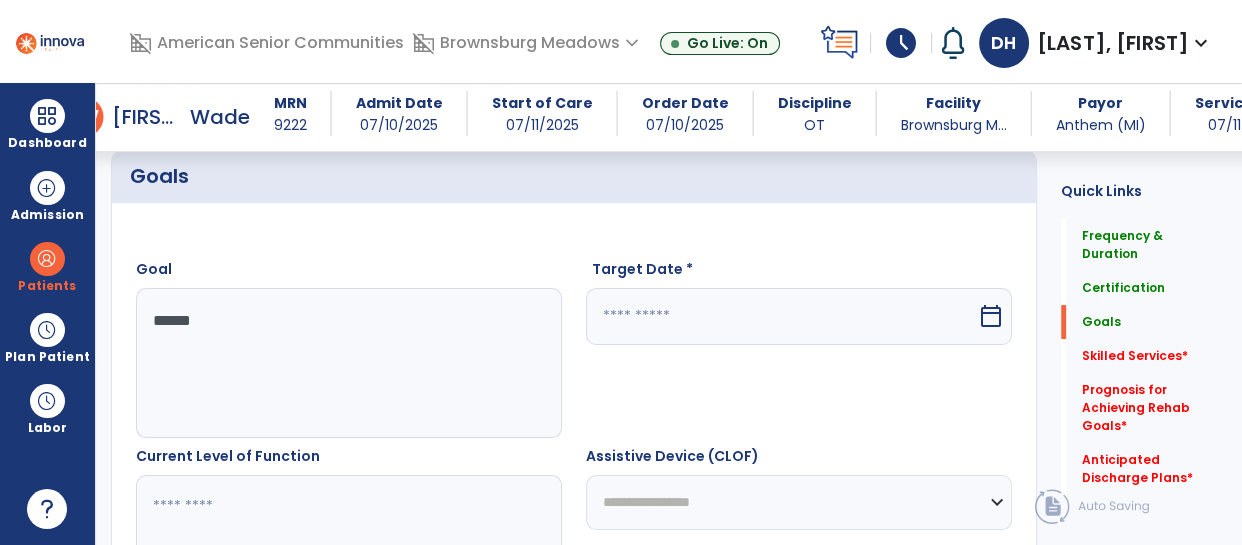 type on "*******" 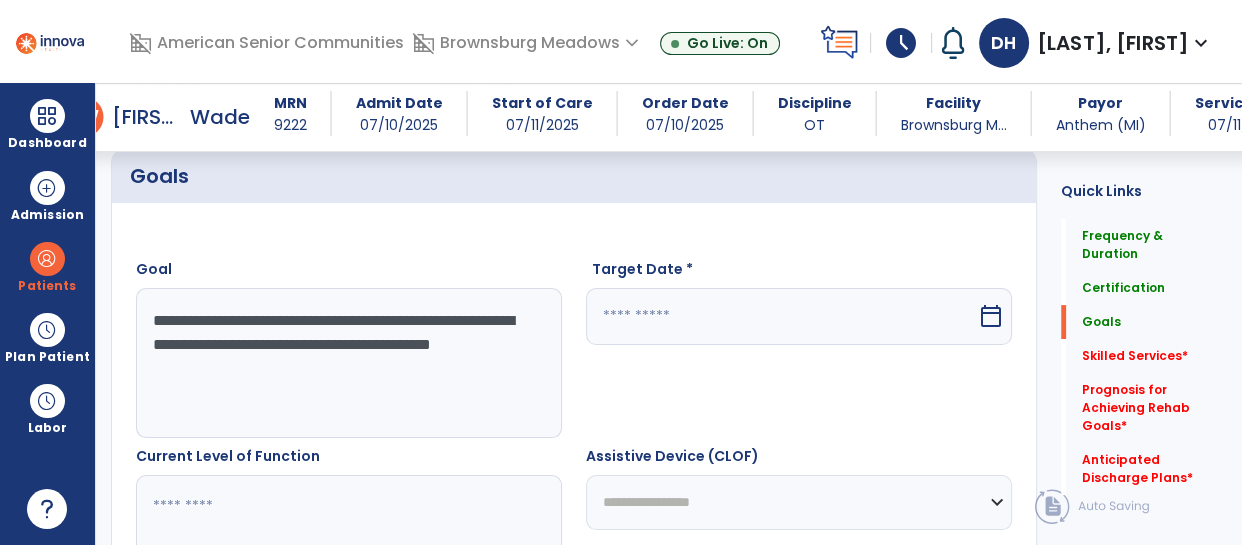 type on "**********" 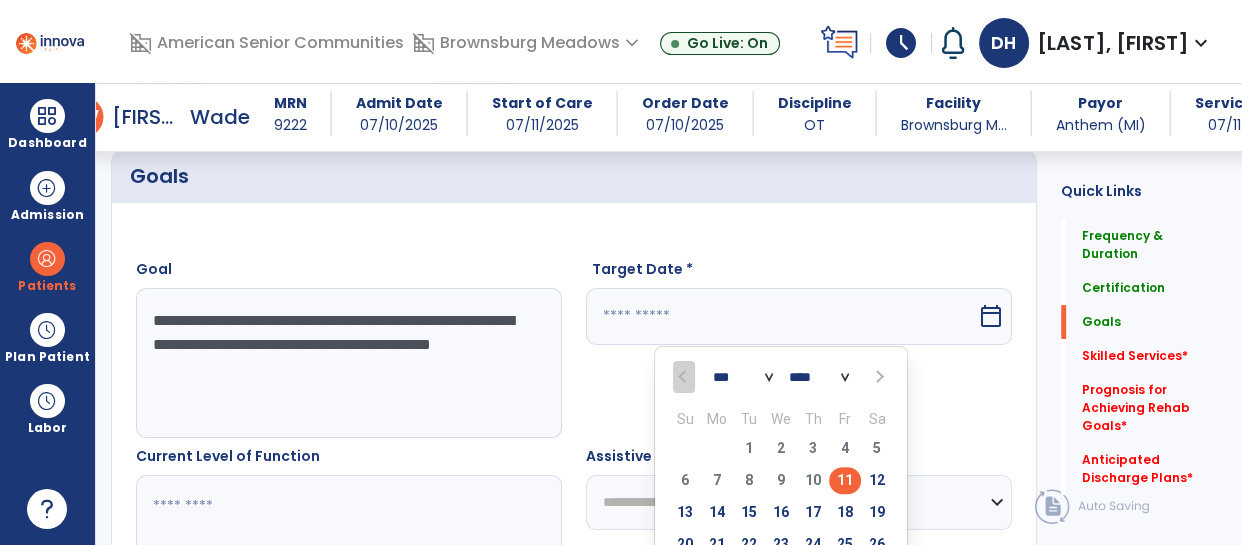 click on "*** ***" at bounding box center (743, 377) 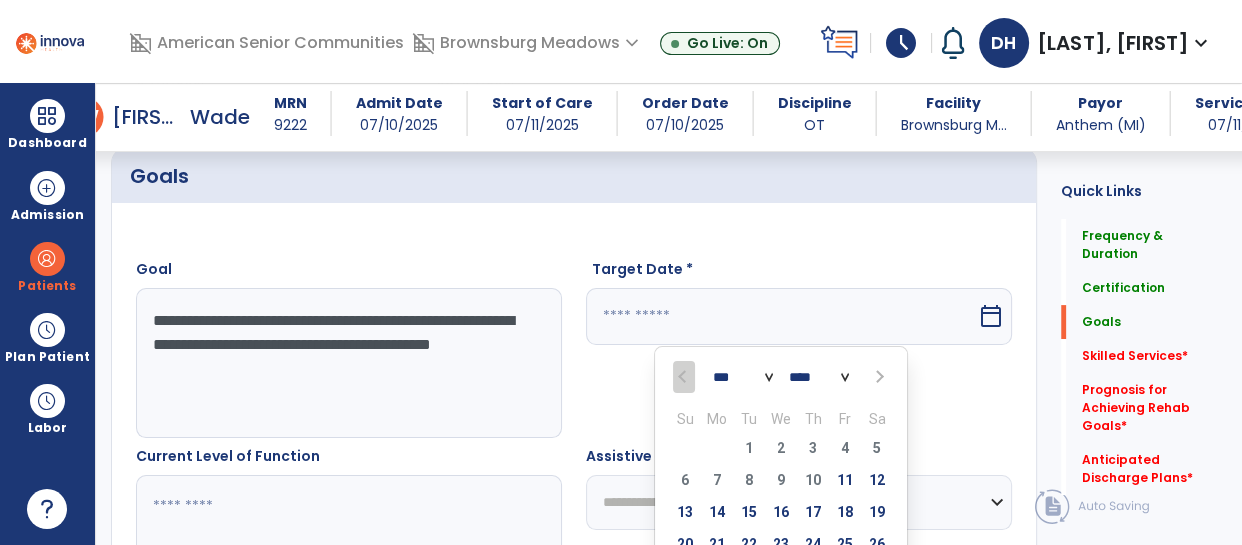 select on "*" 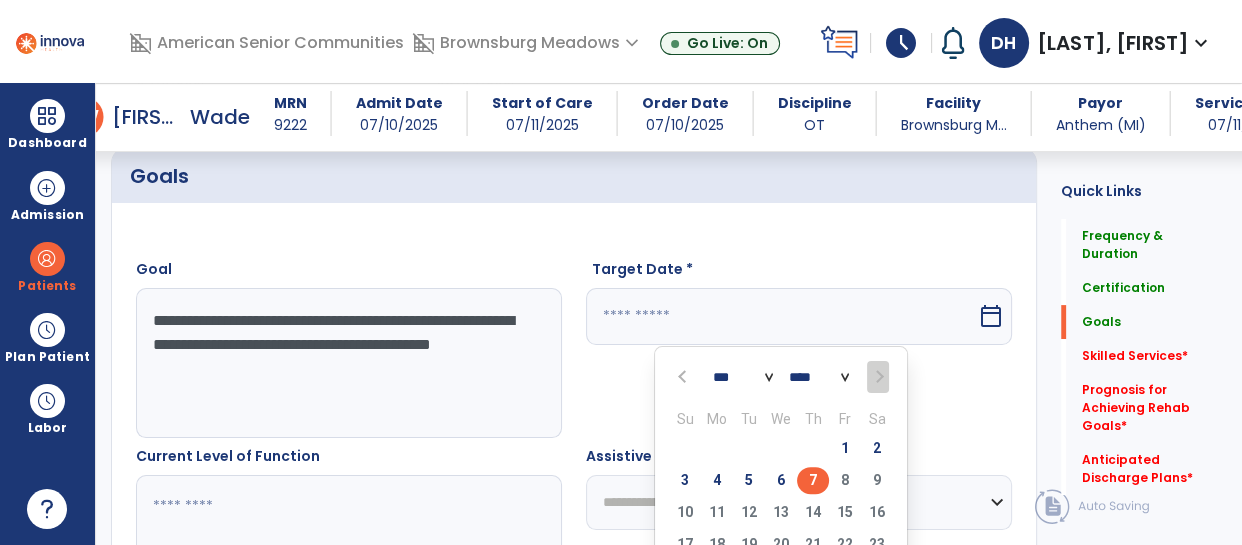 click on "7" at bounding box center (813, 480) 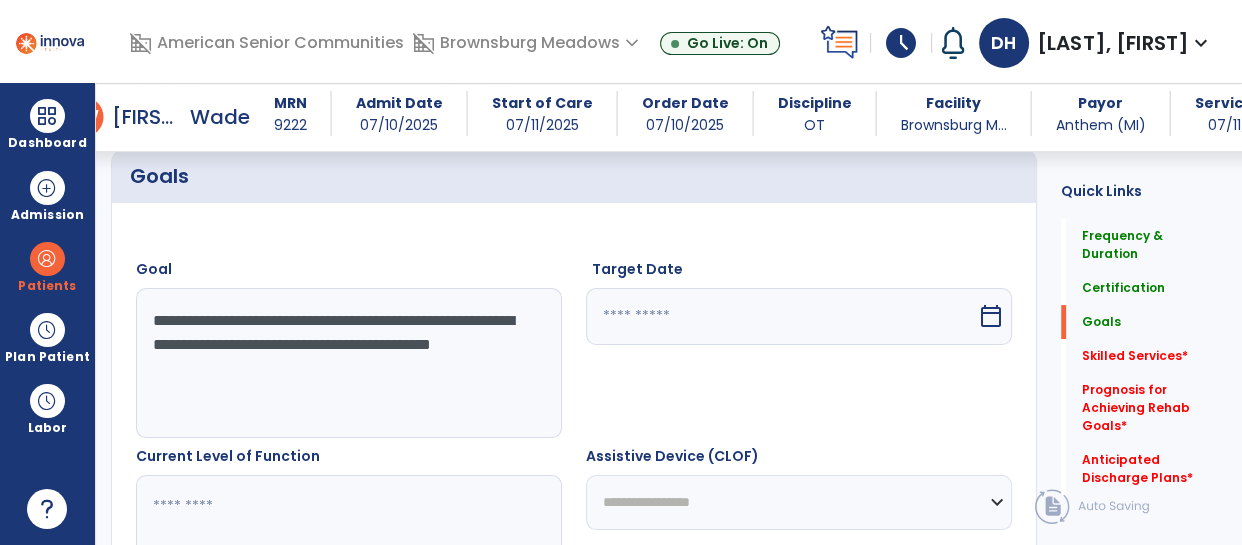type on "********" 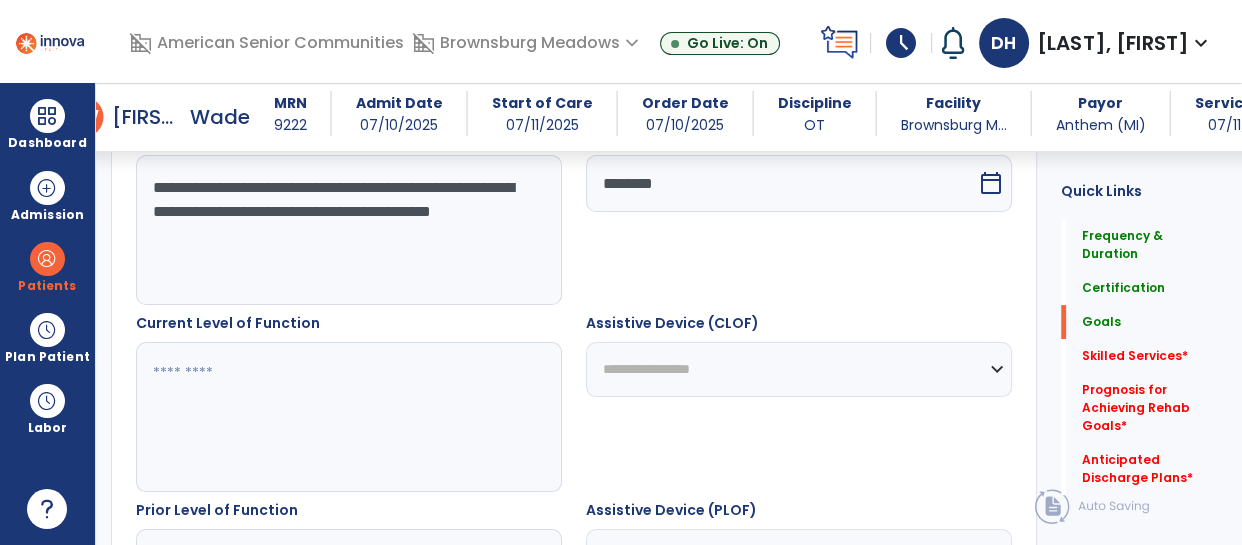 scroll, scrollTop: 620, scrollLeft: 0, axis: vertical 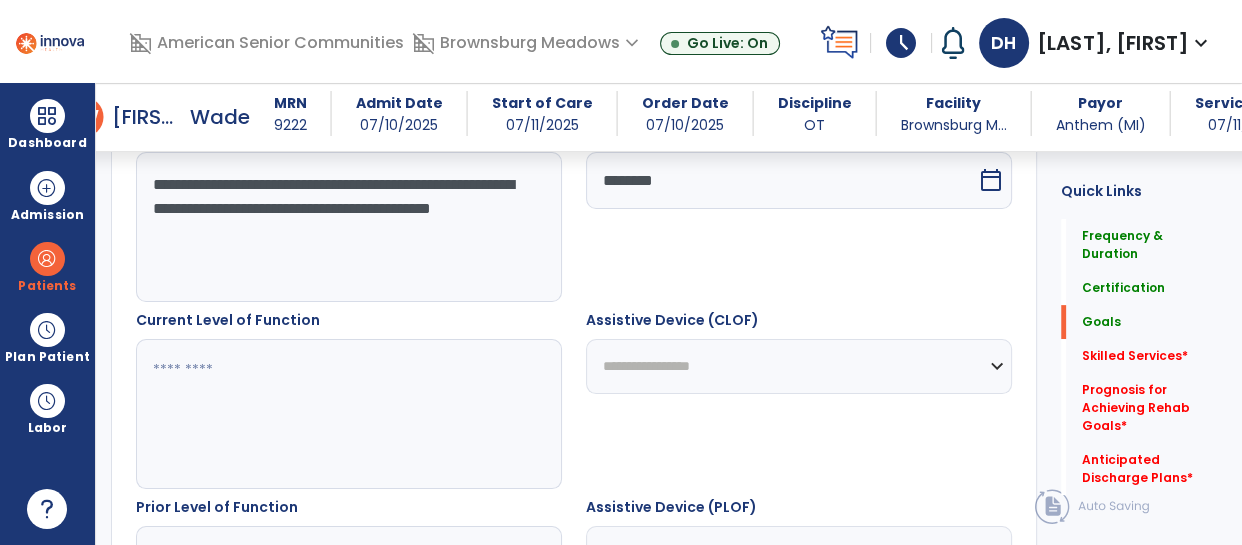 click at bounding box center [348, 414] 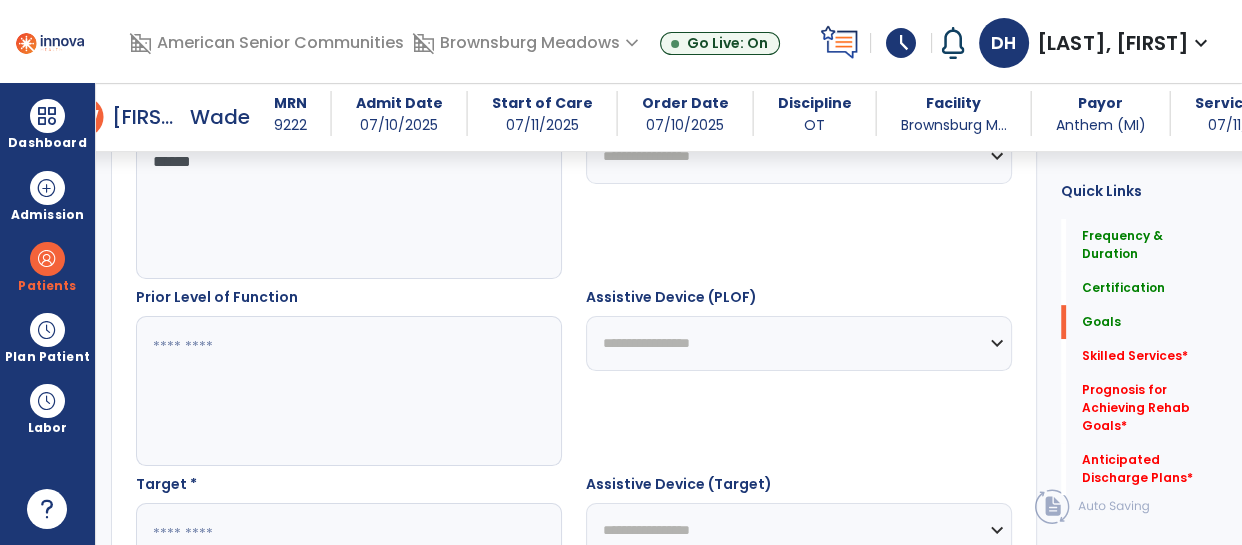 scroll, scrollTop: 840, scrollLeft: 0, axis: vertical 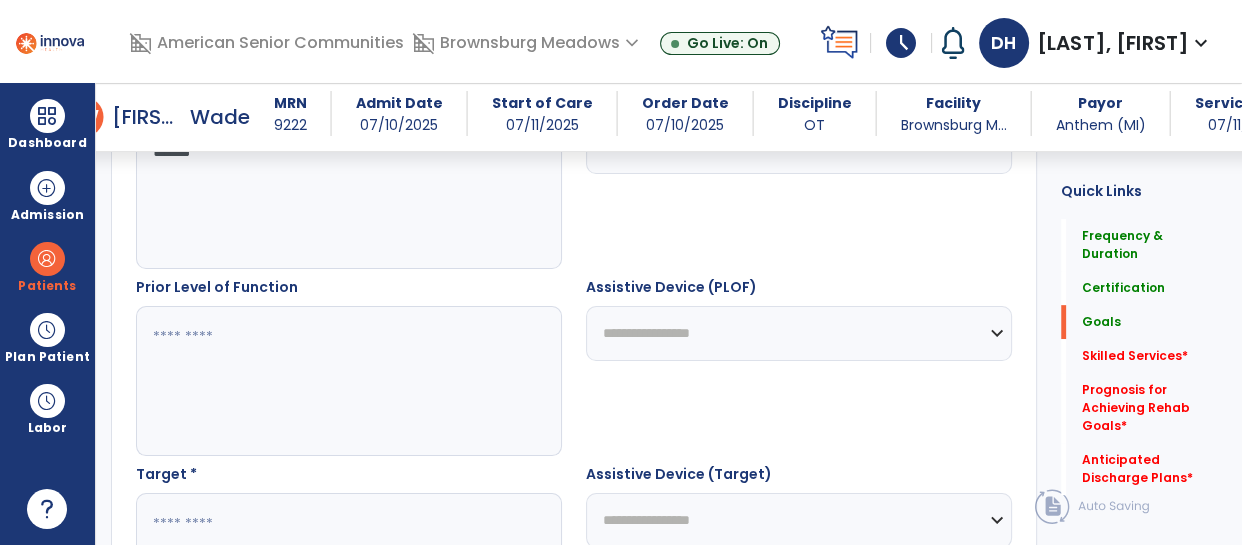 type on "******" 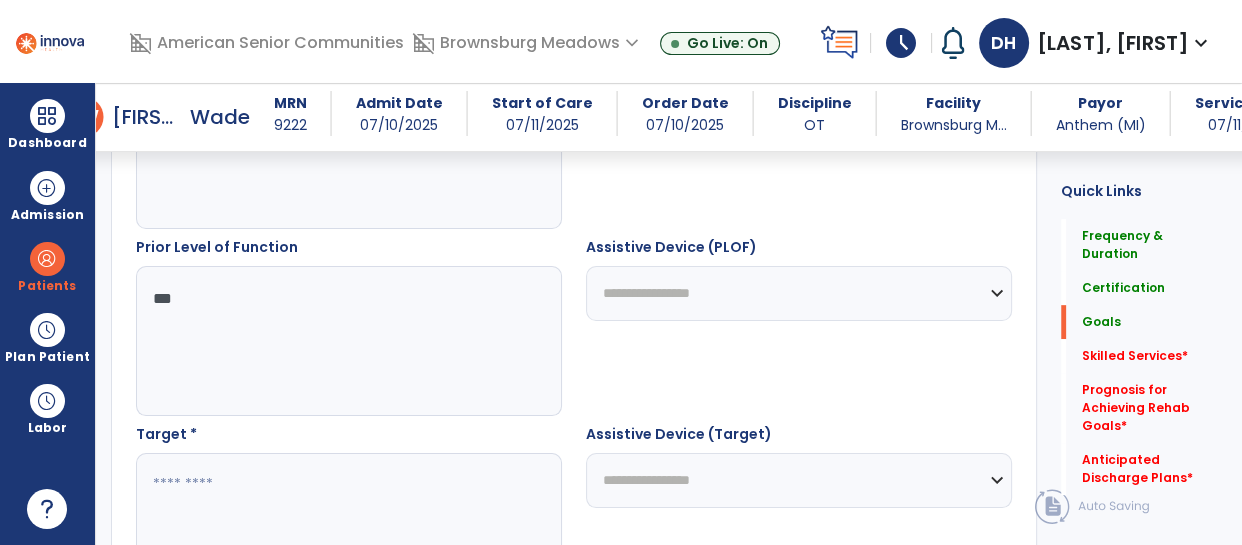 scroll, scrollTop: 894, scrollLeft: 0, axis: vertical 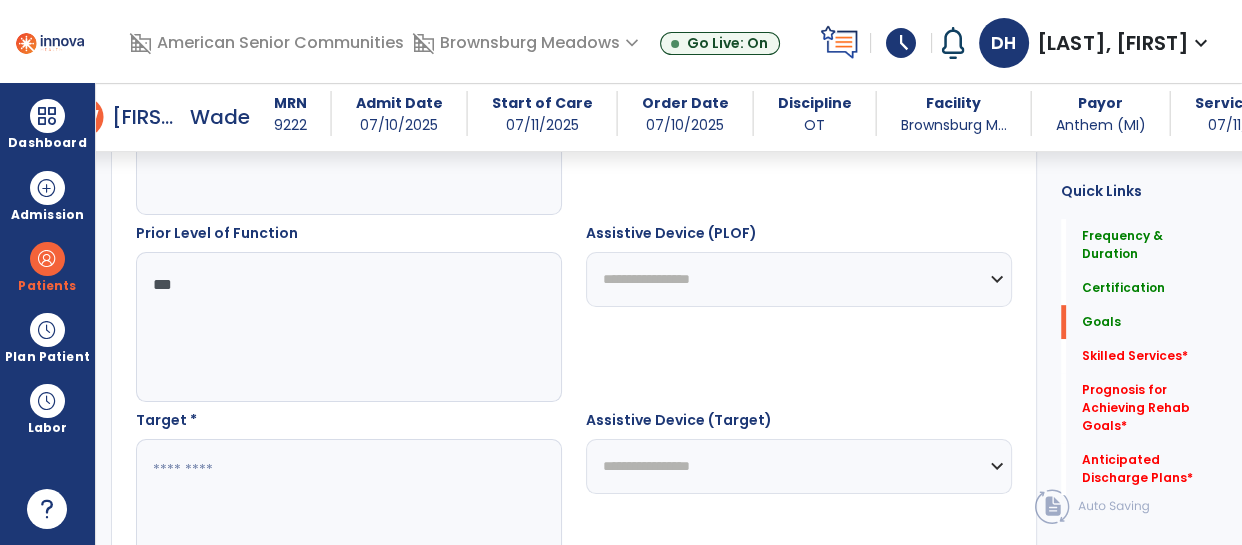 type on "***" 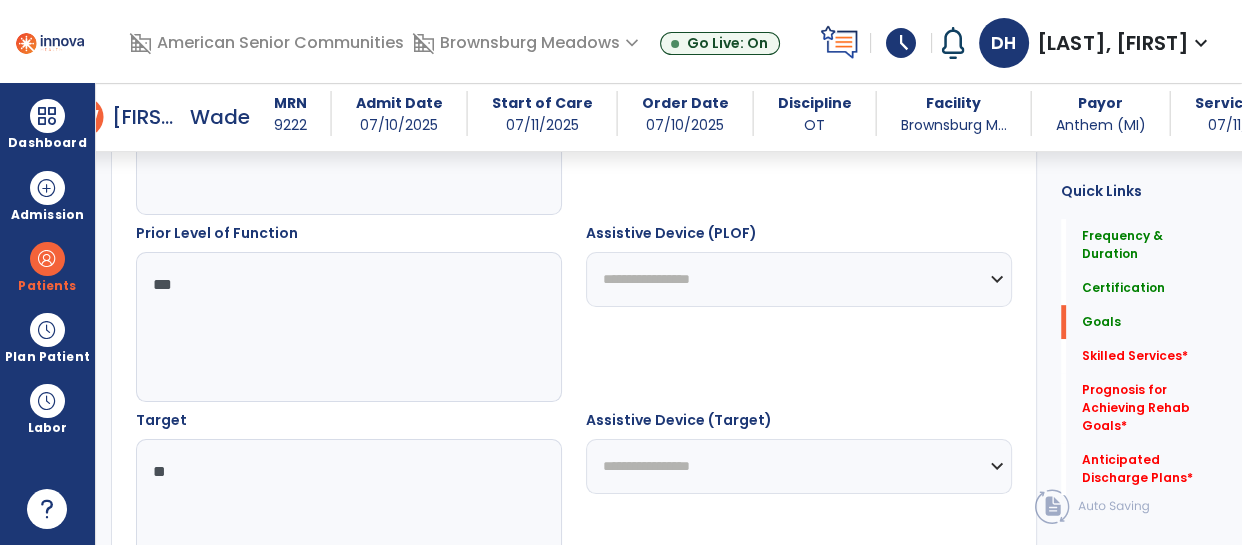 type on "*" 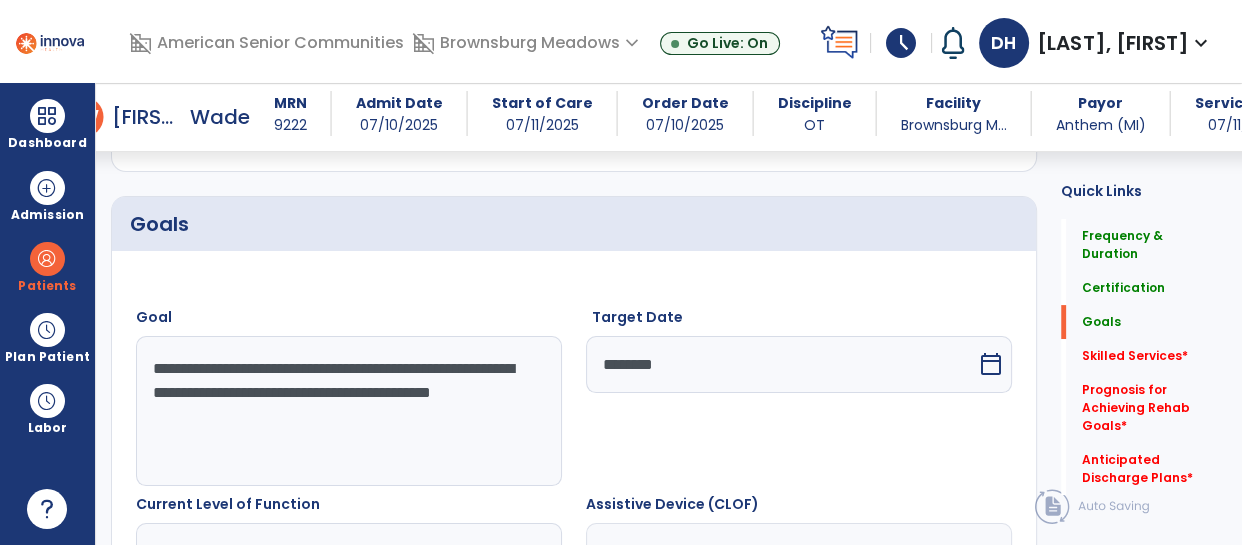 type on "**********" 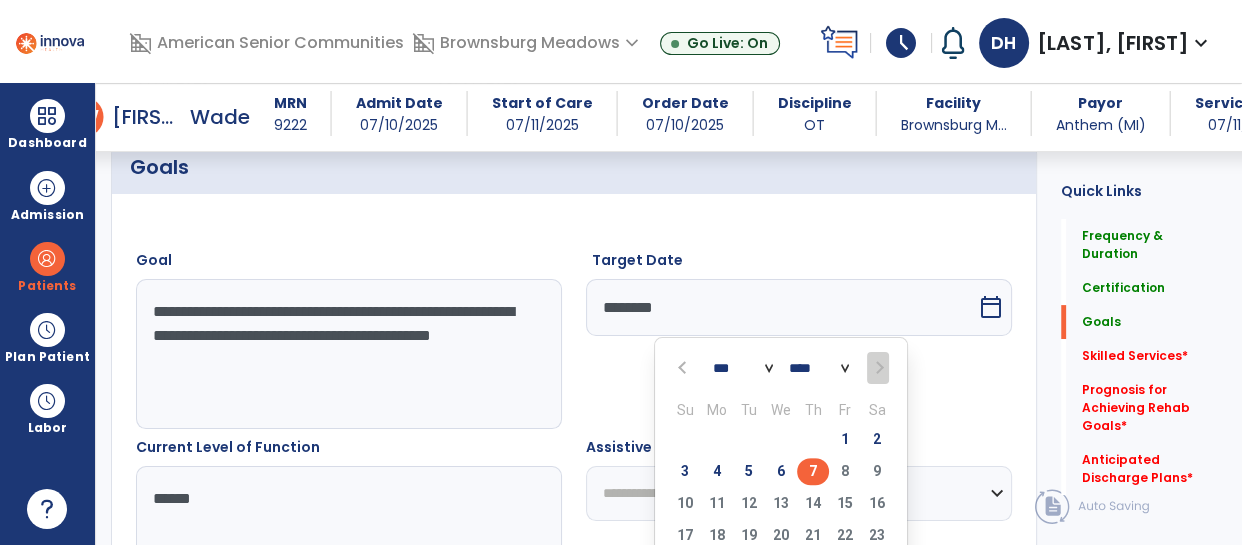 scroll, scrollTop: 522, scrollLeft: 0, axis: vertical 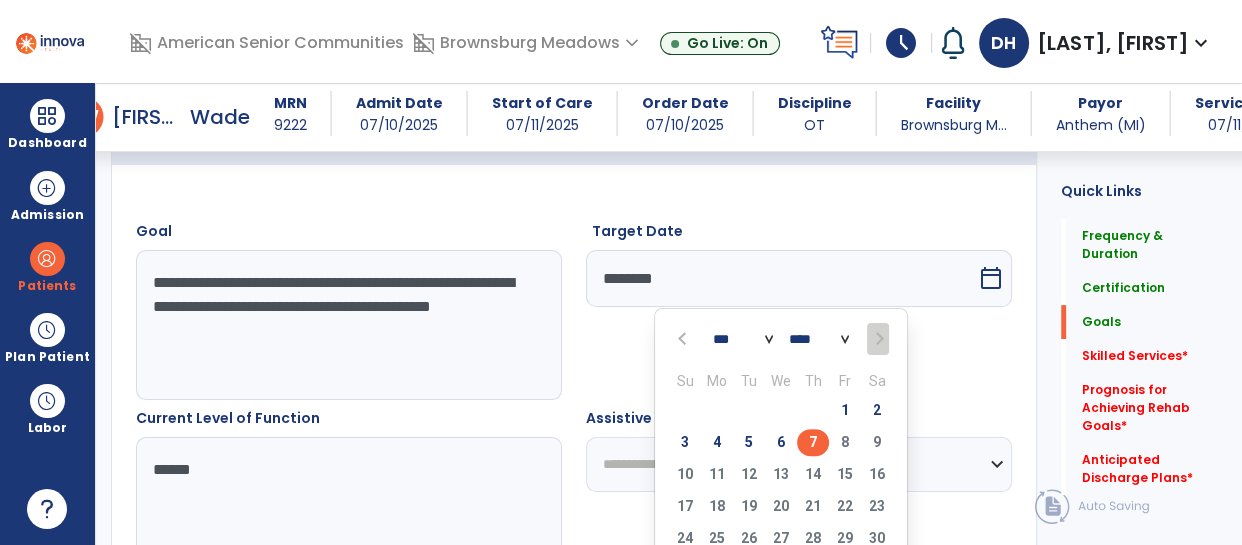 click on "Target Date  ******** *** *** **** Su Mo Tu We Th Fr Sa  27   28   29   30   31   1   2   3   4   5   6   7   8   9   10   11   12   13   14   15   16   17   18   19   20   21   22   23   24   25   26   27   28   29   30   31   1   2   3   4   5   6   calendar_today" at bounding box center (799, 310) 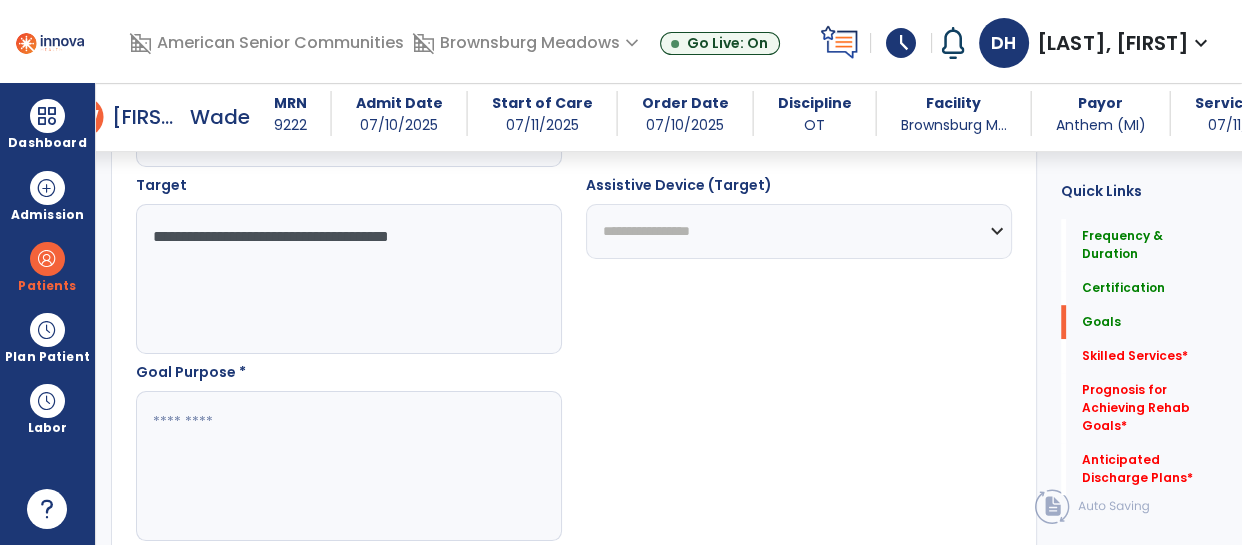 scroll, scrollTop: 1136, scrollLeft: 0, axis: vertical 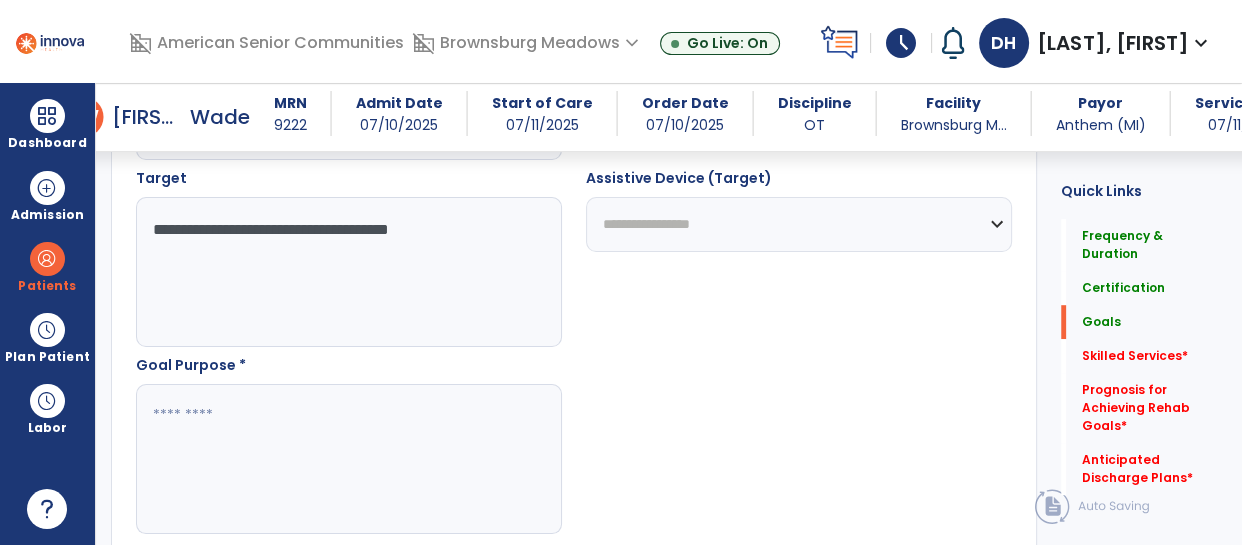 click at bounding box center [348, 459] 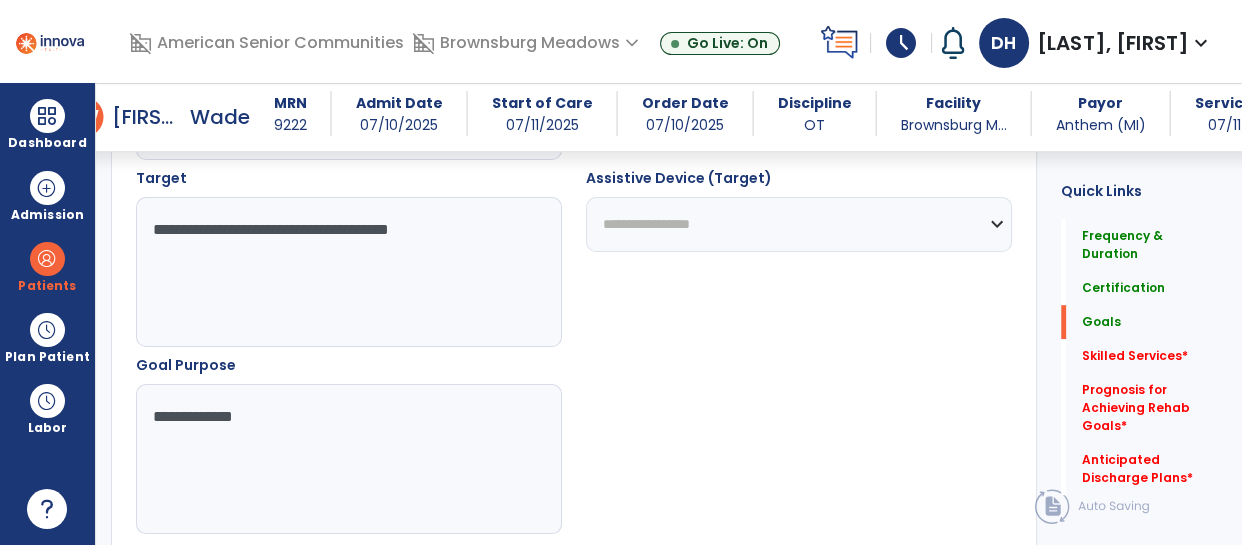 type on "**********" 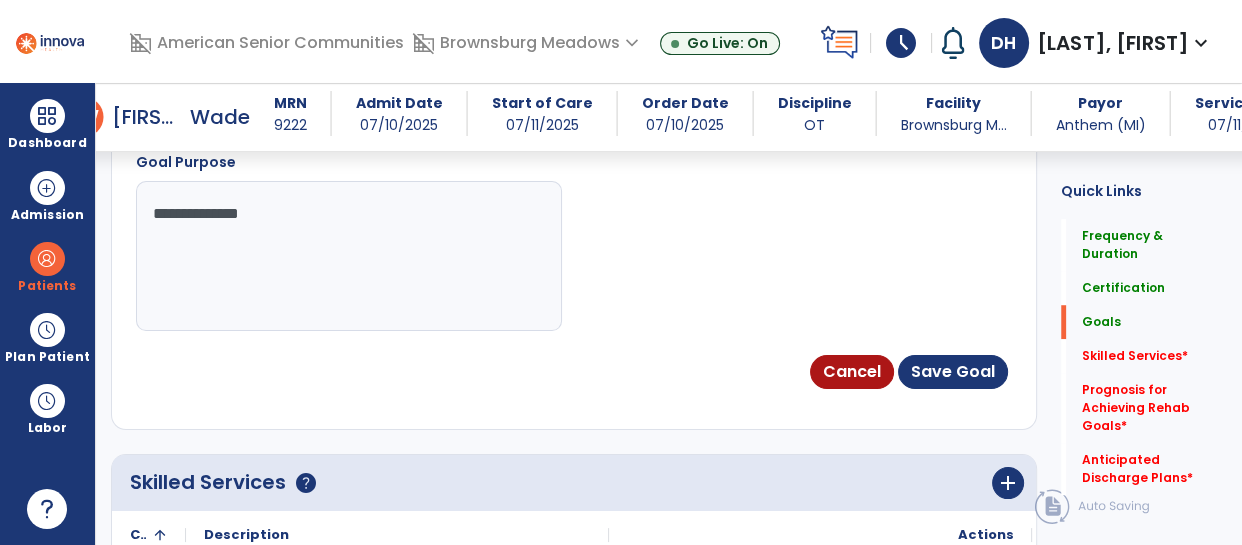 scroll, scrollTop: 1340, scrollLeft: 0, axis: vertical 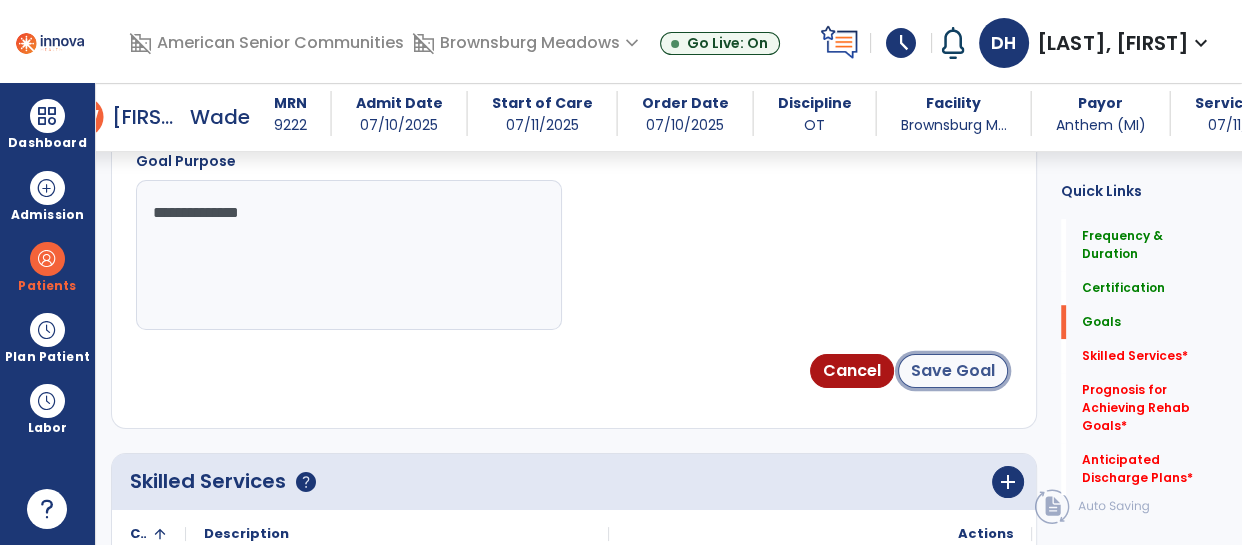 click on "Save Goal" at bounding box center (953, 371) 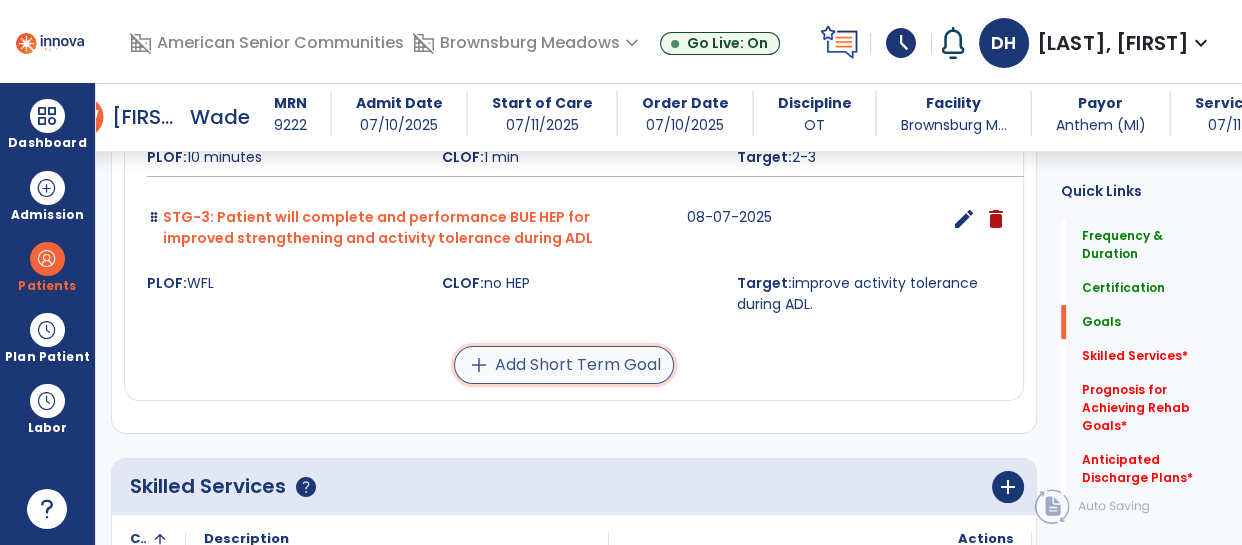 click on "add  Add Short Term Goal" at bounding box center [564, 365] 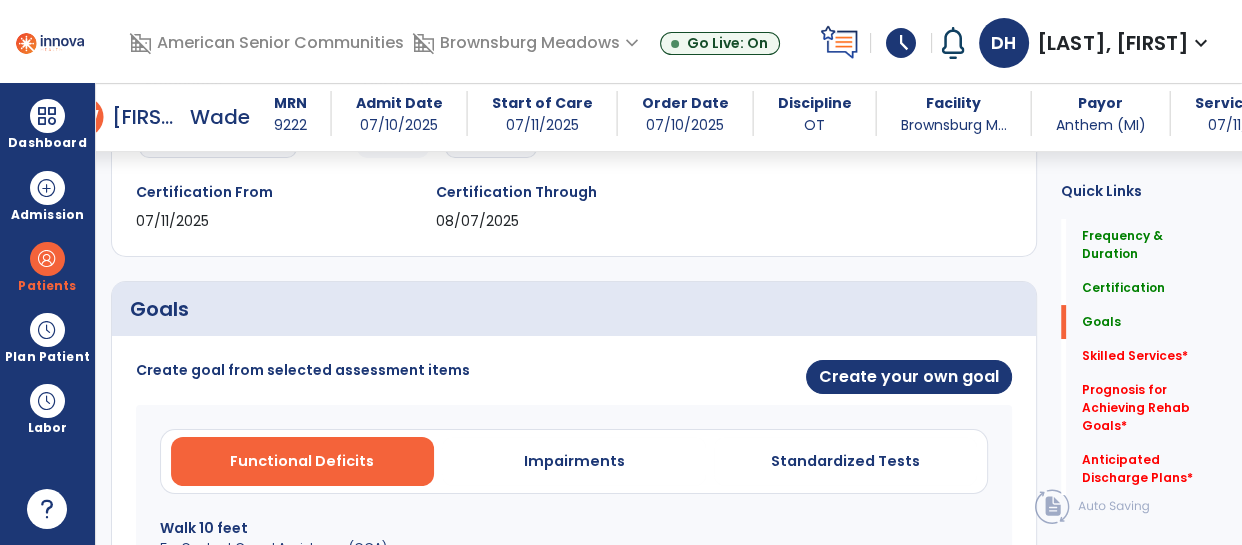scroll, scrollTop: 337, scrollLeft: 0, axis: vertical 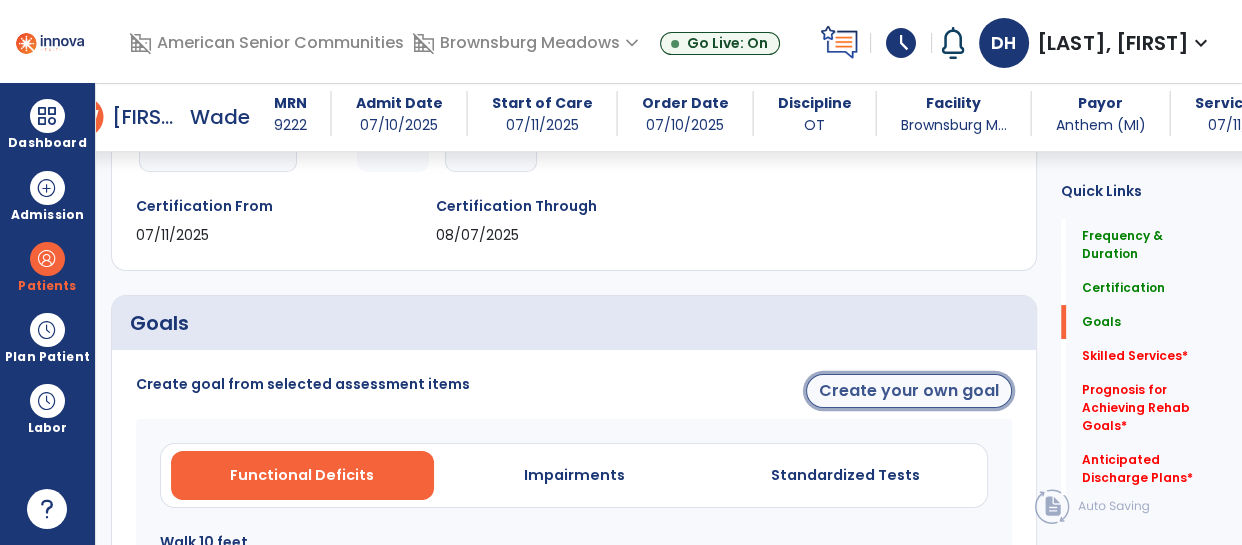 click on "Create your own goal" at bounding box center [909, 391] 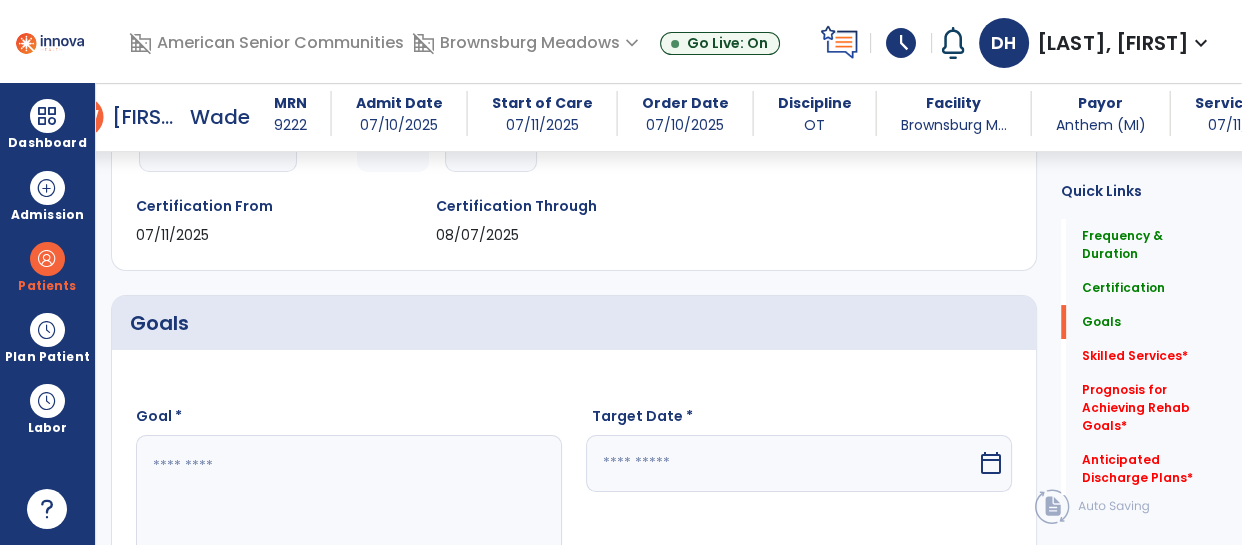 click at bounding box center [348, 510] 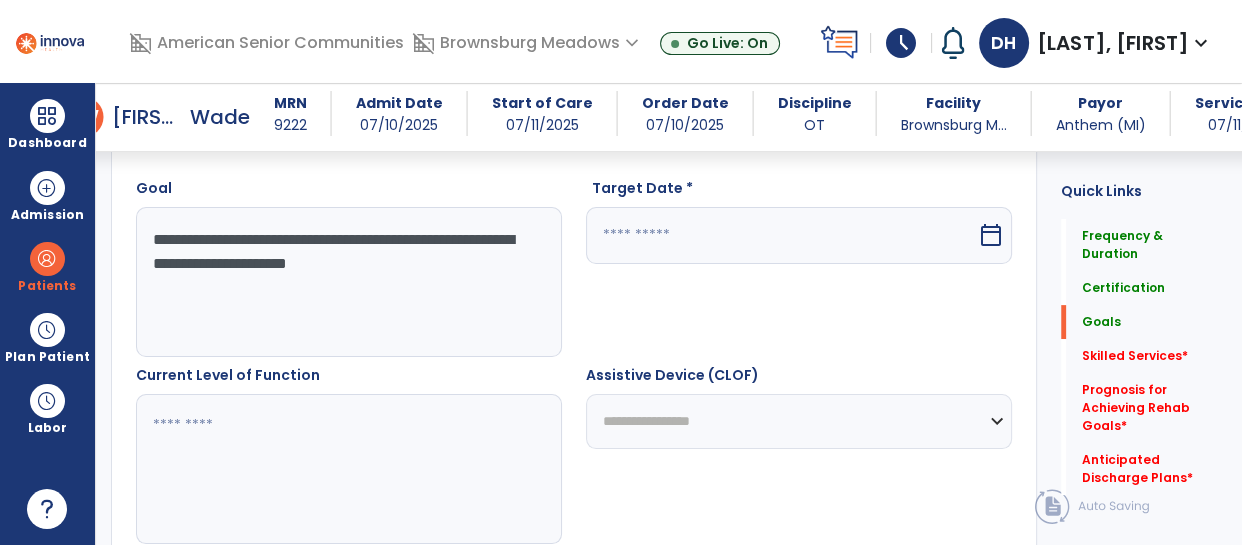 scroll, scrollTop: 598, scrollLeft: 0, axis: vertical 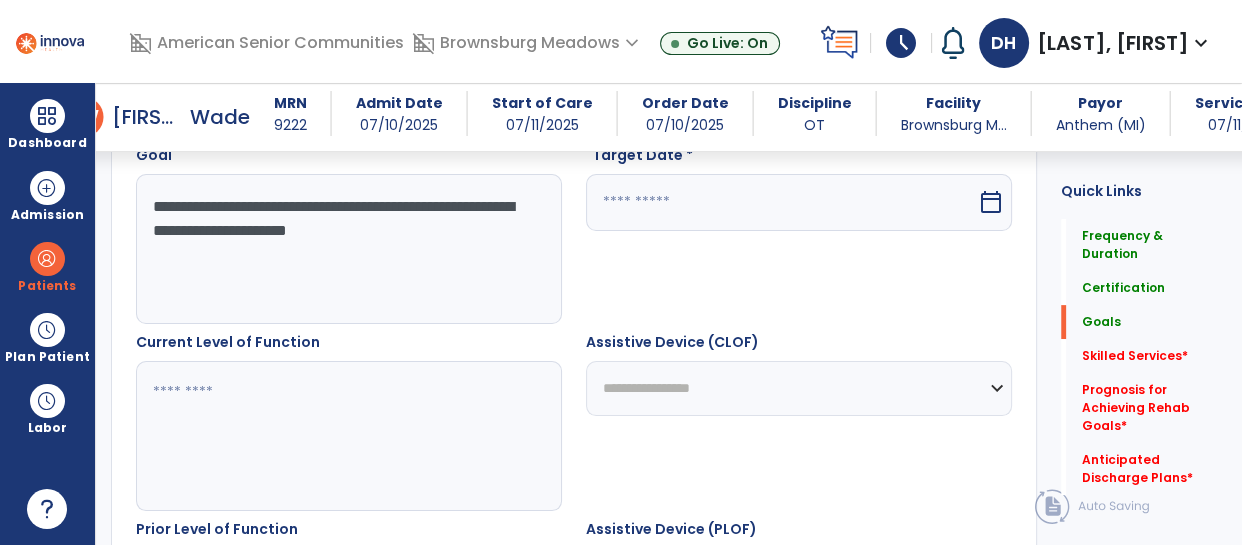 type on "**********" 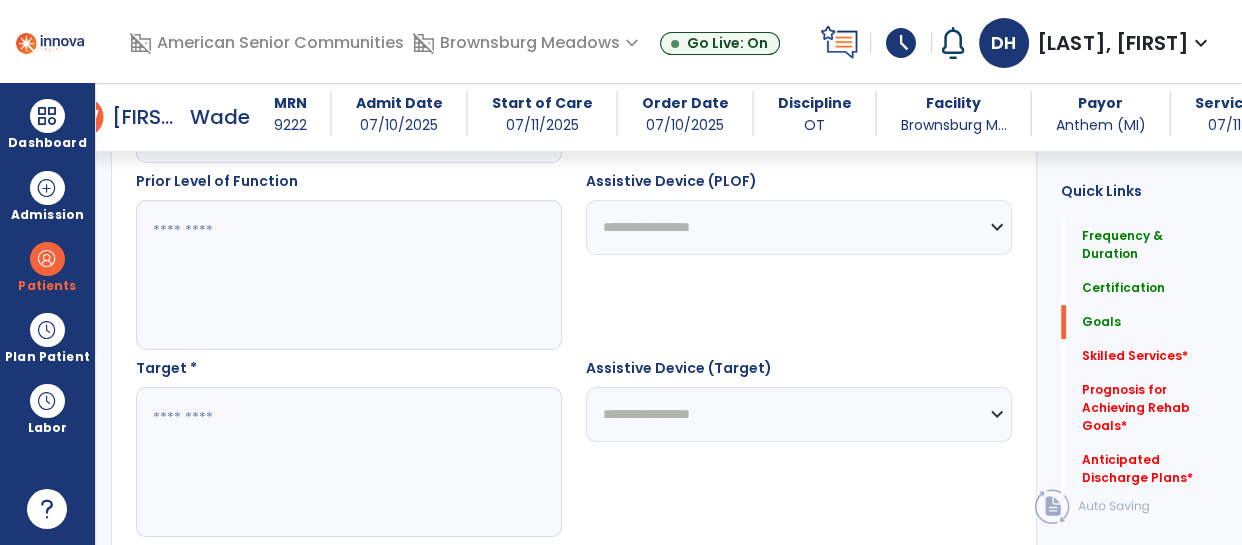 scroll, scrollTop: 980, scrollLeft: 0, axis: vertical 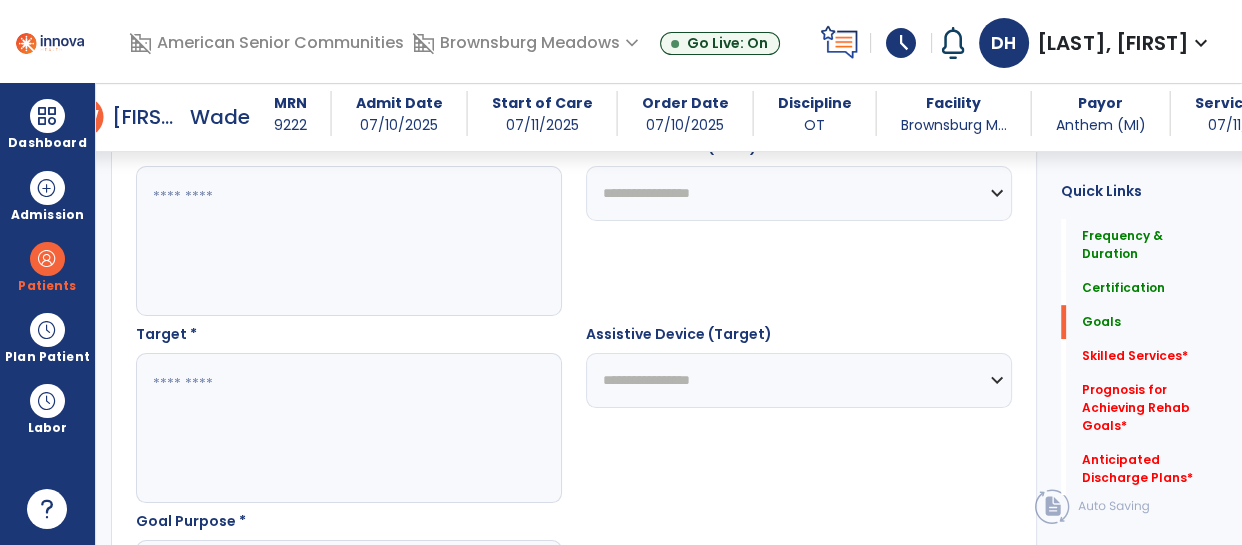 type on "**********" 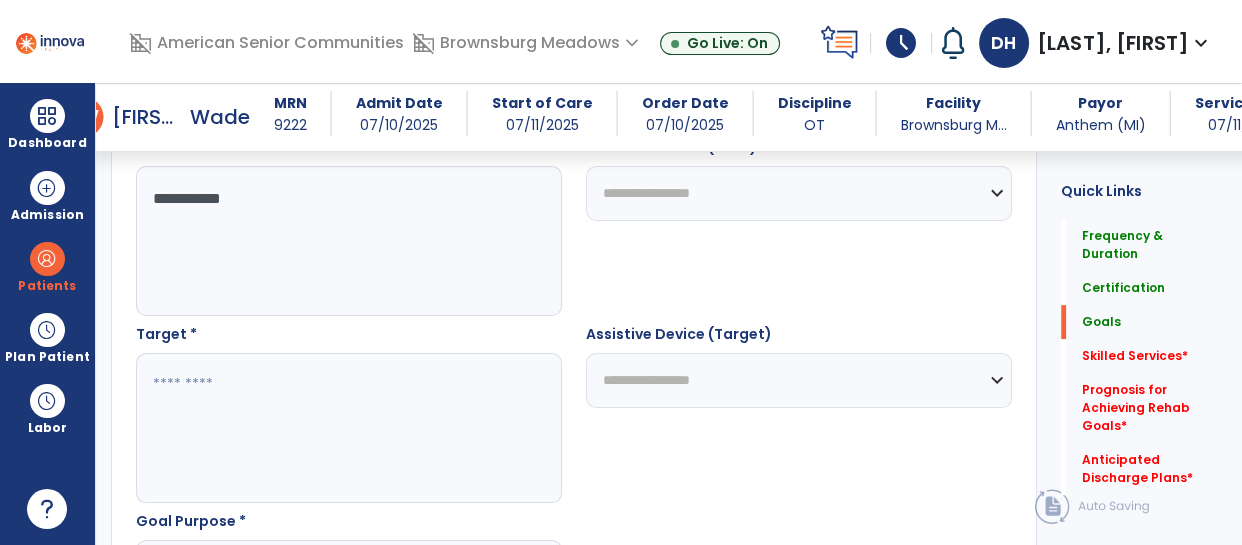 type on "**********" 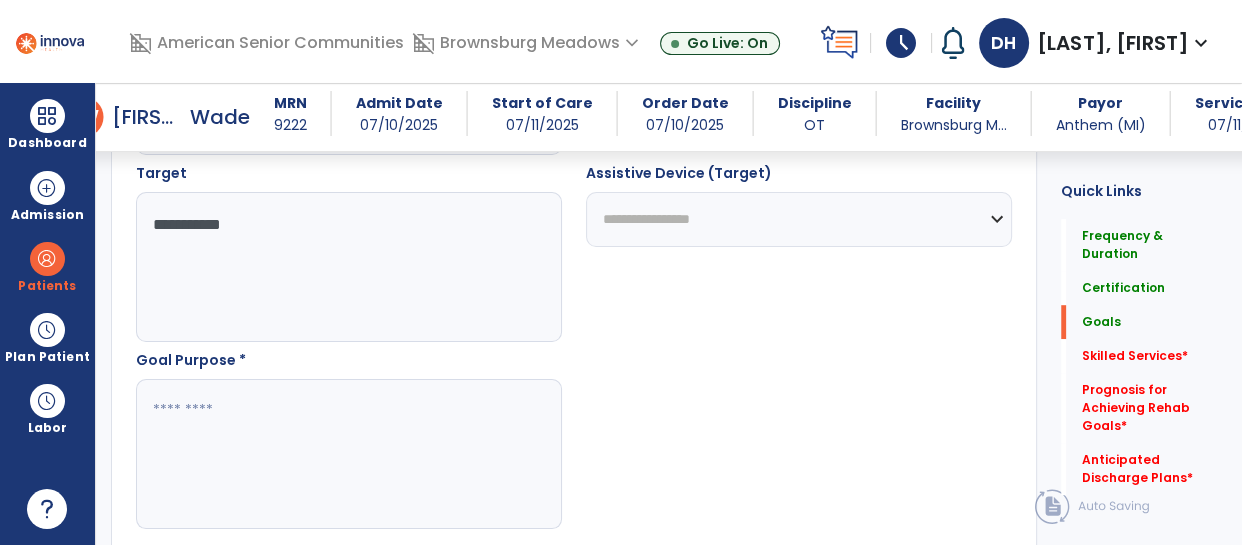 scroll, scrollTop: 1151, scrollLeft: 0, axis: vertical 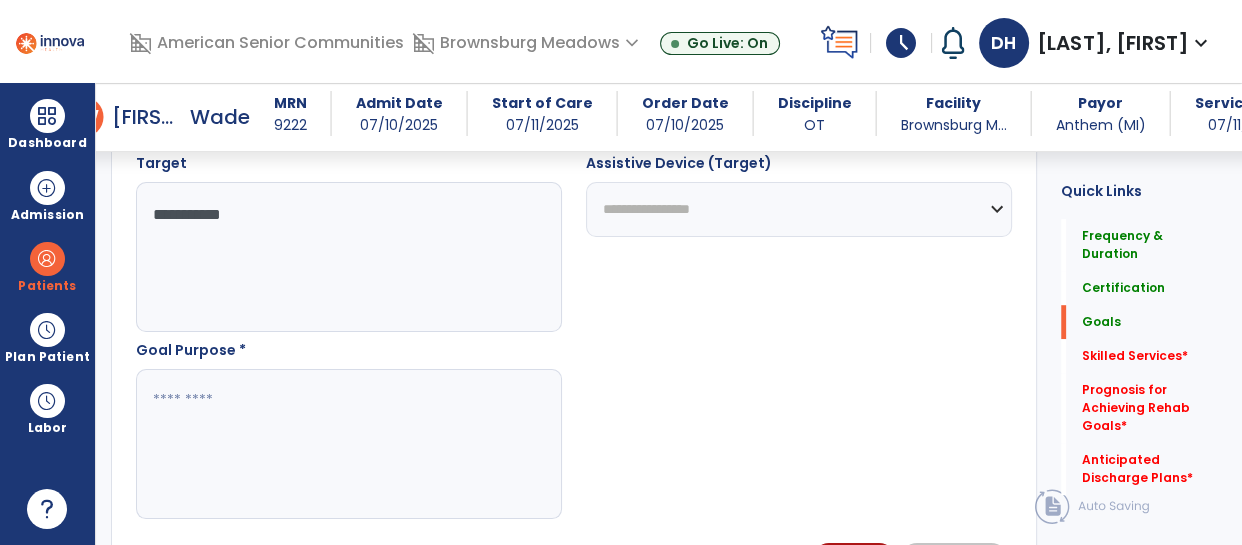 type on "**********" 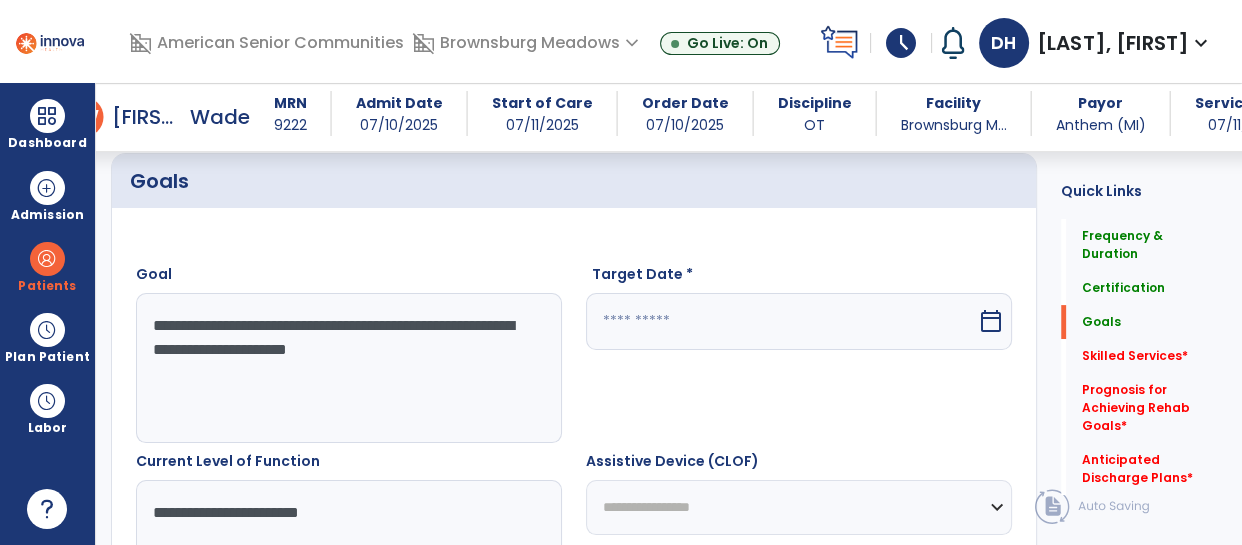 scroll, scrollTop: 461, scrollLeft: 0, axis: vertical 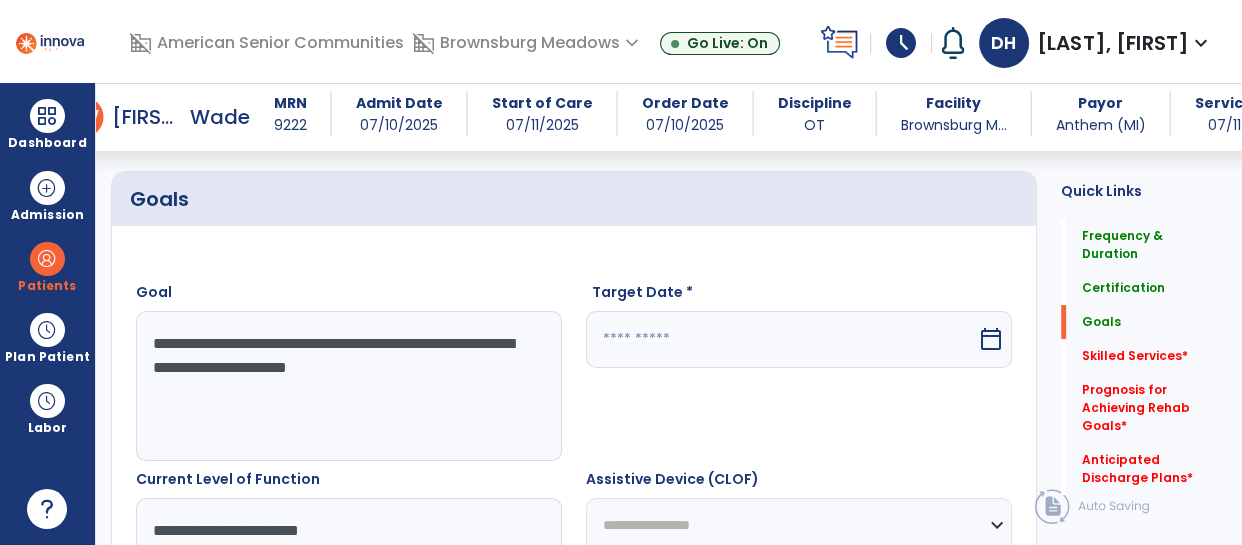 type on "**********" 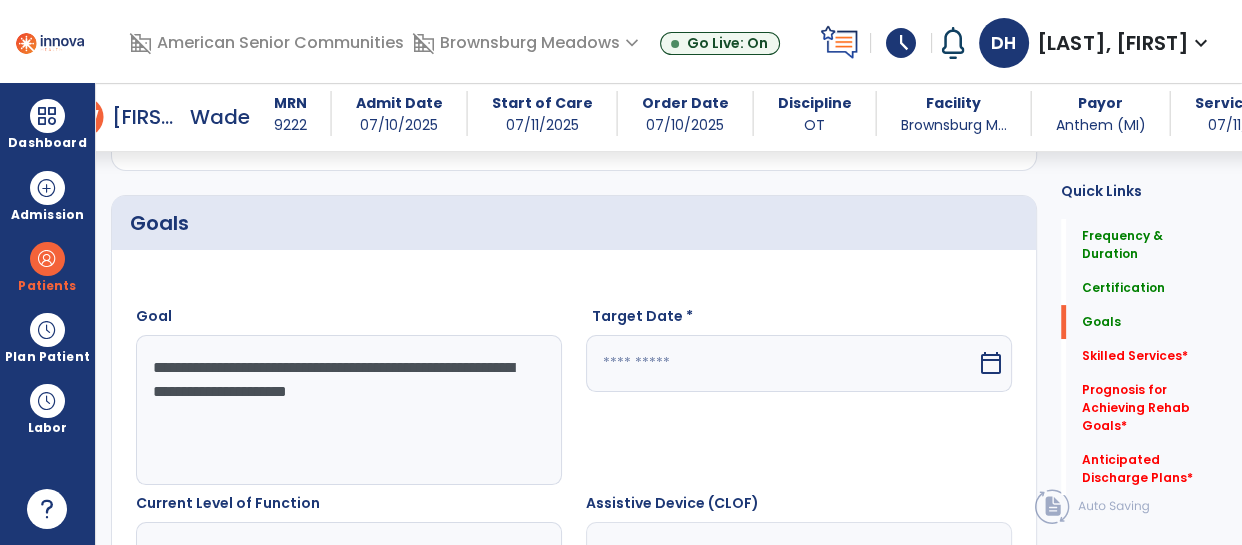 click on "calendar_today" at bounding box center (991, 363) 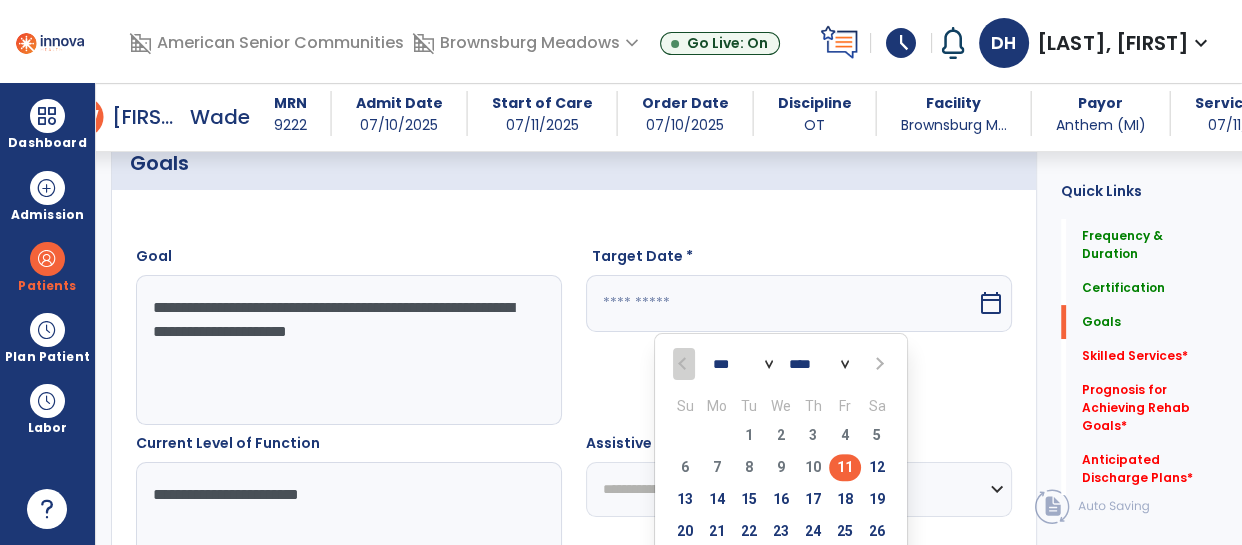 scroll, scrollTop: 500, scrollLeft: 0, axis: vertical 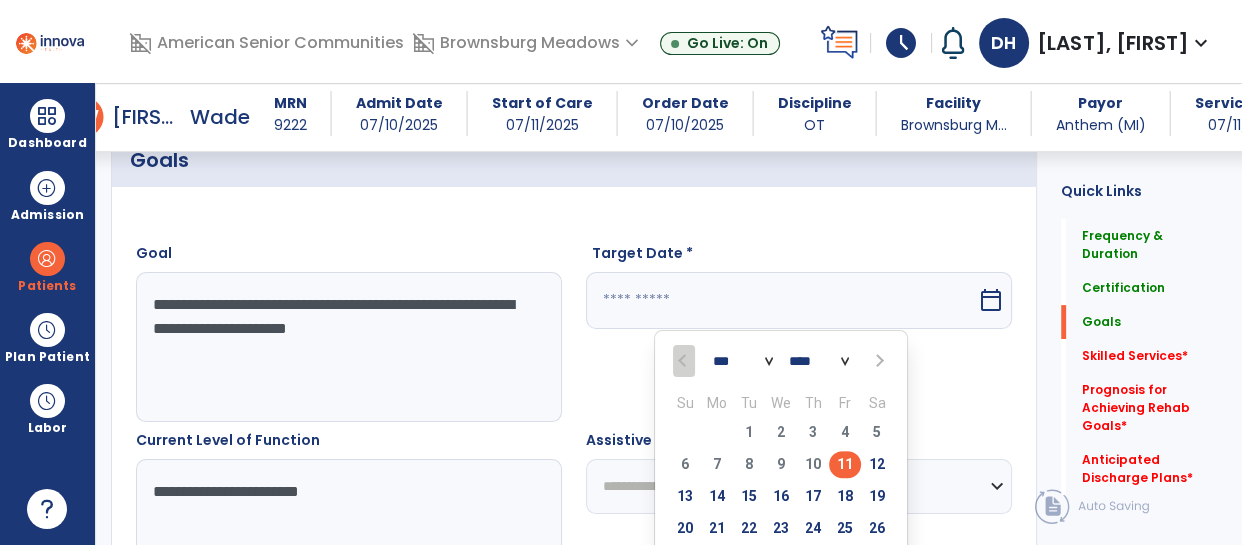 click on "*** ***" at bounding box center (743, 361) 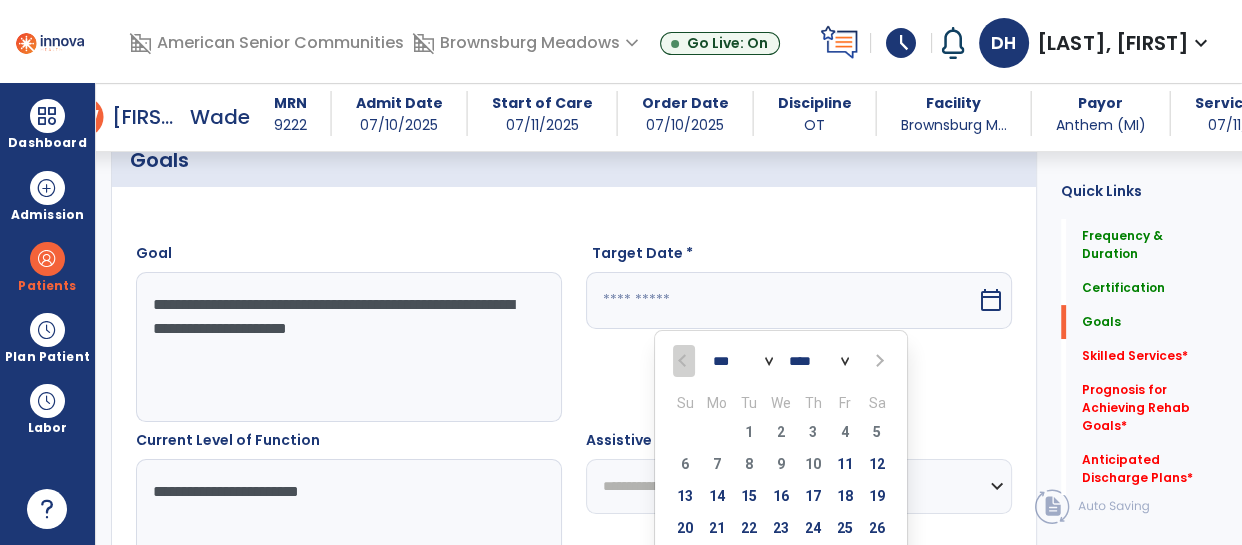 click on "29   30   1   2   3   4   5" at bounding box center [781, 435] 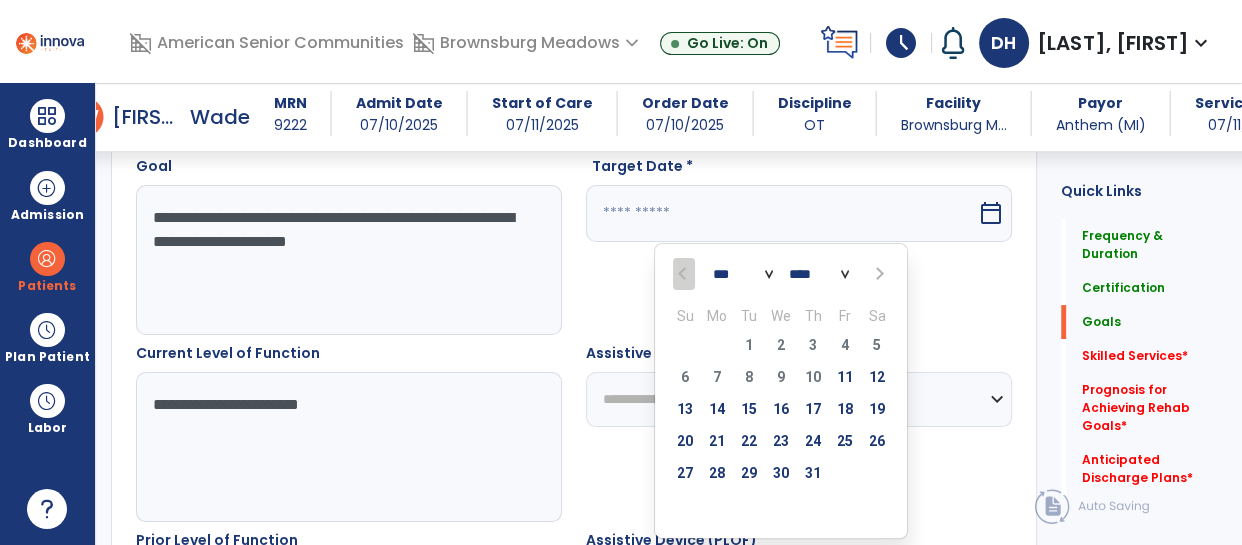 scroll, scrollTop: 589, scrollLeft: 0, axis: vertical 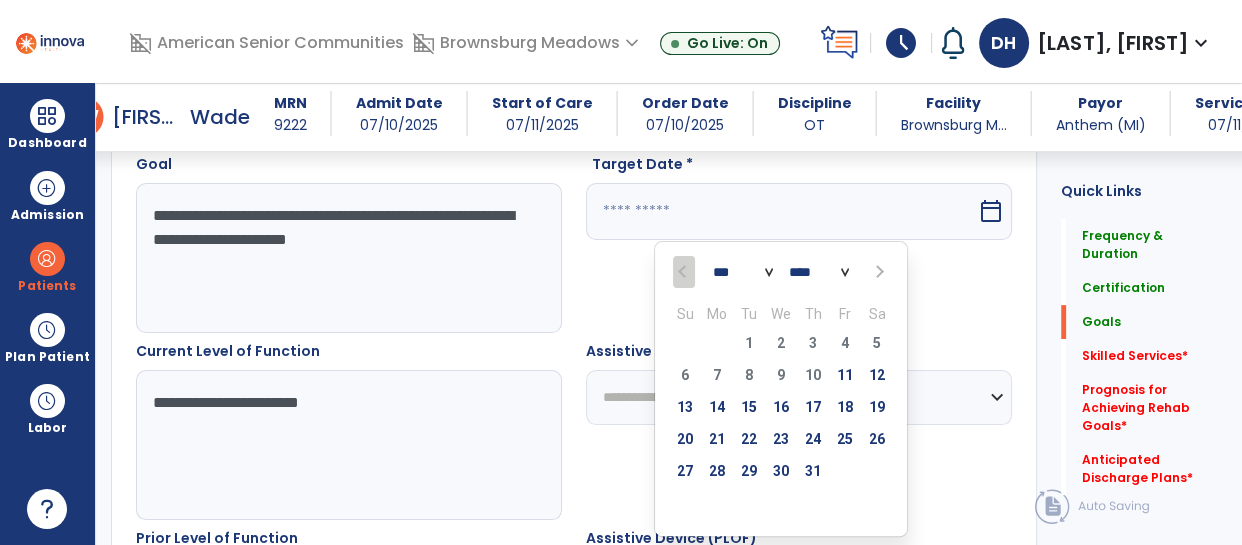 click on "*** ***" at bounding box center [743, 272] 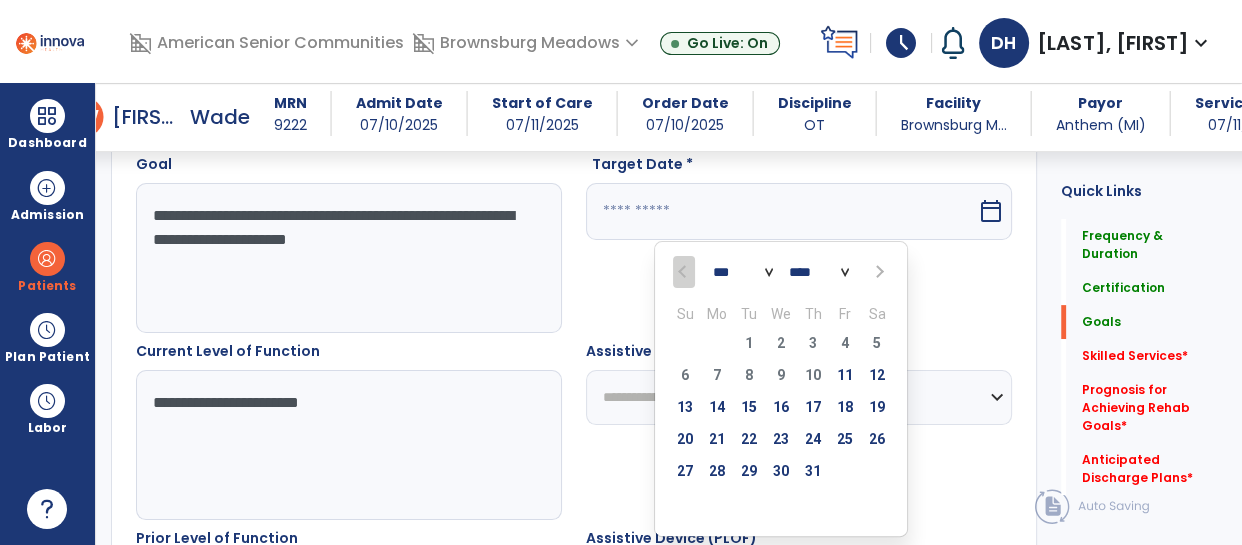 select on "*" 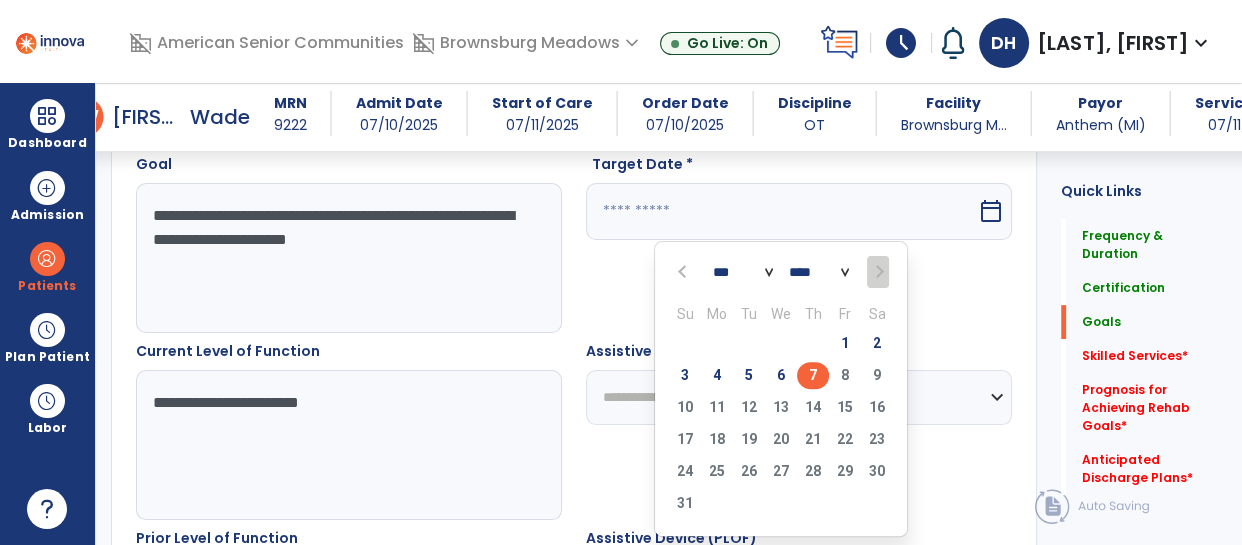 click on "7" at bounding box center (813, 375) 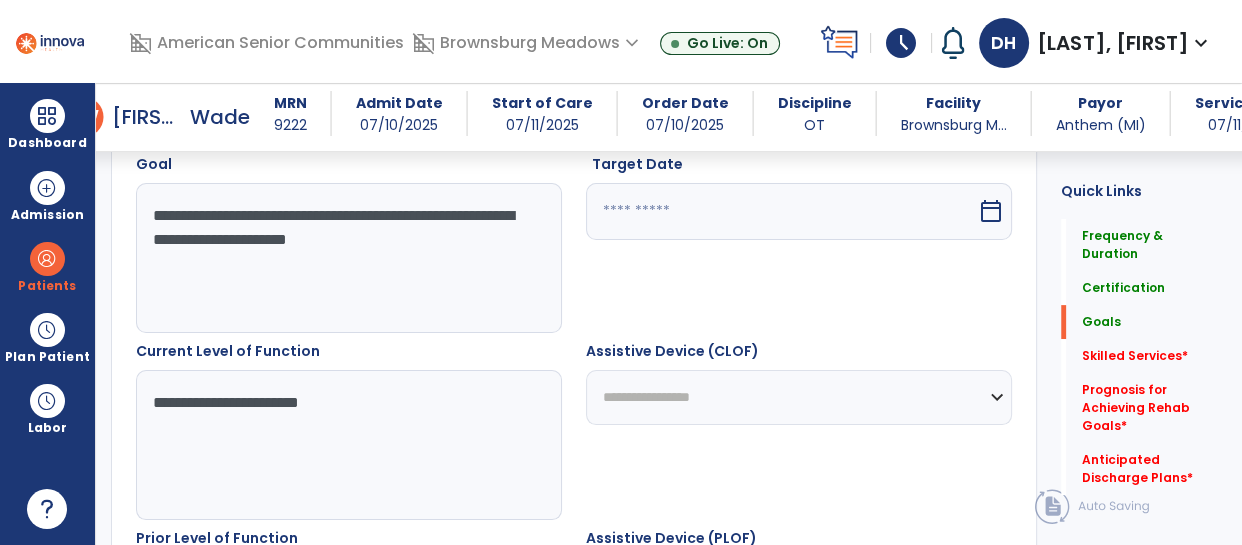 type on "********" 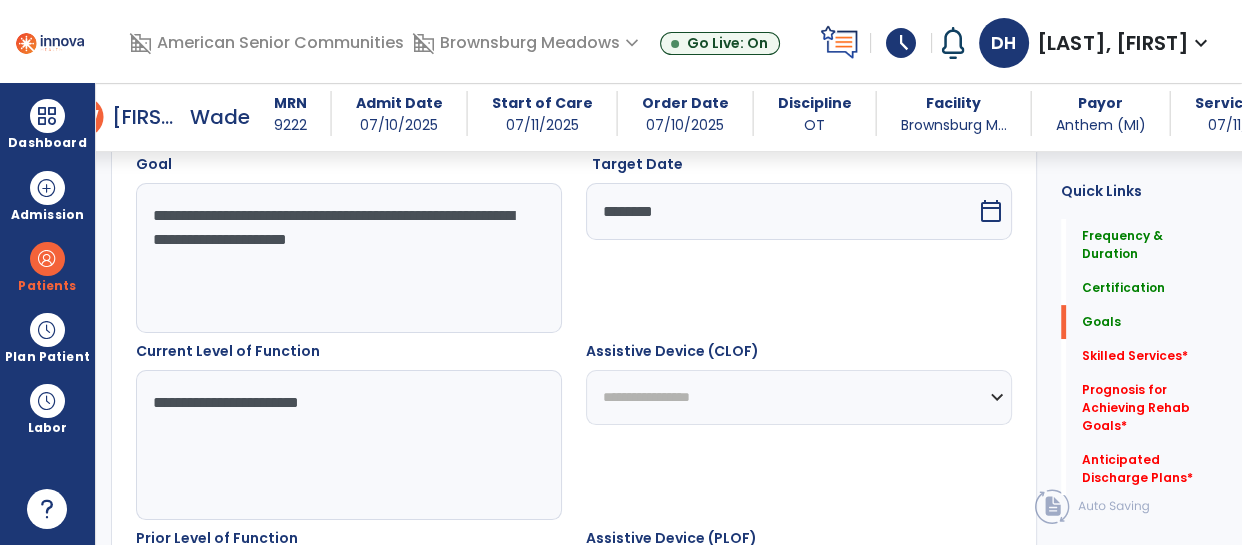 scroll, scrollTop: 1372, scrollLeft: 0, axis: vertical 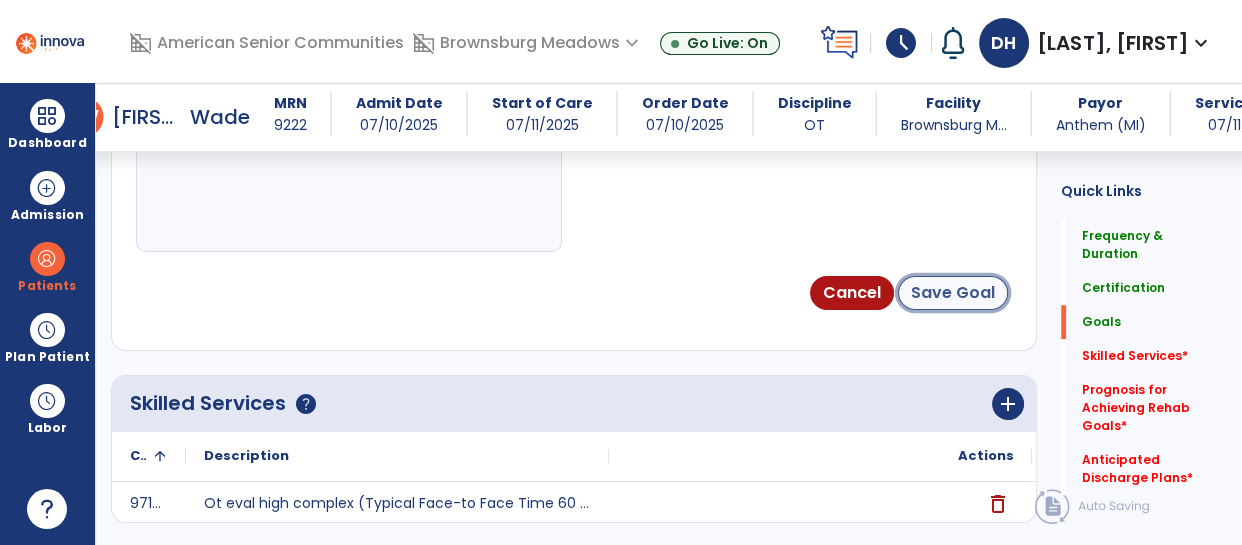 click on "Save Goal" at bounding box center (953, 293) 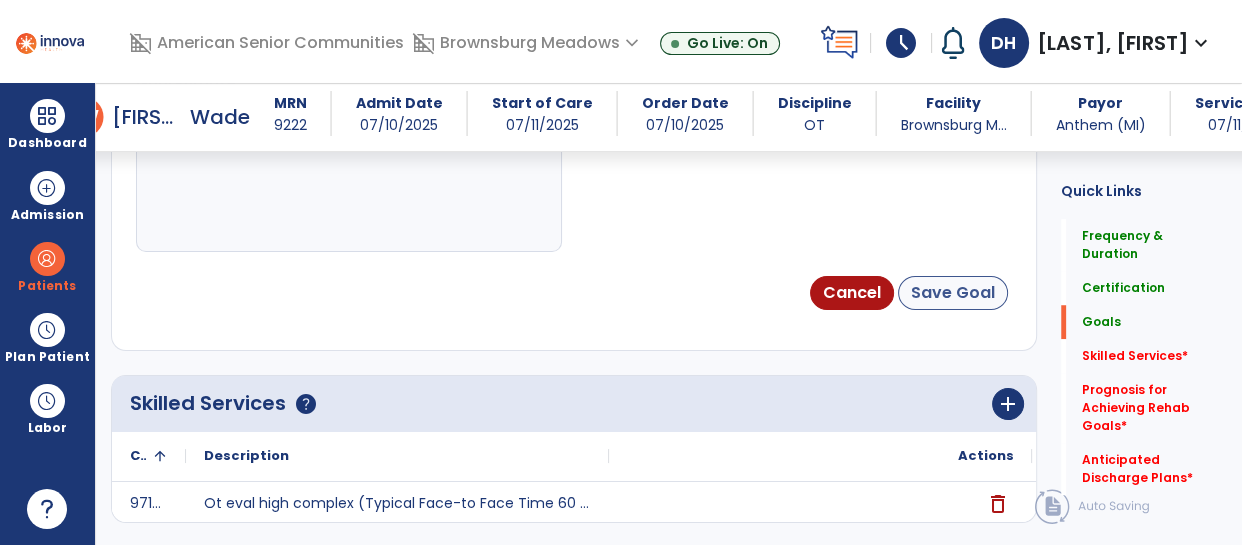 scroll, scrollTop: 340, scrollLeft: 0, axis: vertical 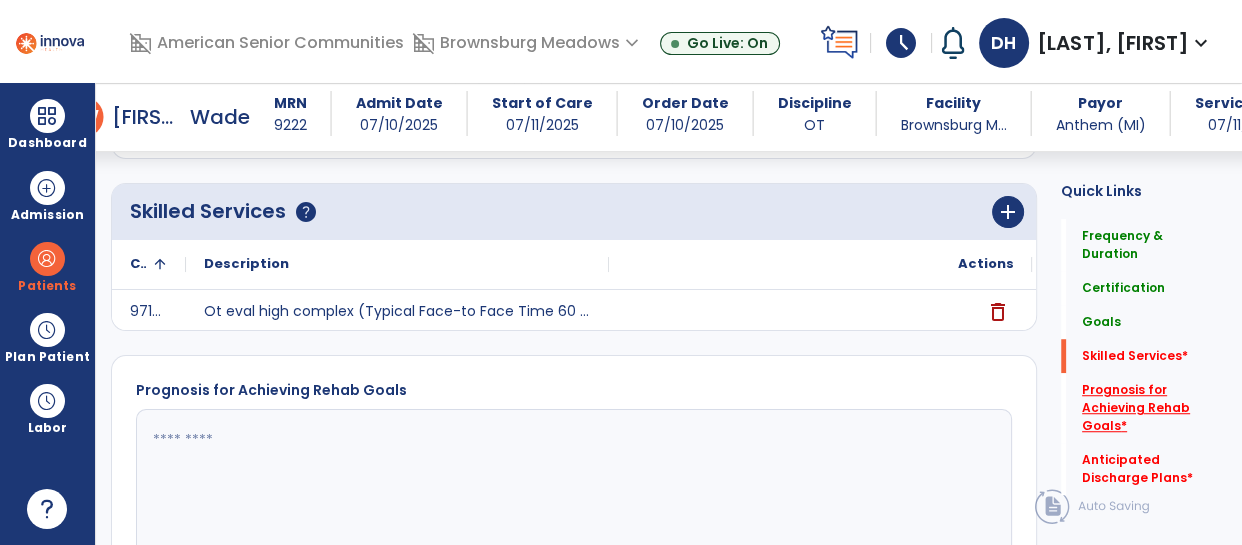 click on "Prognosis for Achieving Rehab Goals   *" 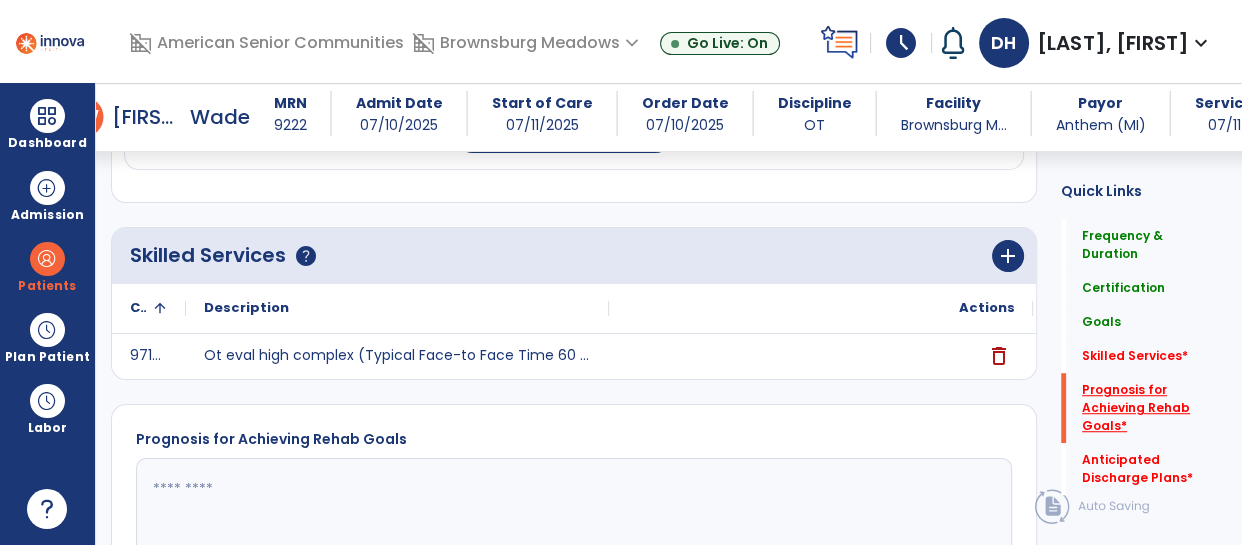 scroll, scrollTop: 1238, scrollLeft: 0, axis: vertical 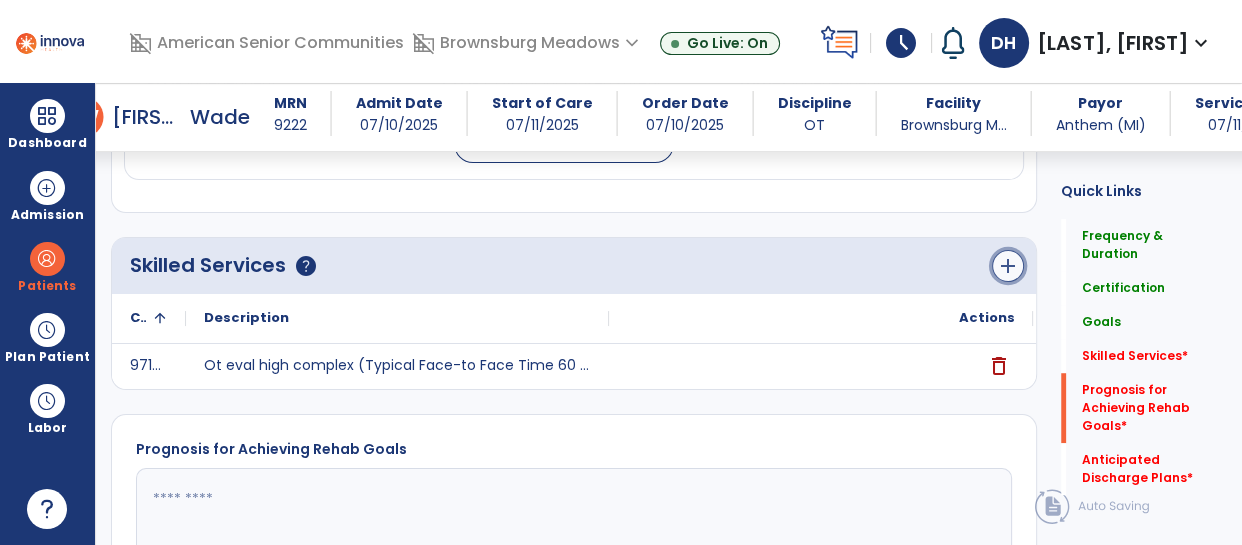 click on "add" 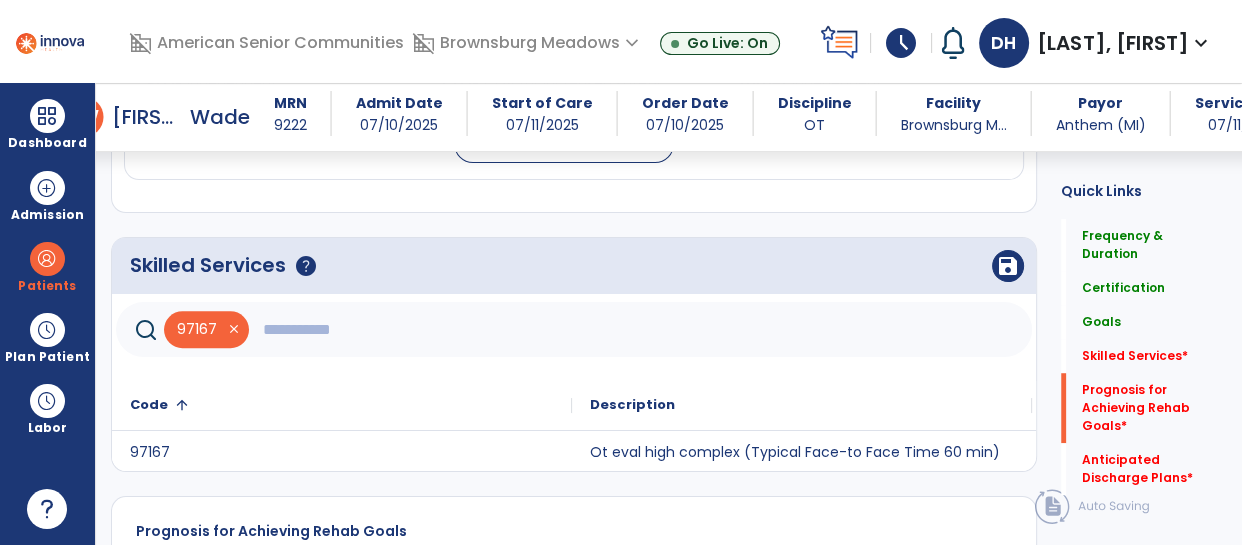 click 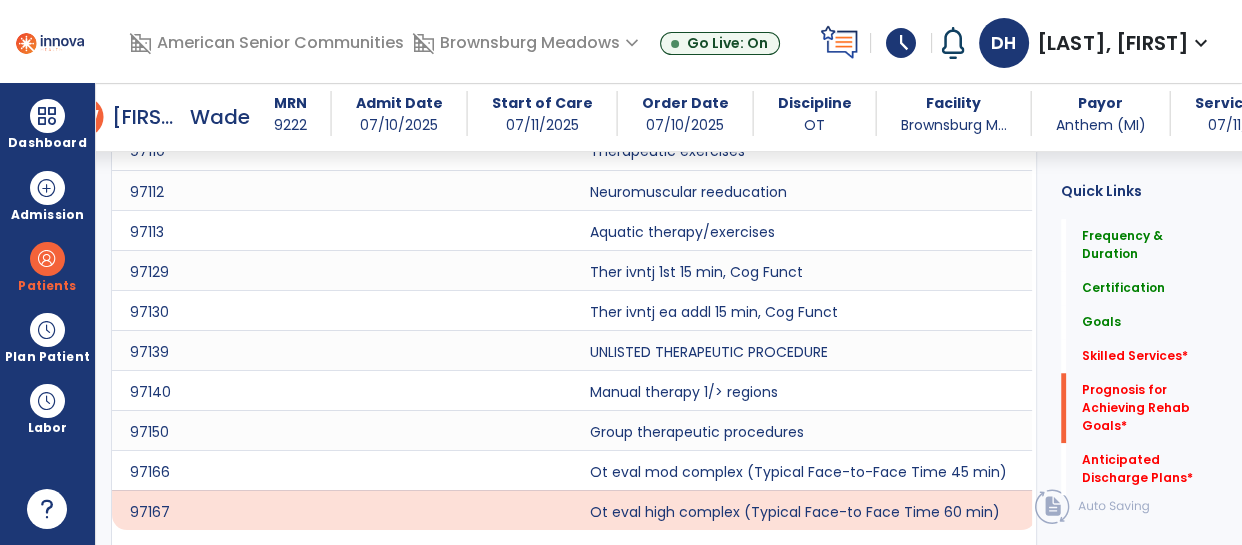 scroll, scrollTop: 1442, scrollLeft: 0, axis: vertical 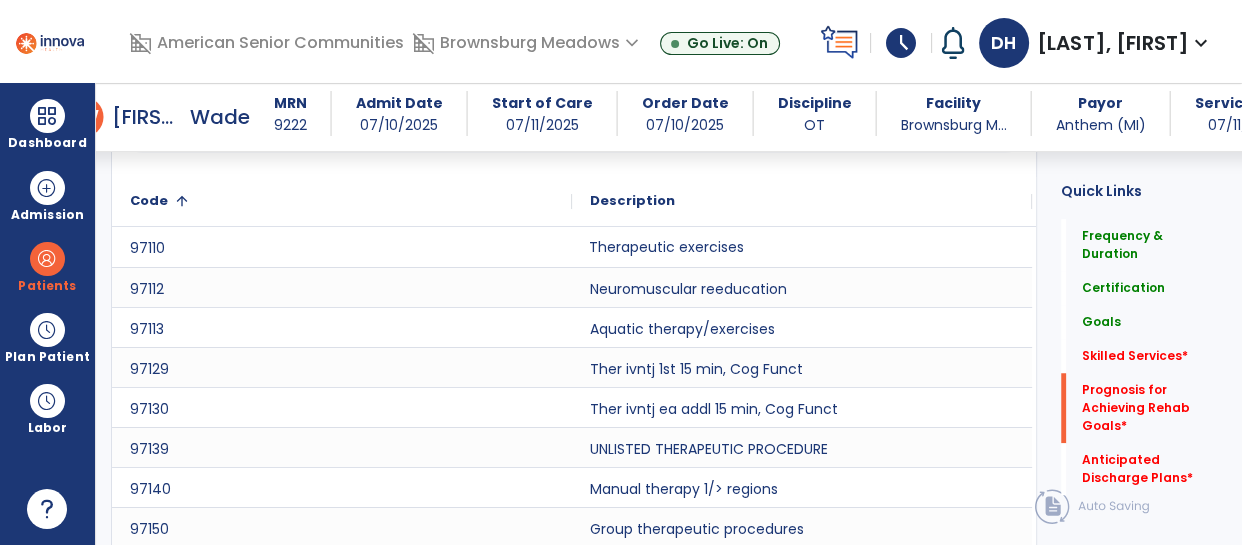 click on "Therapeutic exercises" 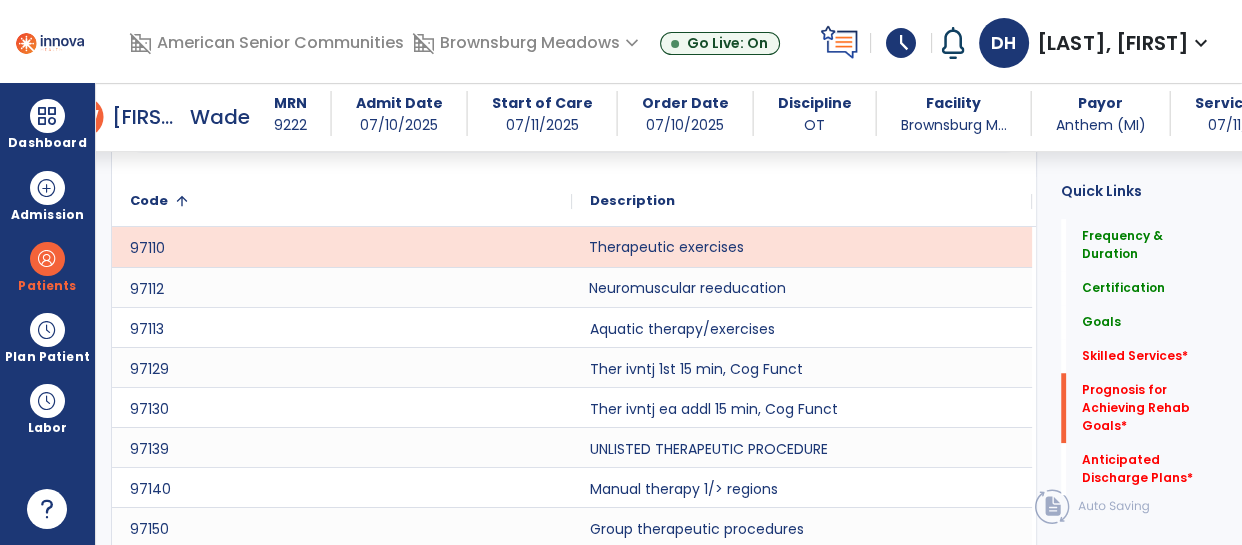 click on "Neuromuscular reeducation" 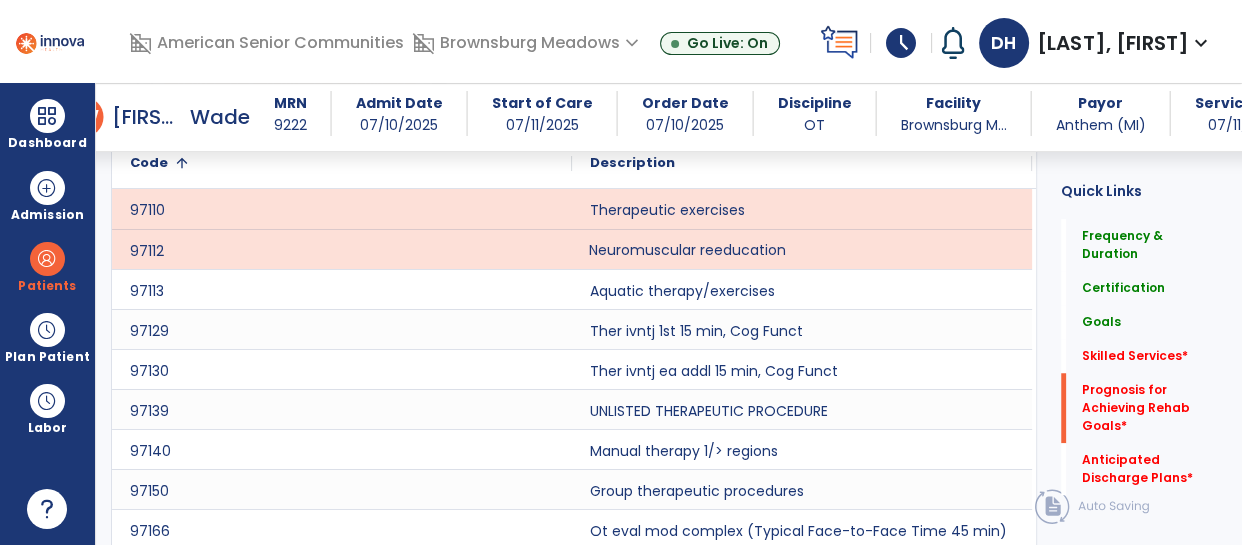 scroll, scrollTop: 1480, scrollLeft: 0, axis: vertical 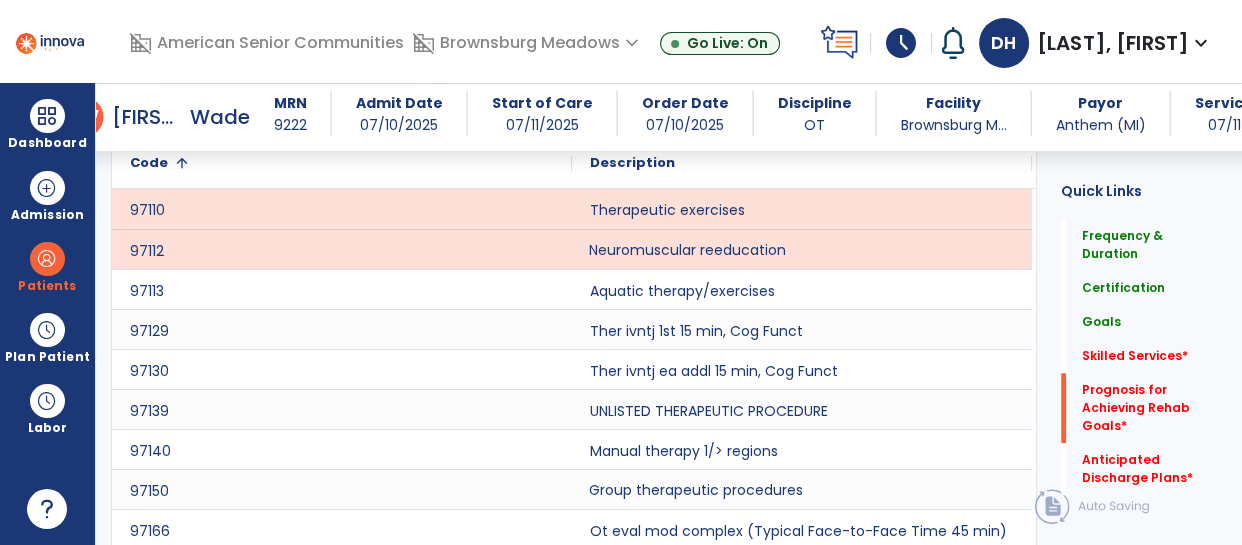 click on "Group therapeutic procedures" 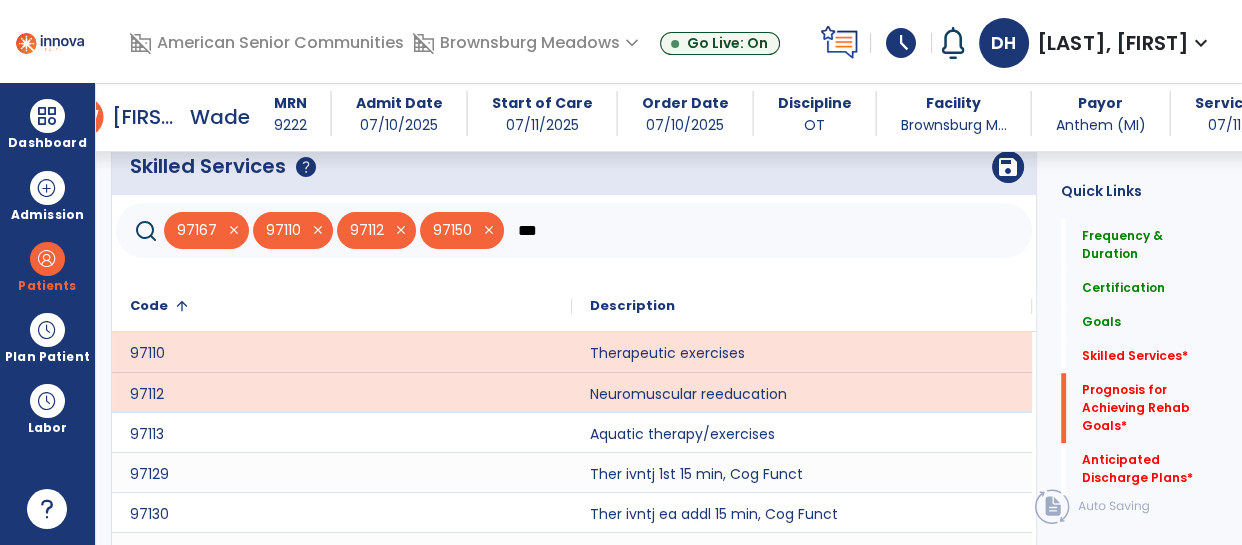 scroll, scrollTop: 1315, scrollLeft: 0, axis: vertical 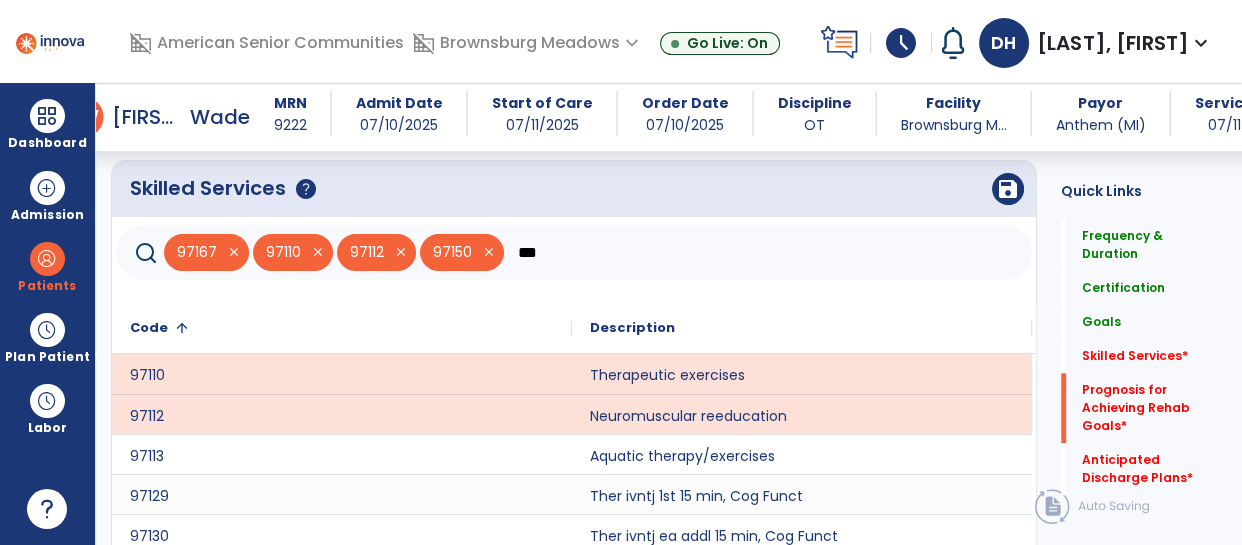 click on "***" 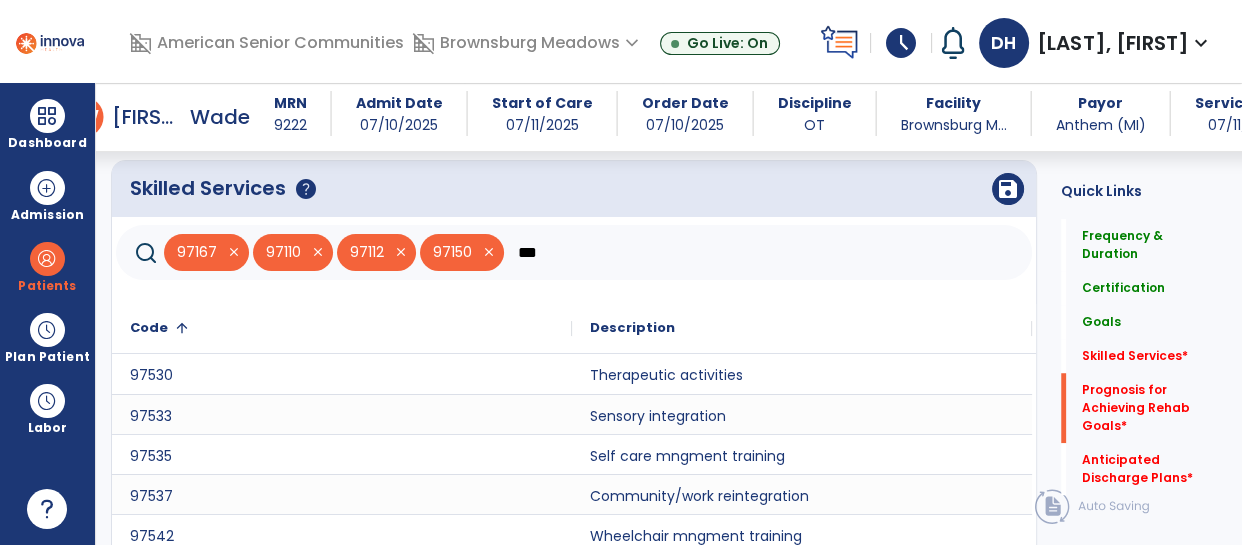 type on "***" 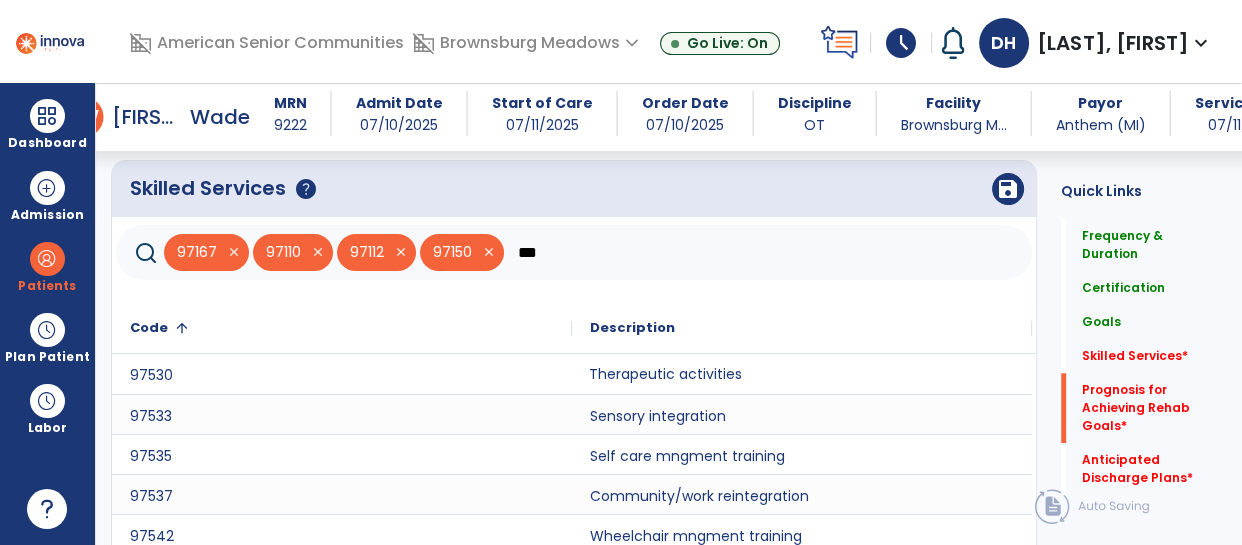 click on "Therapeutic activities" 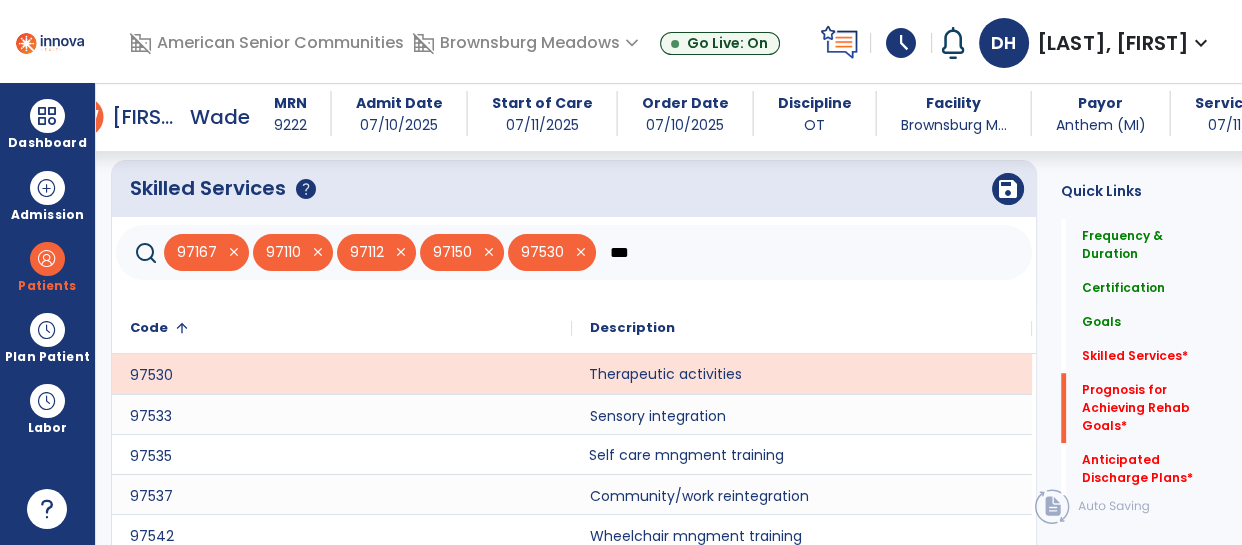 click on "Self care mngment training" 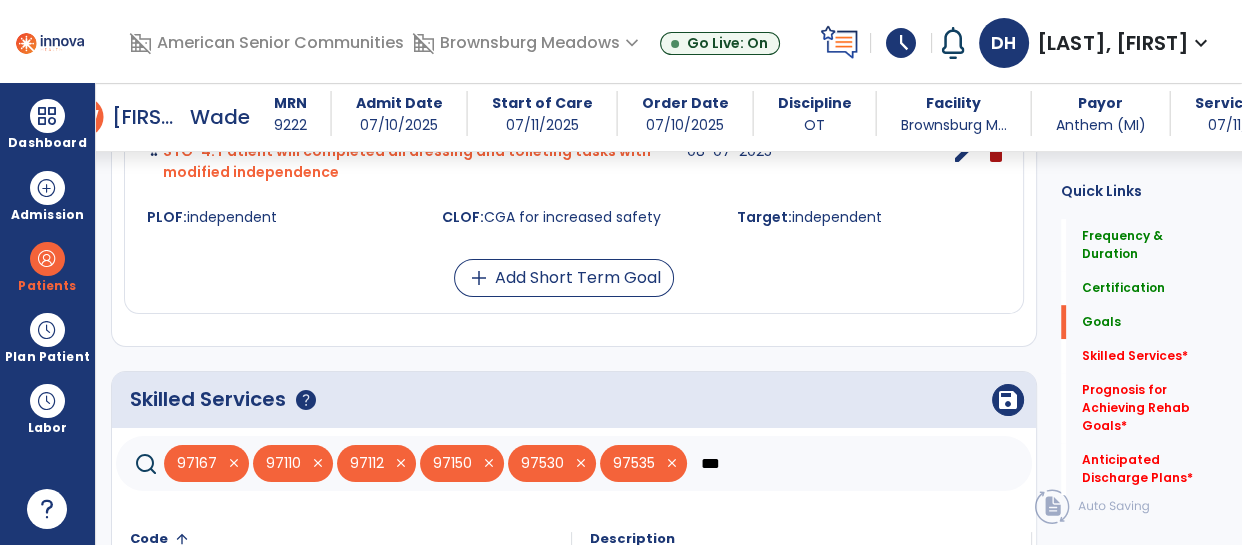 scroll, scrollTop: 1098, scrollLeft: 0, axis: vertical 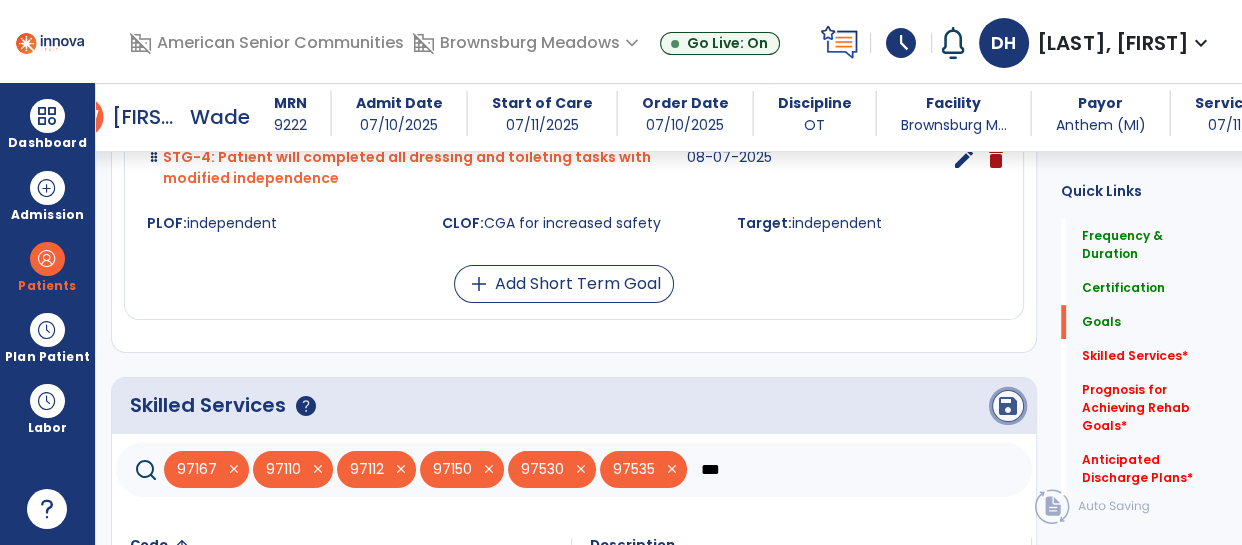 click on "save" 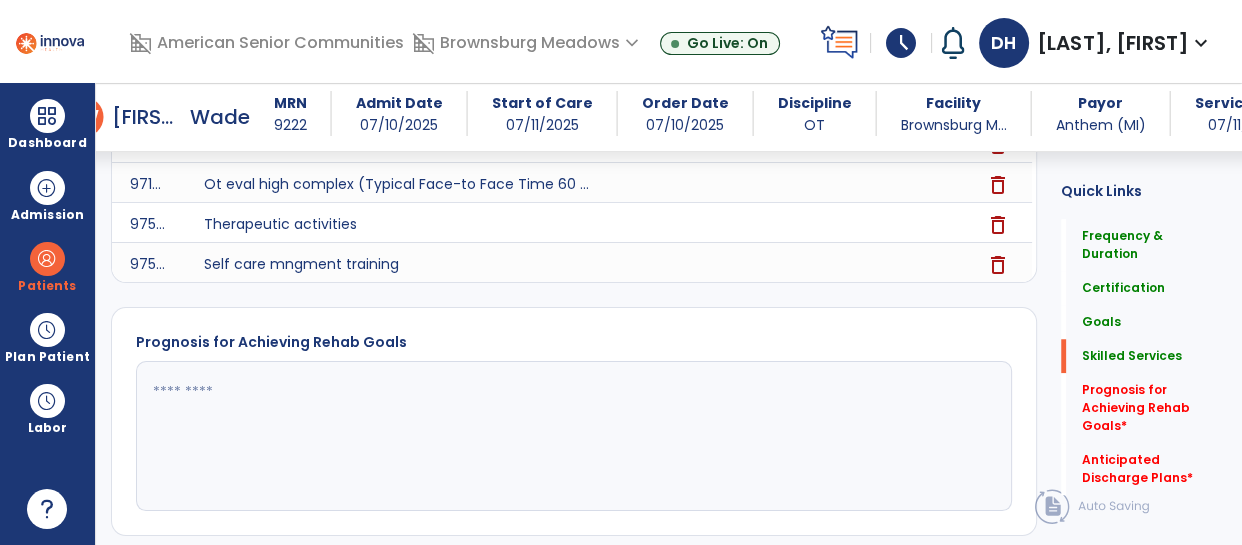 scroll, scrollTop: 1571, scrollLeft: 0, axis: vertical 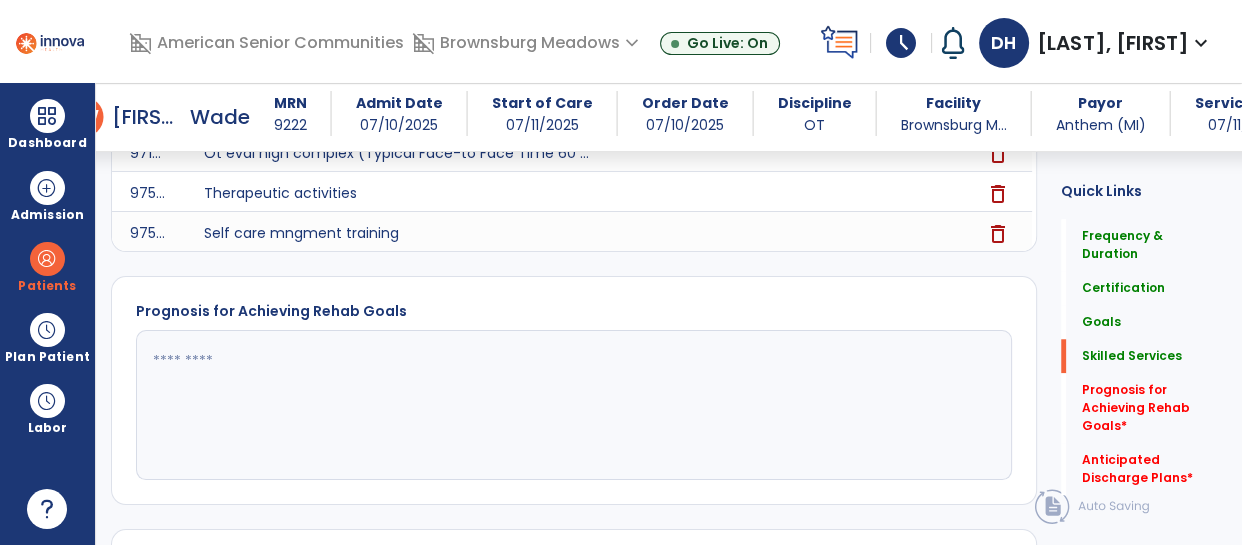 click 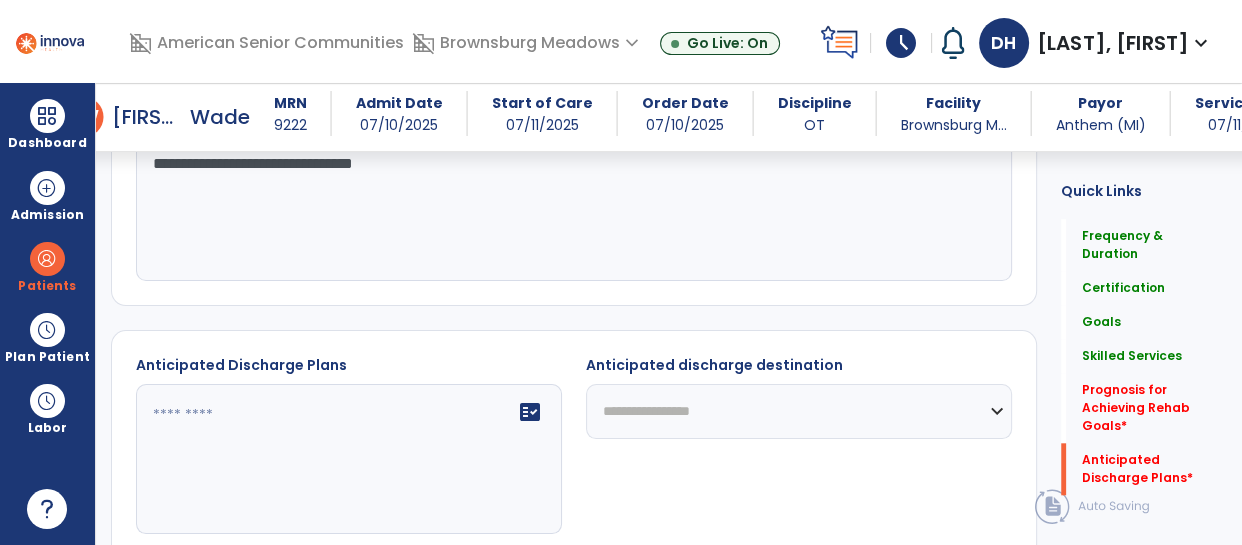scroll, scrollTop: 1803, scrollLeft: 0, axis: vertical 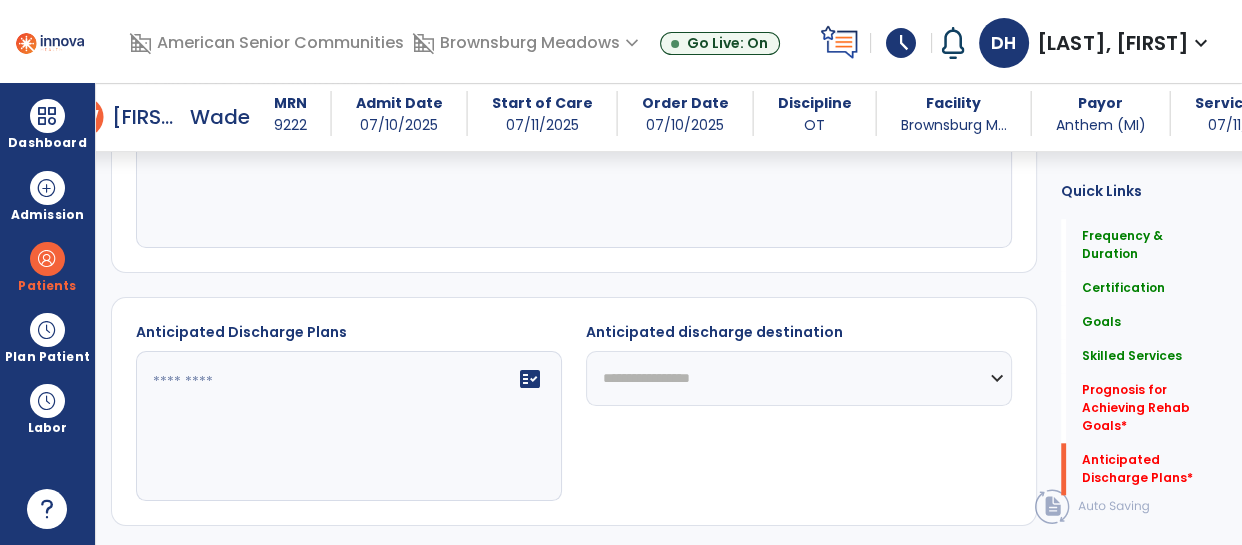 type on "**********" 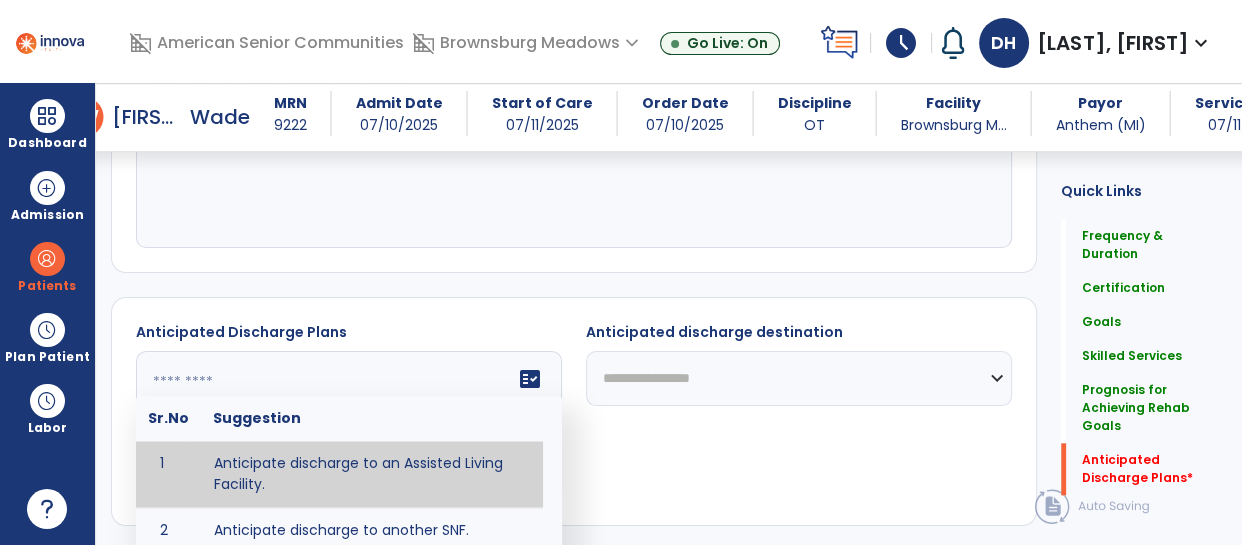 scroll, scrollTop: 126, scrollLeft: 0, axis: vertical 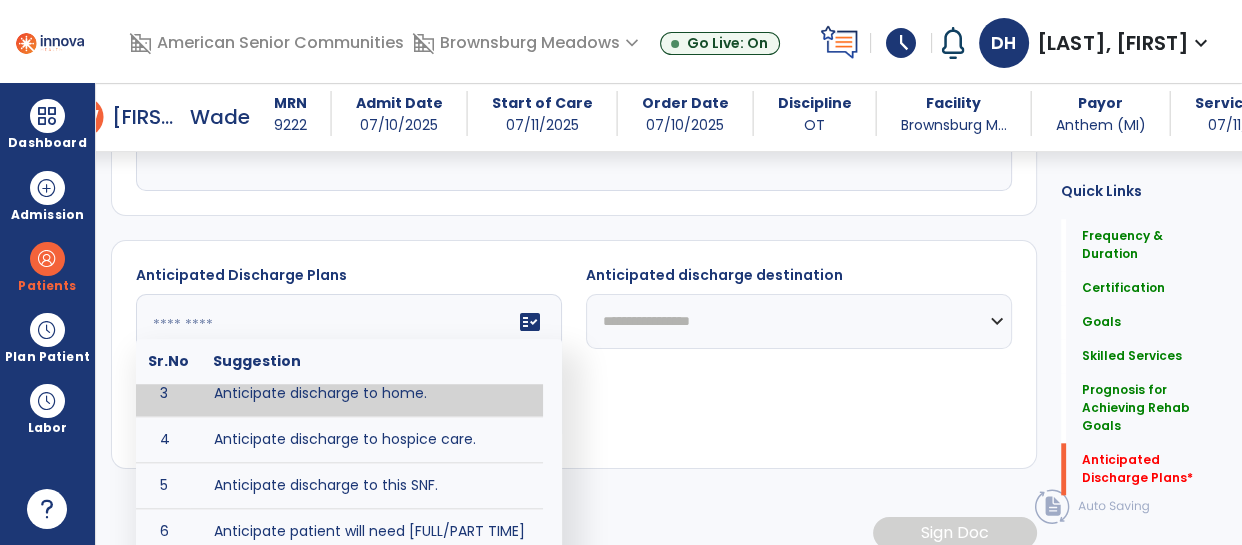 type on "**********" 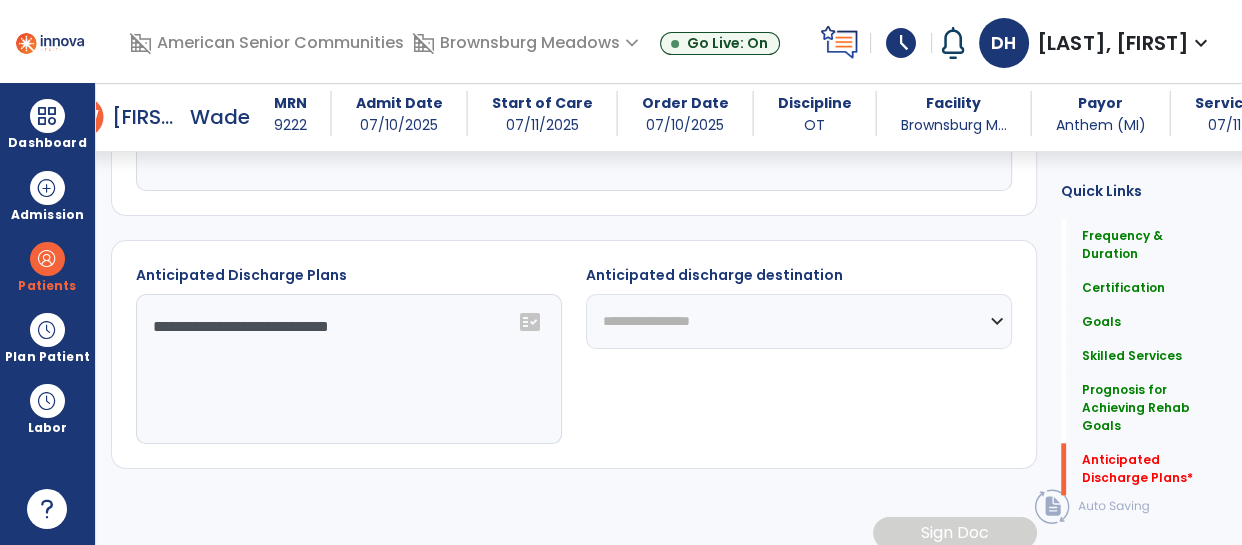 click on "**********" 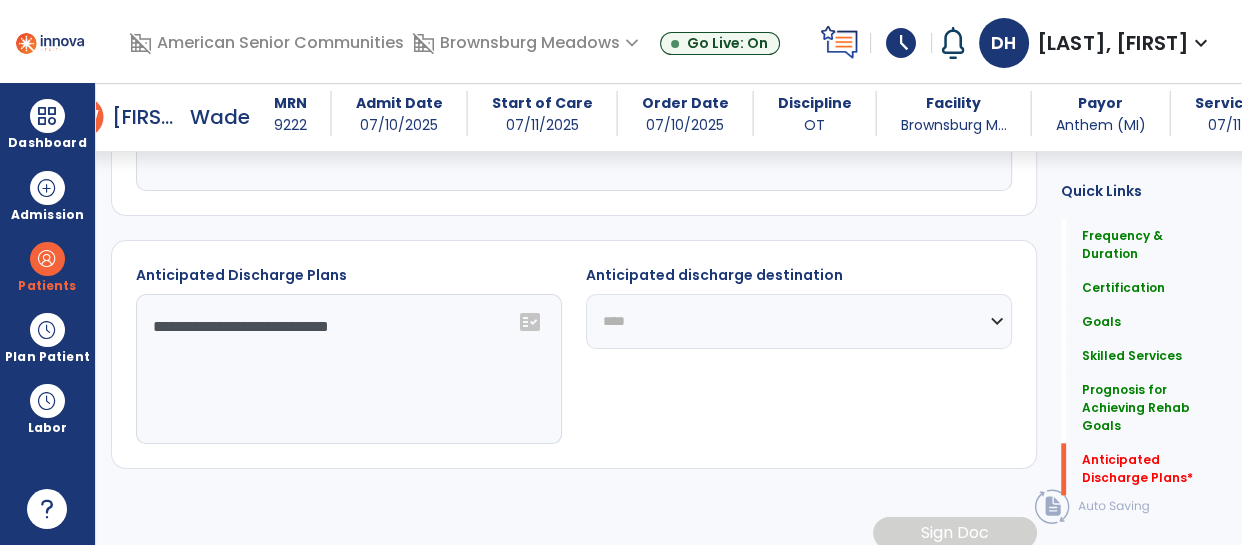 click on "**********" 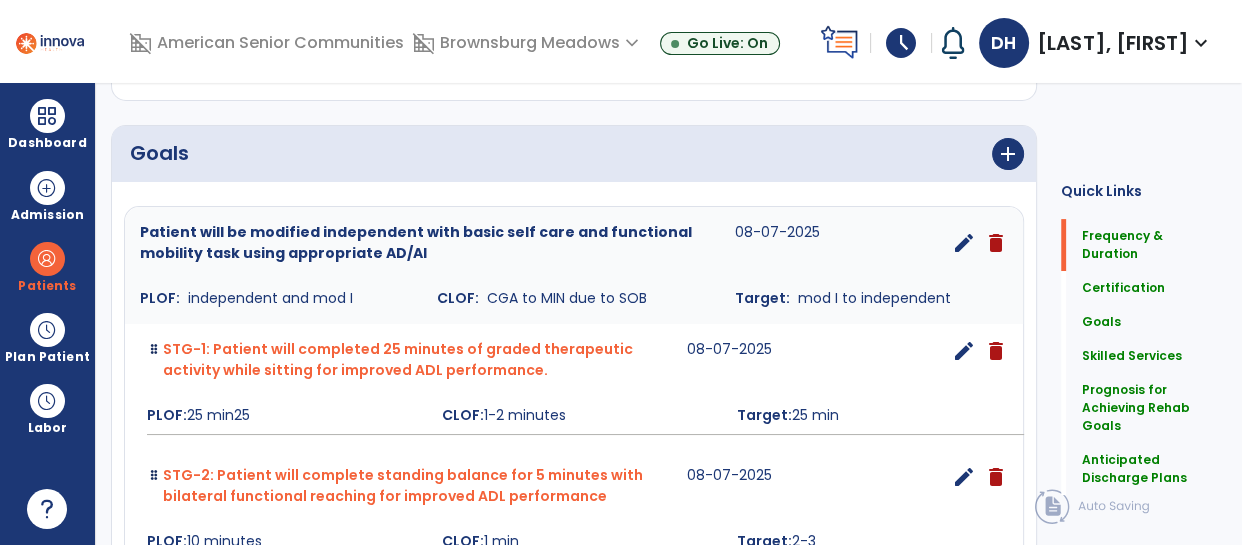 scroll, scrollTop: 0, scrollLeft: 0, axis: both 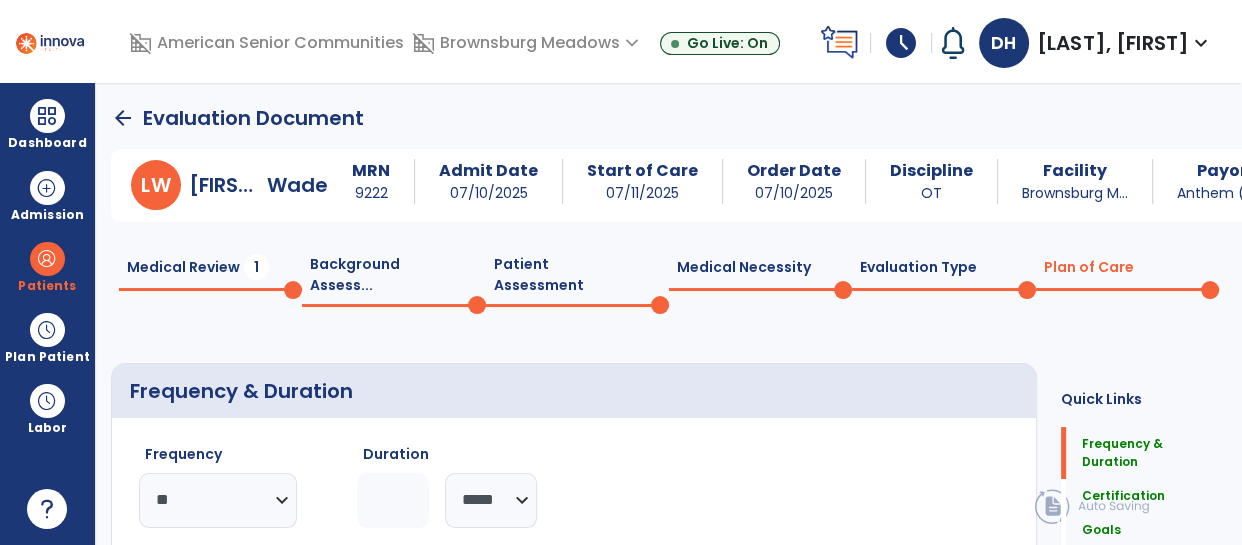 click on "Medical Review  1" 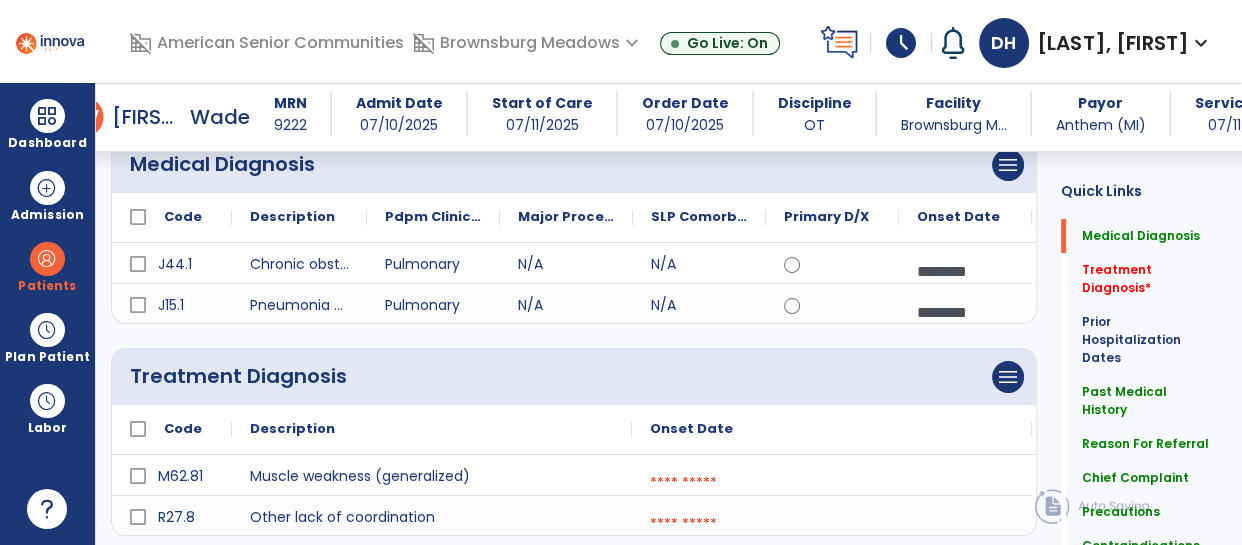 scroll, scrollTop: 392, scrollLeft: 0, axis: vertical 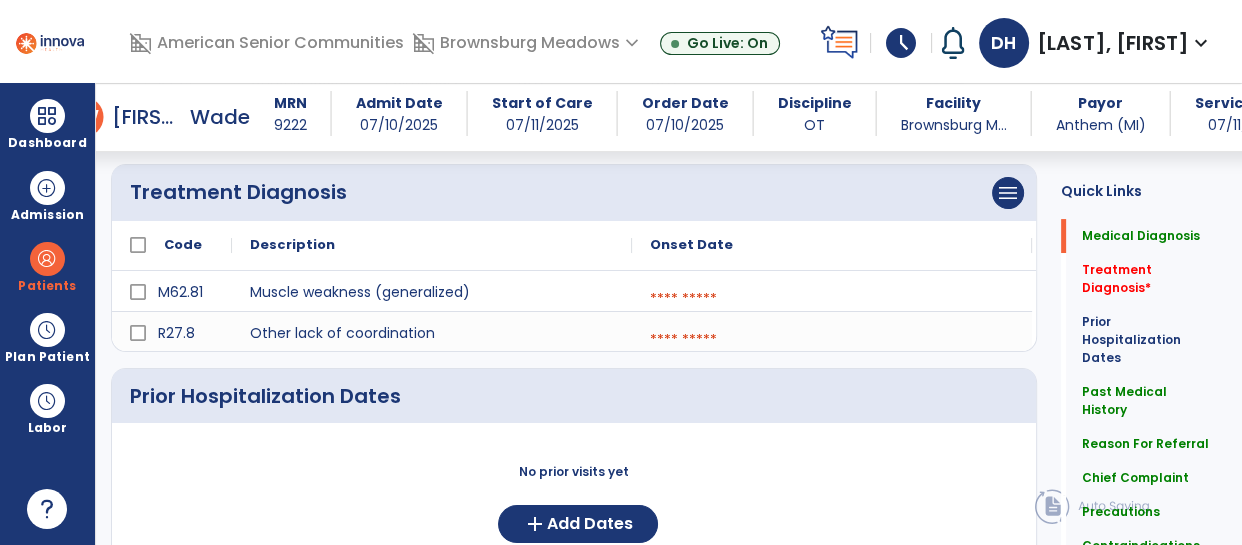 click at bounding box center [832, 299] 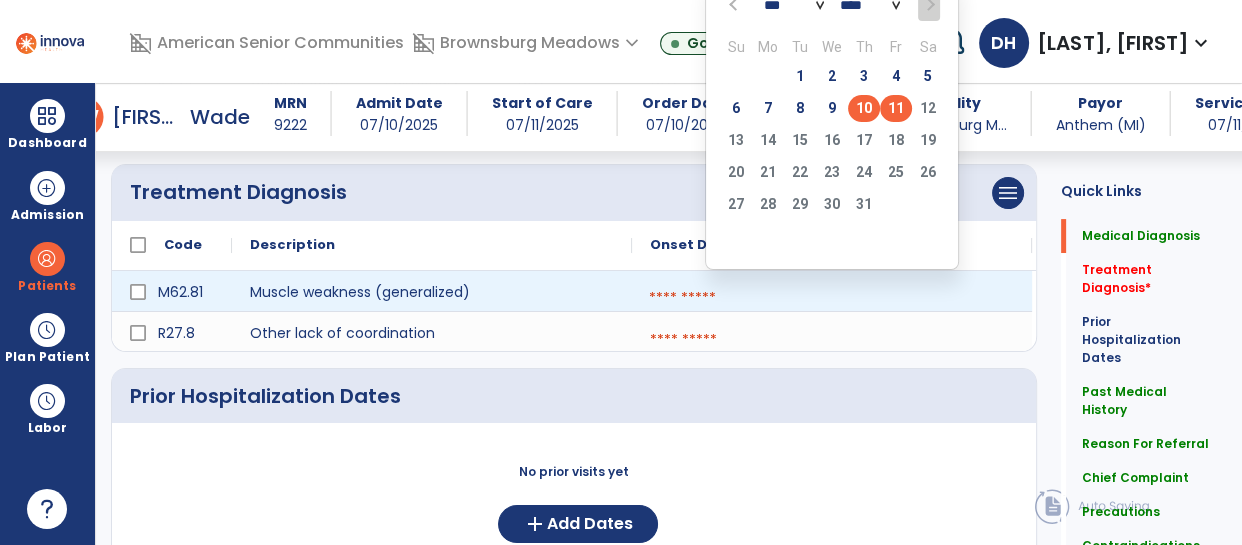 click on "10" 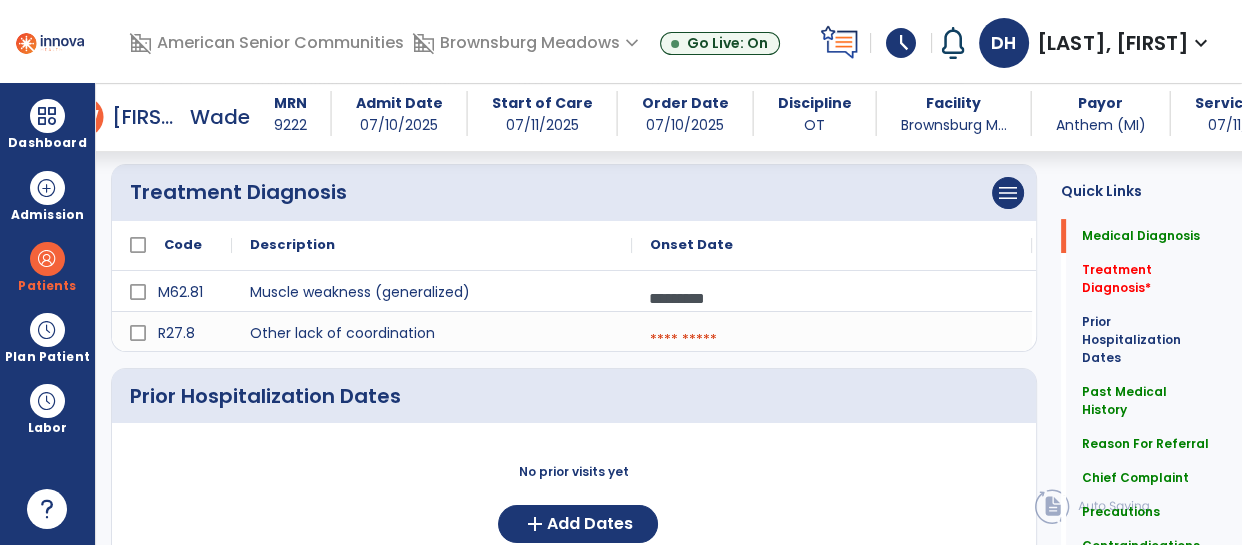 click at bounding box center (832, 340) 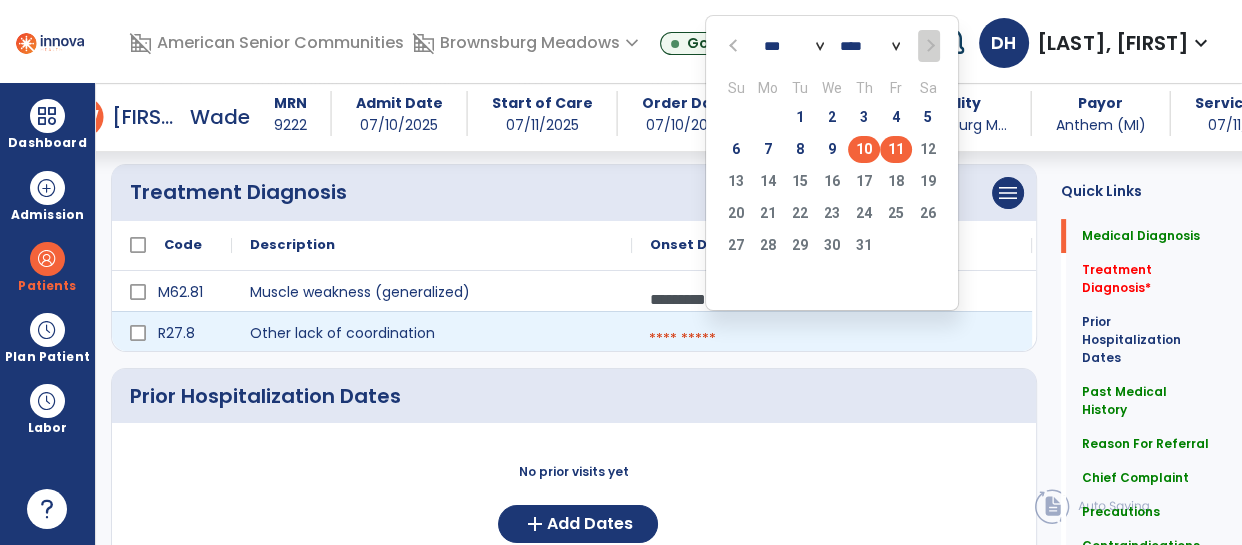 click on "10" 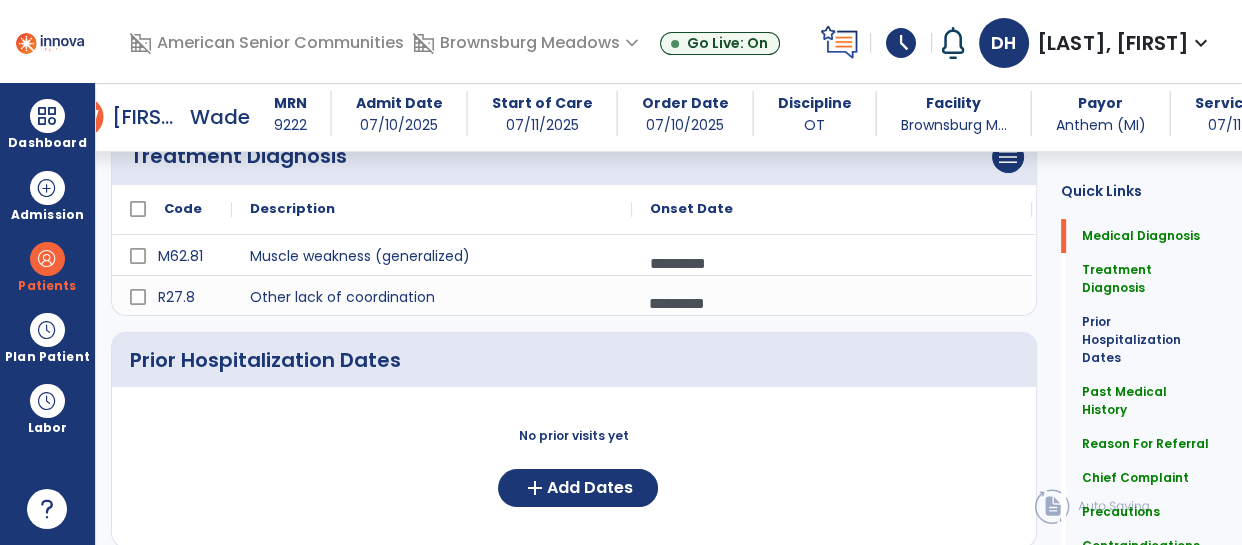 scroll, scrollTop: 0, scrollLeft: 0, axis: both 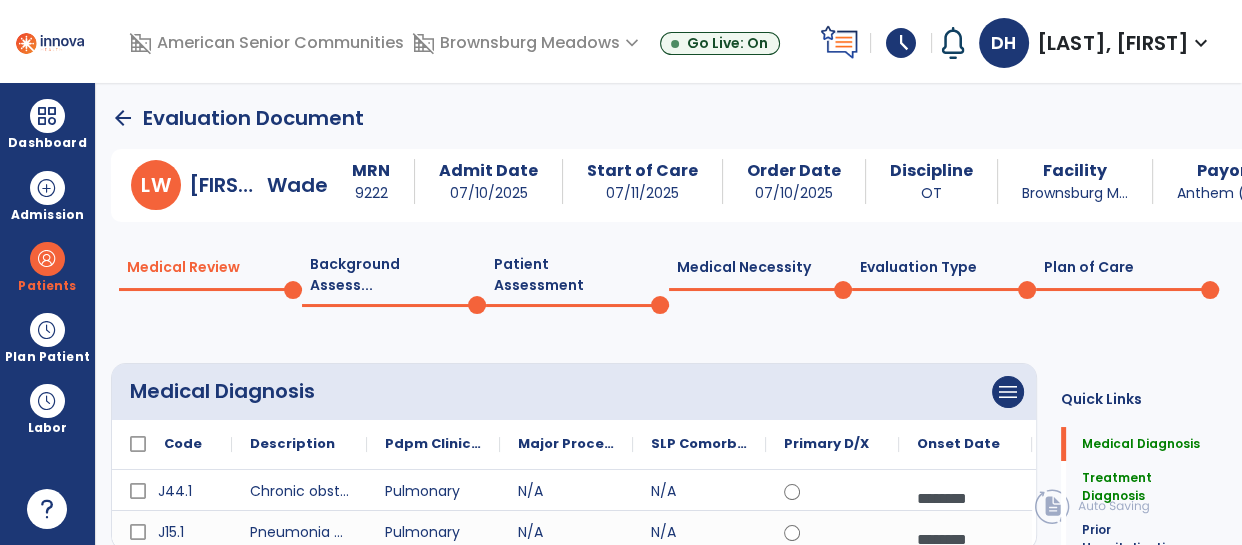 click on "Plan of Care  0" 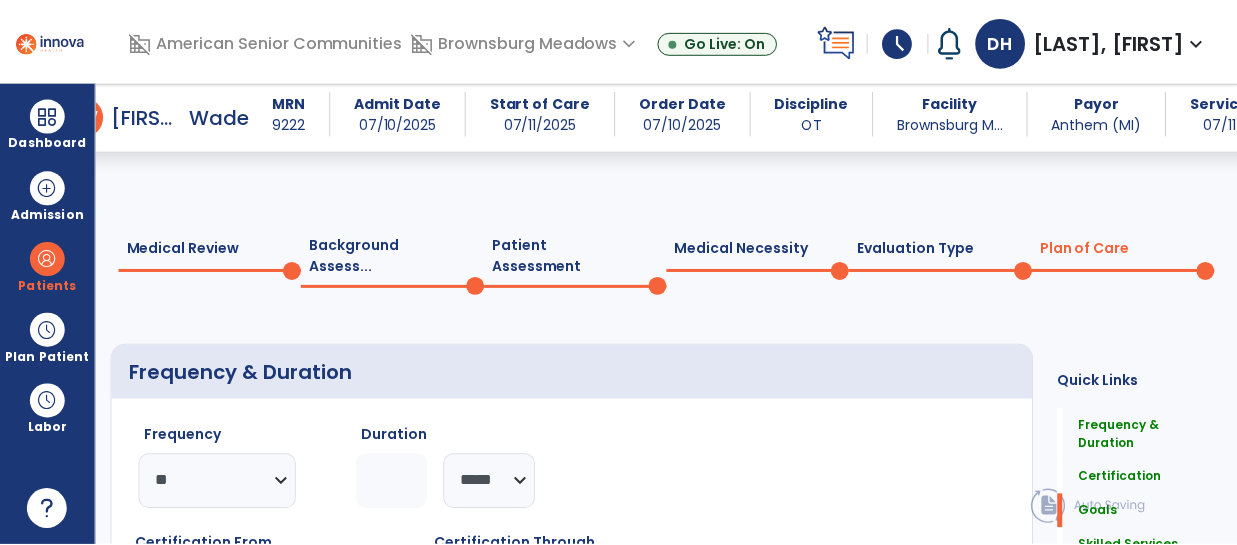 scroll, scrollTop: 1879, scrollLeft: 0, axis: vertical 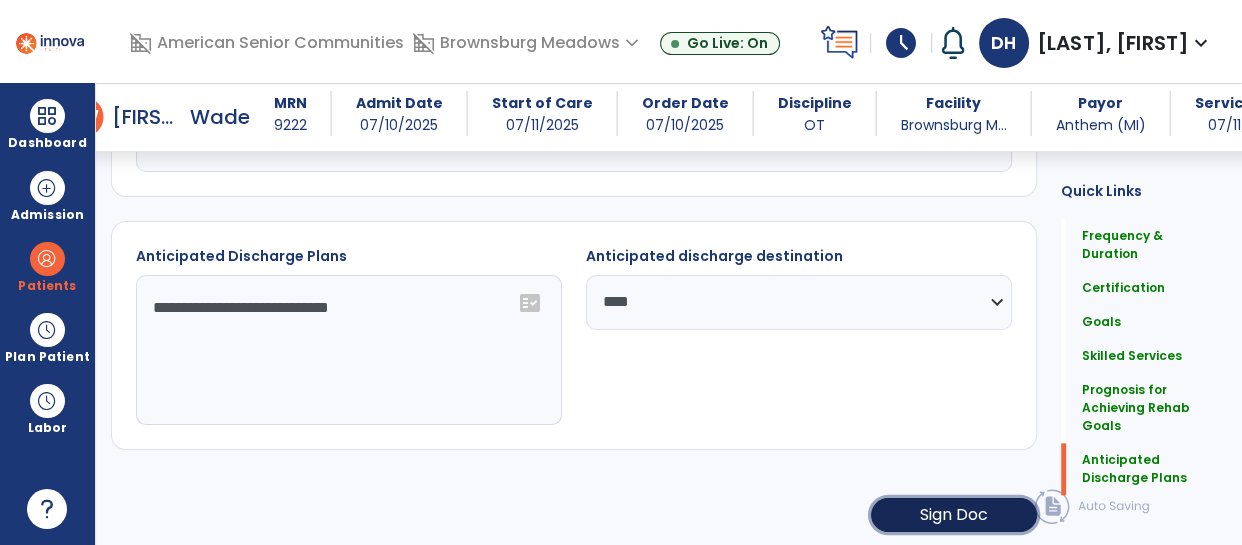 click on "Sign Doc" 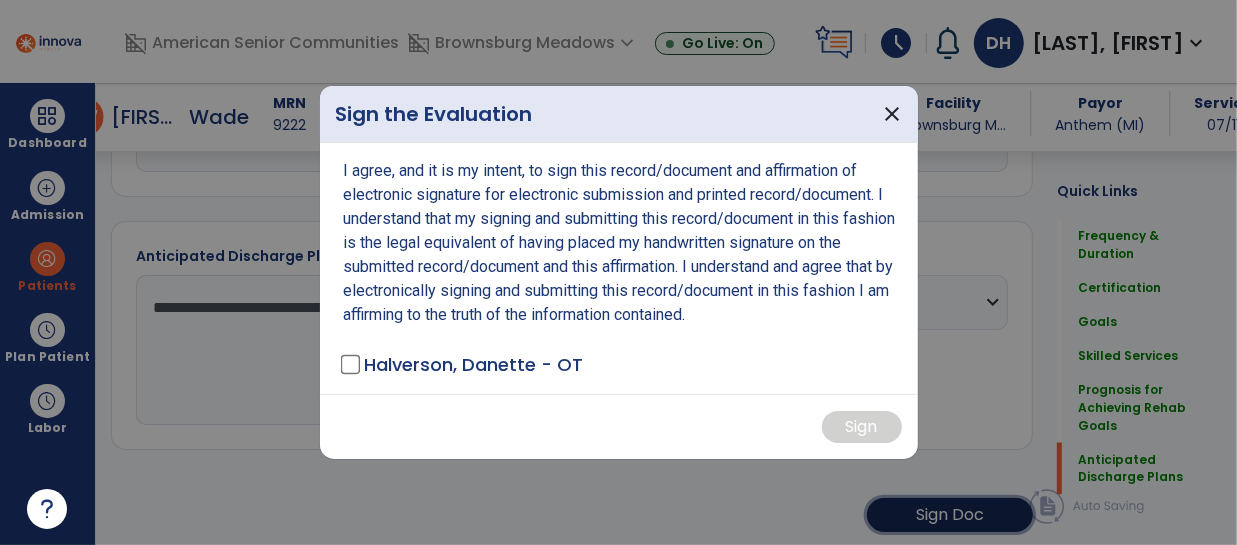 scroll, scrollTop: 1879, scrollLeft: 0, axis: vertical 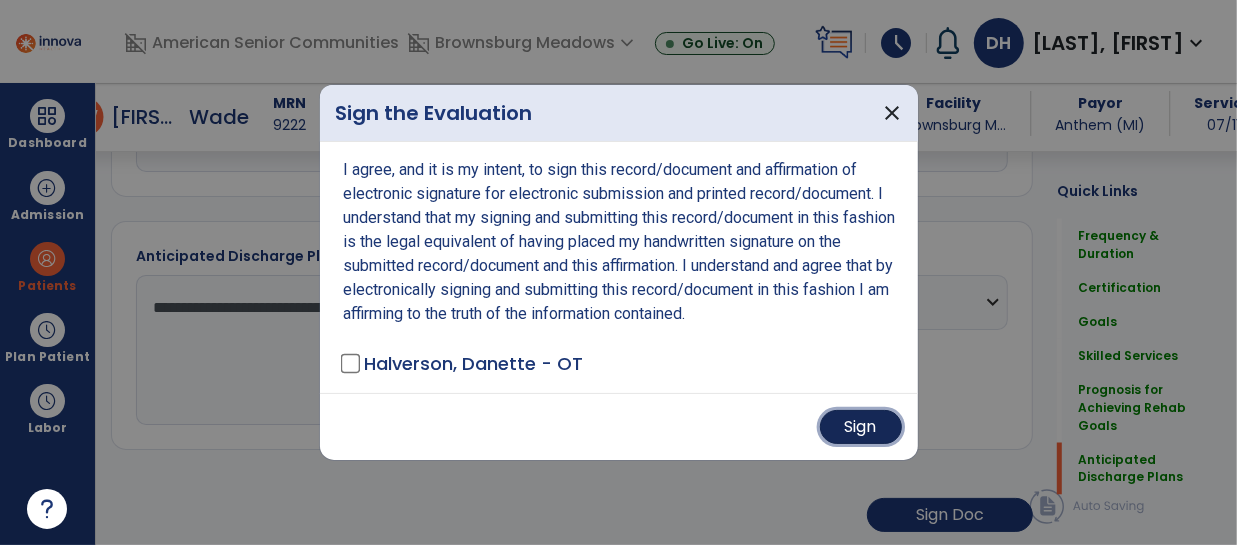 click on "Sign" at bounding box center [861, 427] 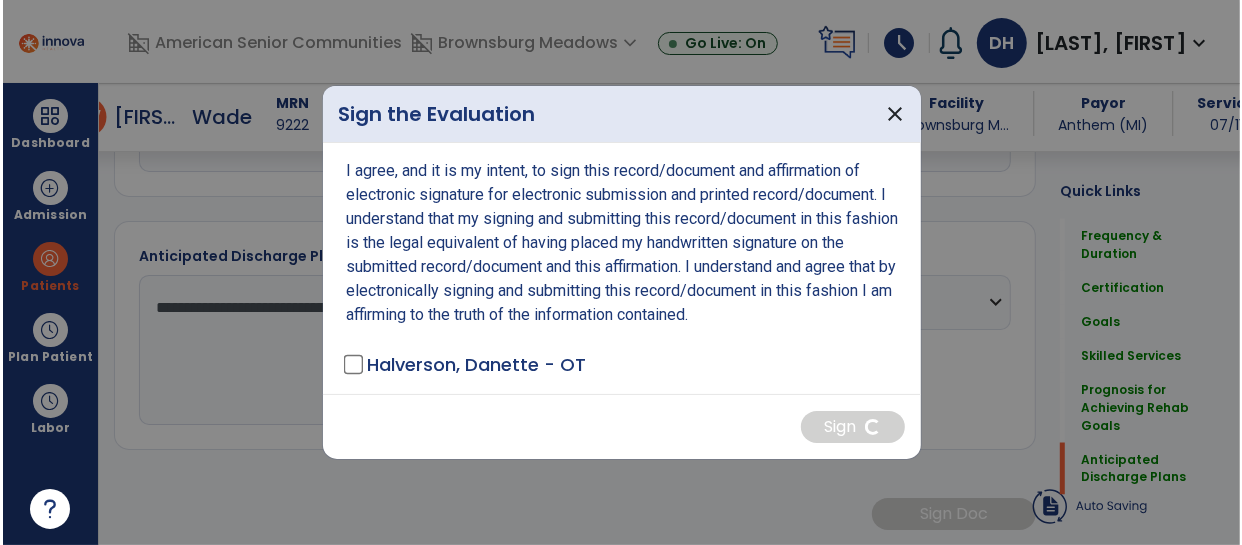scroll, scrollTop: 1877, scrollLeft: 0, axis: vertical 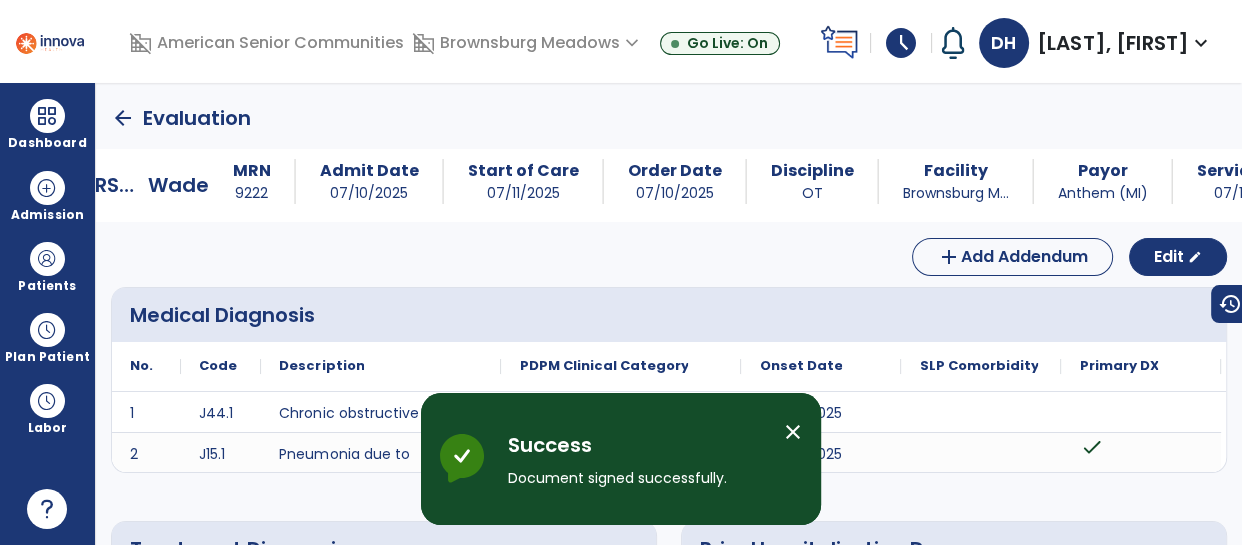 click on "arrow_back" 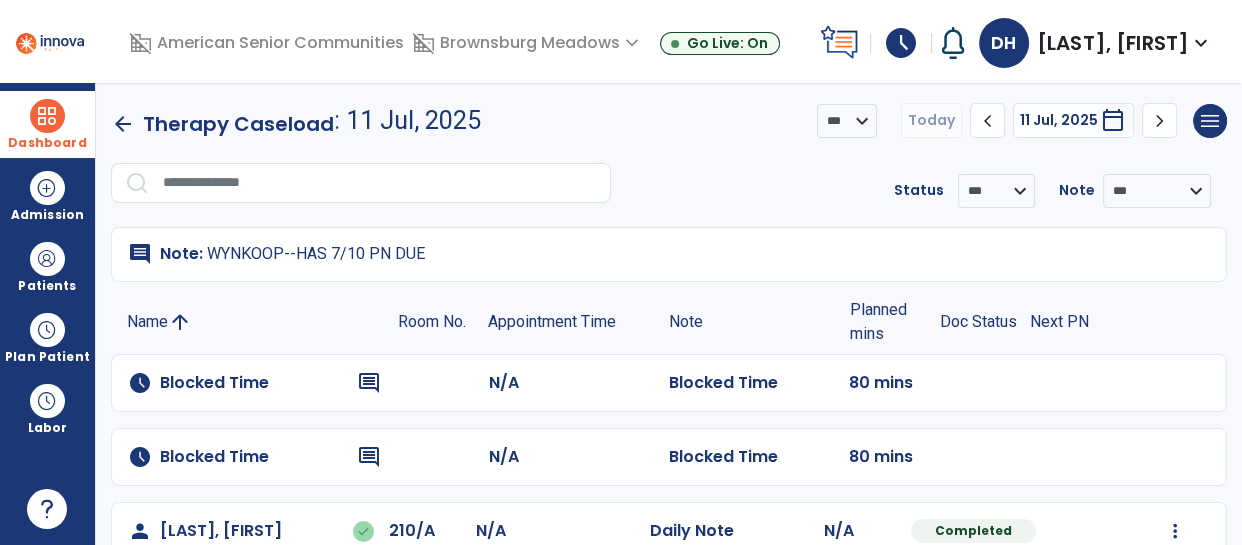 click at bounding box center (47, 116) 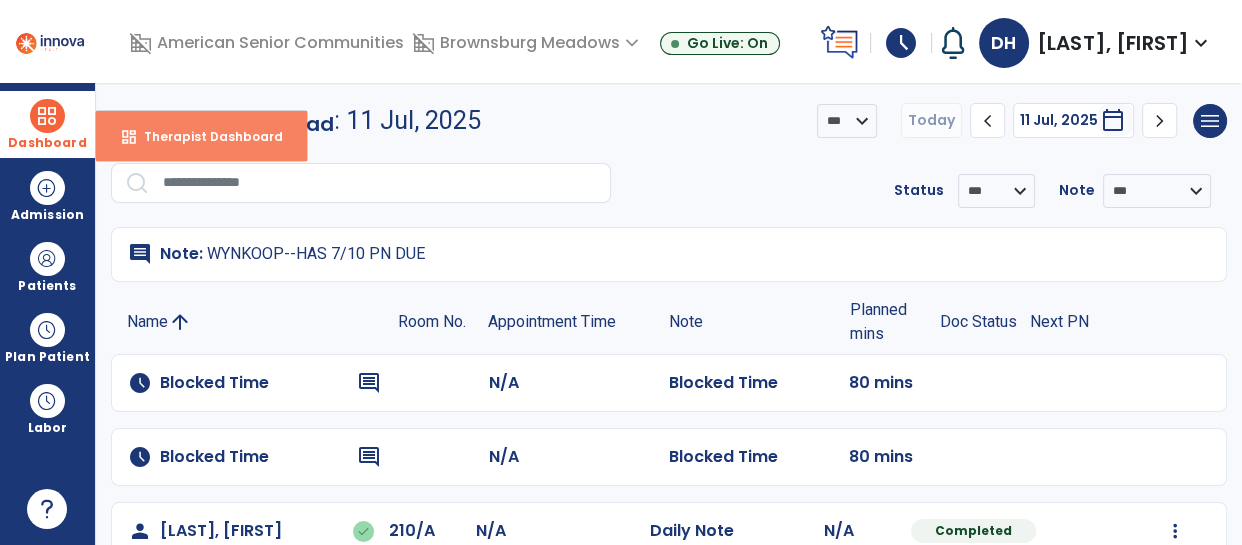 click on "Therapist Dashboard" at bounding box center [205, 136] 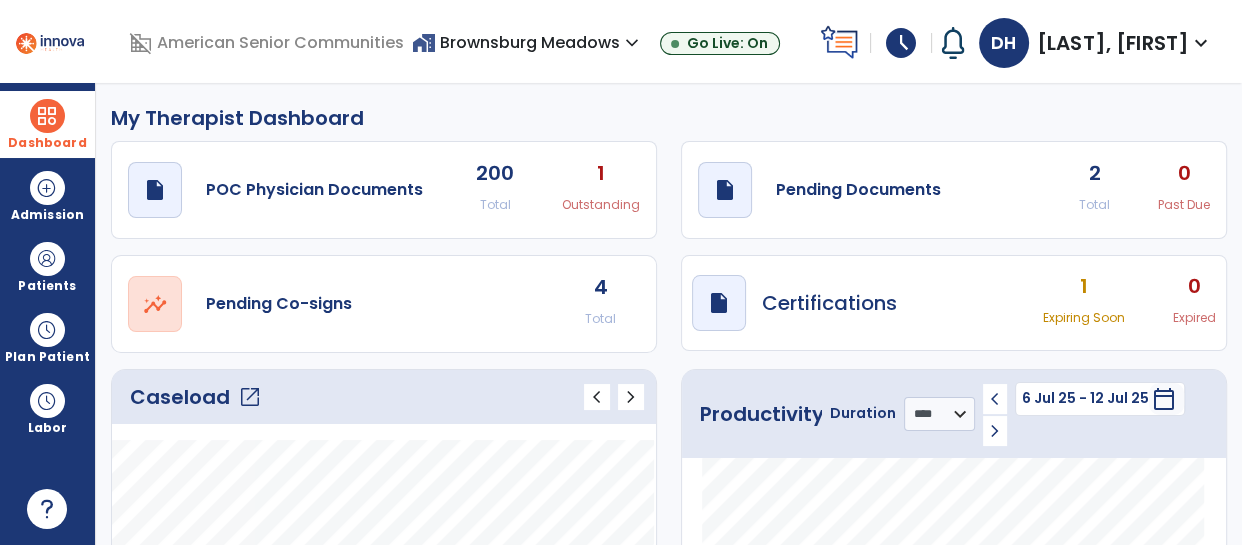 click on "Past Due" 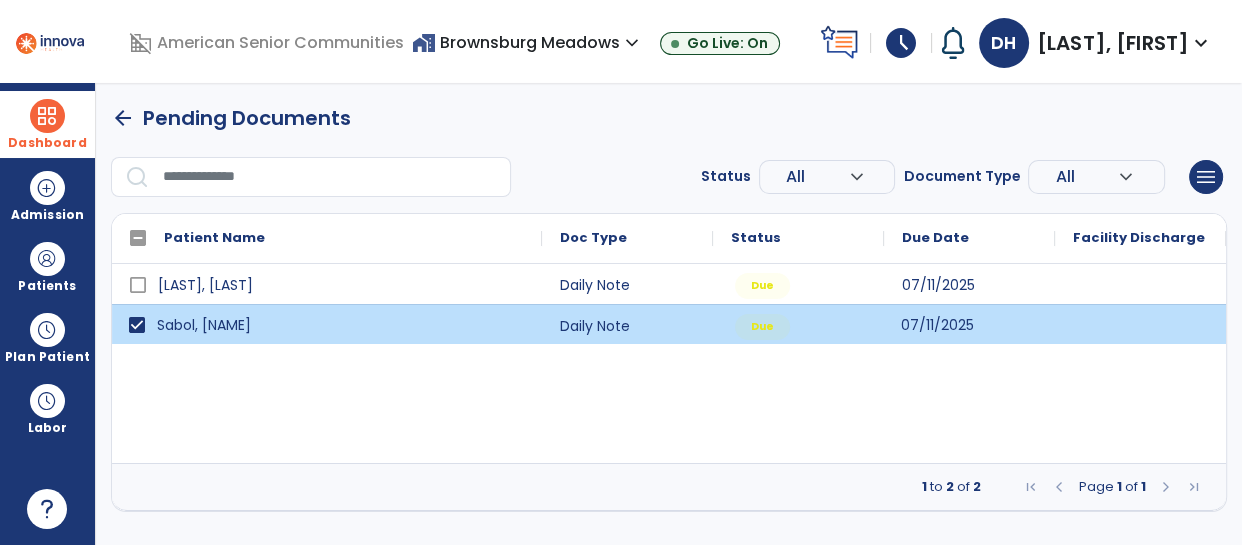click on "07/11/2025" at bounding box center [969, 324] 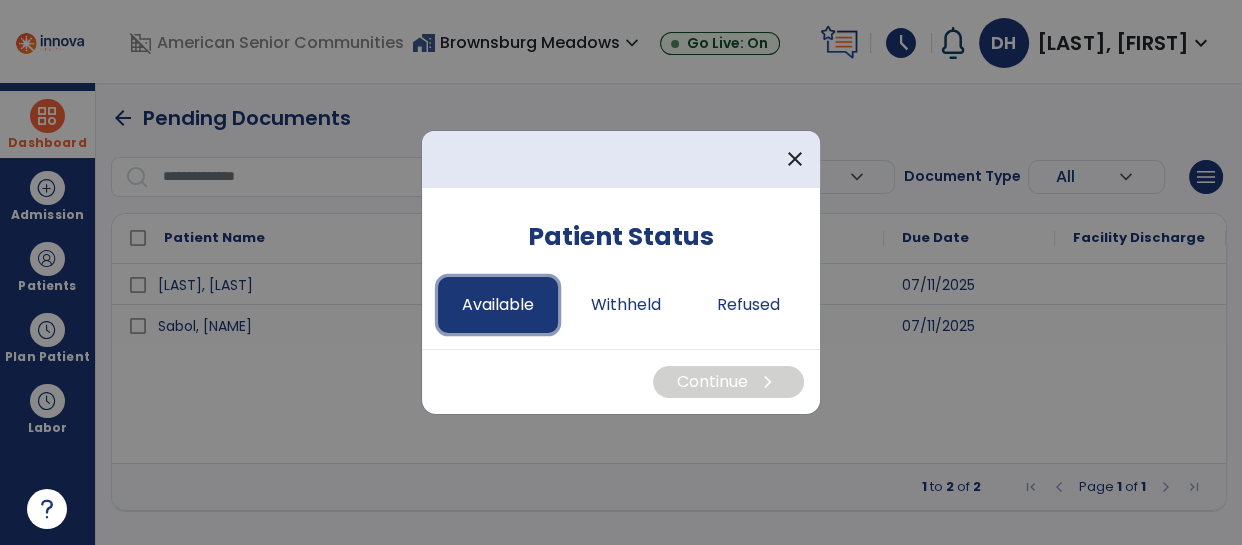 click on "Available" at bounding box center [498, 305] 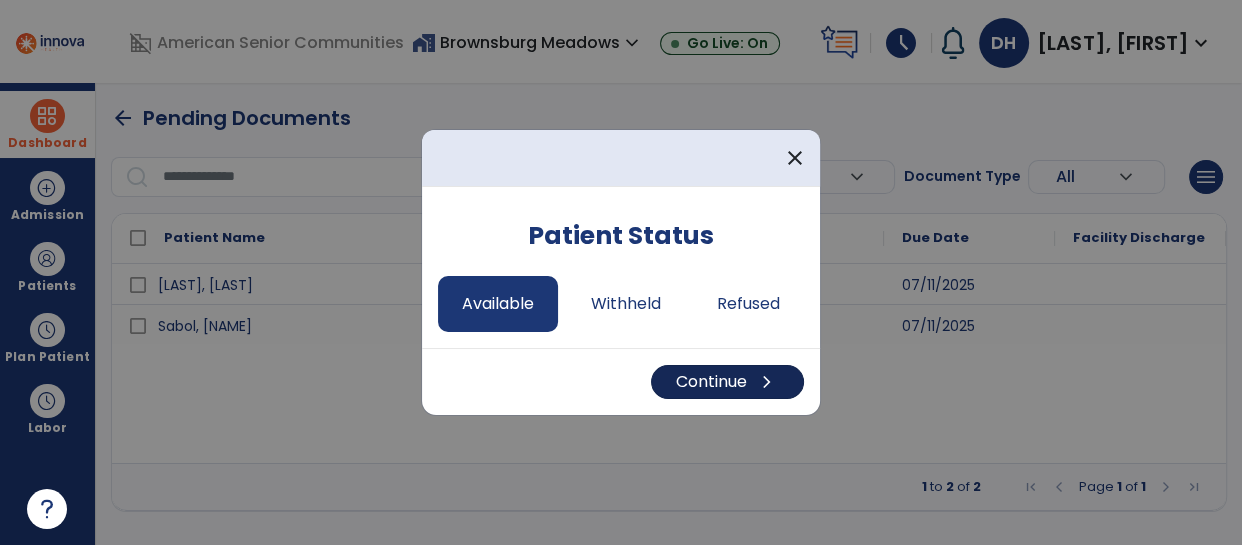 click on "Continue   chevron_right" at bounding box center (727, 382) 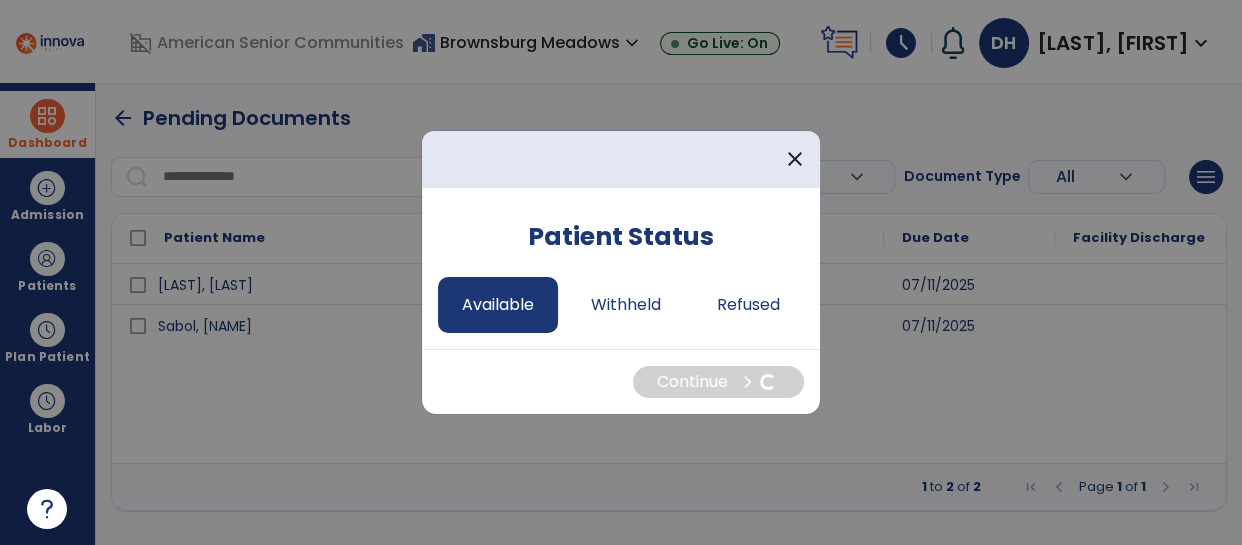 select on "*" 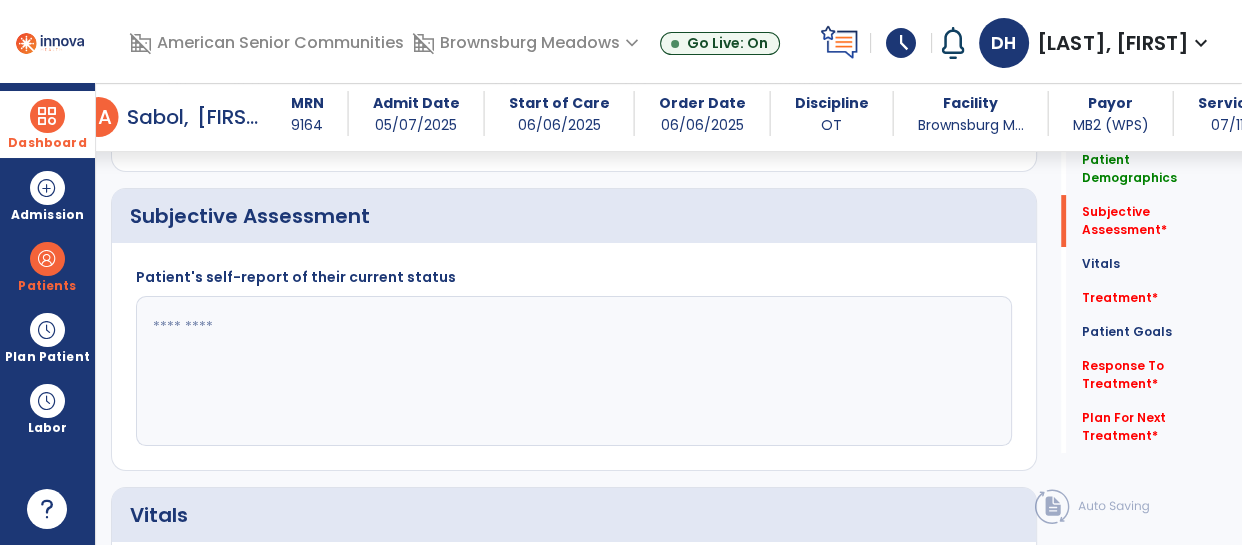 scroll, scrollTop: 378, scrollLeft: 0, axis: vertical 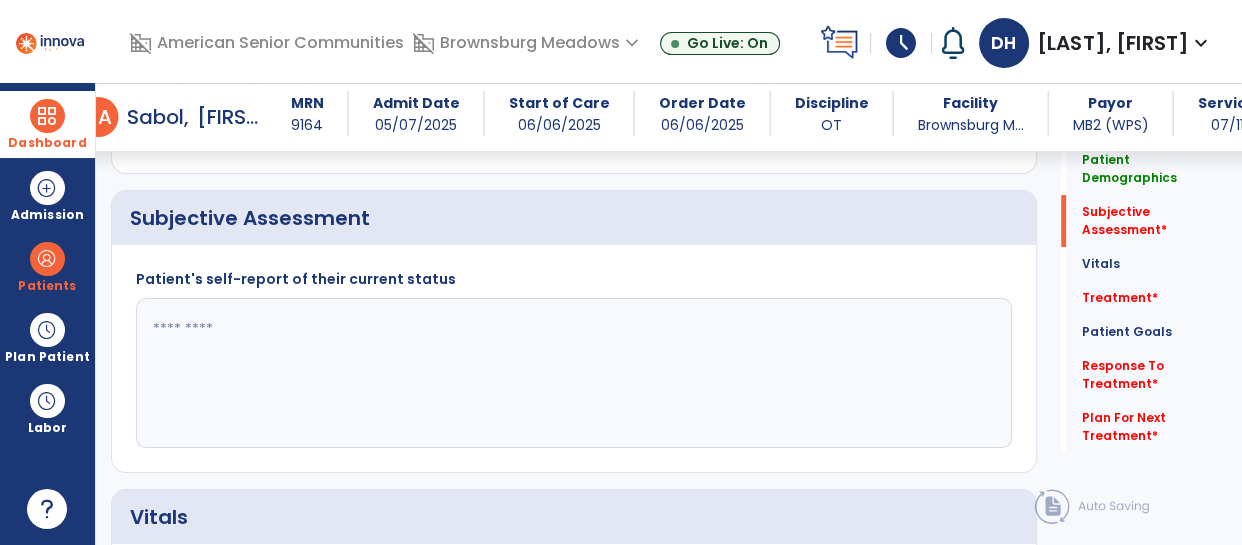 click 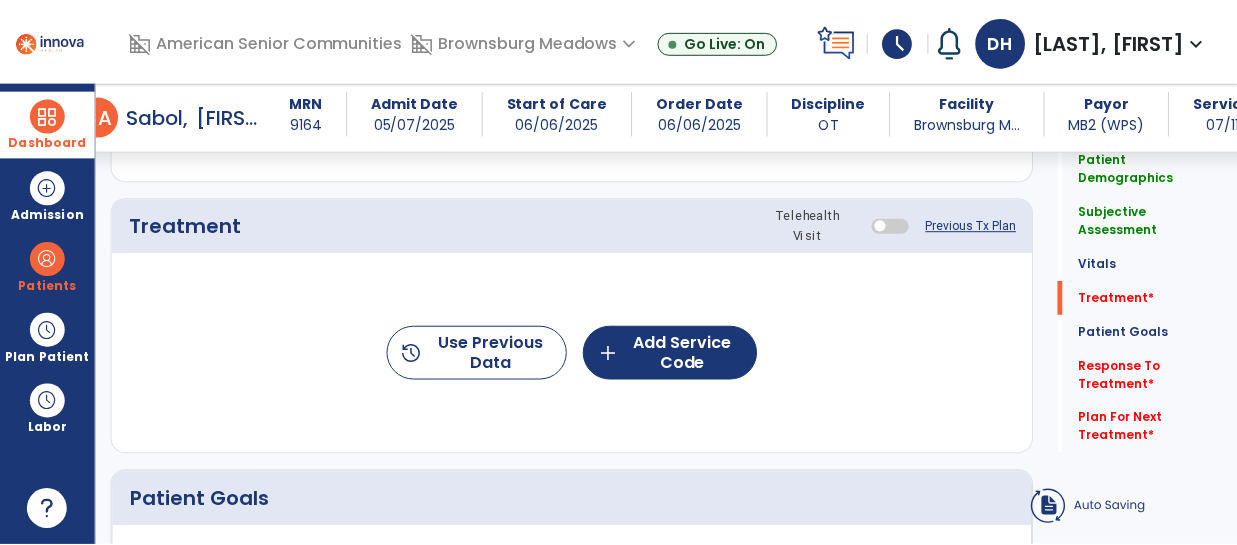 scroll, scrollTop: 1100, scrollLeft: 0, axis: vertical 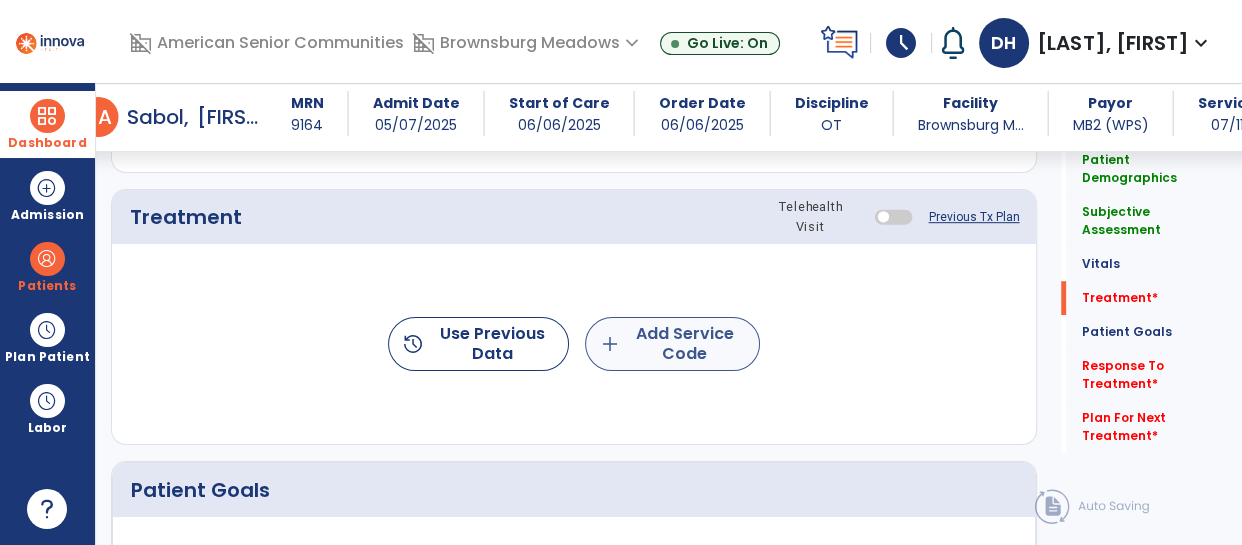 type on "**********" 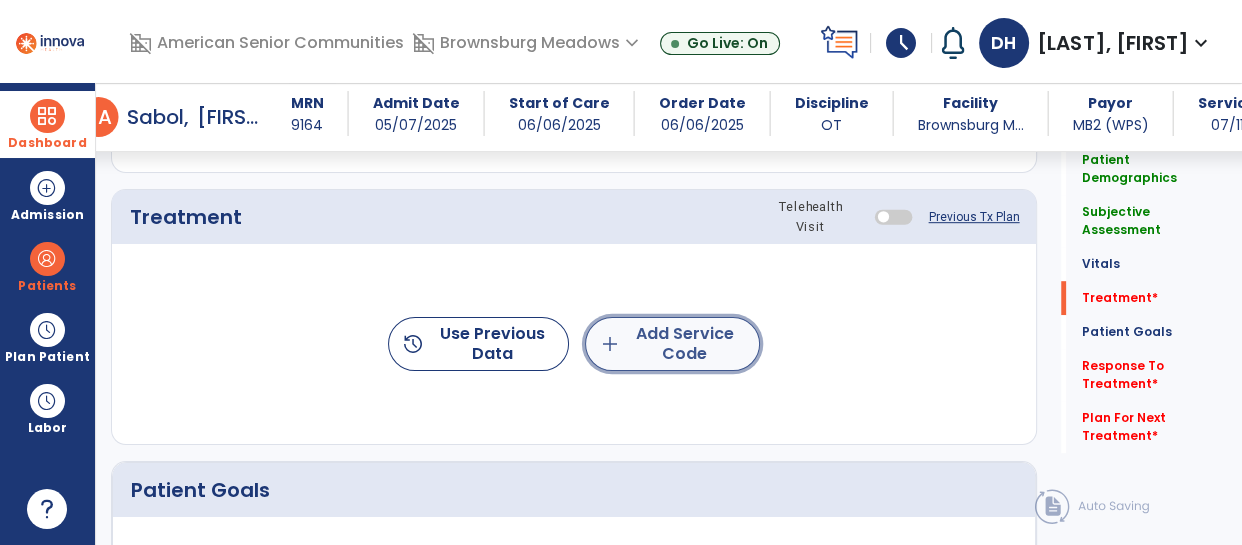 click on "add  Add Service Code" 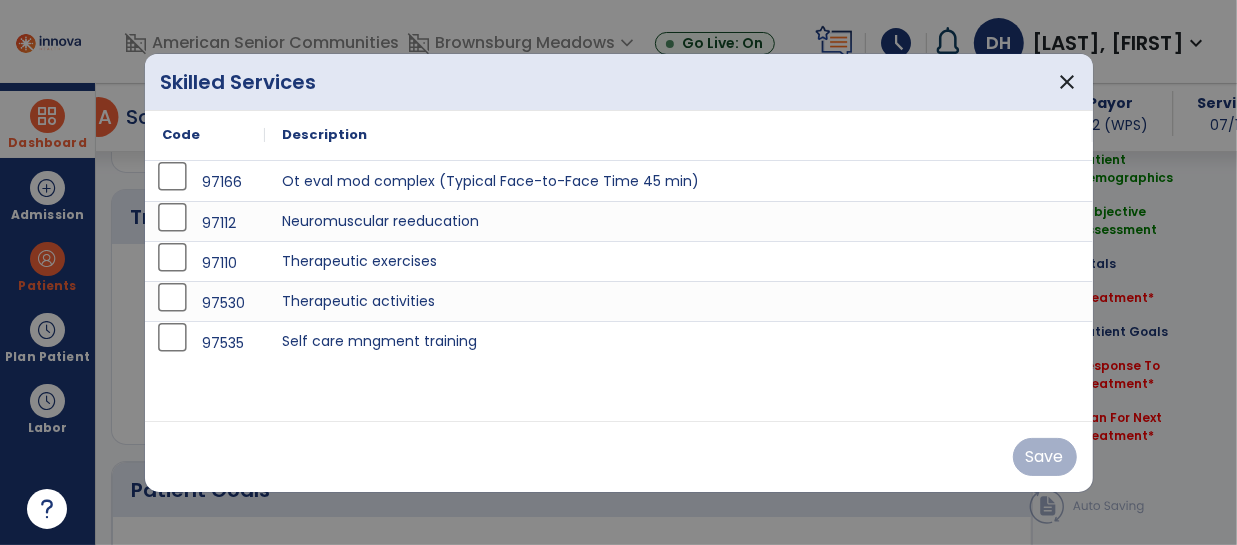 scroll, scrollTop: 1100, scrollLeft: 0, axis: vertical 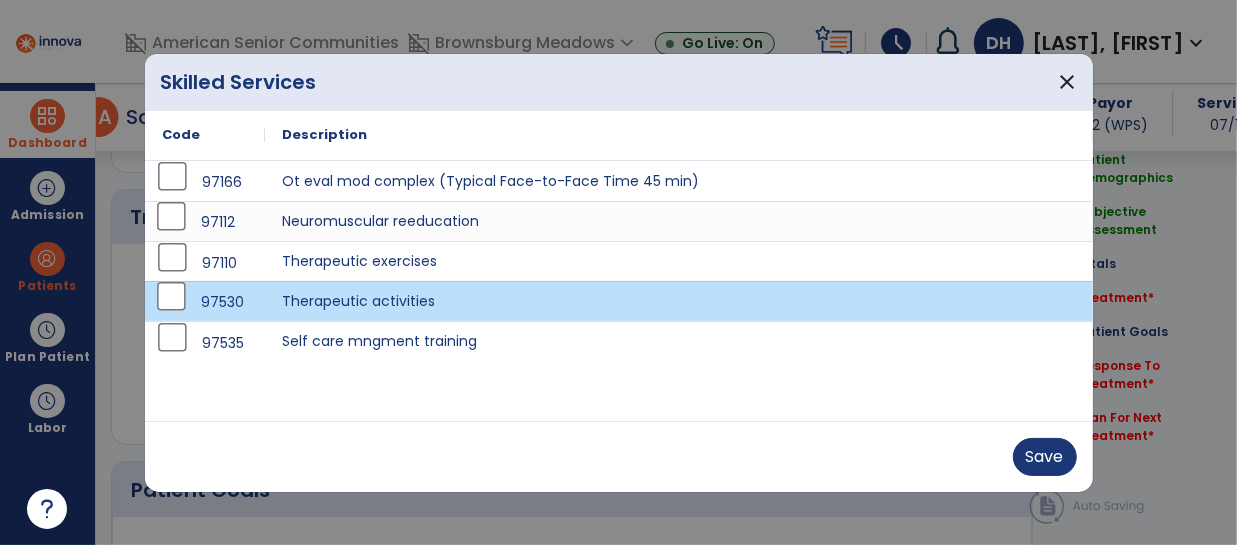 click on "97112" at bounding box center (205, 221) 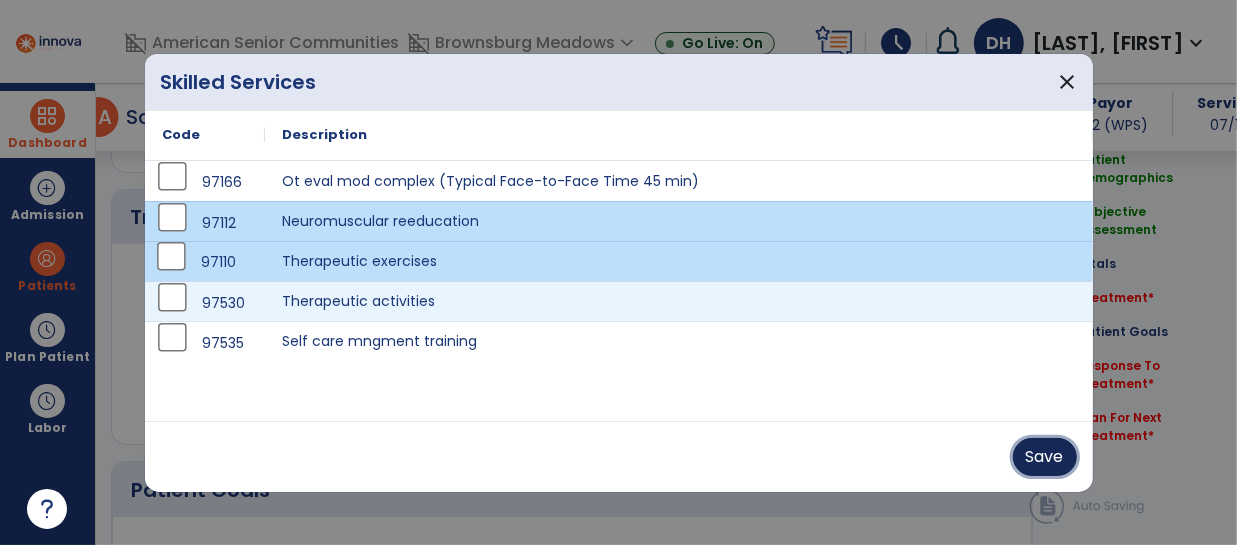click on "Save" at bounding box center [1045, 457] 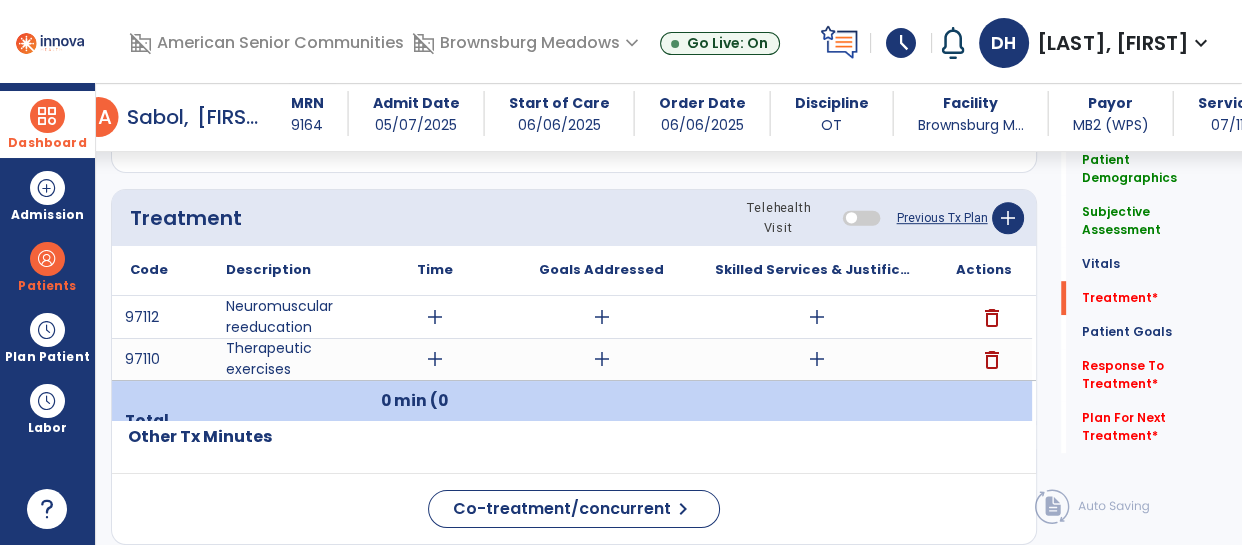 click on "add" at bounding box center [435, 359] 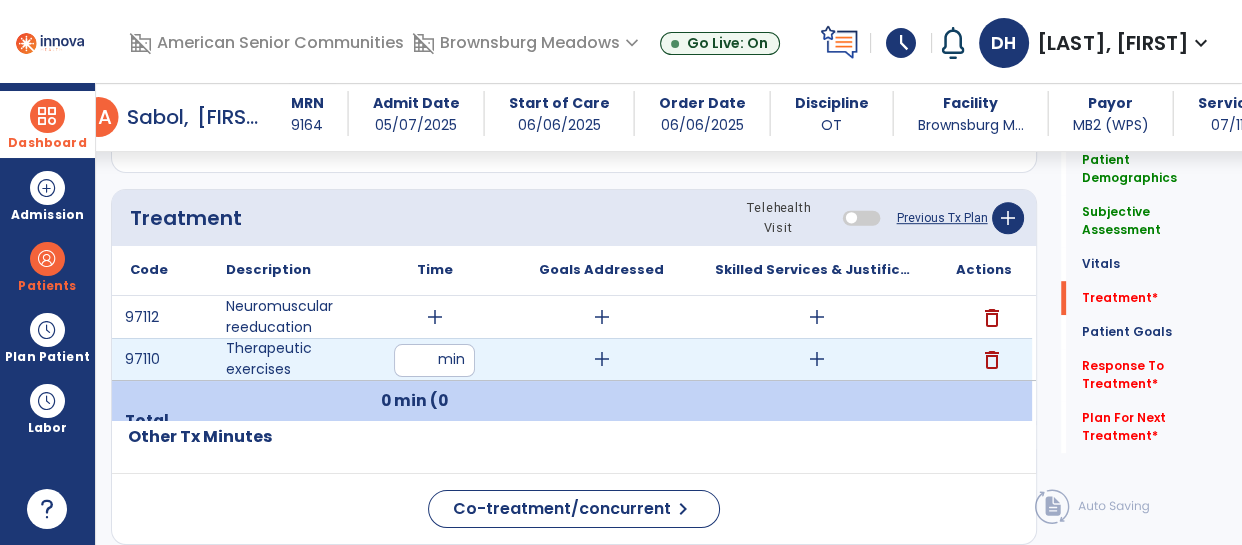 type on "**" 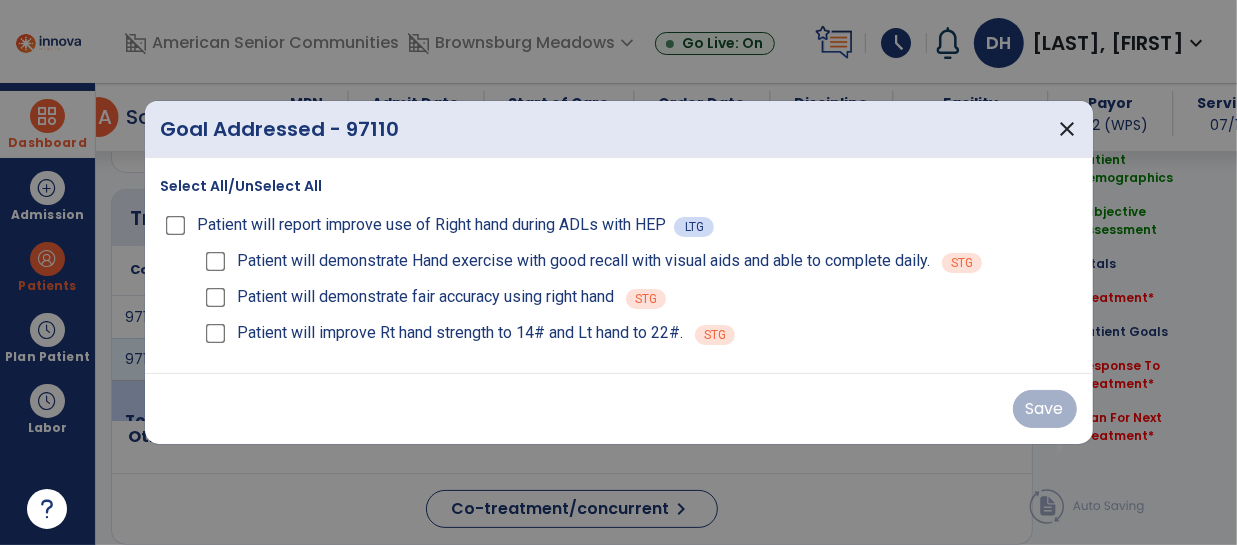 scroll, scrollTop: 1100, scrollLeft: 0, axis: vertical 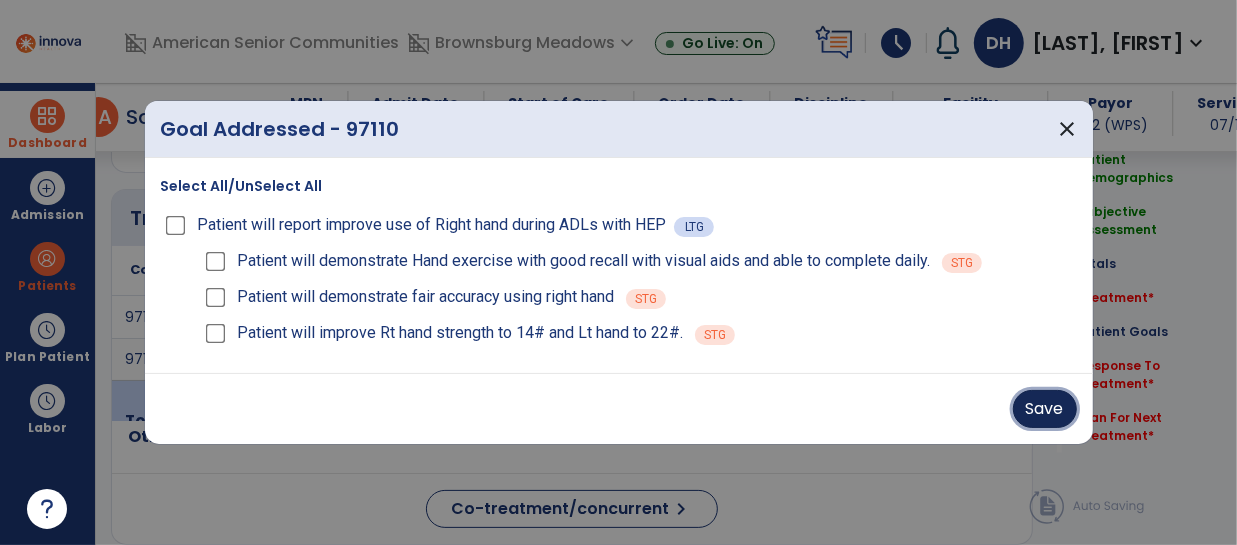 click on "Save" at bounding box center (1045, 409) 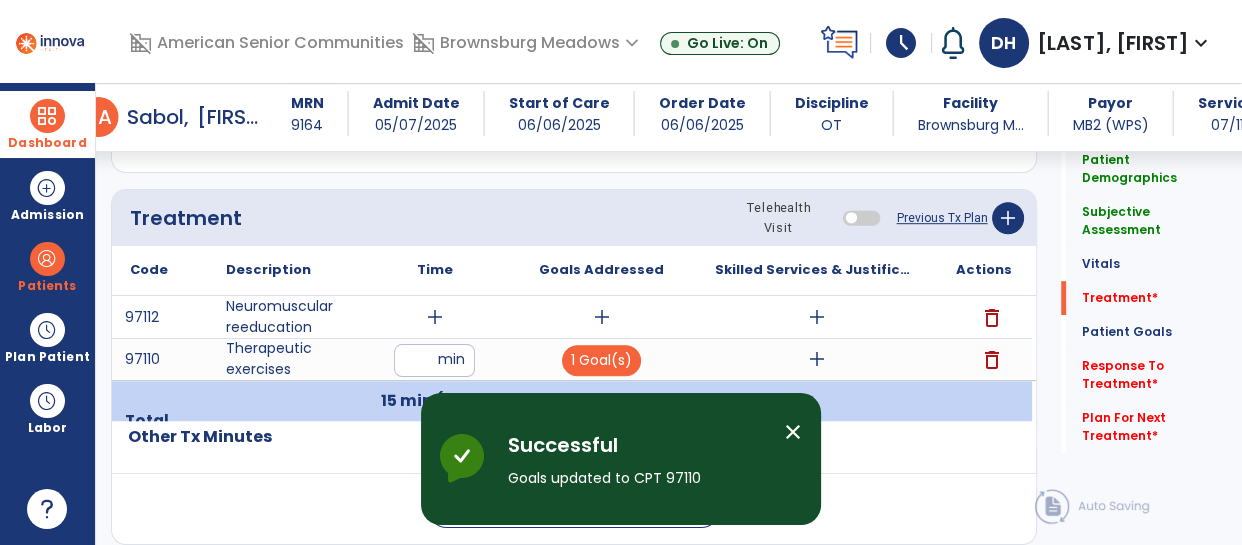 click on "add" at bounding box center [816, 359] 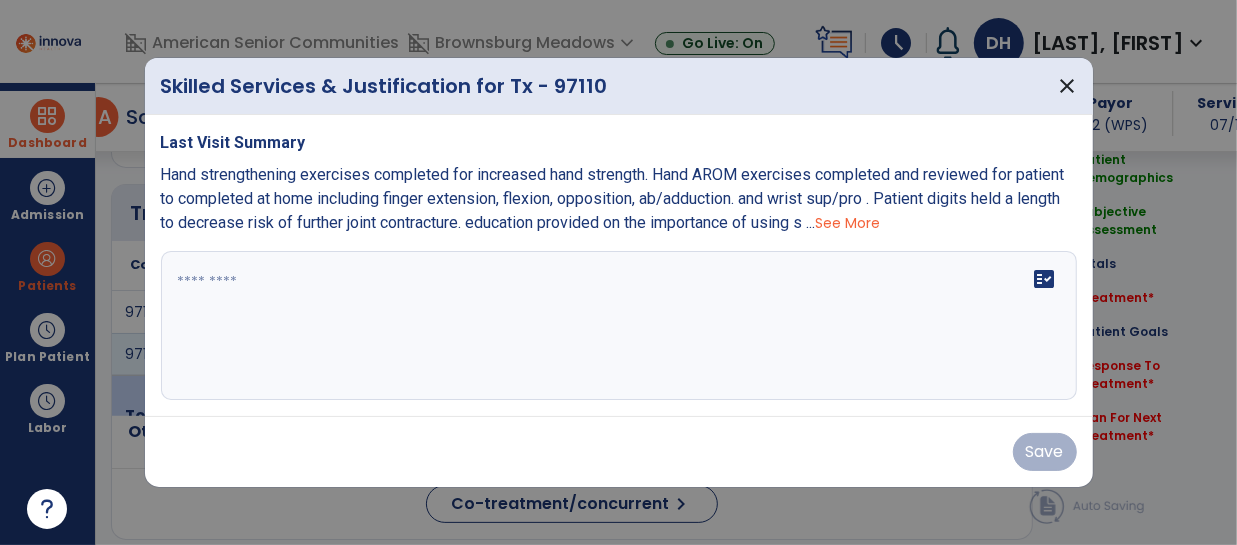 scroll, scrollTop: 1100, scrollLeft: 0, axis: vertical 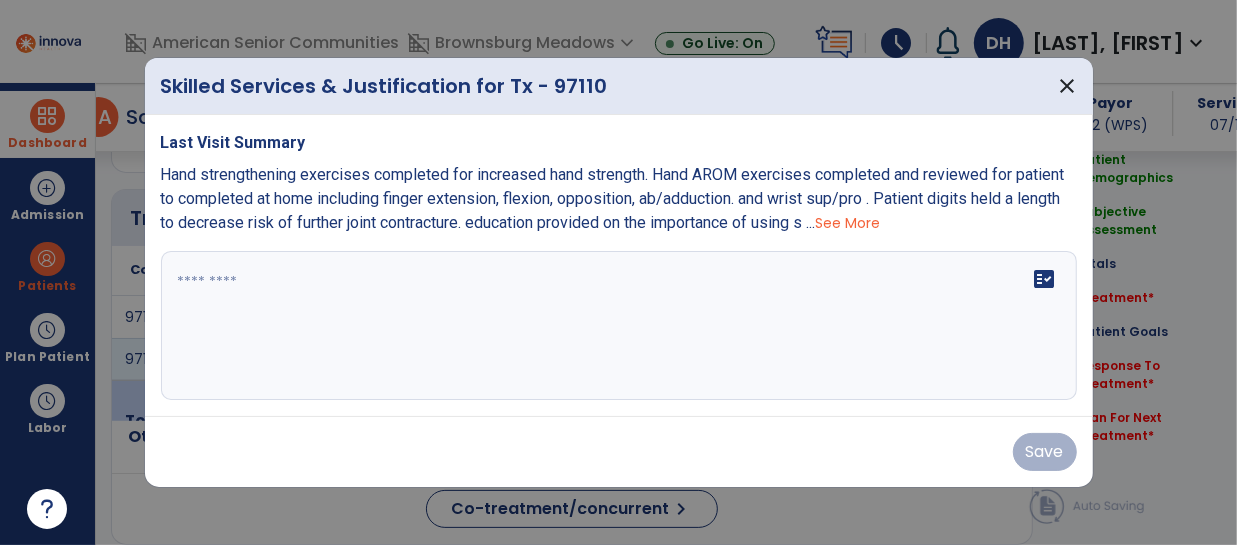 click at bounding box center [619, 326] 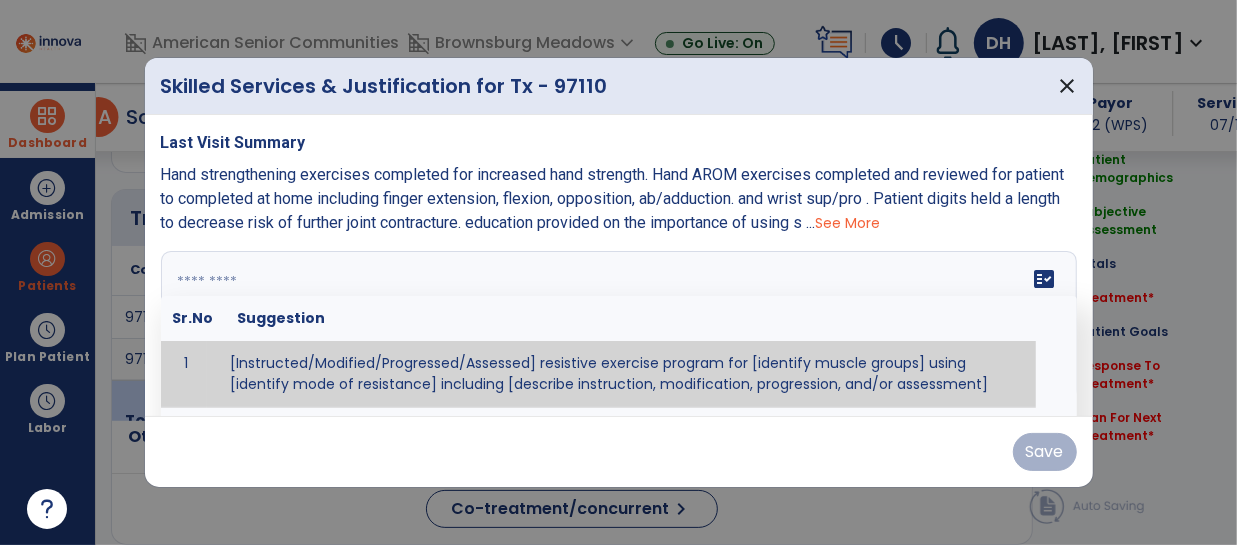 click at bounding box center (617, 326) 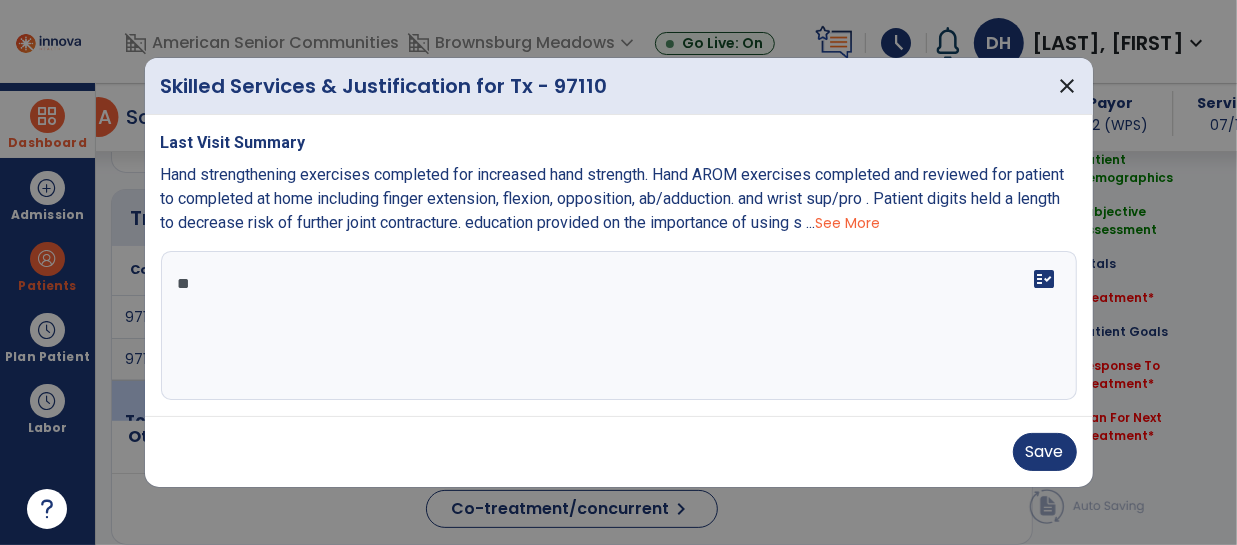 type on "*" 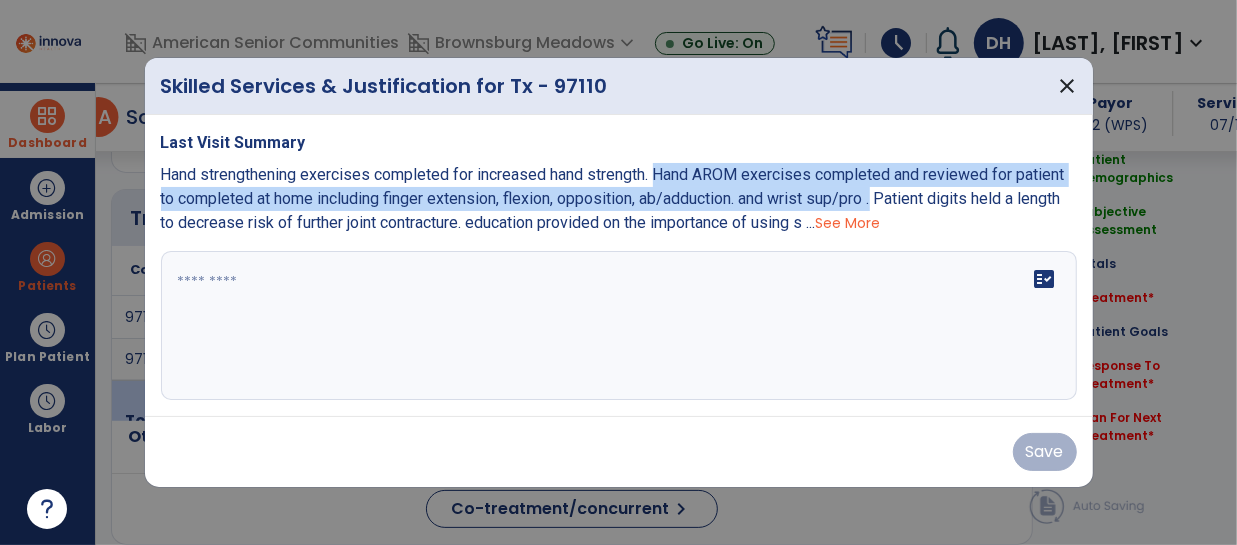 copy on "Hand AROM exercises completed and reviewed for patient to completed at home including finger extension, flexion, opposition, ab/adduction. and wrist sup/pro ." 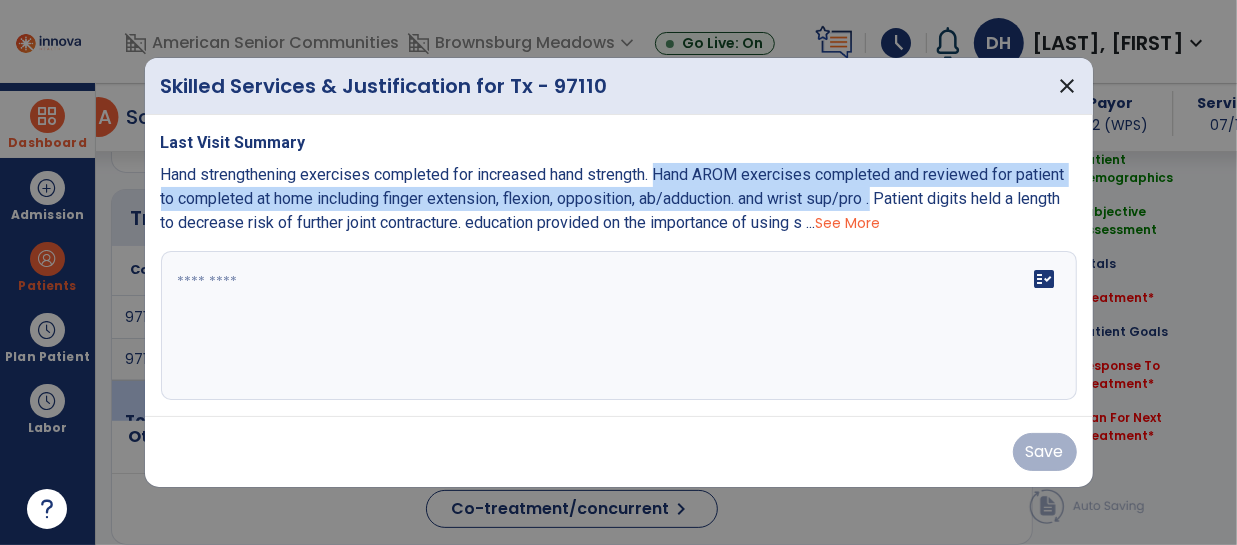 click at bounding box center (619, 326) 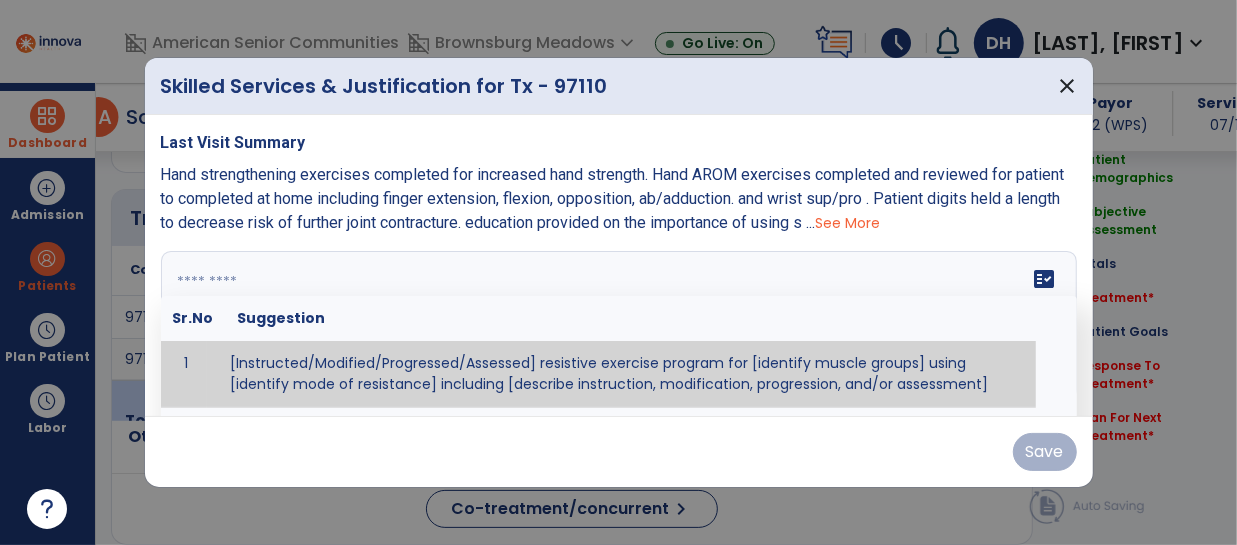 paste on "**********" 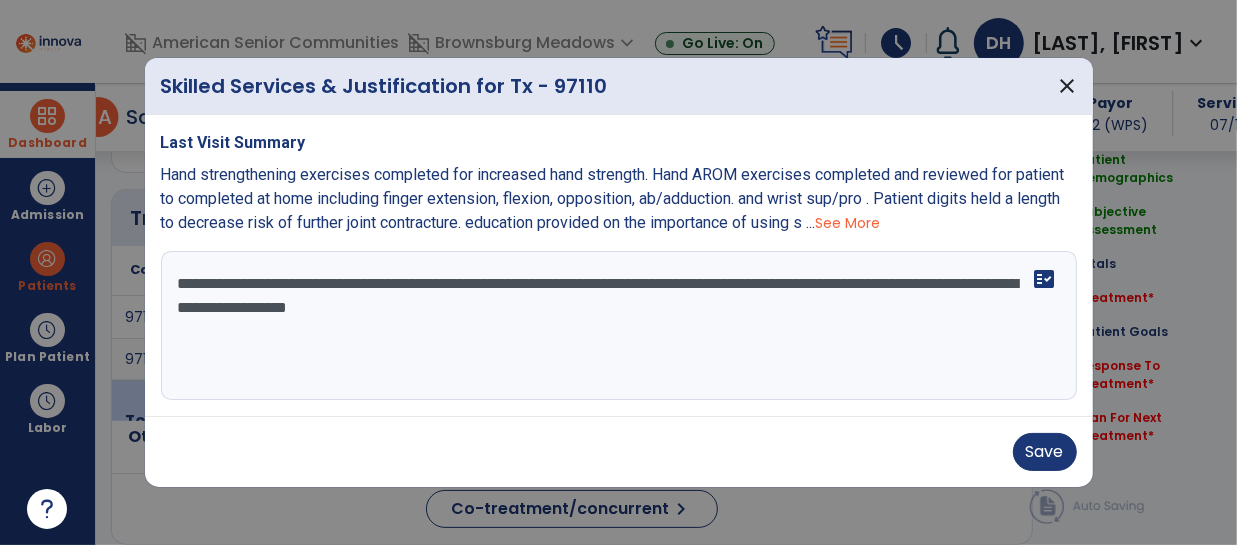 click on "**********" at bounding box center (619, 326) 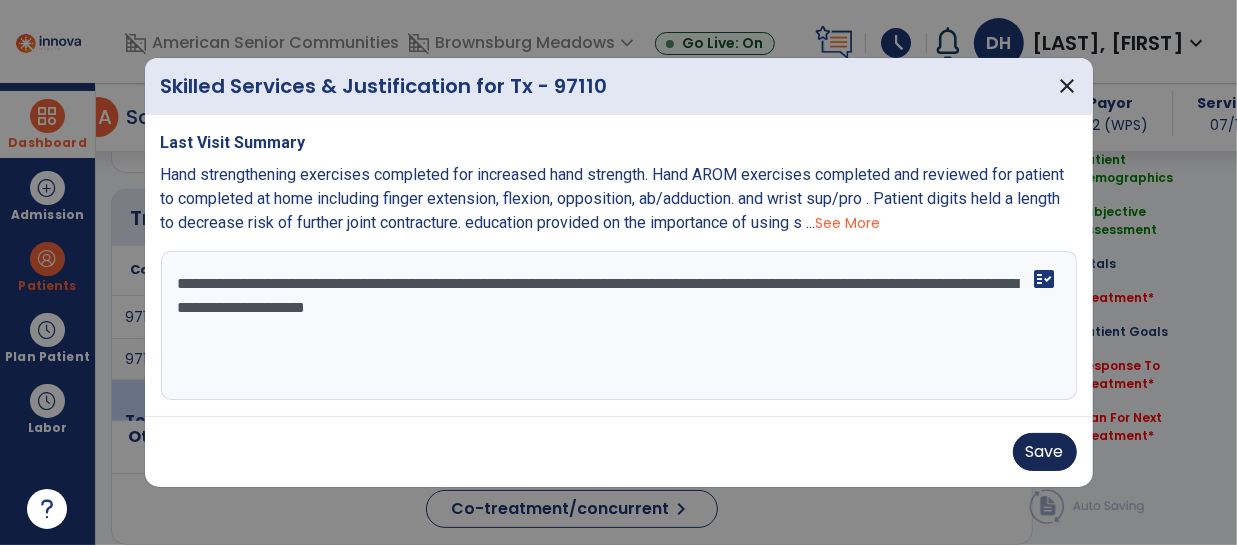 type on "**********" 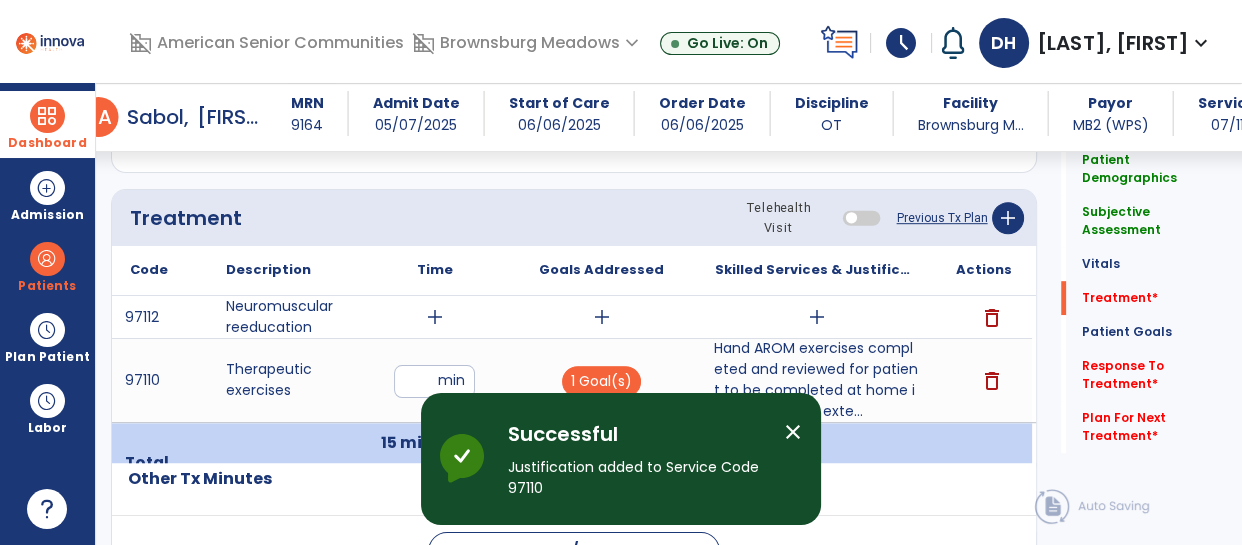 click on "add" at bounding box center (434, 317) 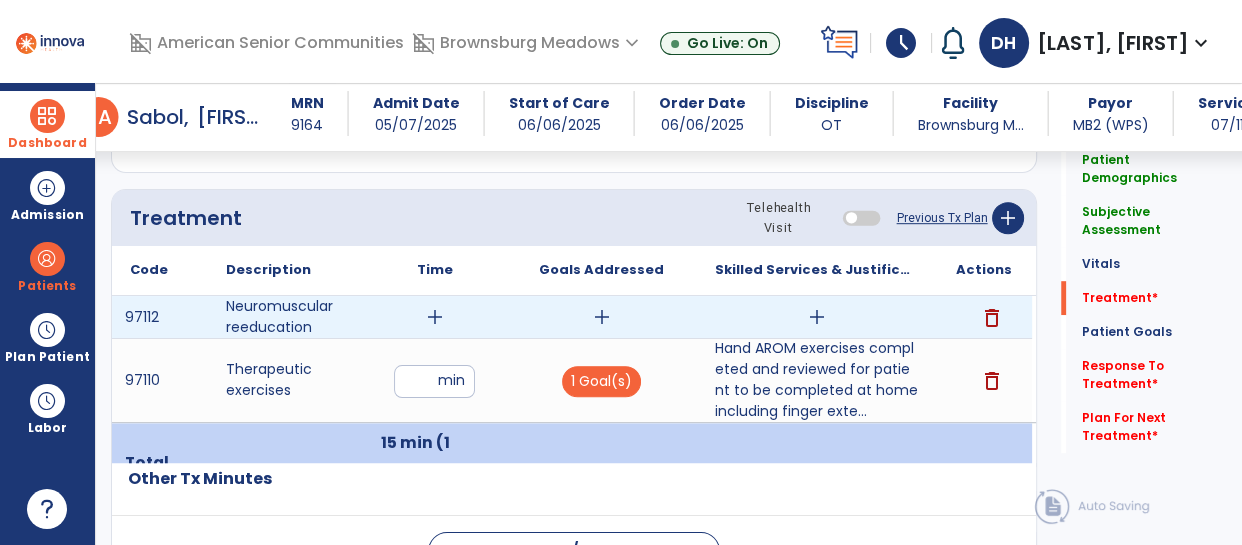 click on "add" at bounding box center (435, 317) 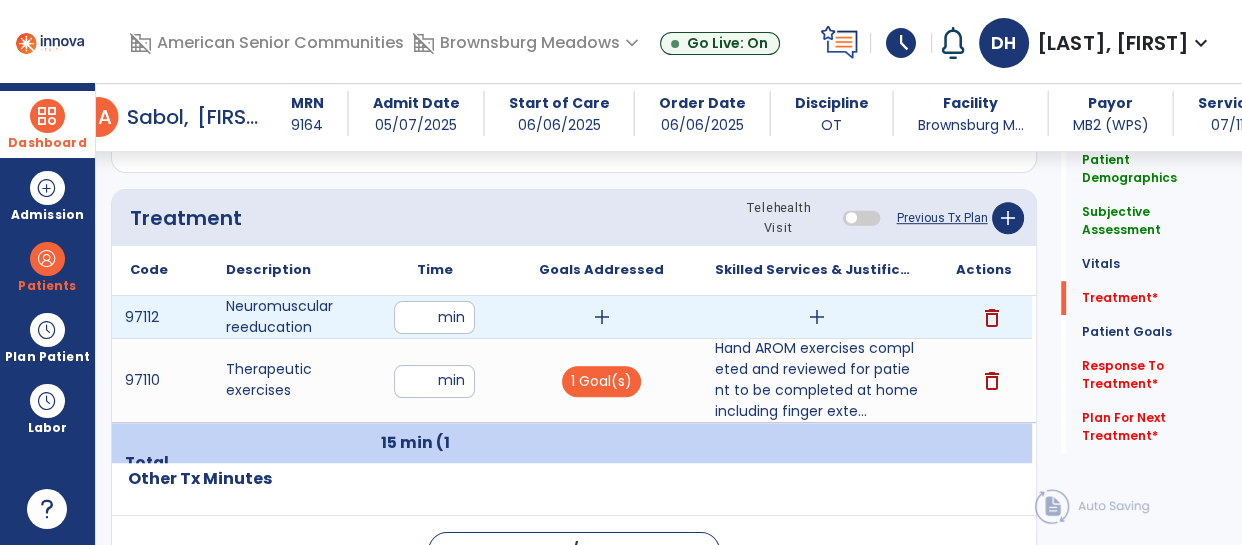 type on "**" 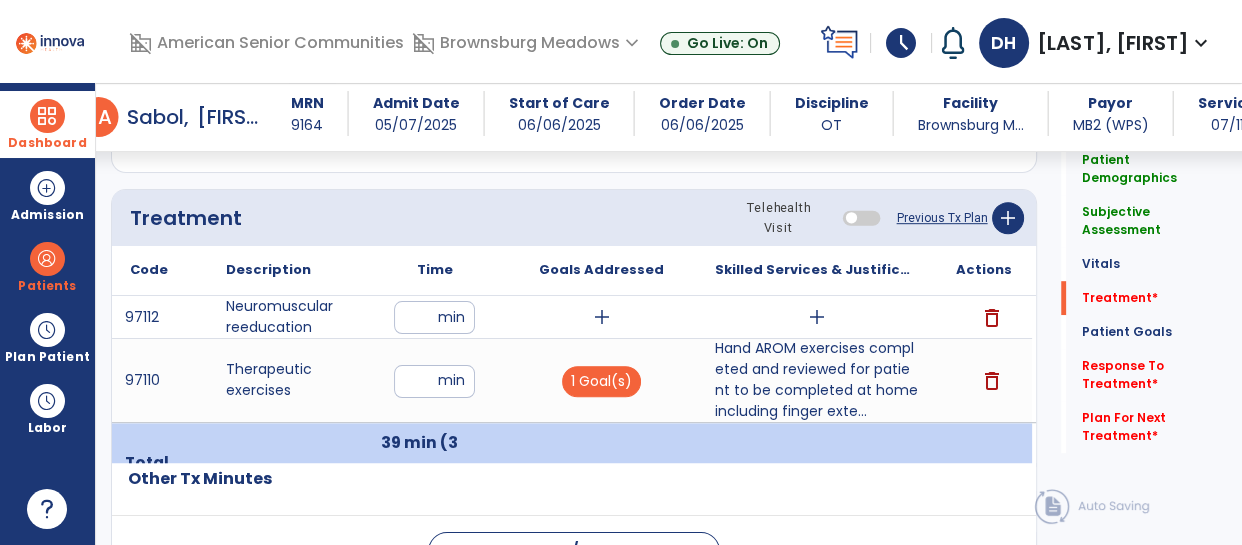 click on "add" at bounding box center [601, 317] 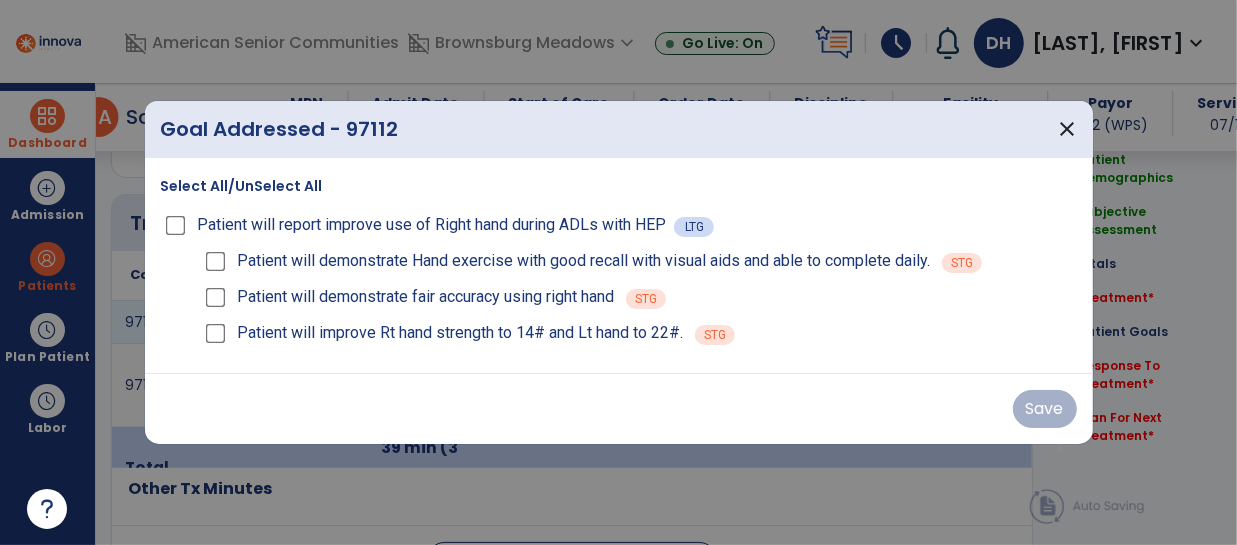 scroll, scrollTop: 1100, scrollLeft: 0, axis: vertical 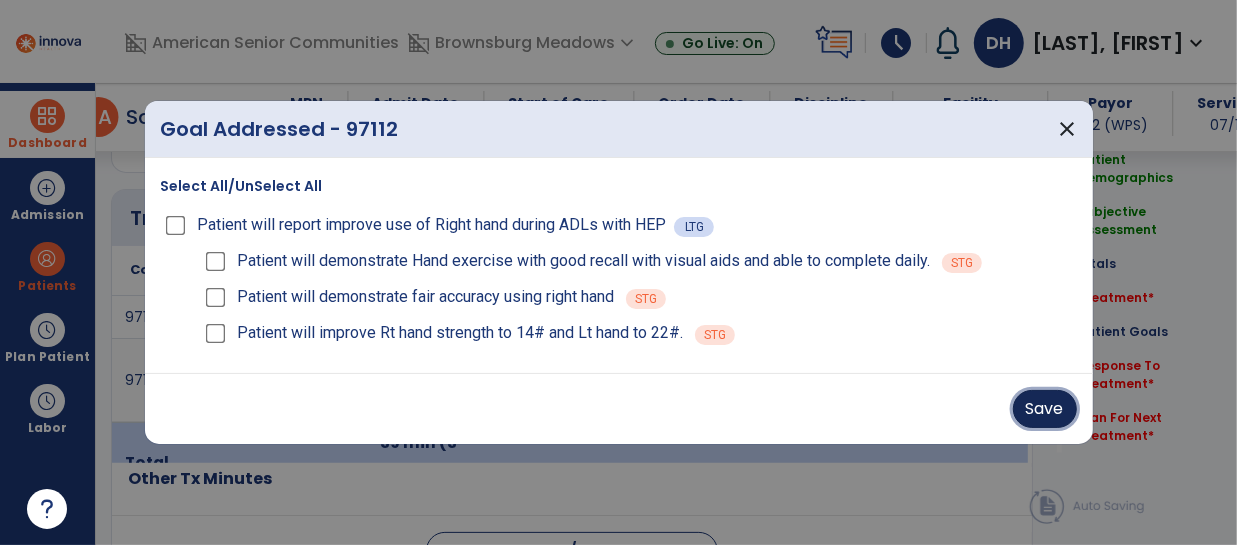 click on "Save" at bounding box center [1045, 409] 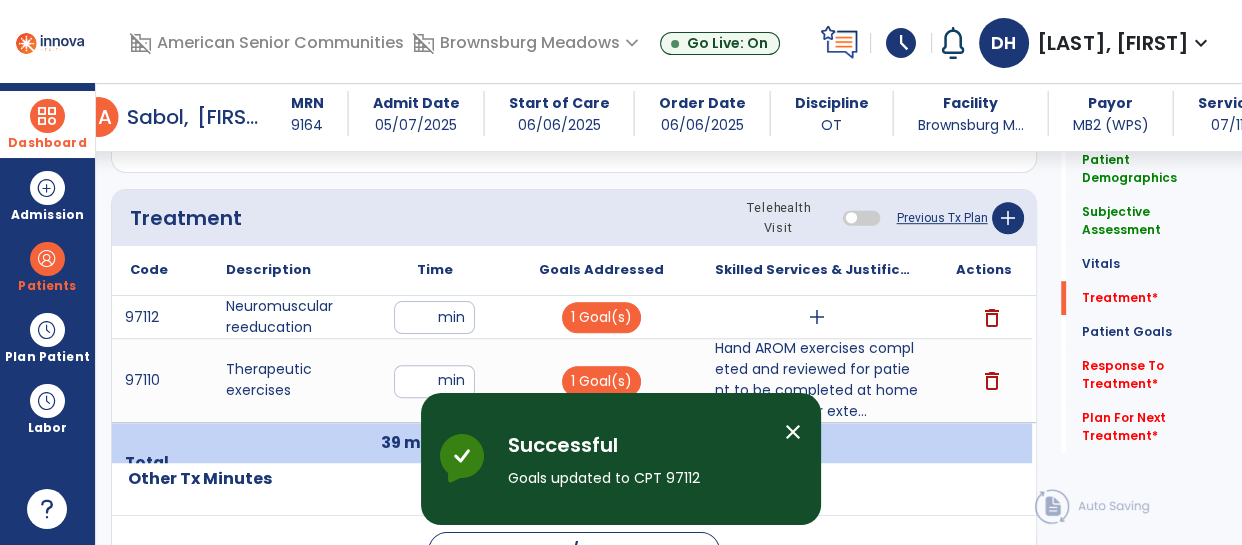 click on "add" at bounding box center [817, 317] 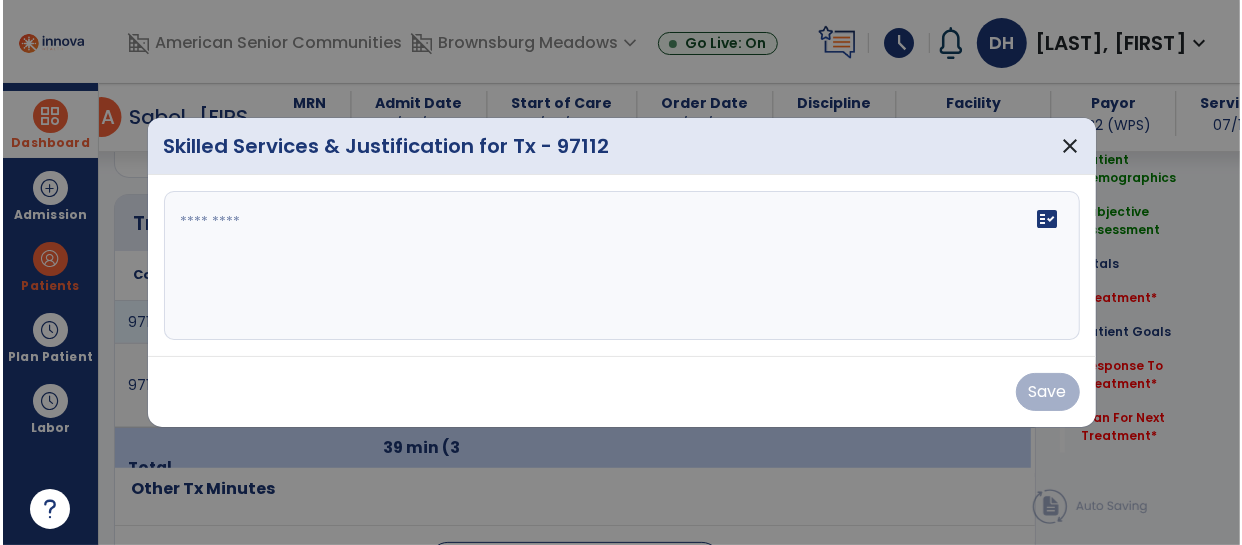 scroll, scrollTop: 1100, scrollLeft: 0, axis: vertical 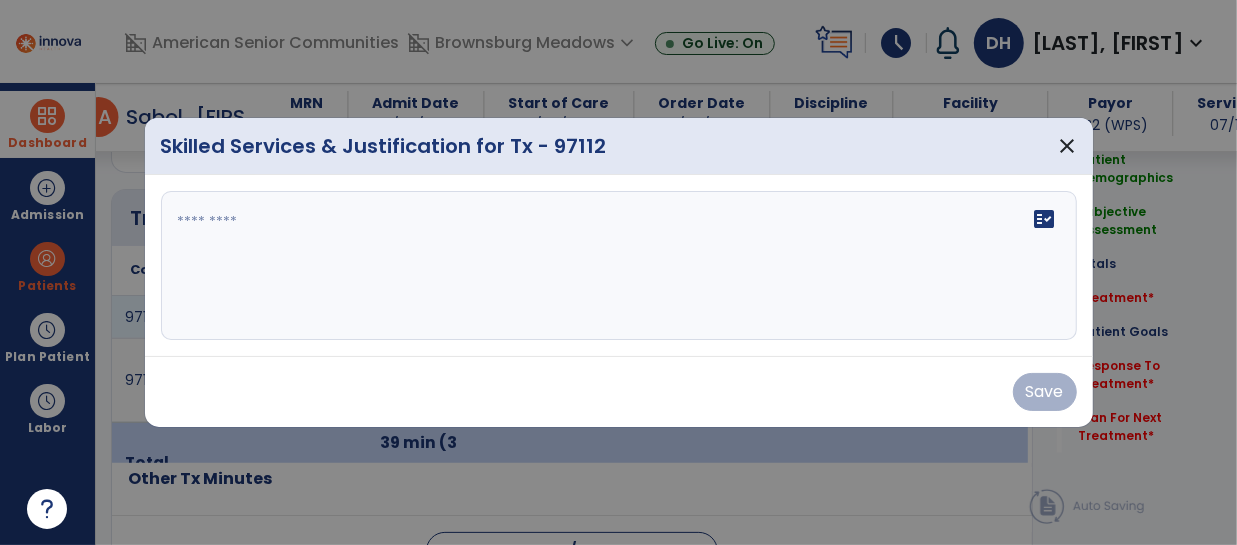 click at bounding box center (619, 266) 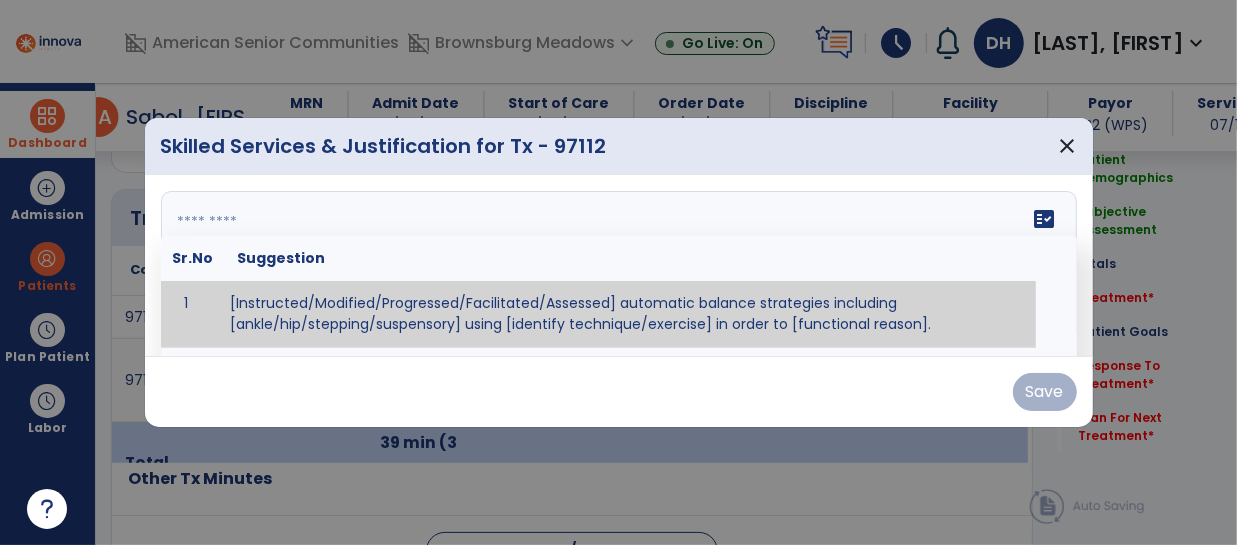 type on "*" 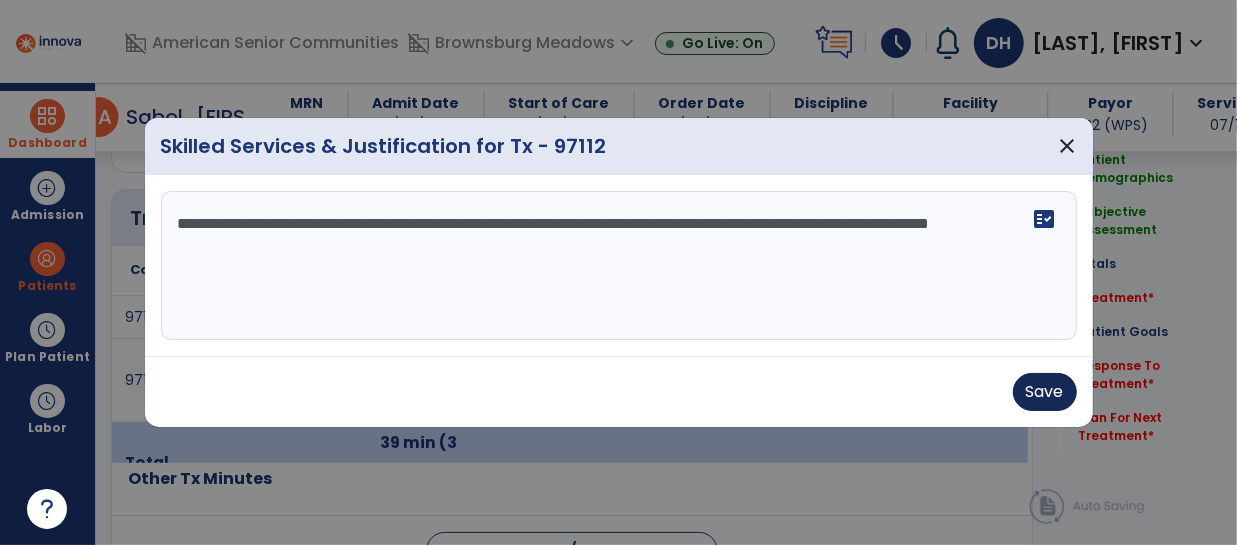type on "**********" 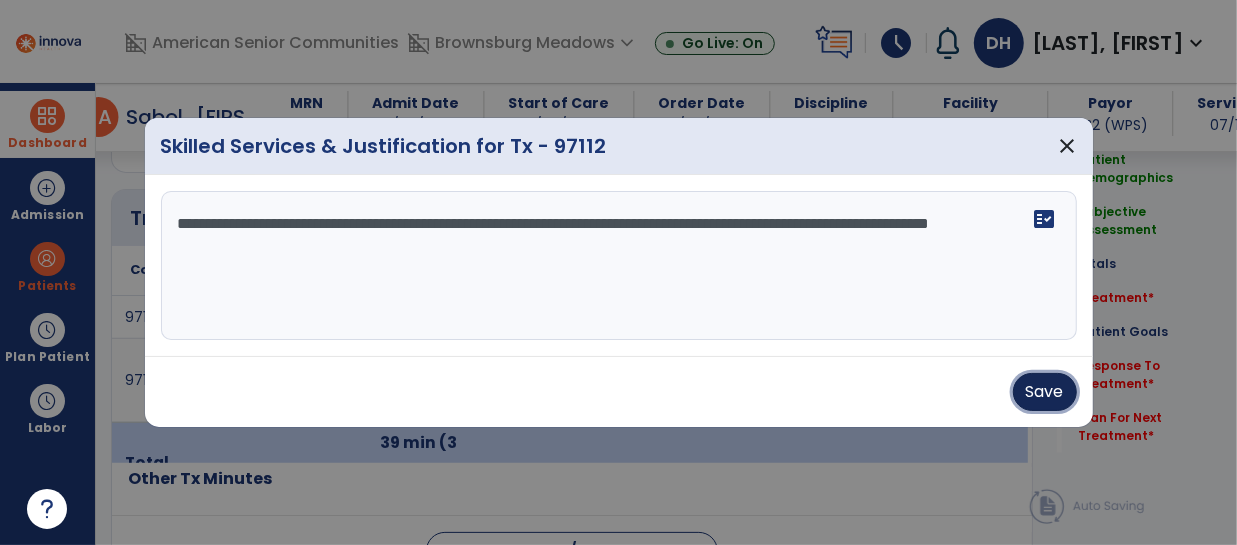 click on "Save" at bounding box center [1045, 392] 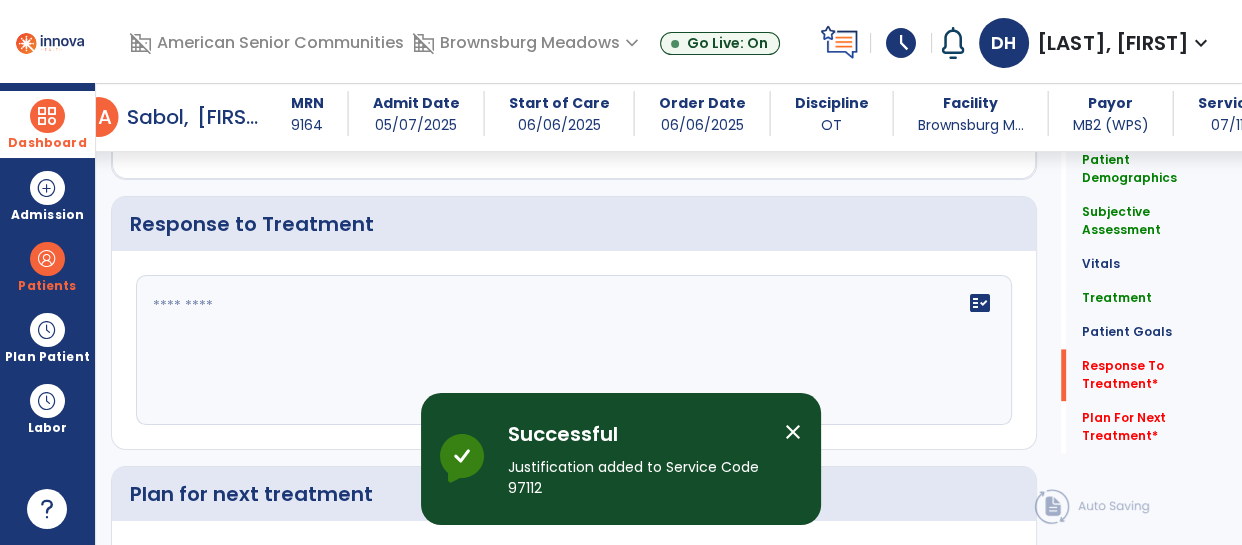 scroll, scrollTop: 2430, scrollLeft: 0, axis: vertical 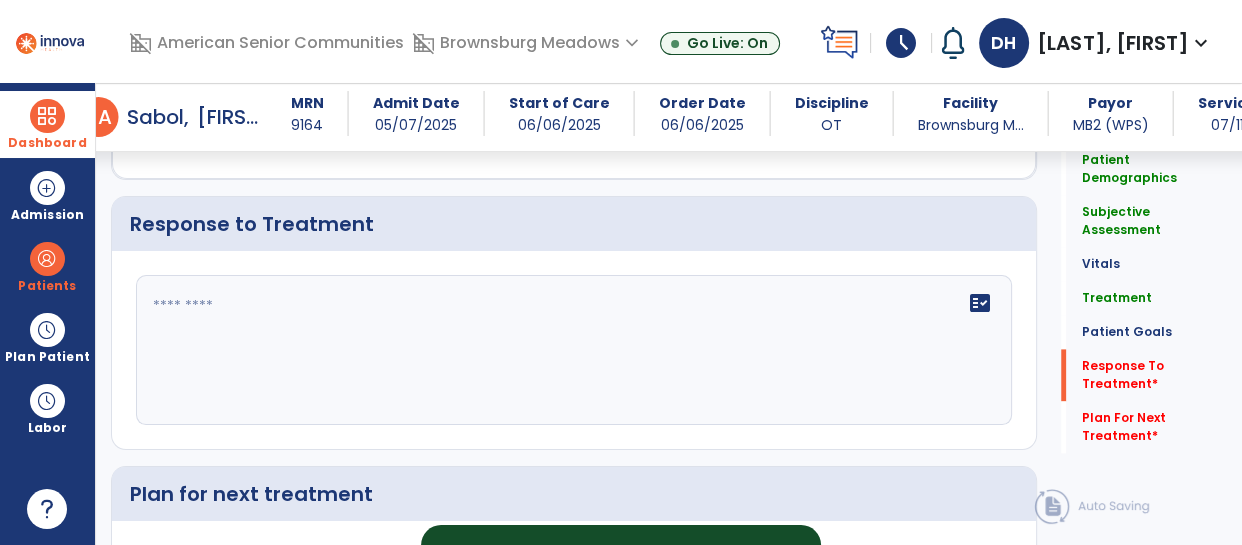 click 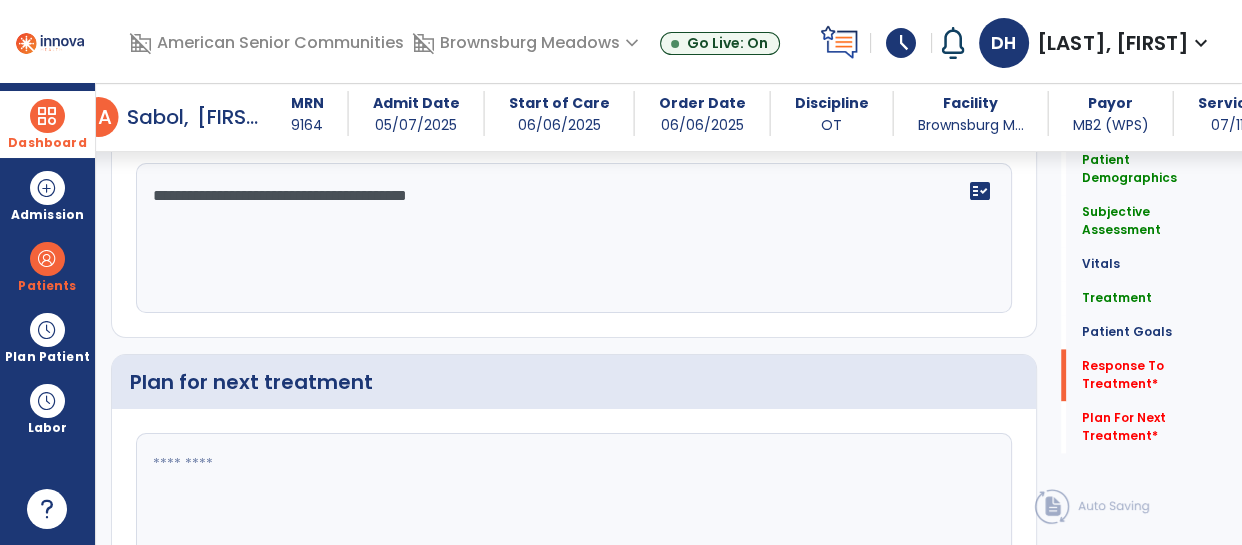 scroll, scrollTop: 2596, scrollLeft: 0, axis: vertical 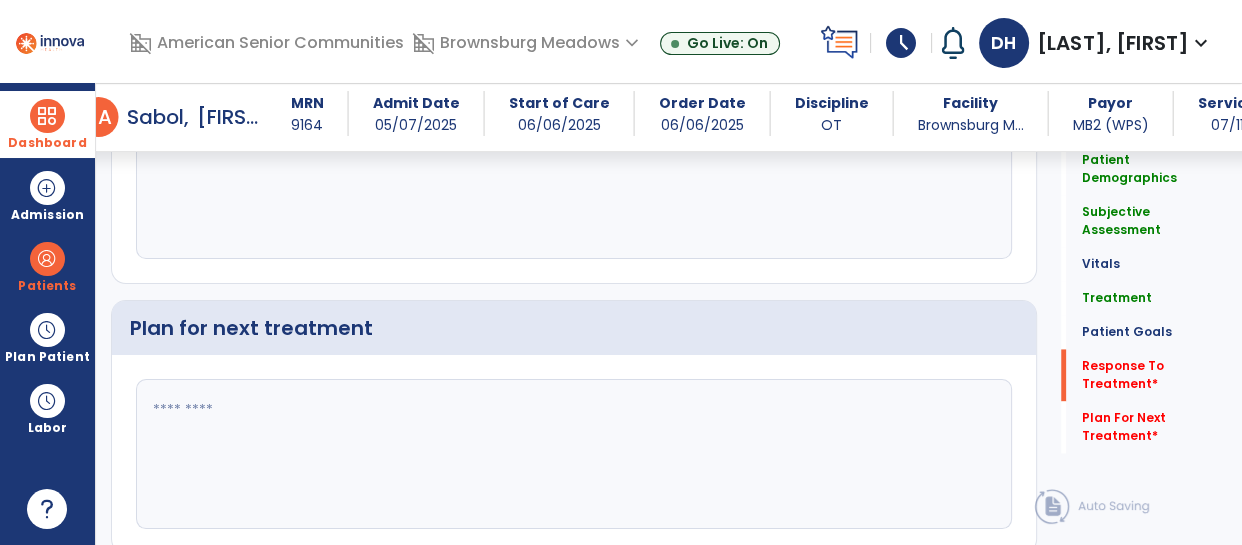 type on "**********" 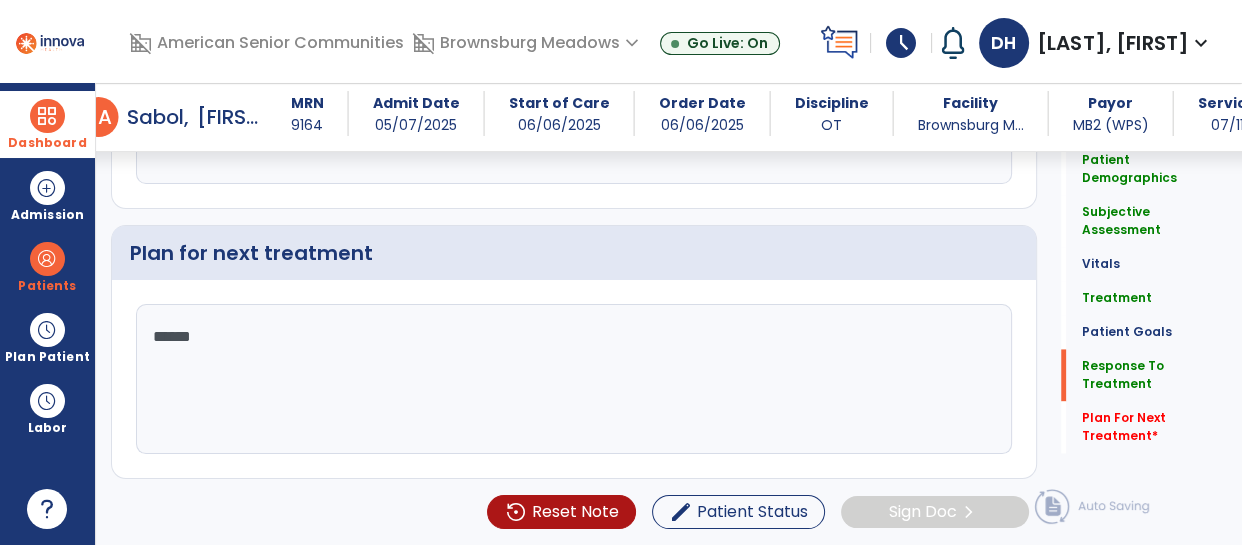 type on "*******" 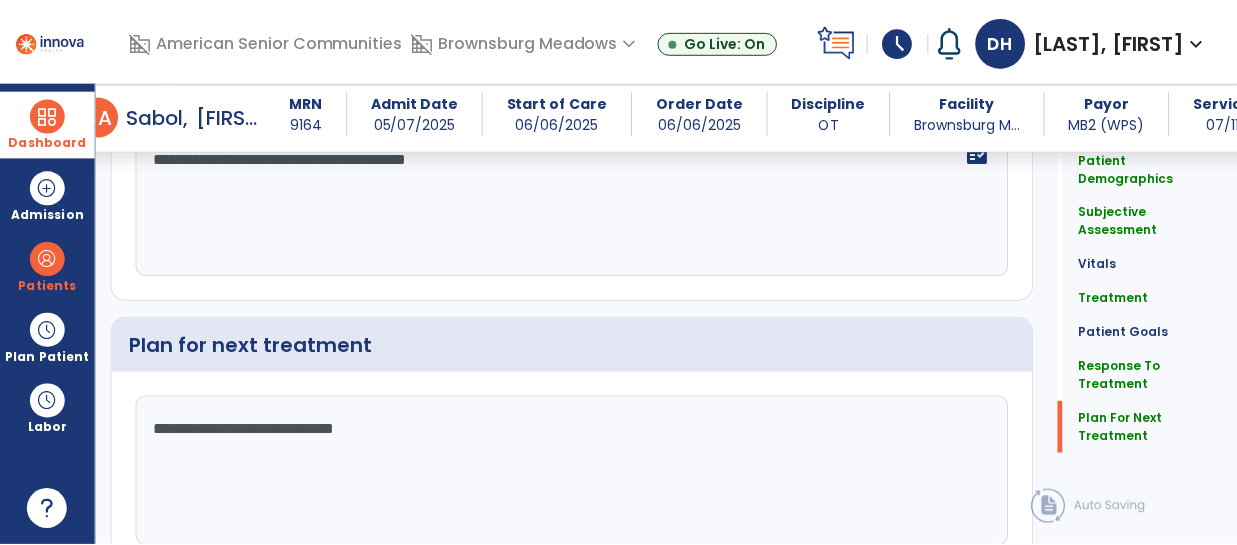 scroll, scrollTop: 2667, scrollLeft: 0, axis: vertical 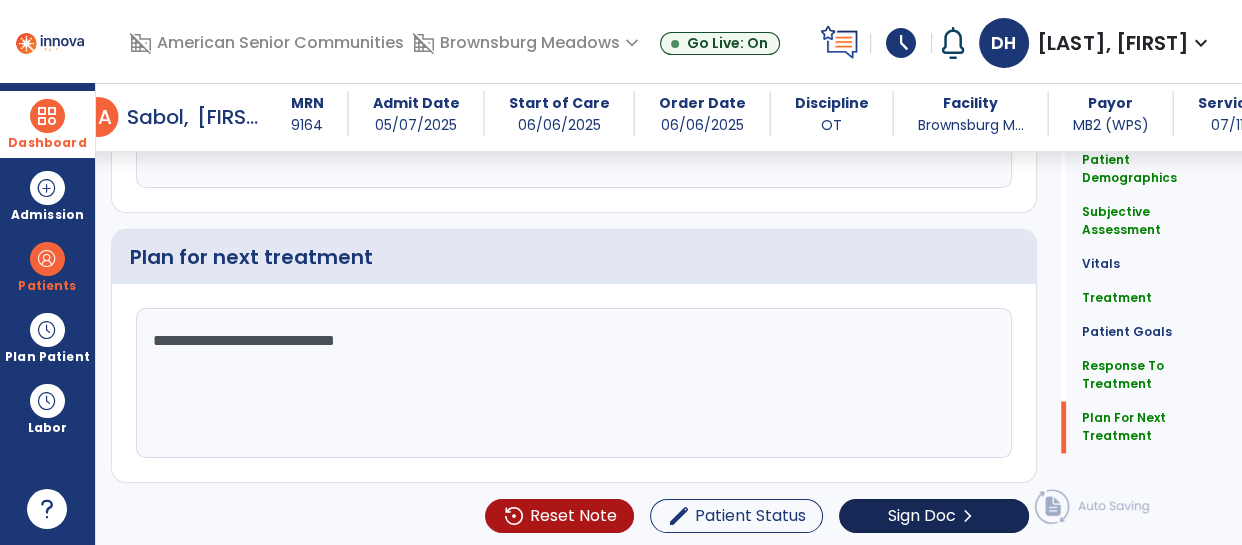 type on "**********" 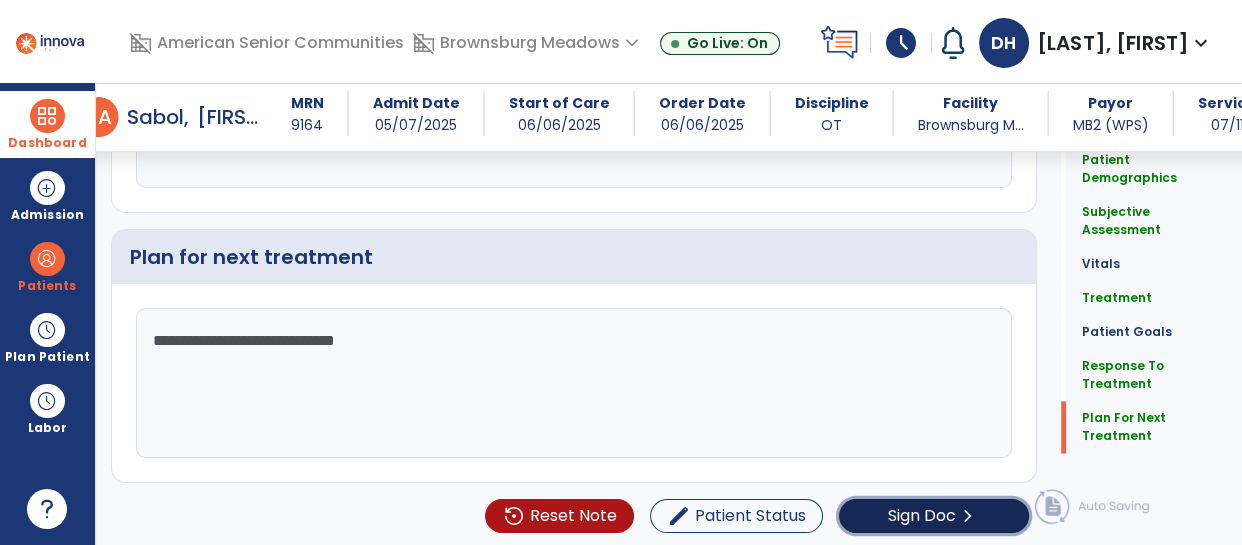 click on "Sign Doc" 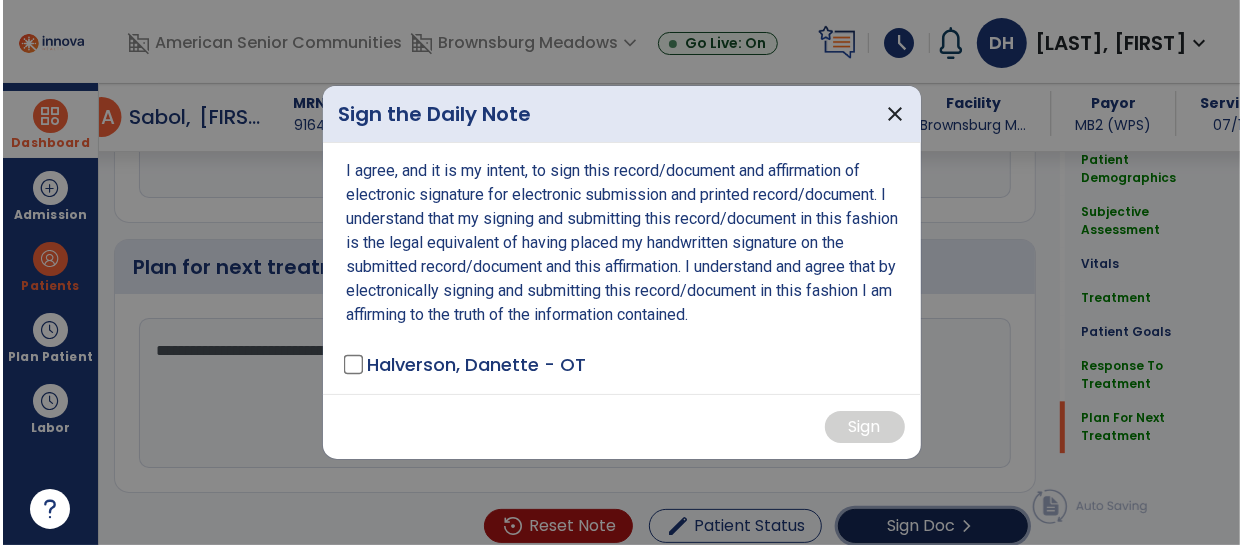 scroll, scrollTop: 2667, scrollLeft: 0, axis: vertical 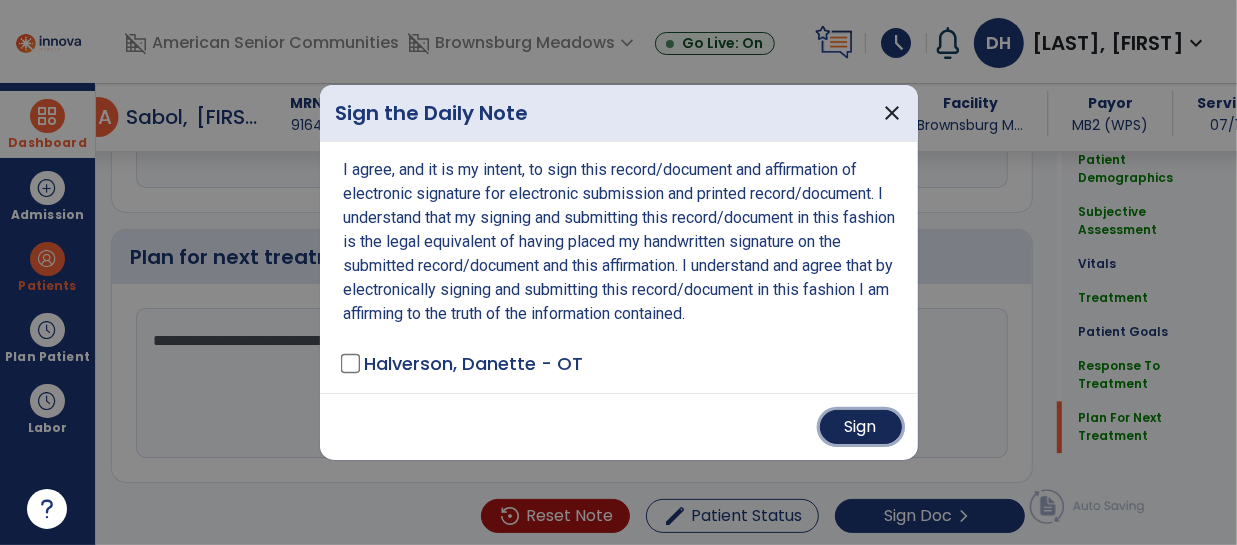 click on "Sign" at bounding box center [861, 427] 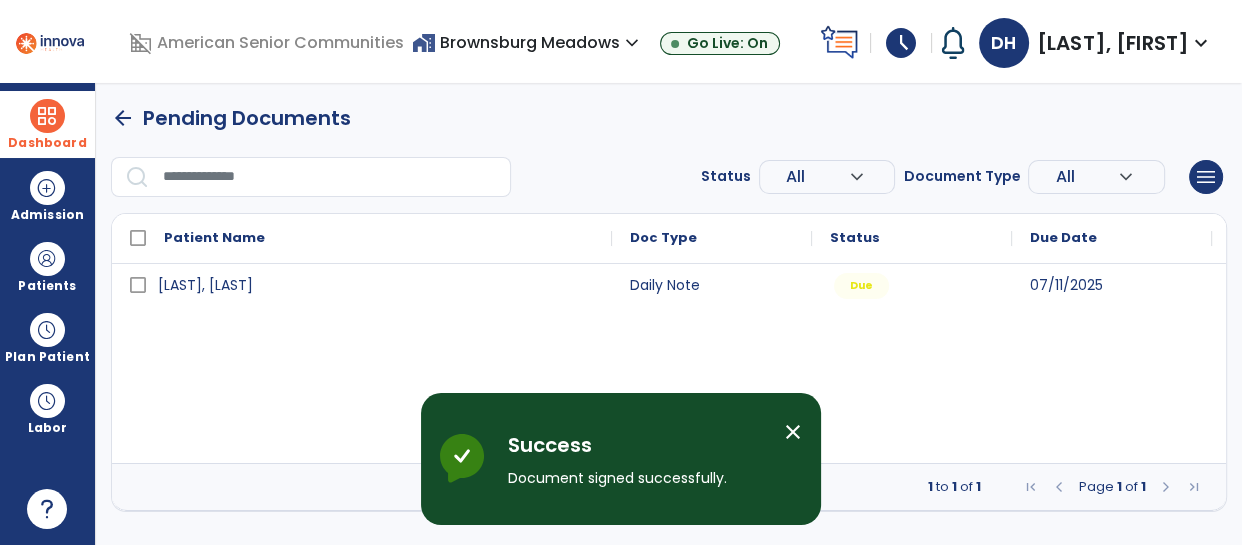 scroll, scrollTop: 0, scrollLeft: 0, axis: both 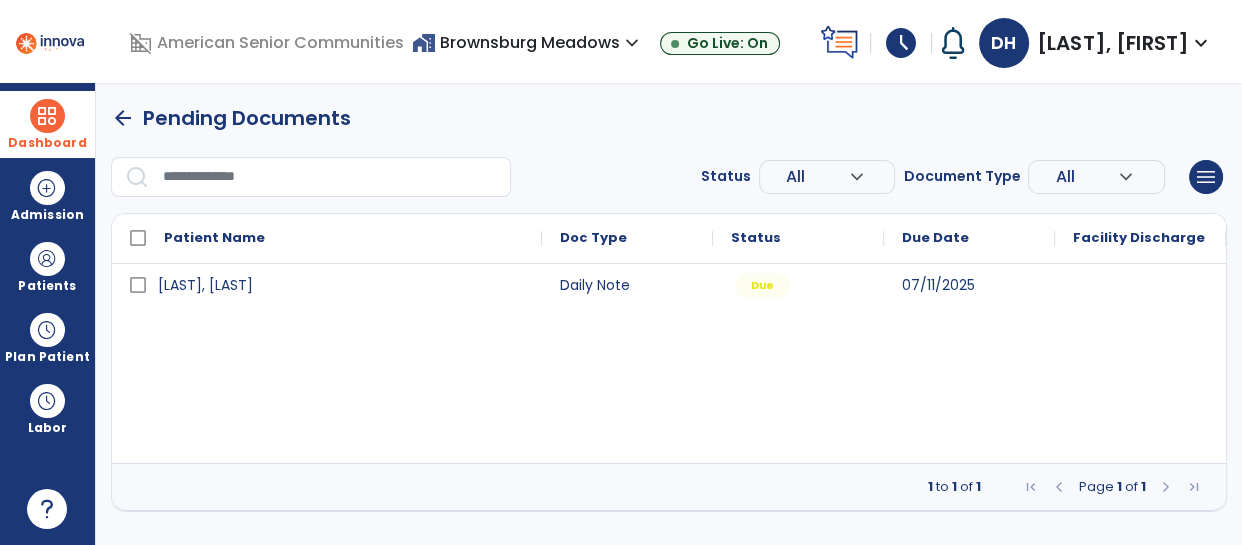 click at bounding box center [47, 116] 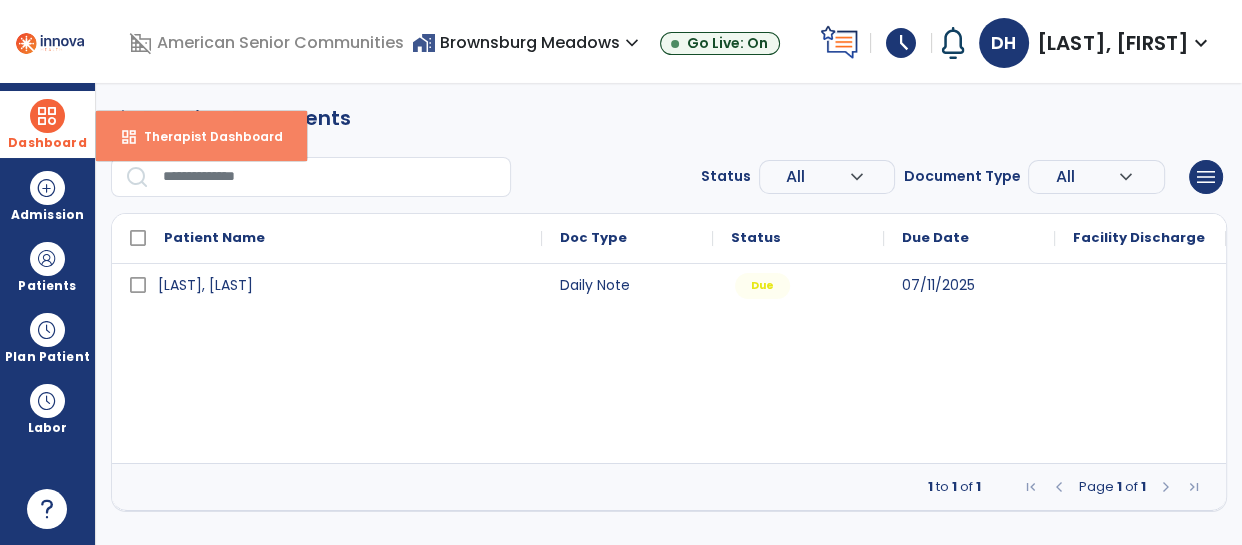 click on "Therapist Dashboard" at bounding box center (205, 136) 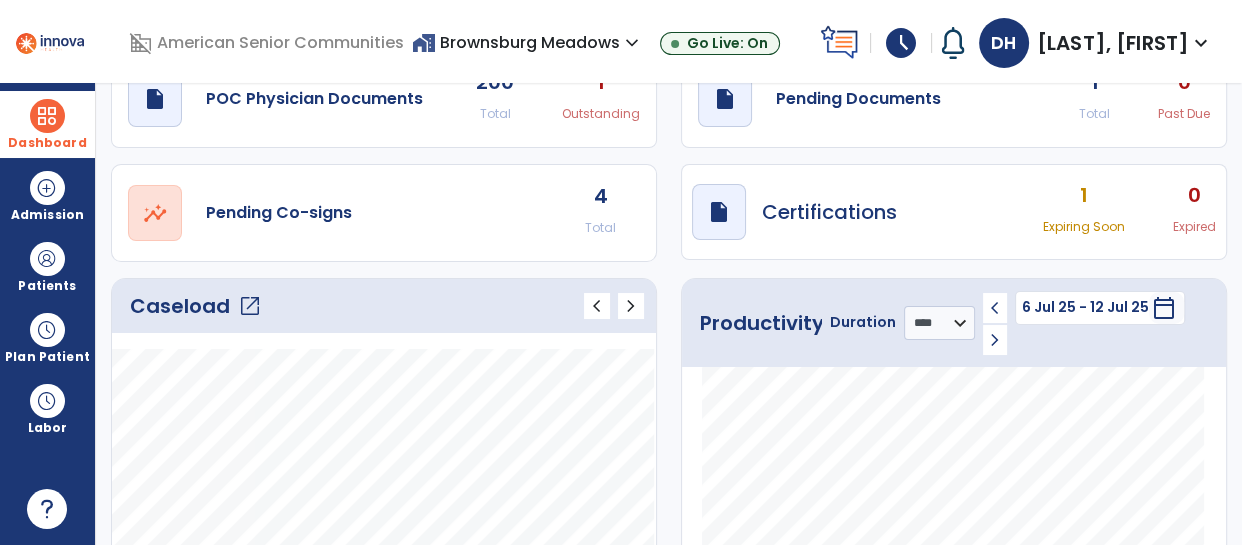 scroll, scrollTop: 120, scrollLeft: 0, axis: vertical 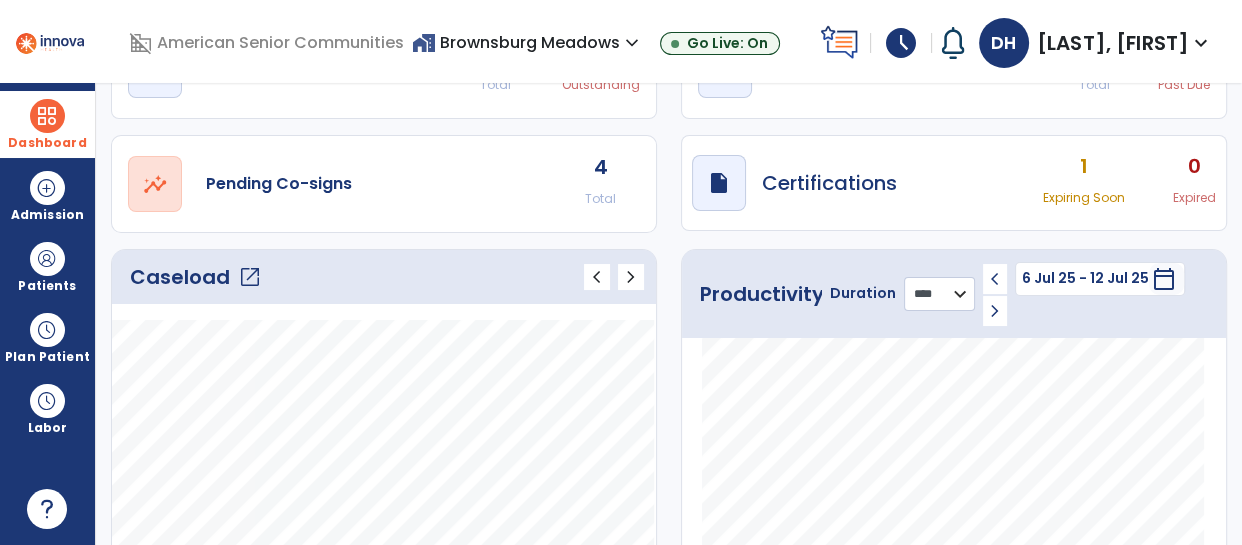 click on "******** **** ***" 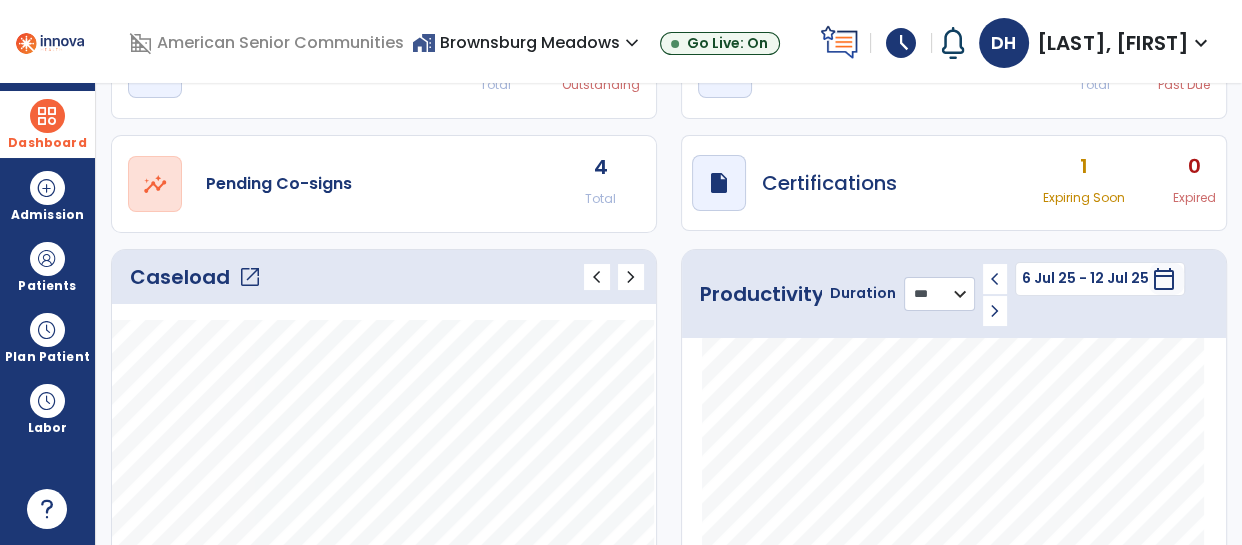 click on "******** **** ***" 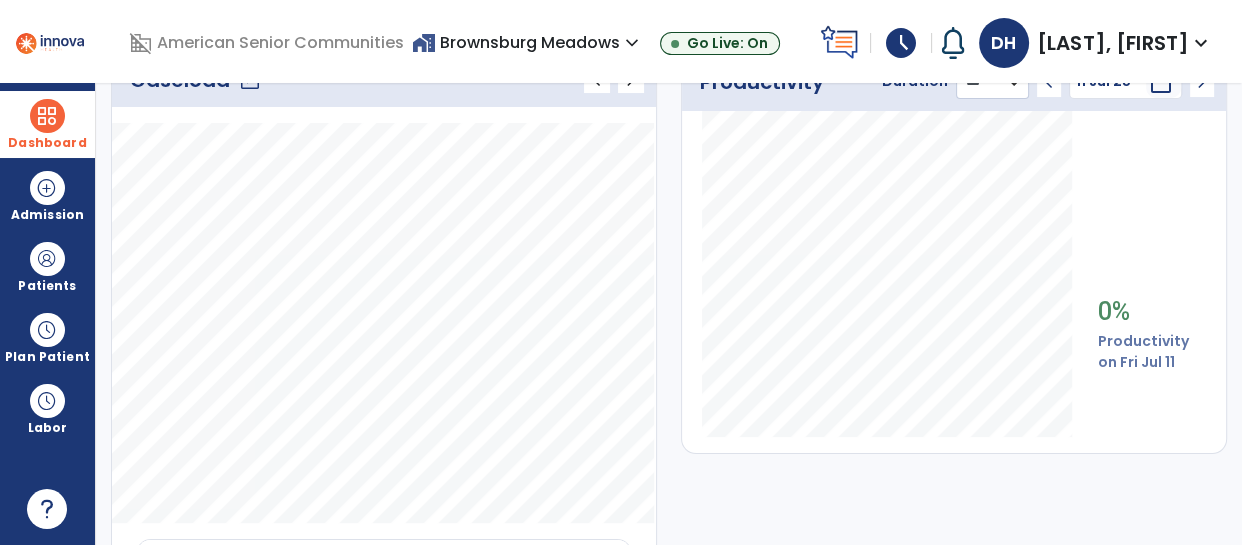 scroll, scrollTop: 319, scrollLeft: 0, axis: vertical 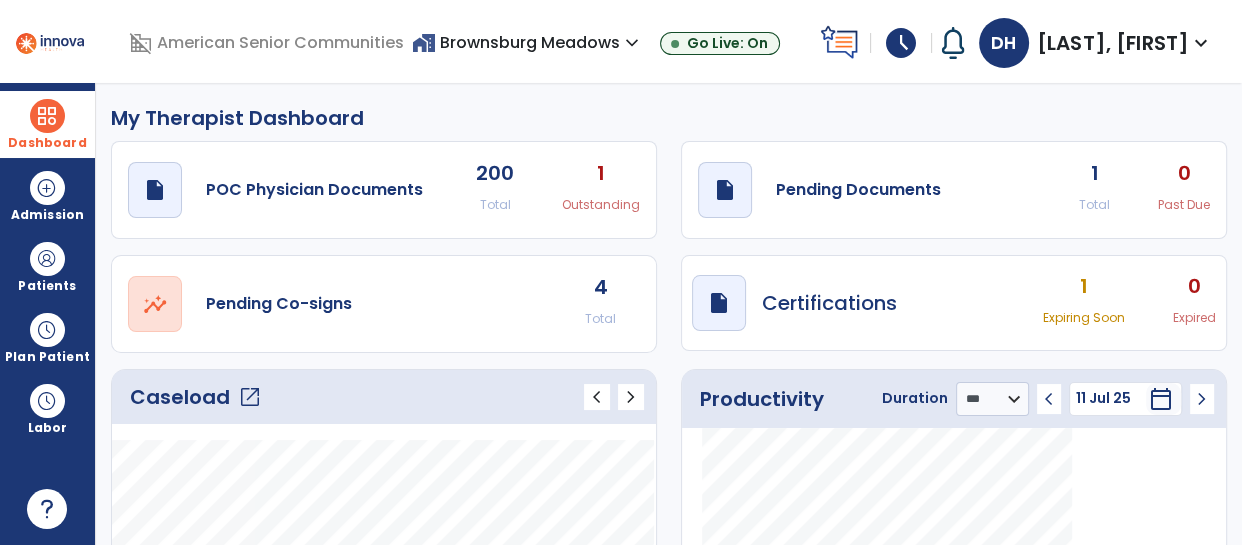click on "draft   open_in_new  Pending Documents 1 Total 0 Past Due" 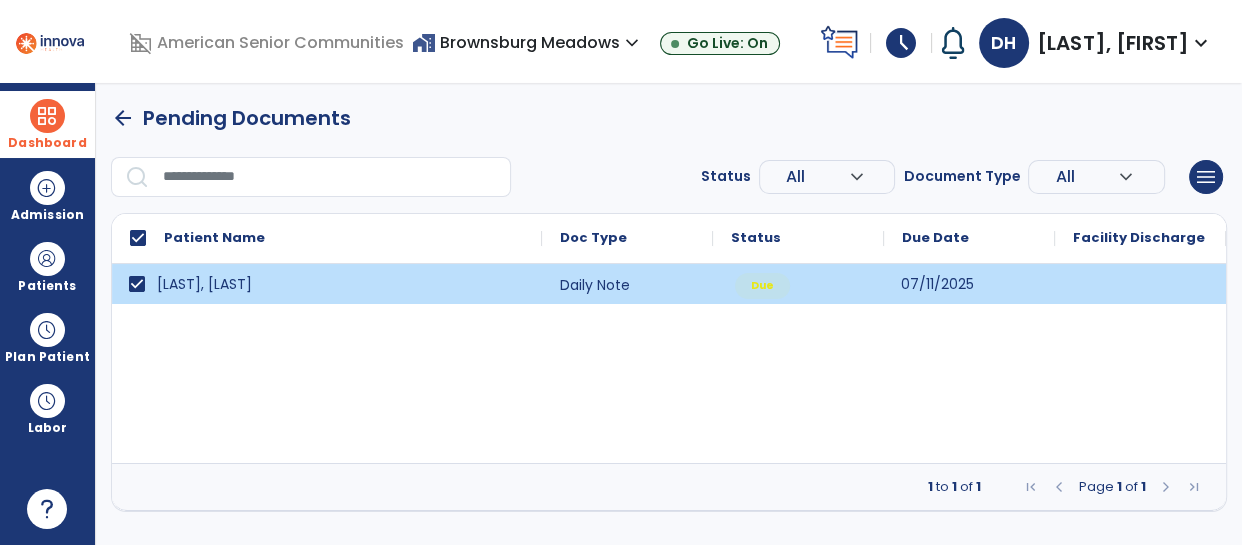click on "07/11/2025" at bounding box center (969, 284) 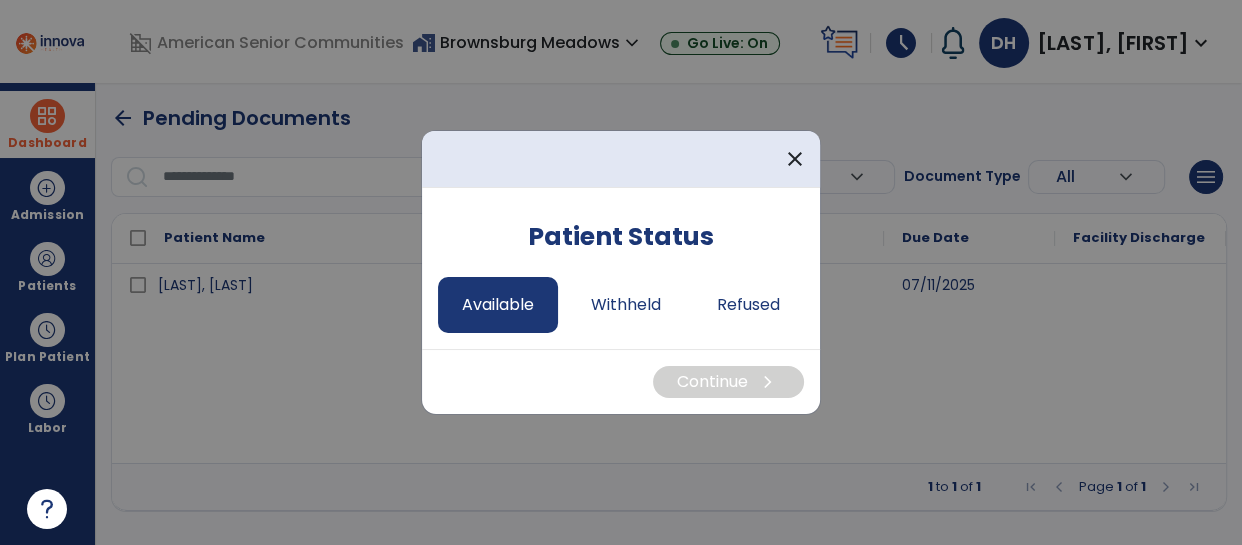click on "Available" at bounding box center [498, 305] 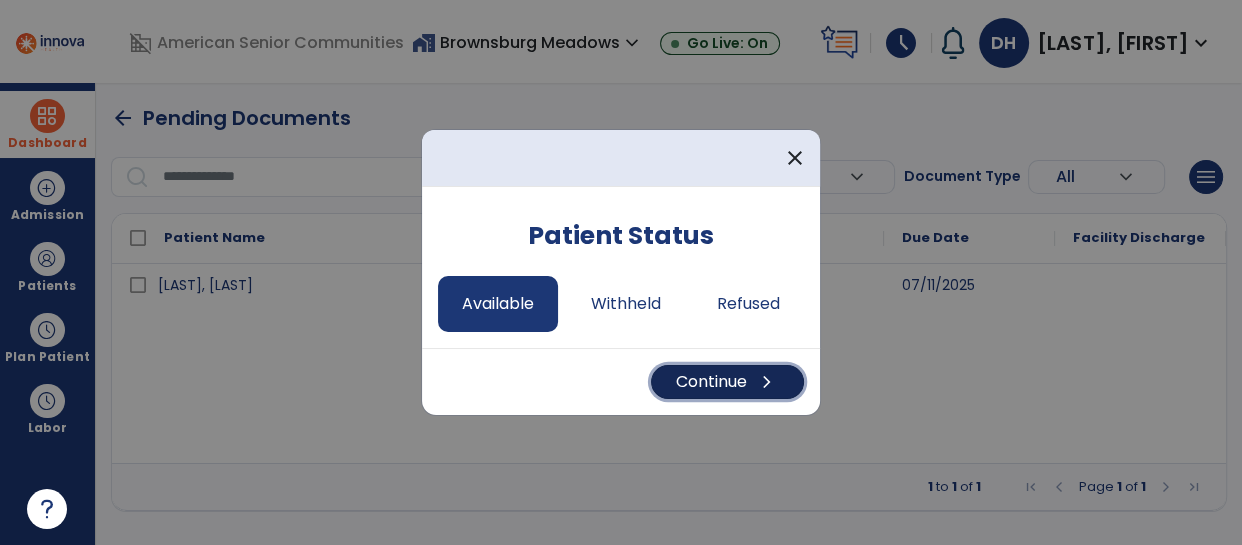 click on "Continue   chevron_right" at bounding box center [727, 382] 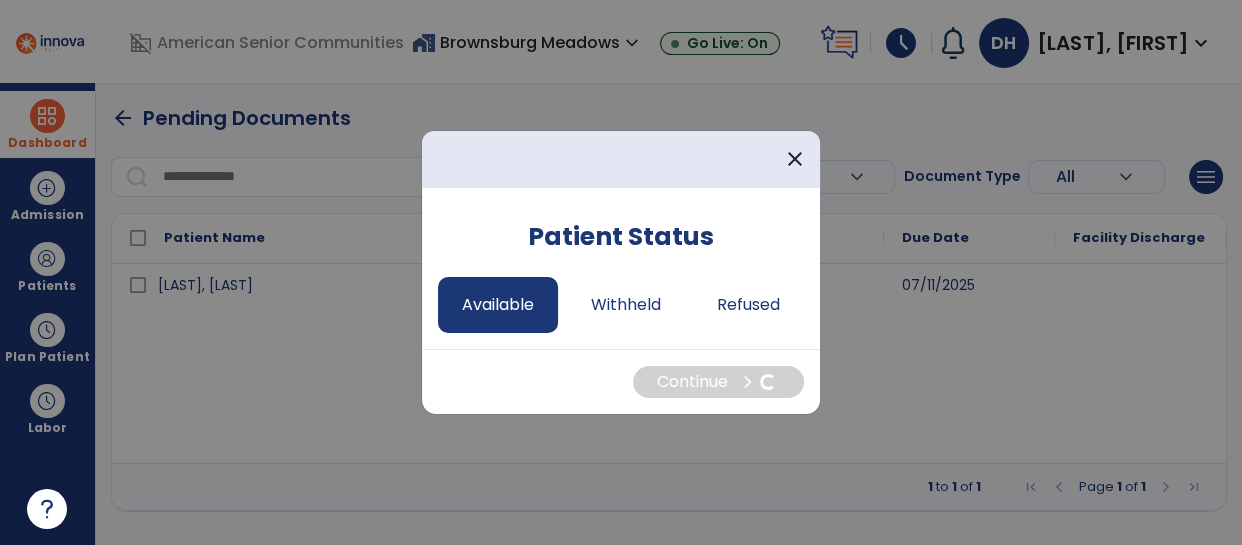 select on "*" 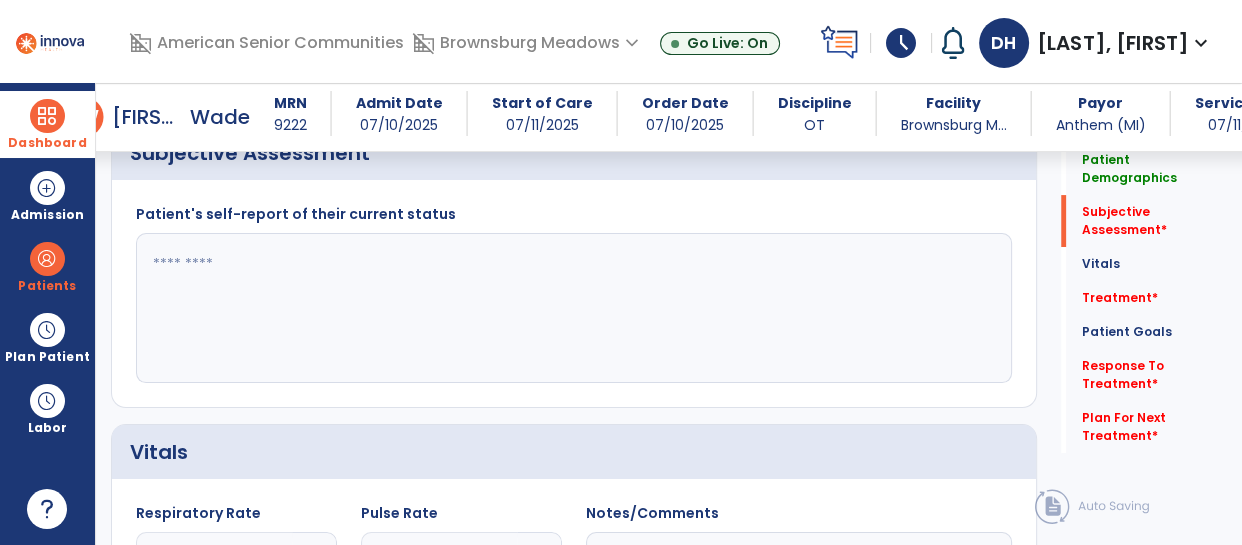scroll, scrollTop: 448, scrollLeft: 0, axis: vertical 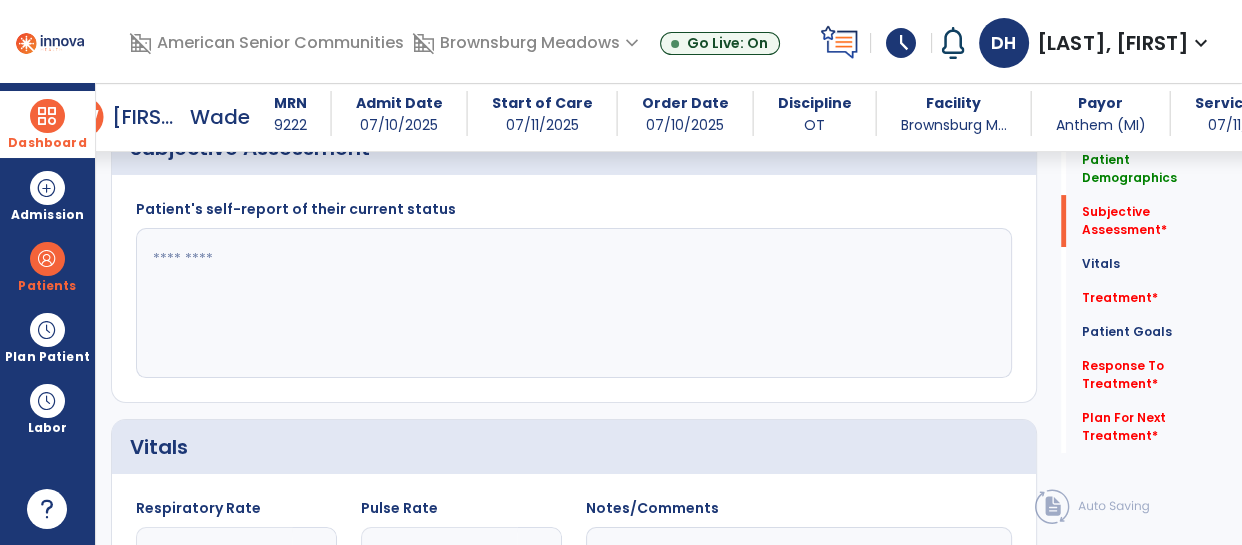 click 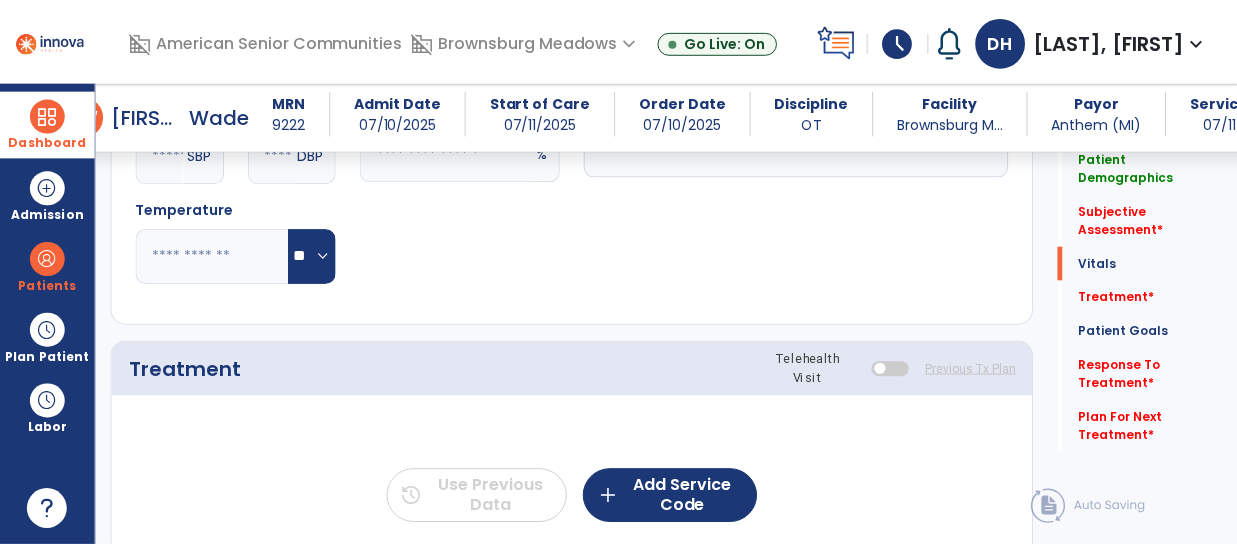 scroll, scrollTop: 1010, scrollLeft: 0, axis: vertical 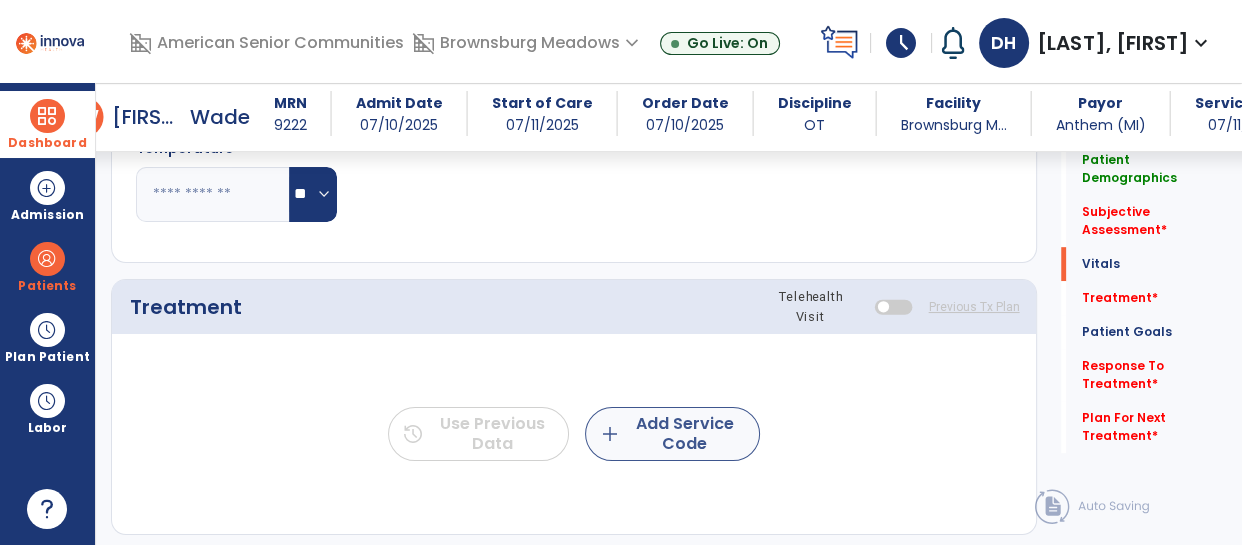 type on "**********" 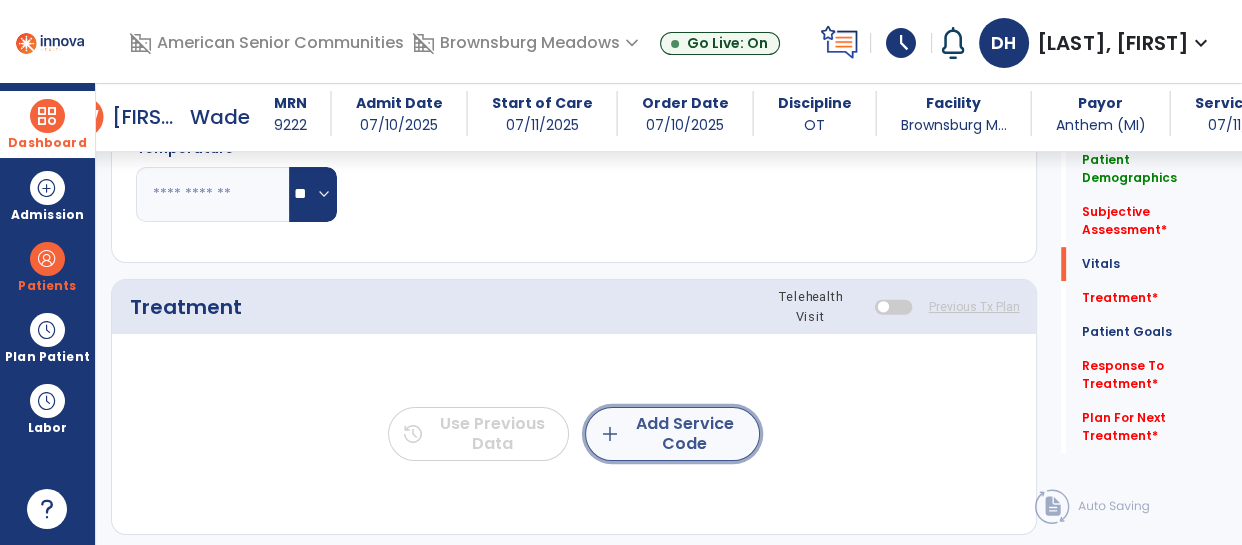 click on "add  Add Service Code" 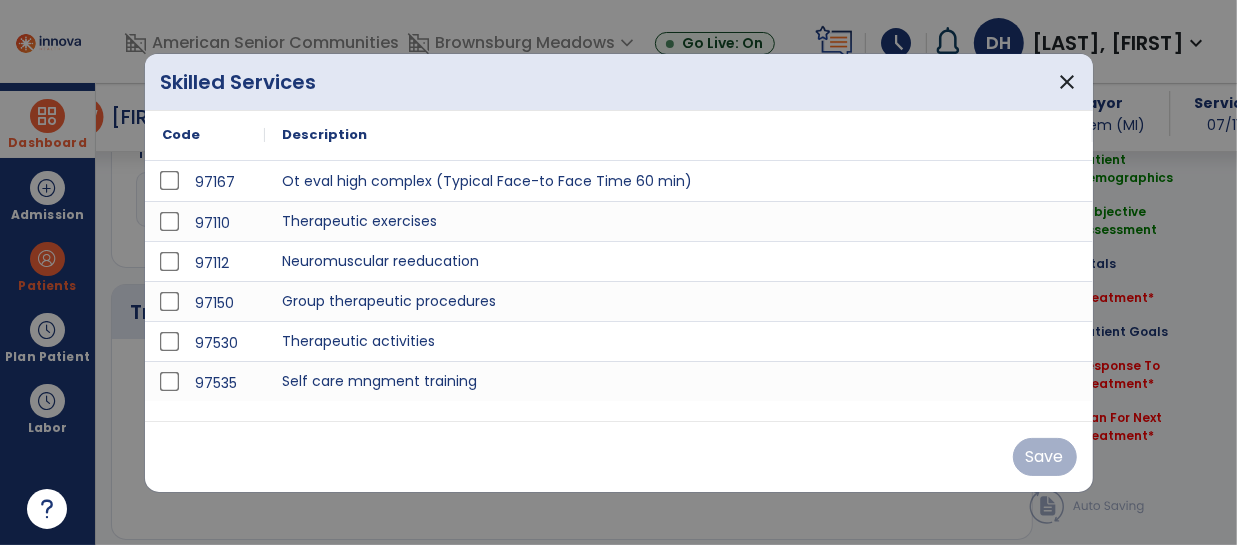 scroll, scrollTop: 1010, scrollLeft: 0, axis: vertical 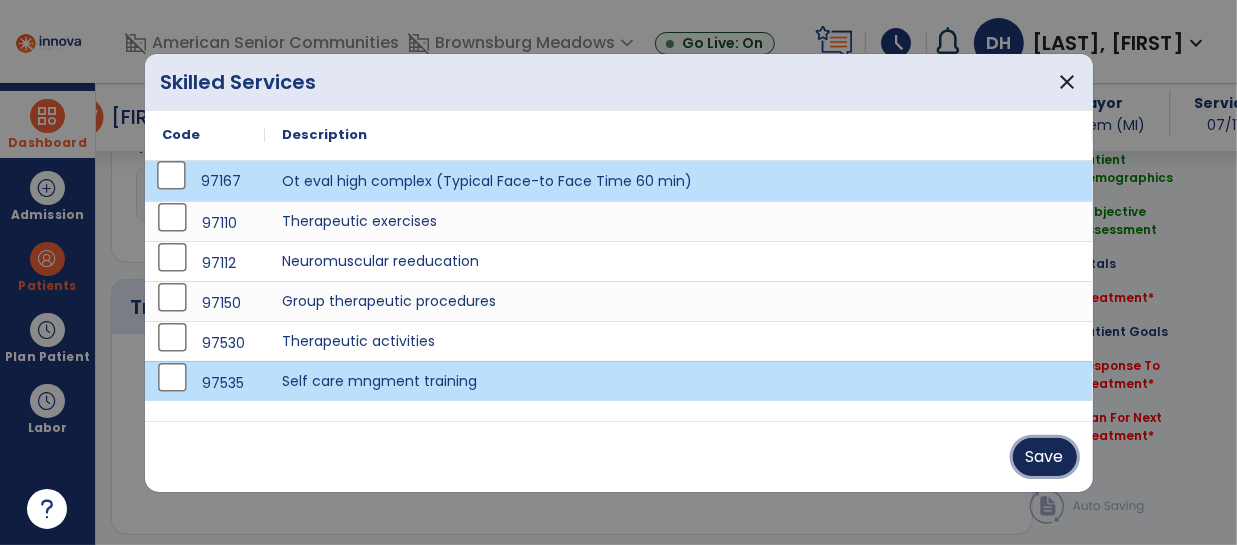 click on "Save" at bounding box center [1045, 457] 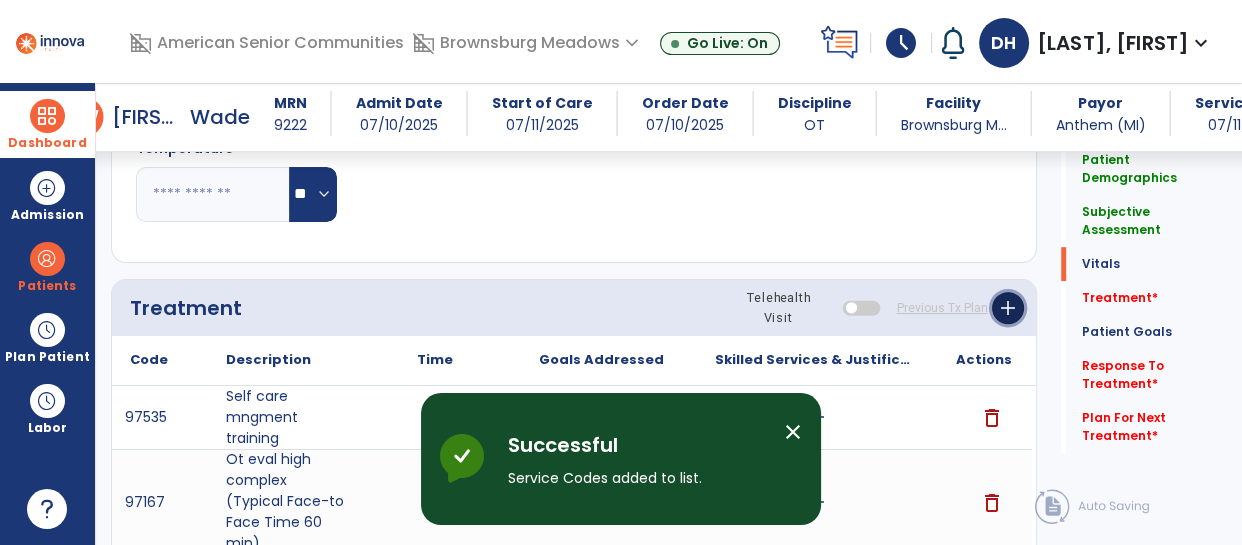 click on "add" 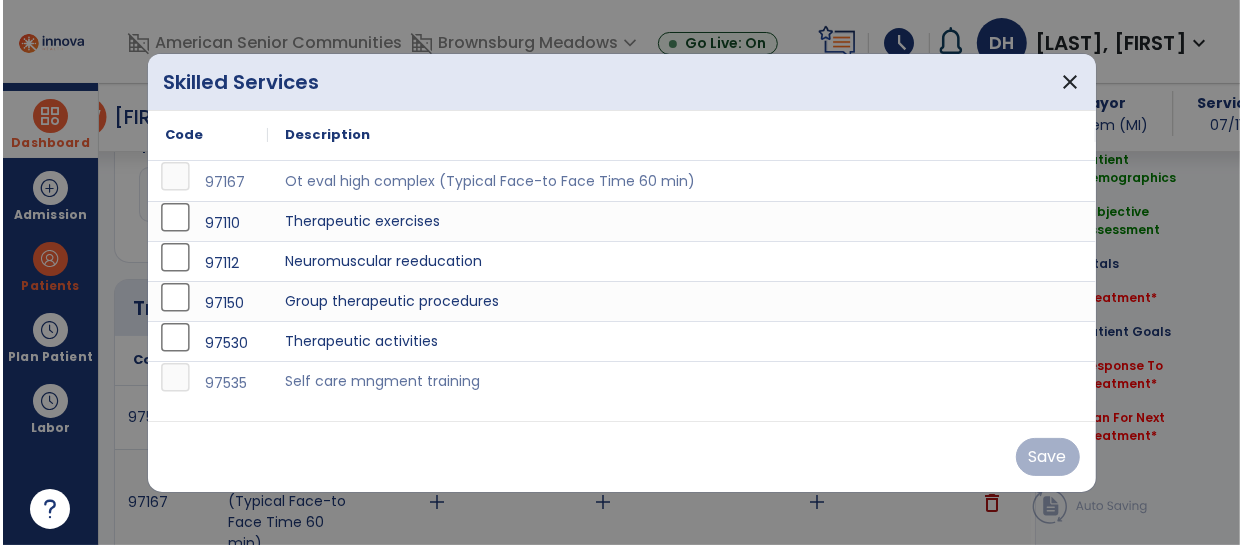 scroll, scrollTop: 1010, scrollLeft: 0, axis: vertical 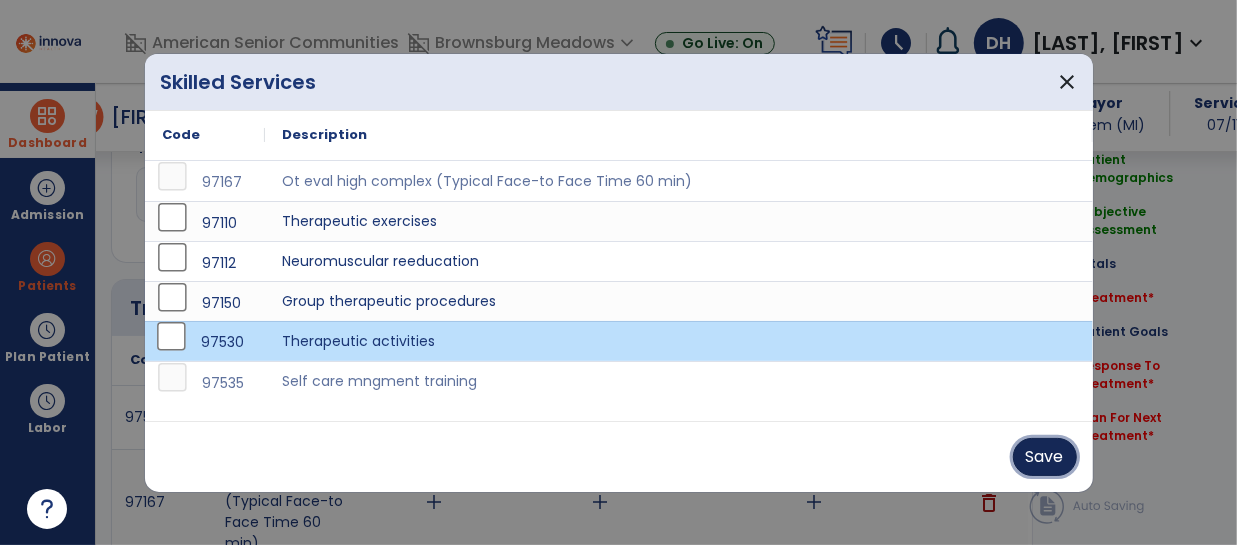 click on "Save" at bounding box center (1045, 457) 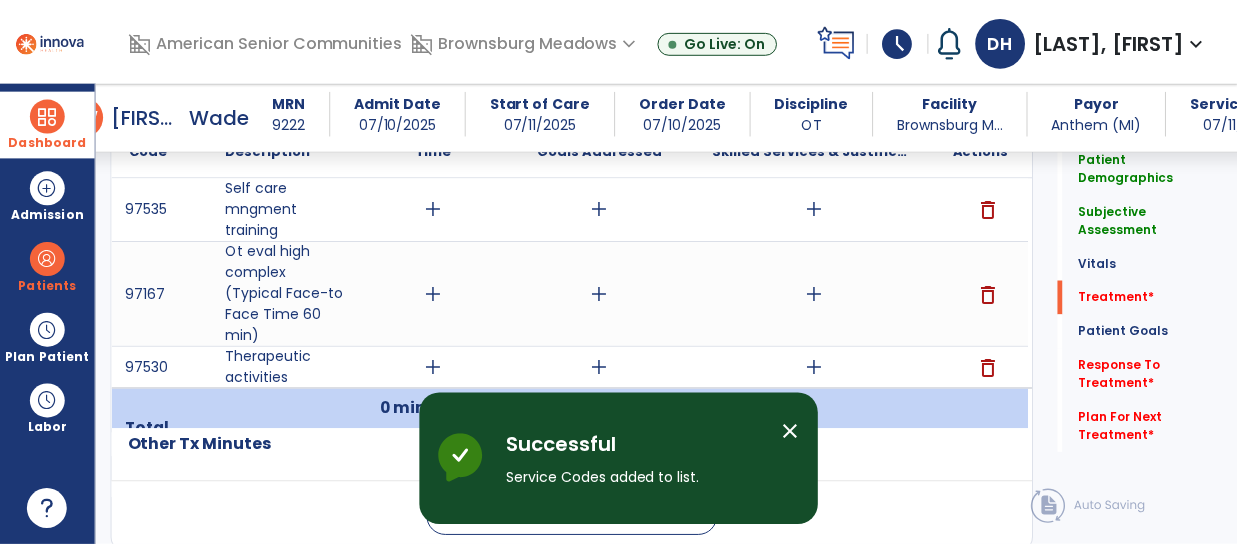 scroll, scrollTop: 1219, scrollLeft: 0, axis: vertical 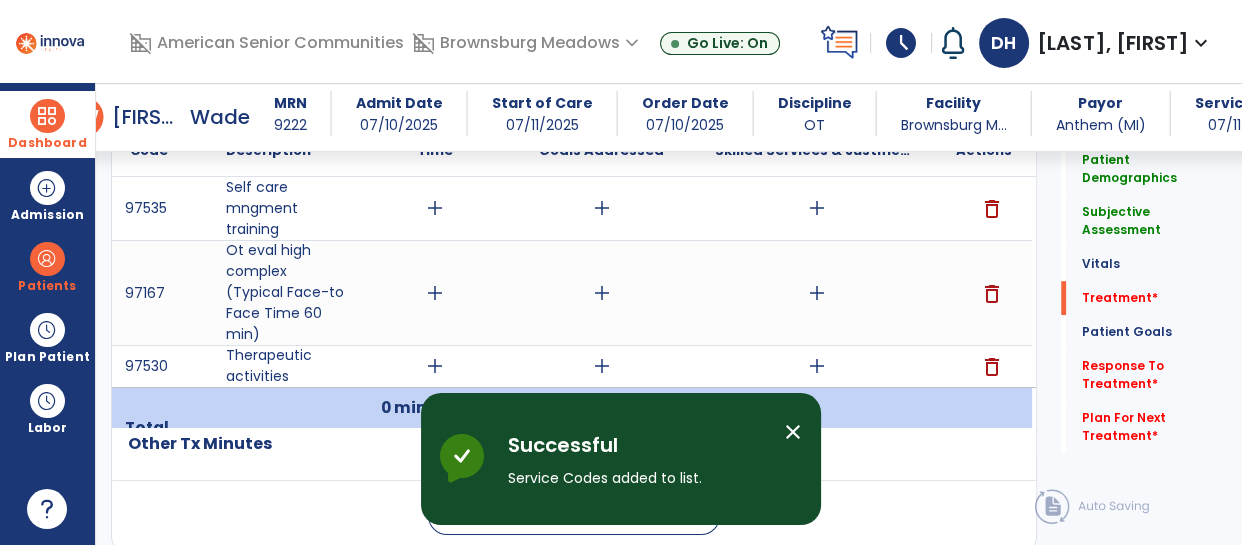 click on "add" at bounding box center [435, 366] 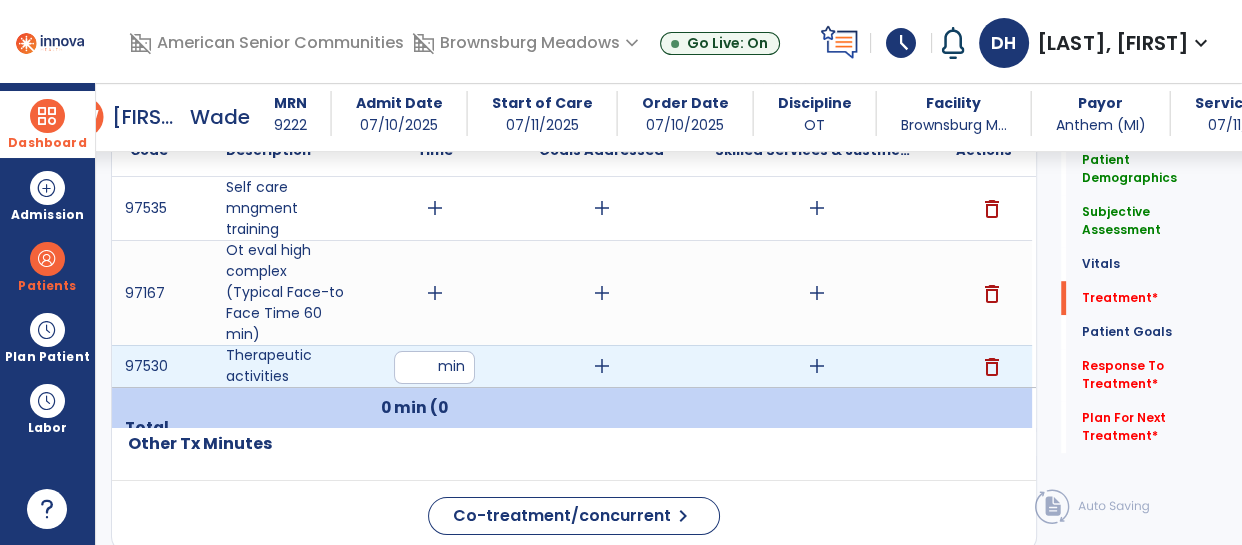 type on "**" 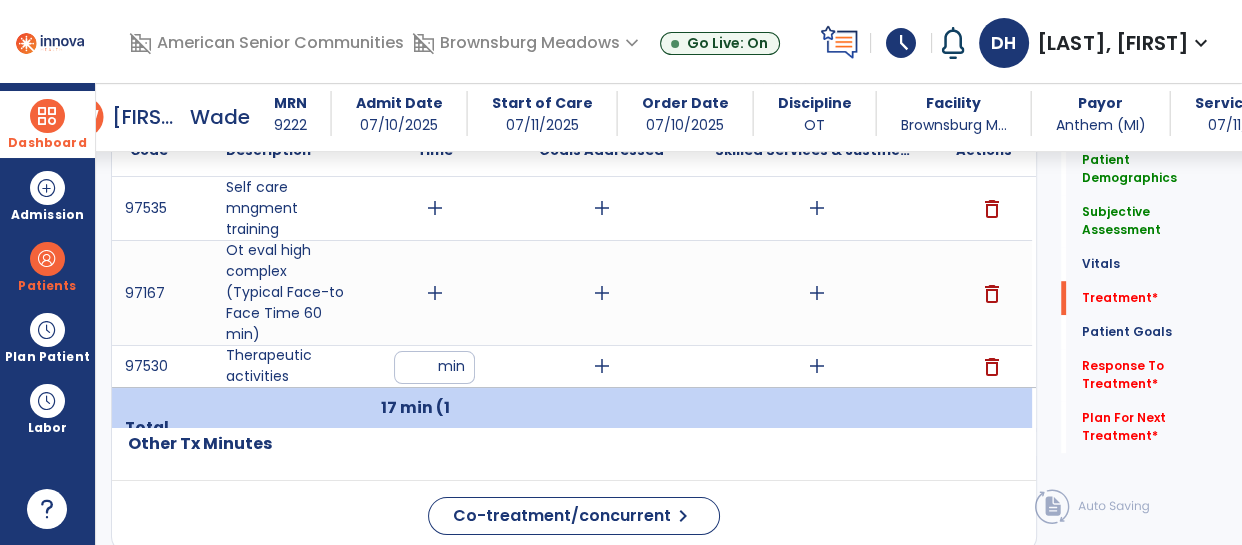 click on "add" at bounding box center (602, 366) 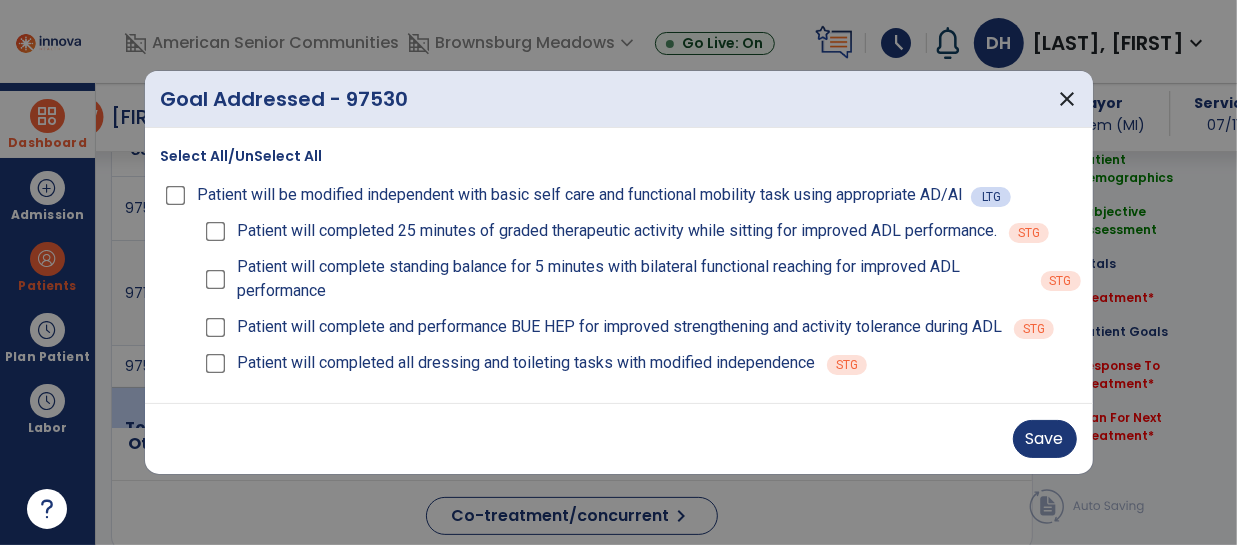 scroll, scrollTop: 1219, scrollLeft: 0, axis: vertical 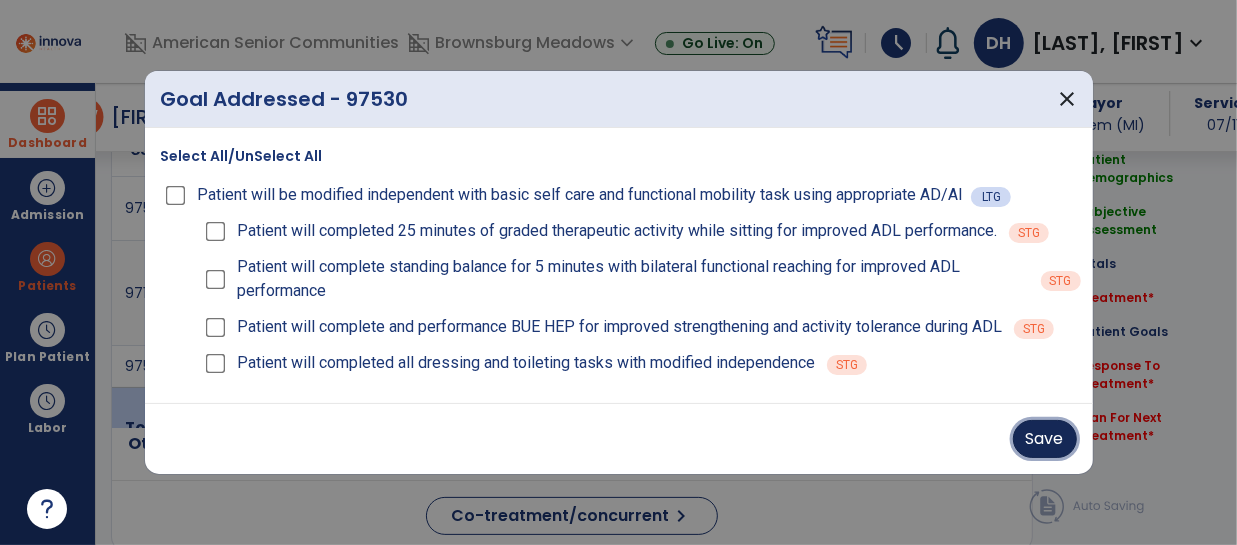 click on "Save" at bounding box center (1045, 439) 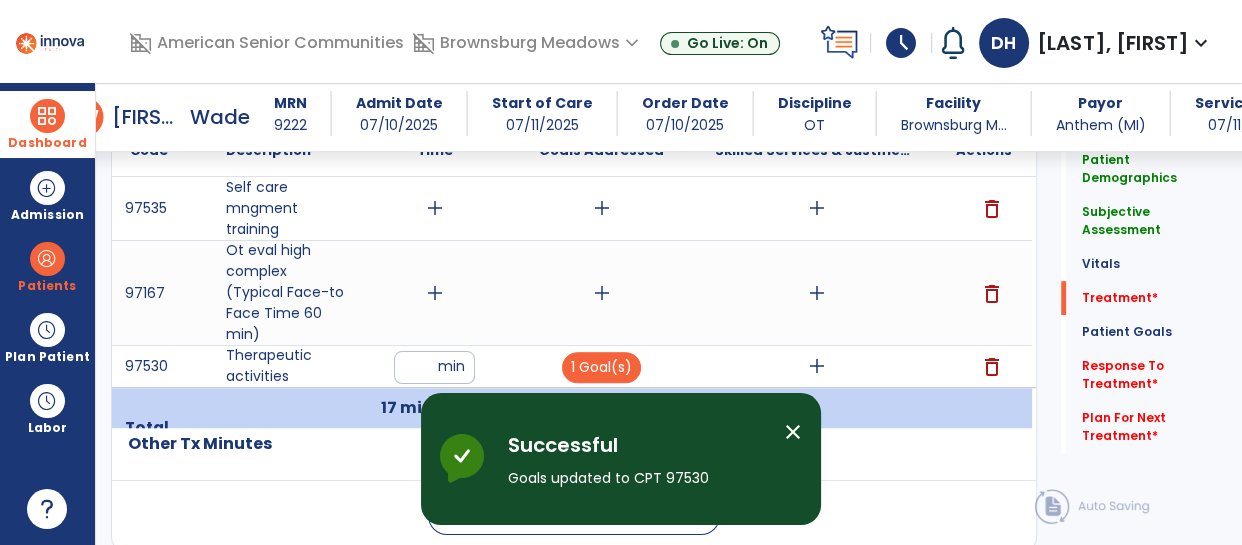 click on "add" at bounding box center [817, 366] 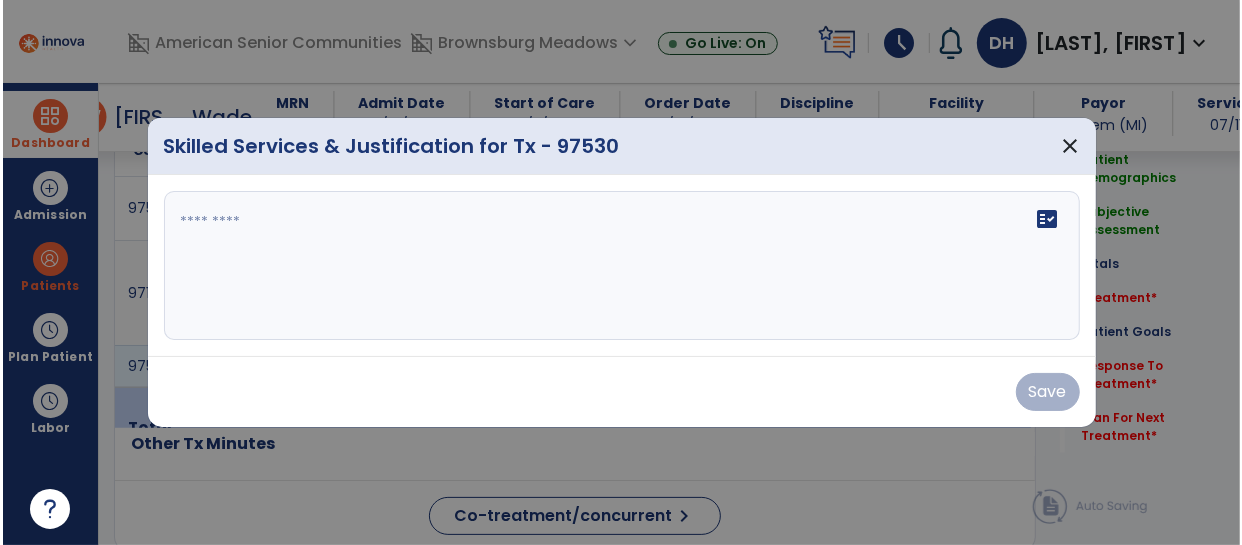 scroll, scrollTop: 1219, scrollLeft: 0, axis: vertical 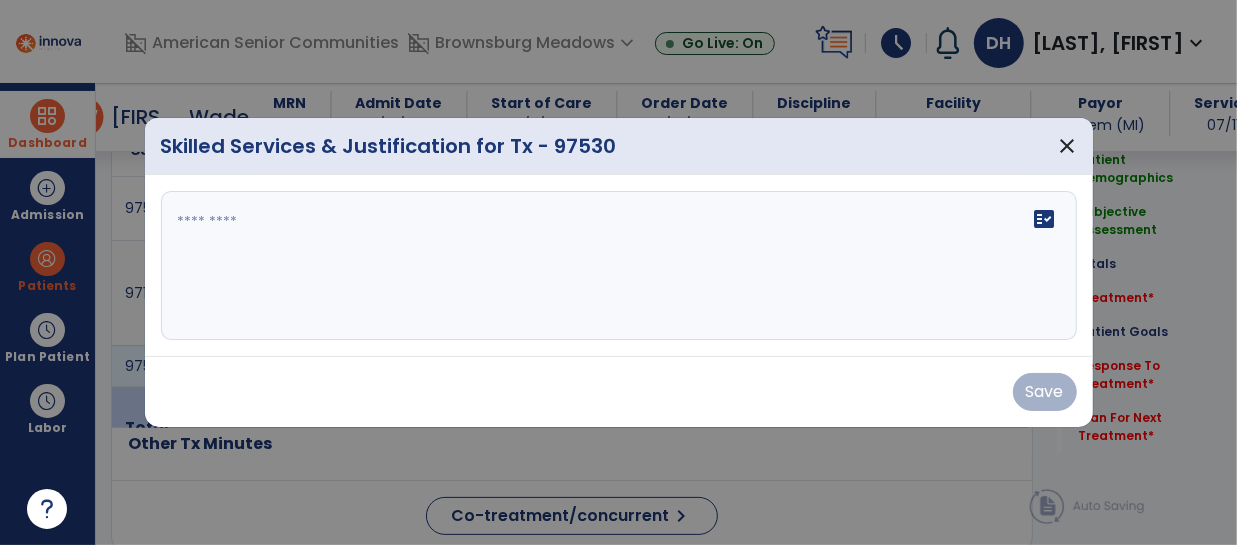 click at bounding box center [619, 266] 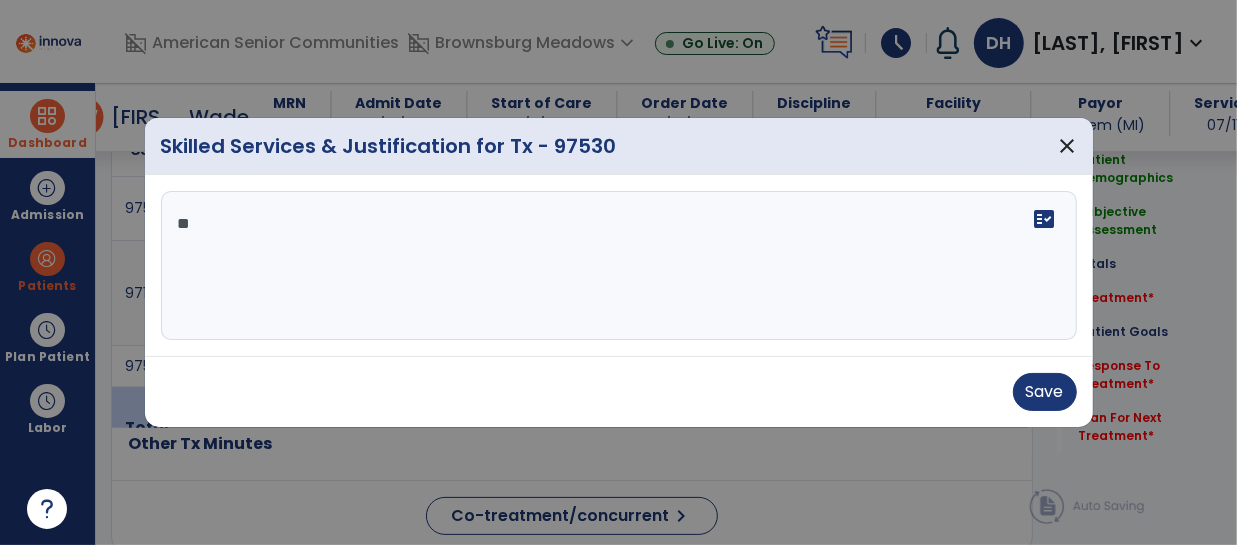 type on "*" 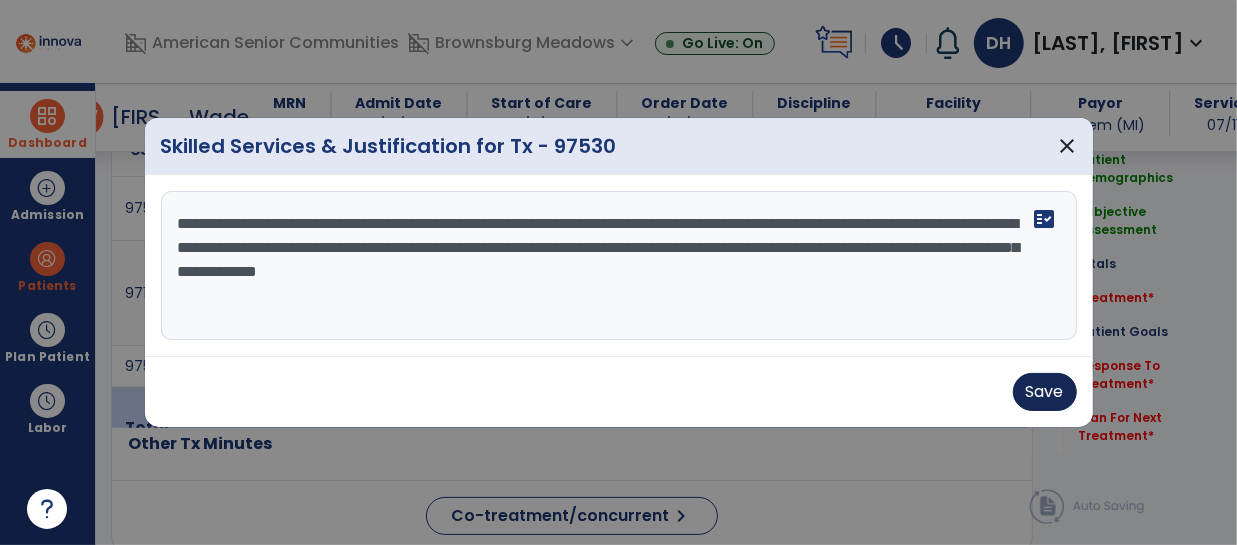 type on "**********" 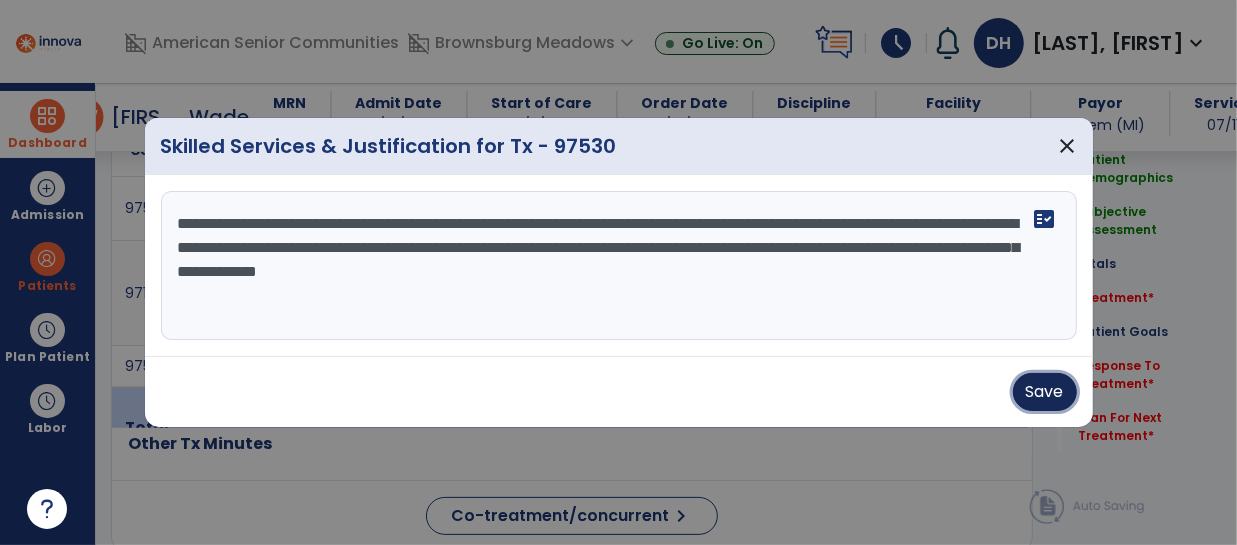 click on "Save" at bounding box center (1045, 392) 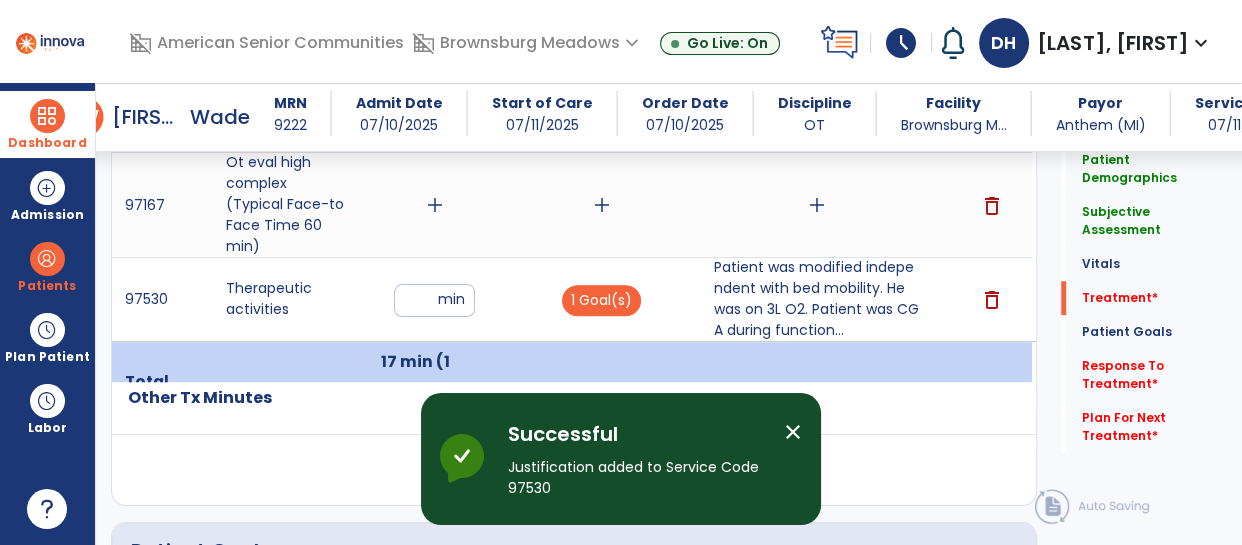 scroll, scrollTop: 1333, scrollLeft: 0, axis: vertical 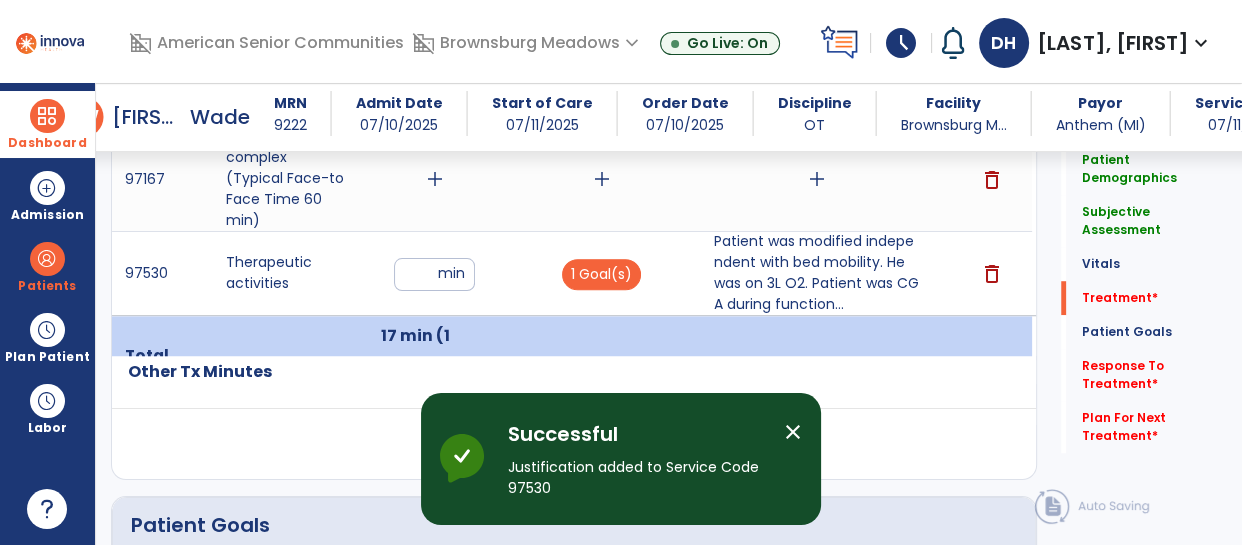 click on "**" at bounding box center [434, 274] 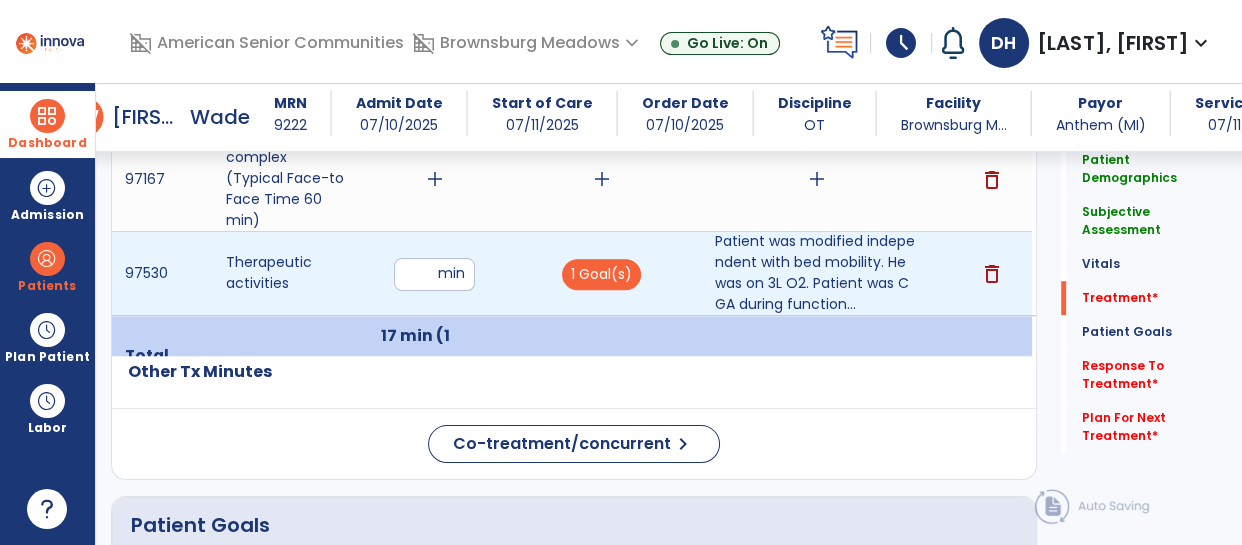 type on "*" 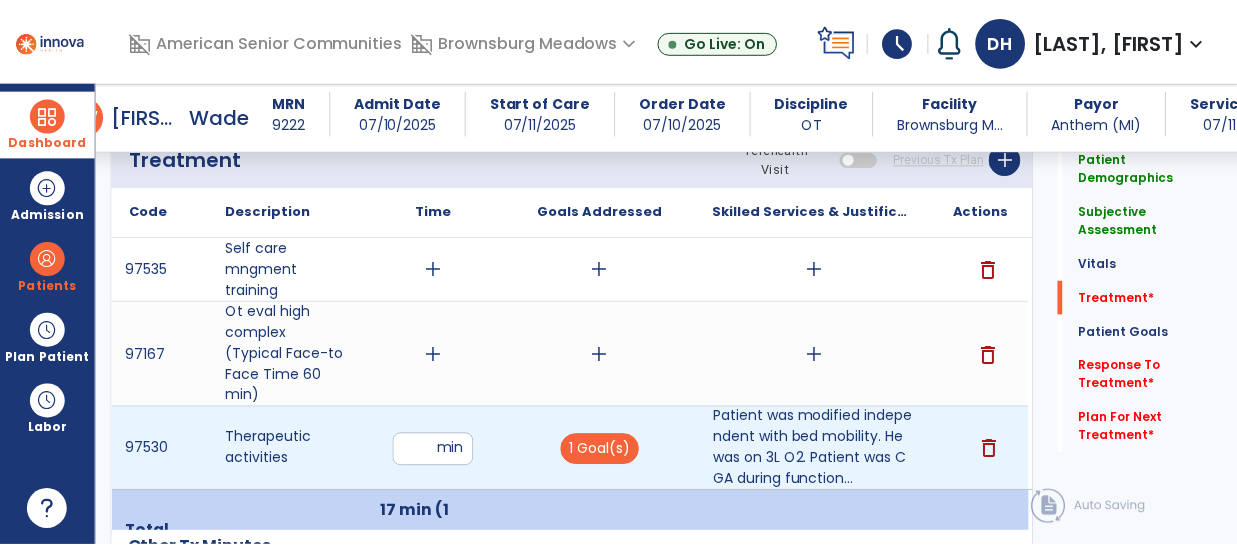 scroll, scrollTop: 1154, scrollLeft: 0, axis: vertical 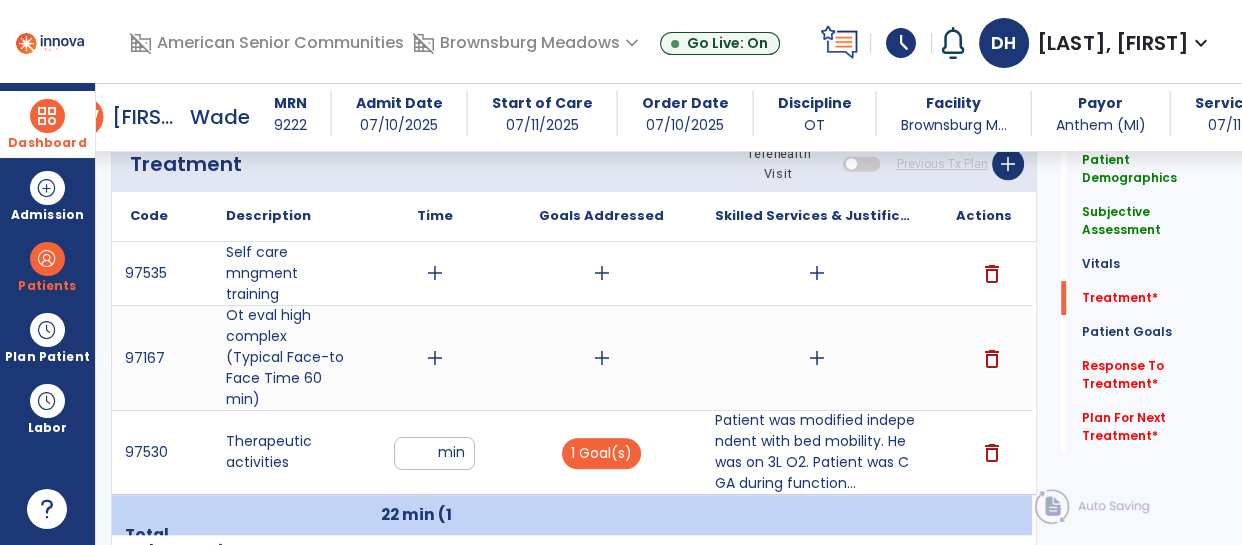click on "add" at bounding box center (435, 273) 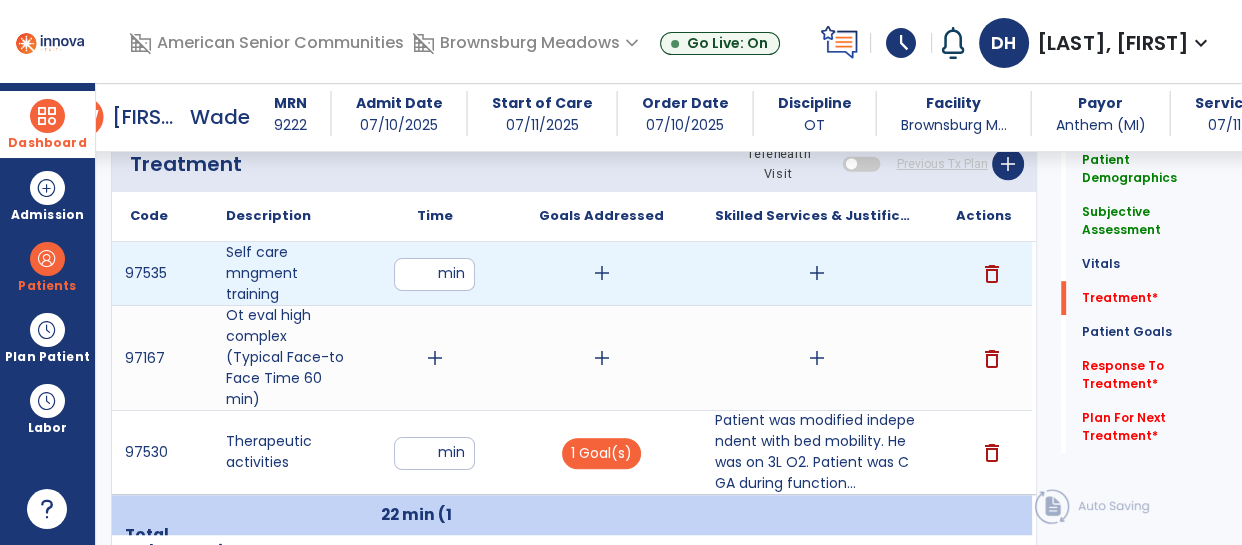 type on "**" 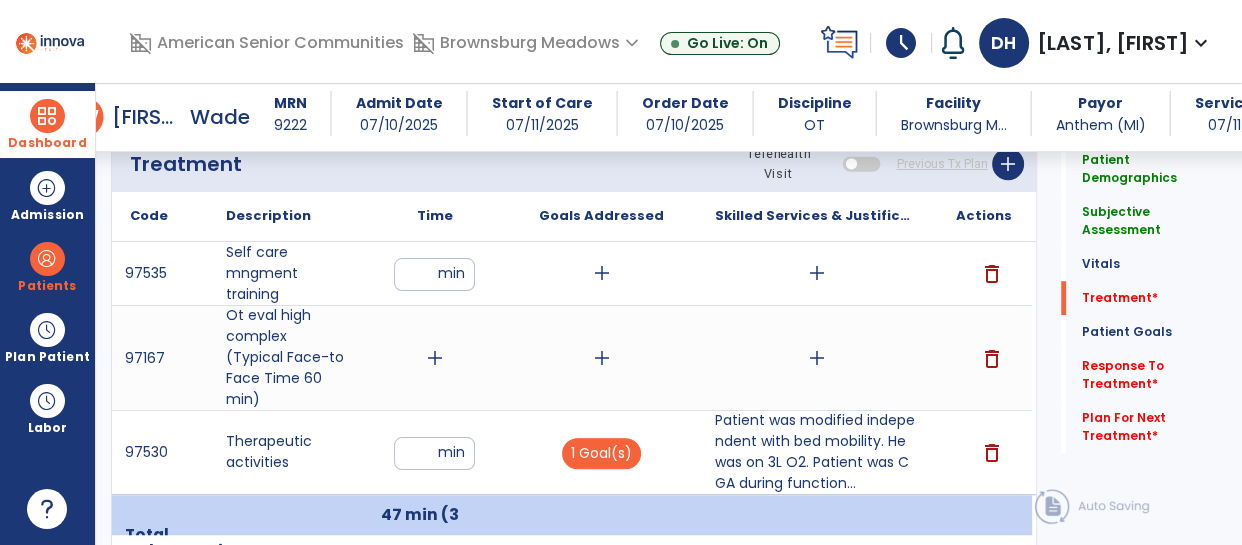 click on "add" at bounding box center [602, 273] 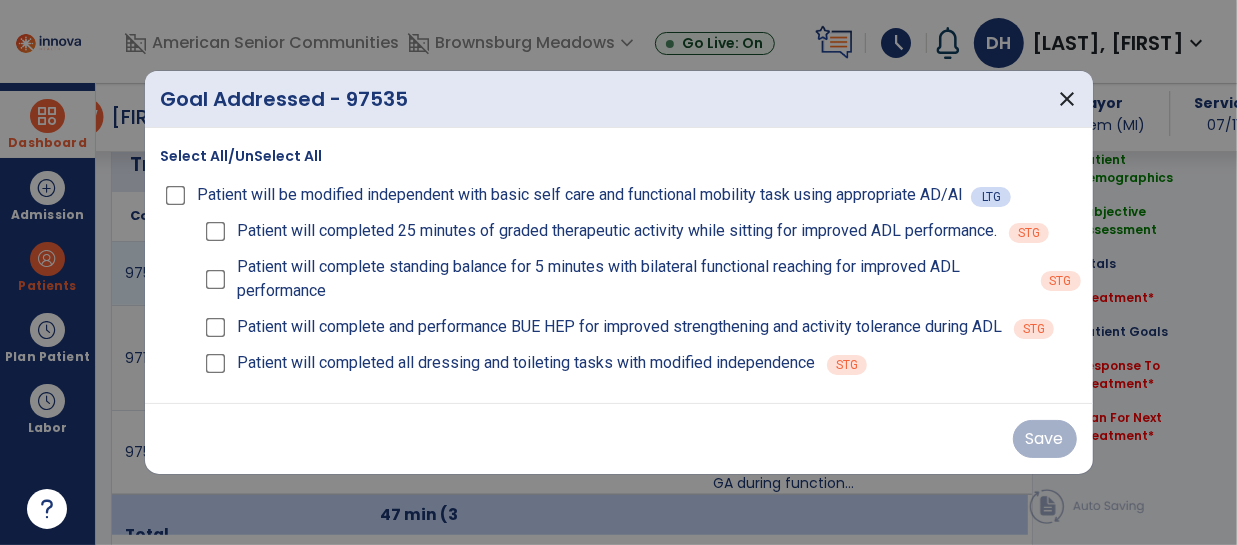 scroll, scrollTop: 1154, scrollLeft: 0, axis: vertical 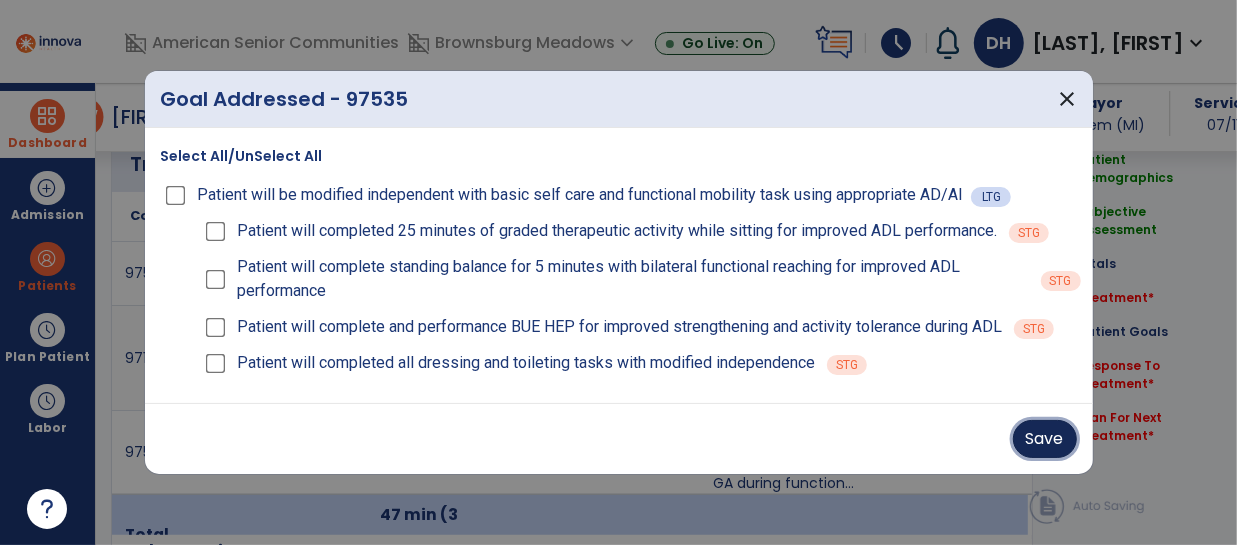 click on "Save" at bounding box center [1045, 439] 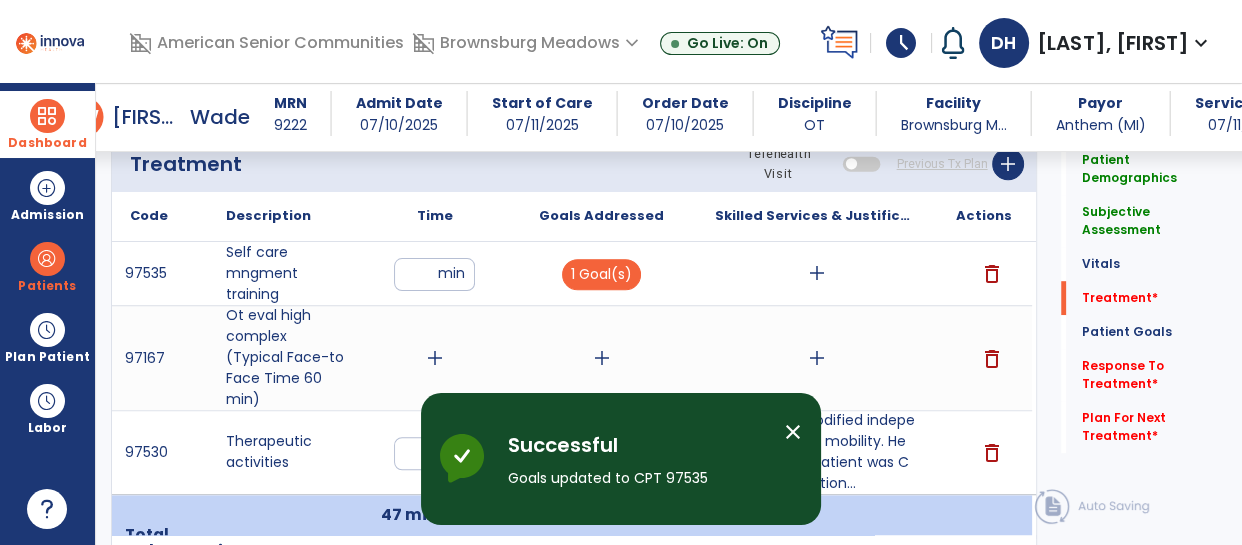 click on "add" at bounding box center [817, 273] 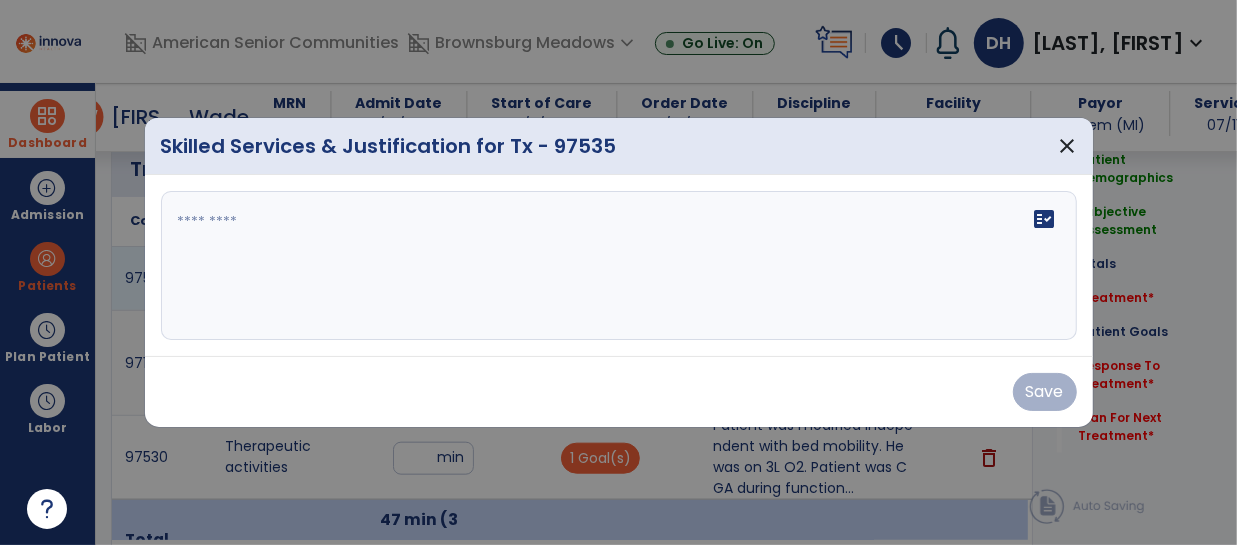 scroll, scrollTop: 1154, scrollLeft: 0, axis: vertical 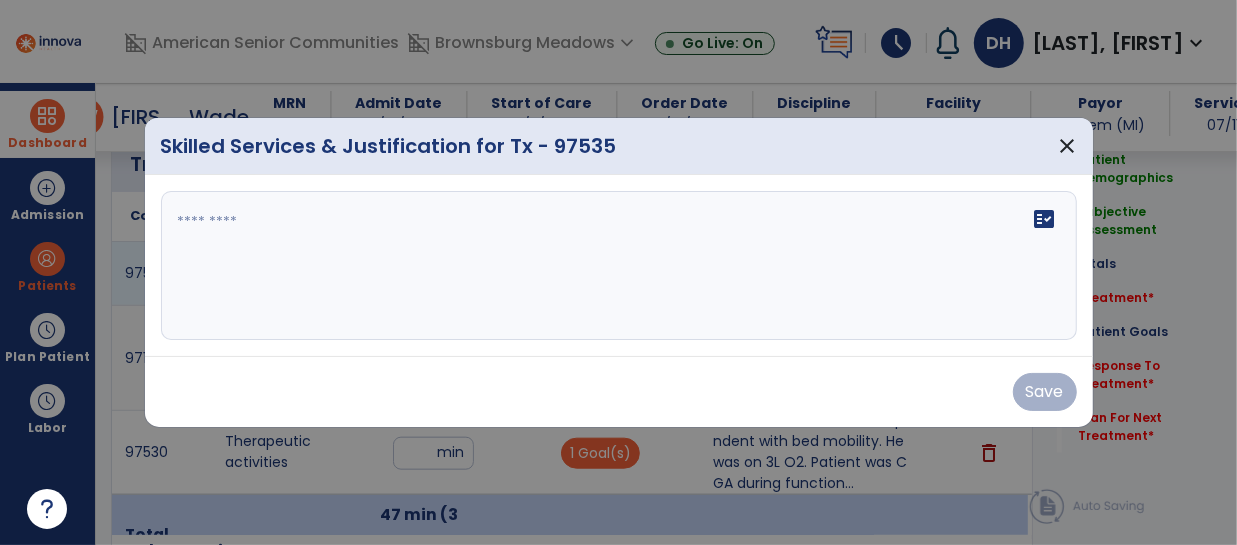 click on "fact_check" at bounding box center [619, 266] 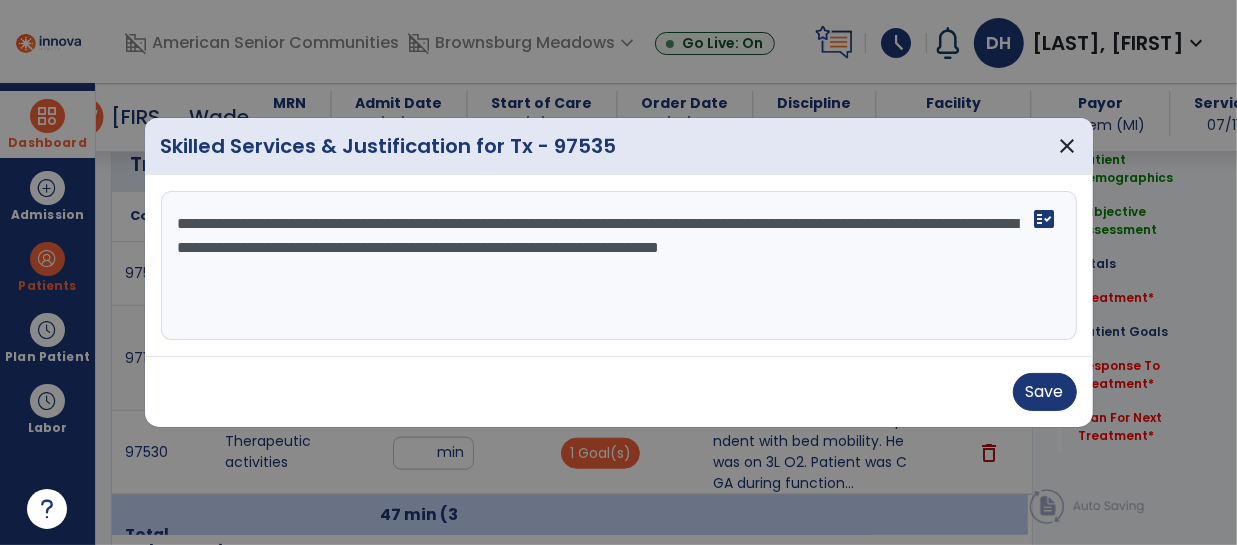 type on "**********" 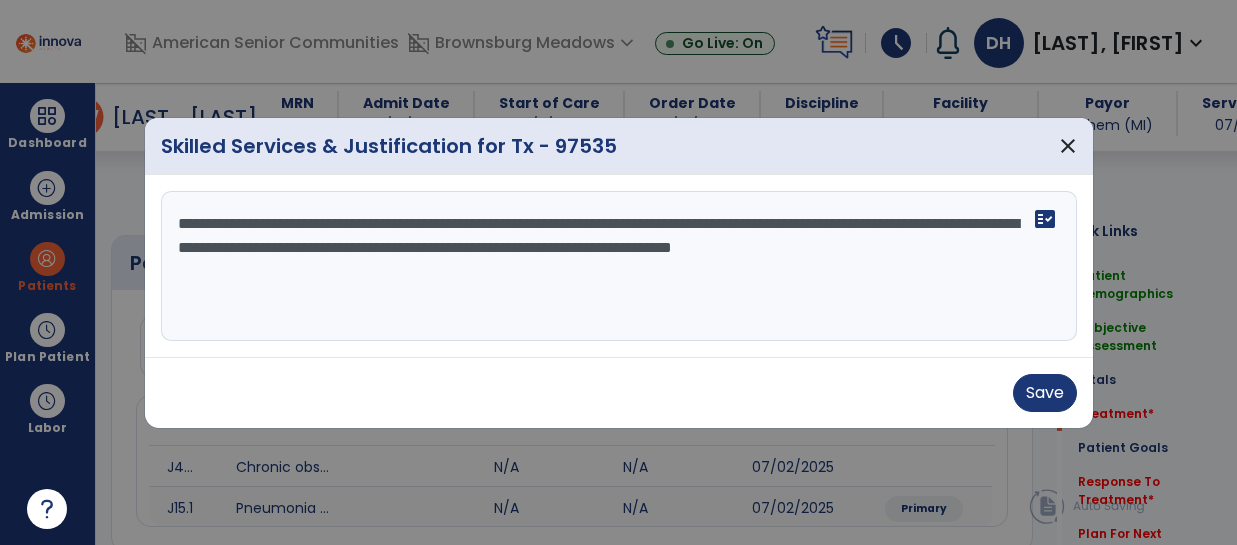 select on "*" 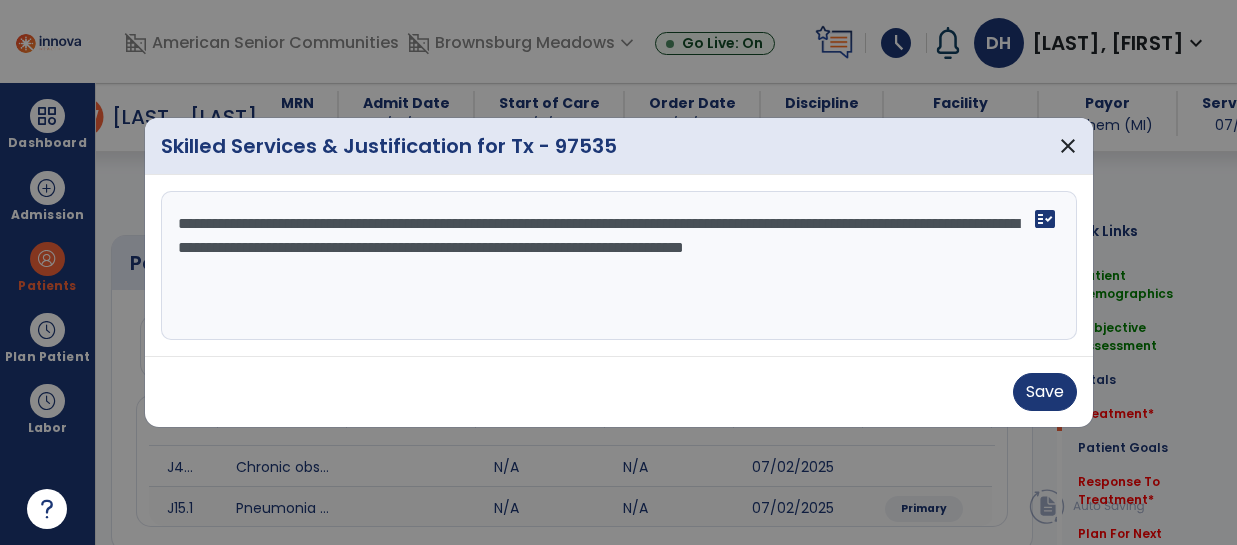 scroll, scrollTop: 0, scrollLeft: 0, axis: both 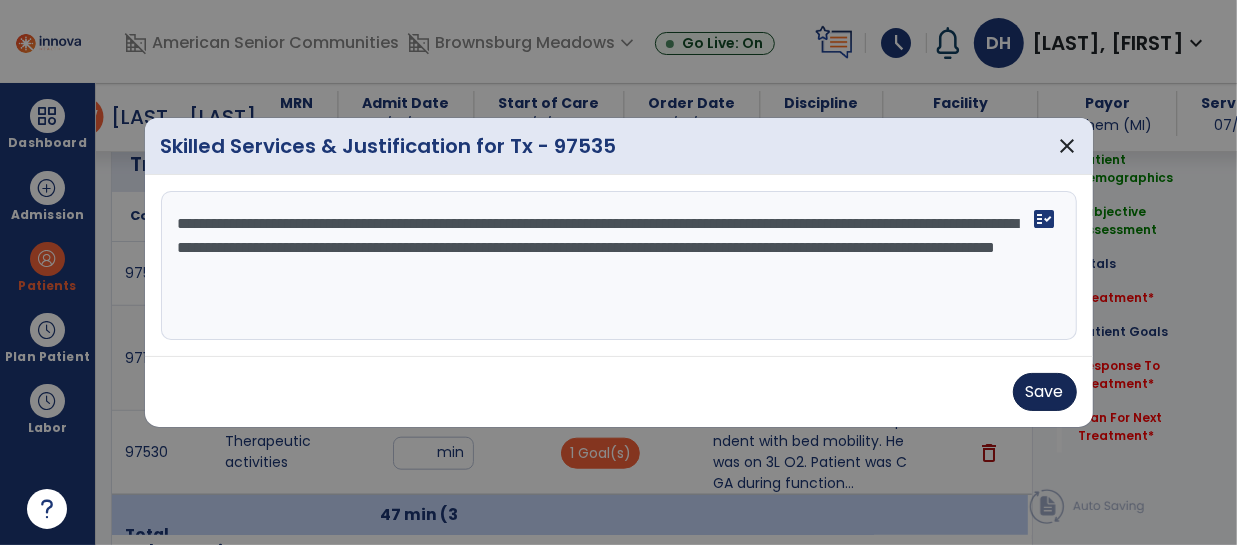 type on "**********" 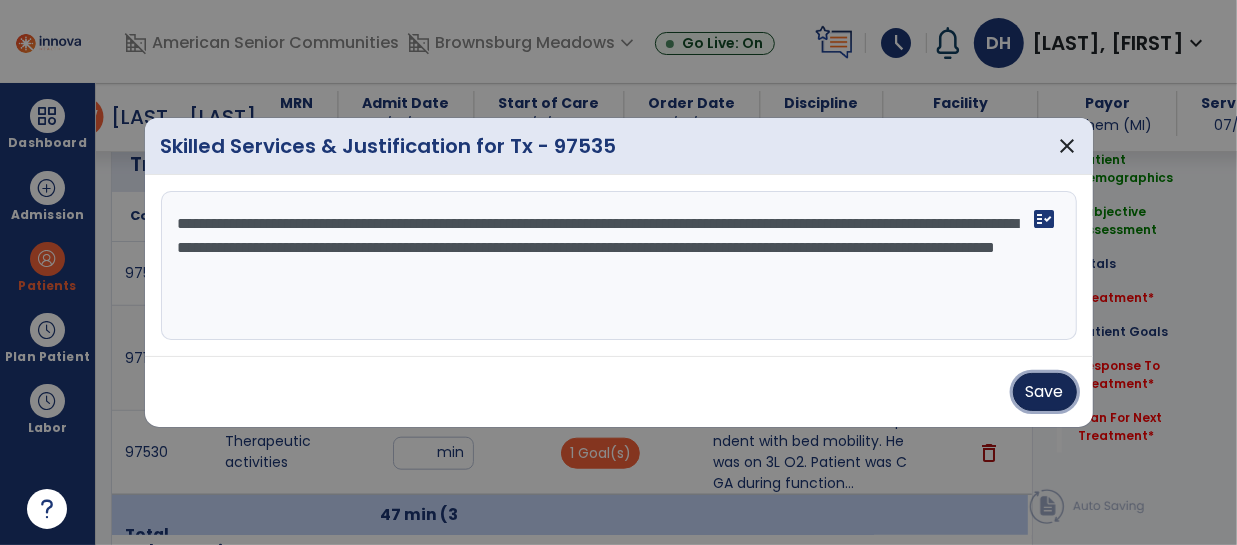click on "Save" at bounding box center [1045, 392] 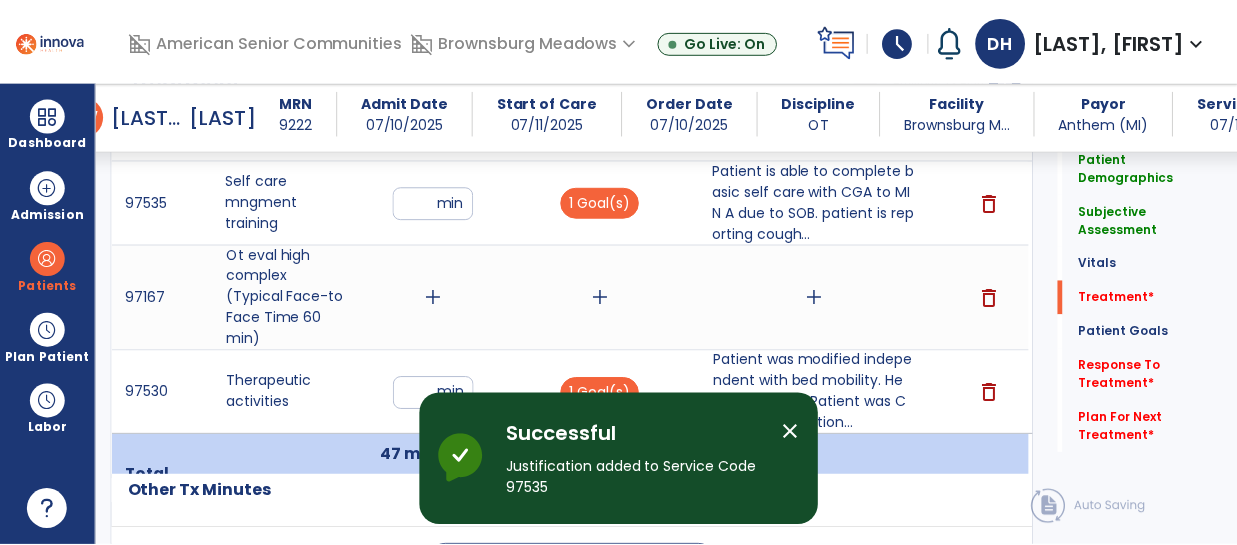 scroll, scrollTop: 1247, scrollLeft: 0, axis: vertical 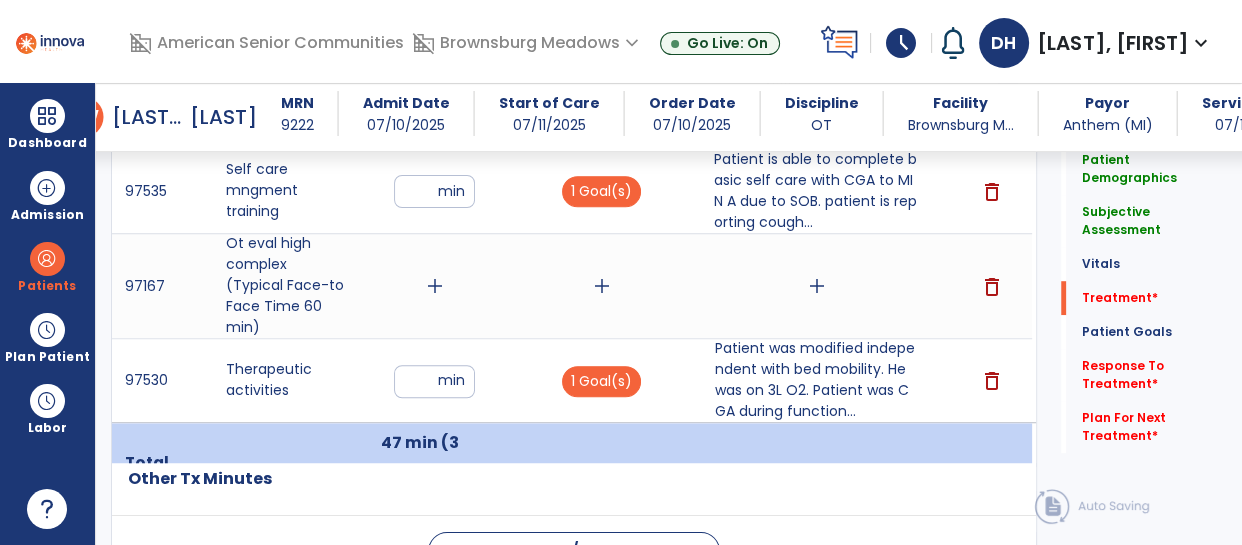 click on "add" at bounding box center [435, 286] 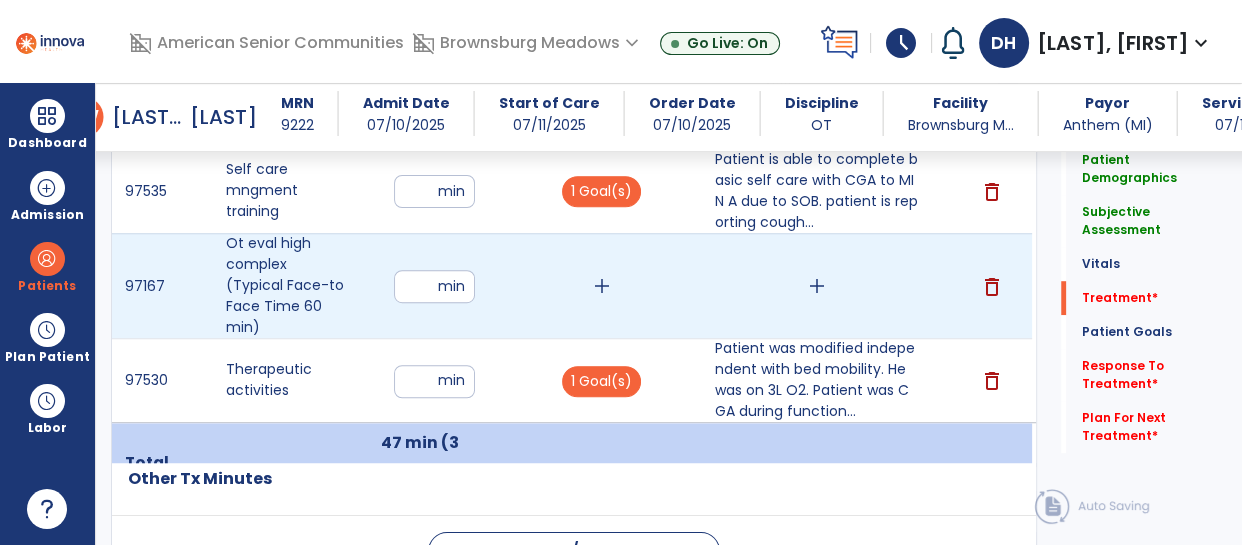 type on "**" 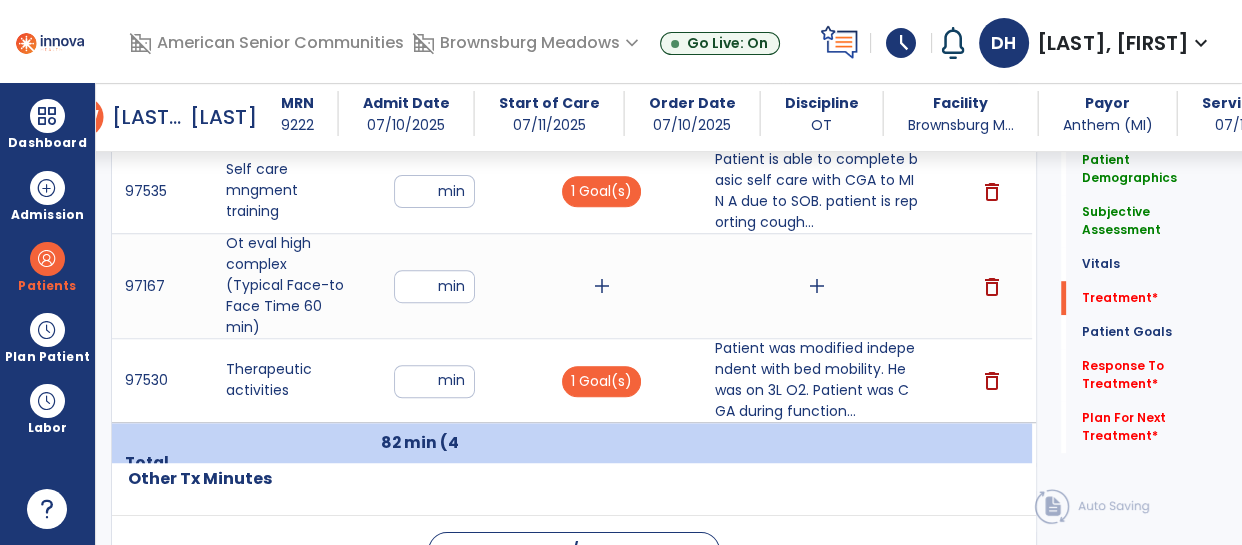 click on "add" at bounding box center (602, 286) 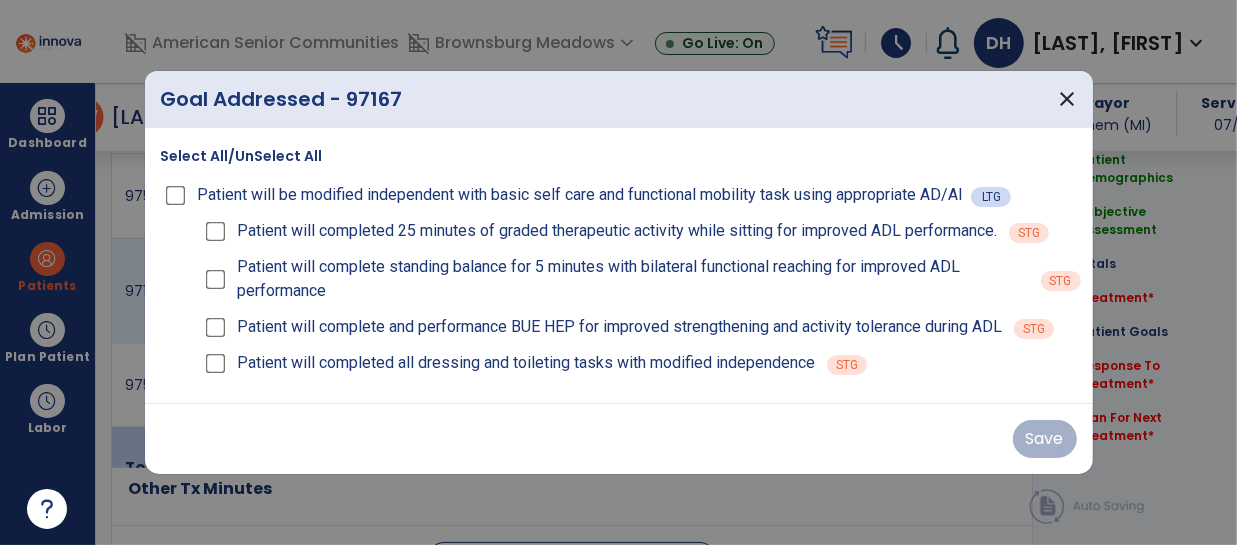 scroll, scrollTop: 1247, scrollLeft: 0, axis: vertical 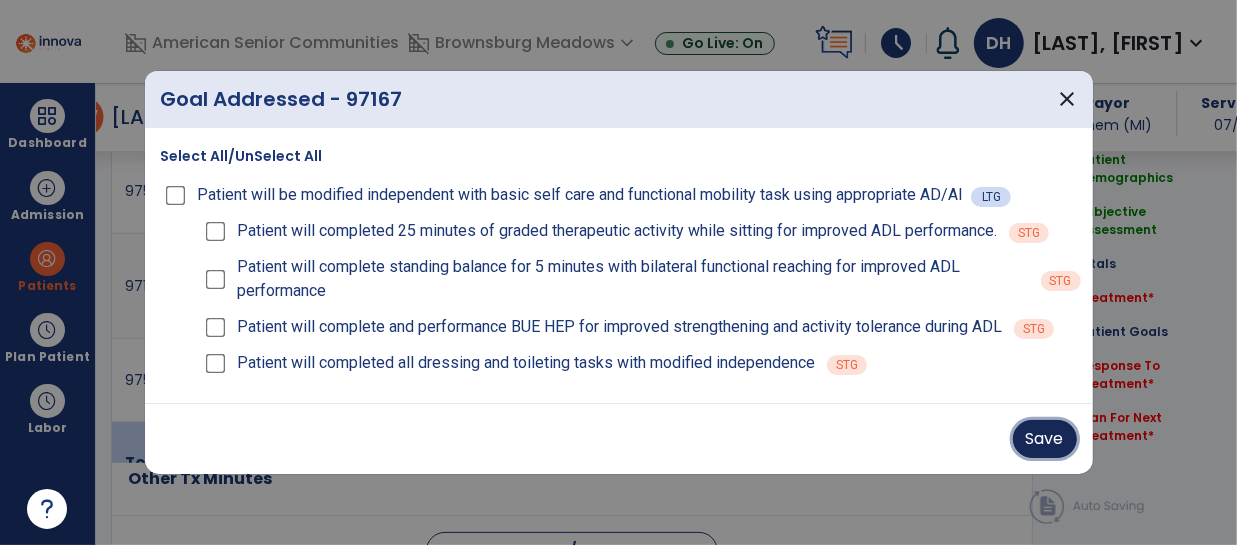 click on "Save" at bounding box center (1045, 439) 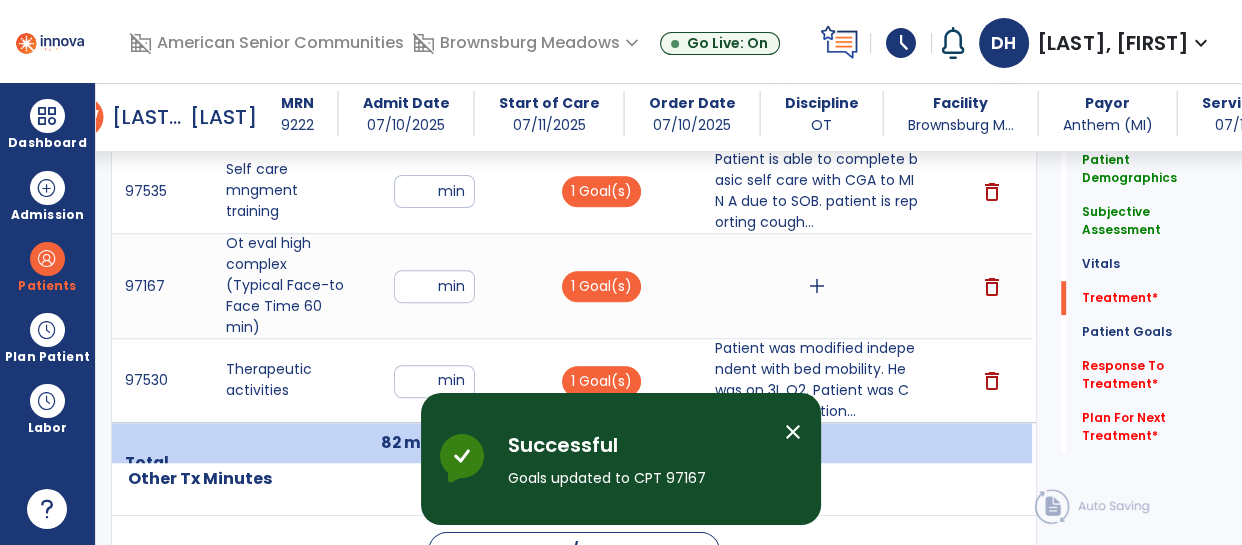 click on "add" at bounding box center (817, 286) 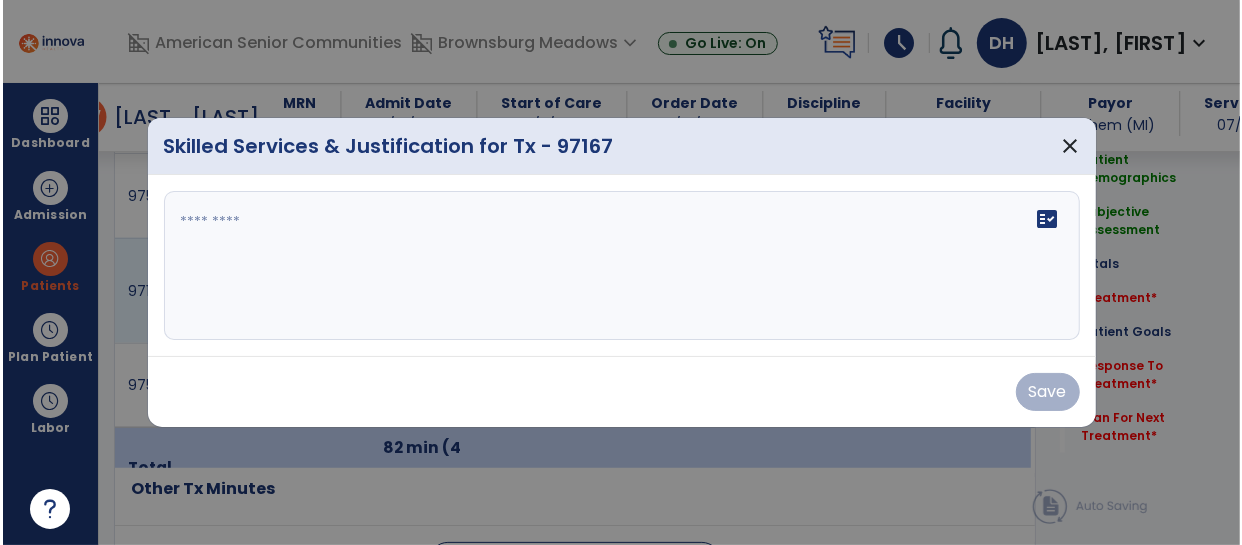 scroll, scrollTop: 1247, scrollLeft: 0, axis: vertical 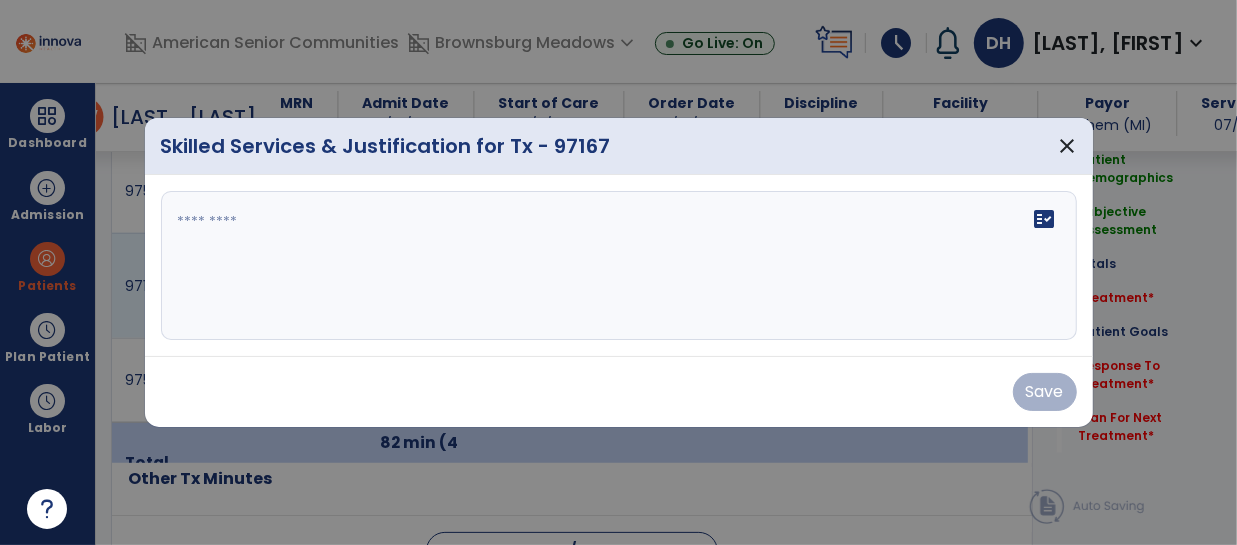 click at bounding box center (619, 266) 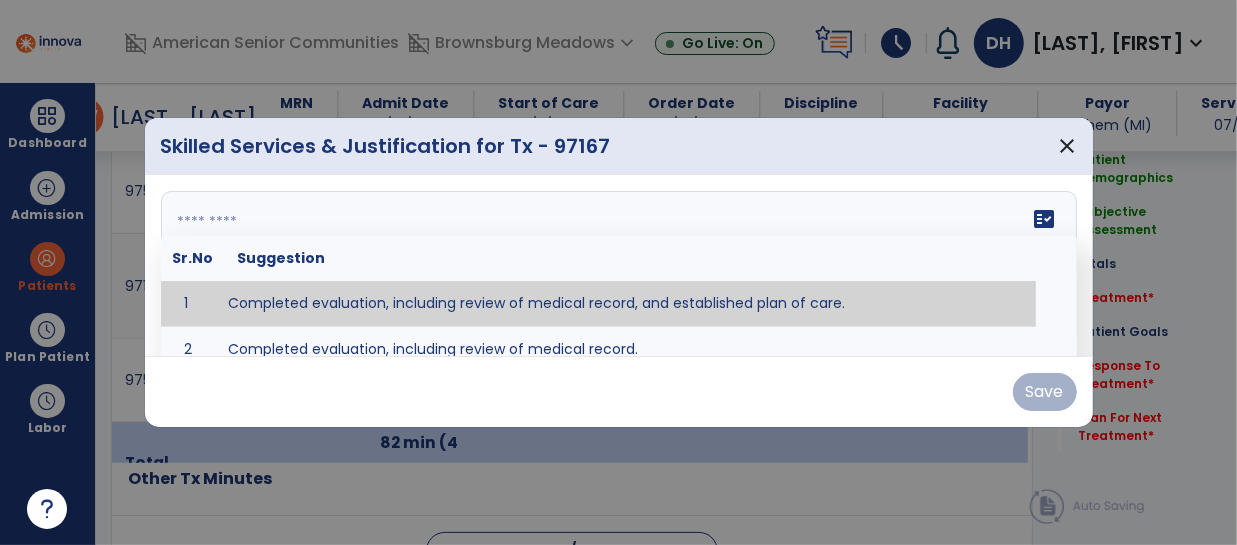 type on "**********" 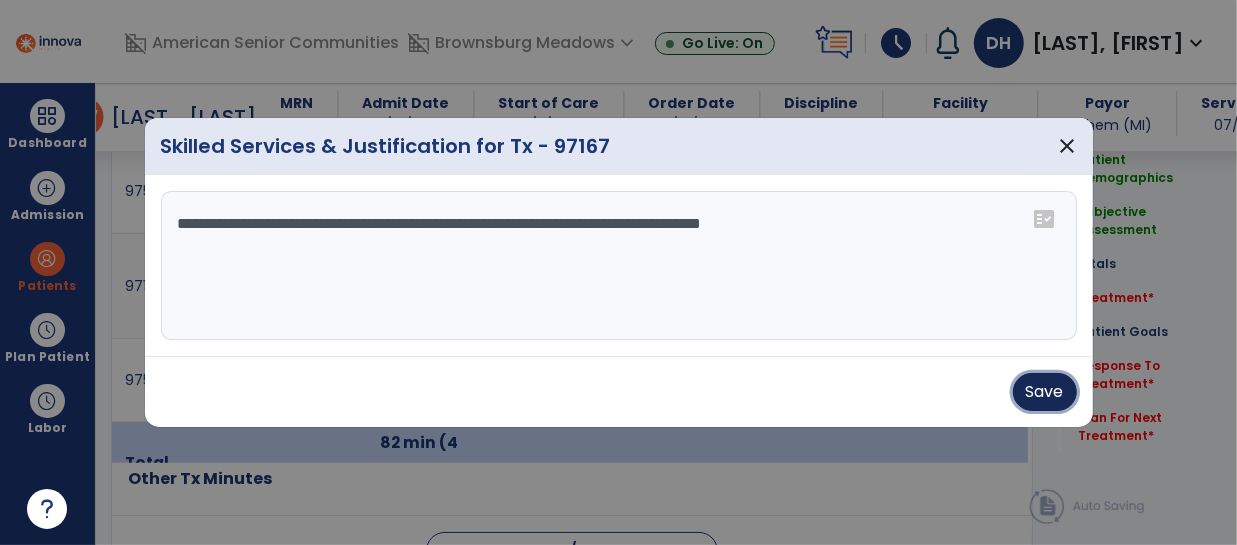 click on "Save" at bounding box center [1045, 392] 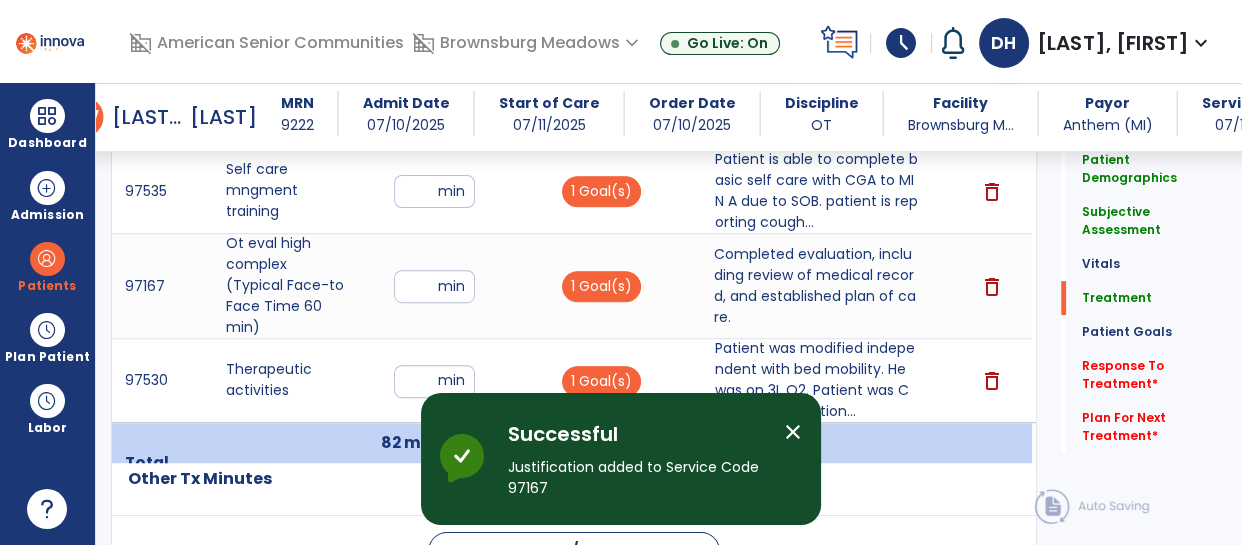 click on "**" at bounding box center (434, 286) 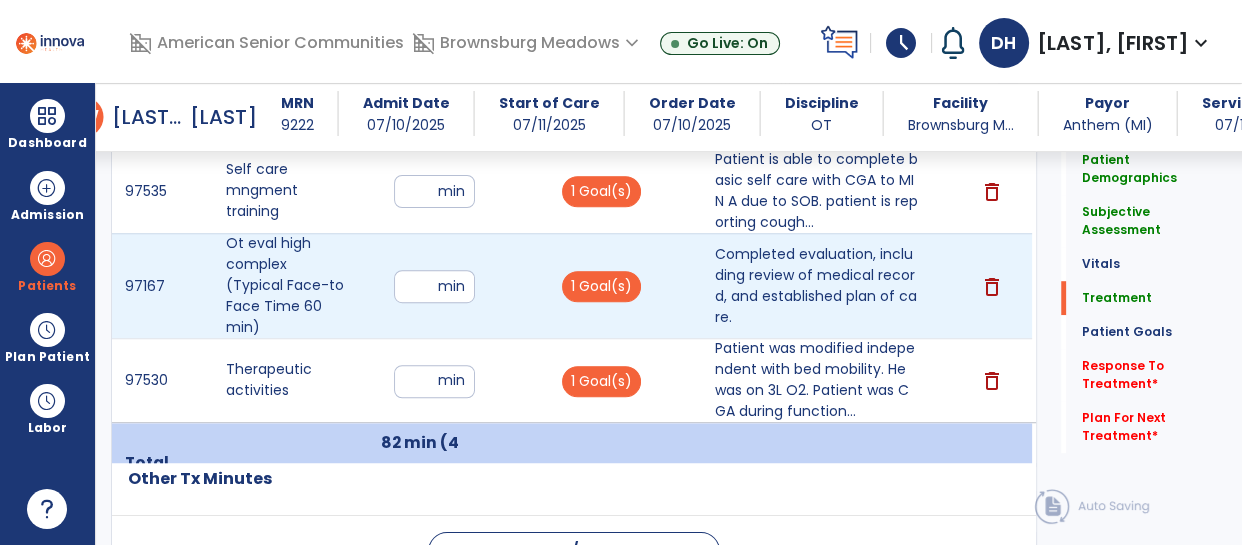 type on "*" 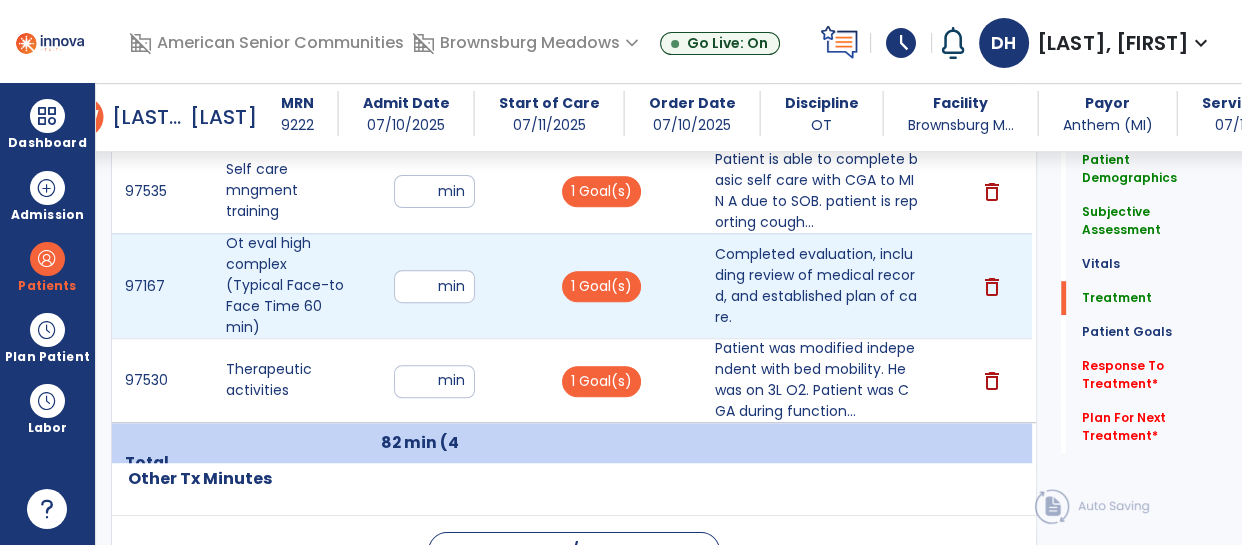 type on "**" 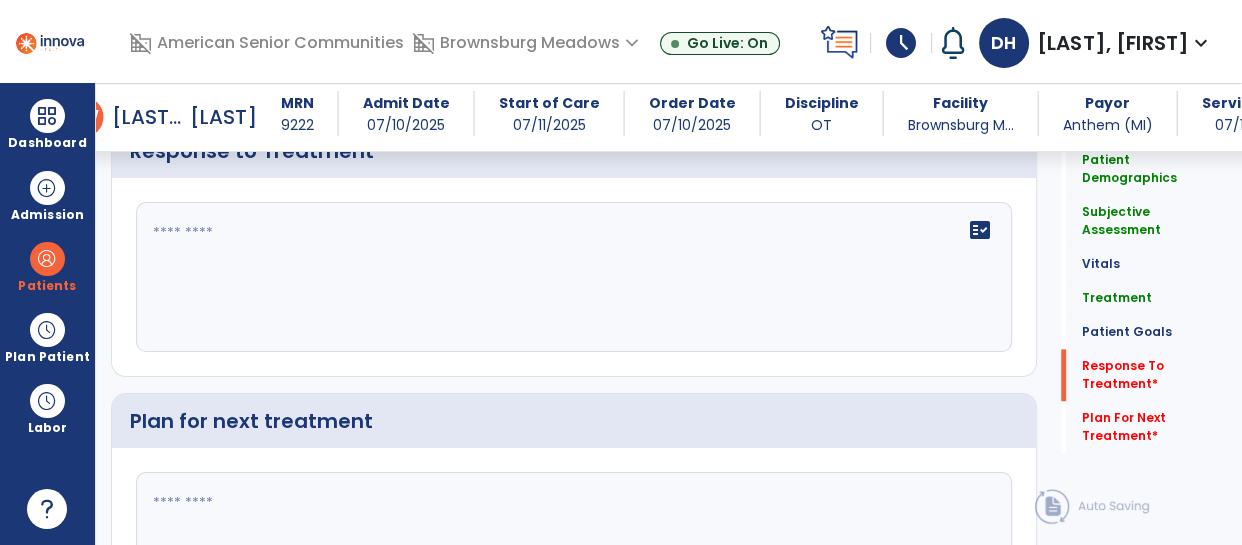 scroll, scrollTop: 2575, scrollLeft: 0, axis: vertical 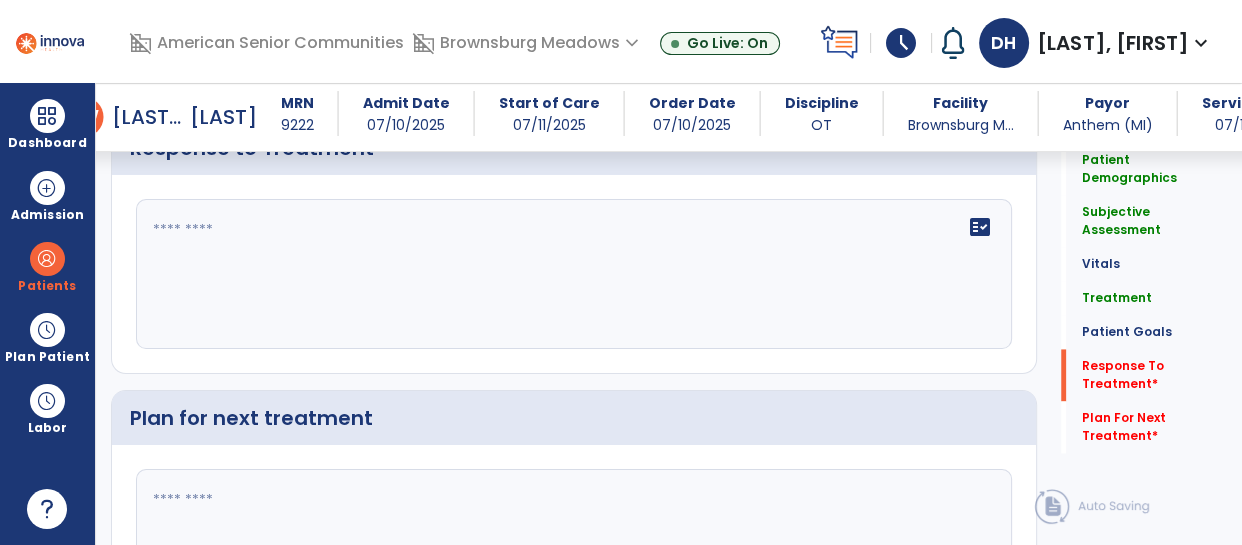 click on "fact_check" 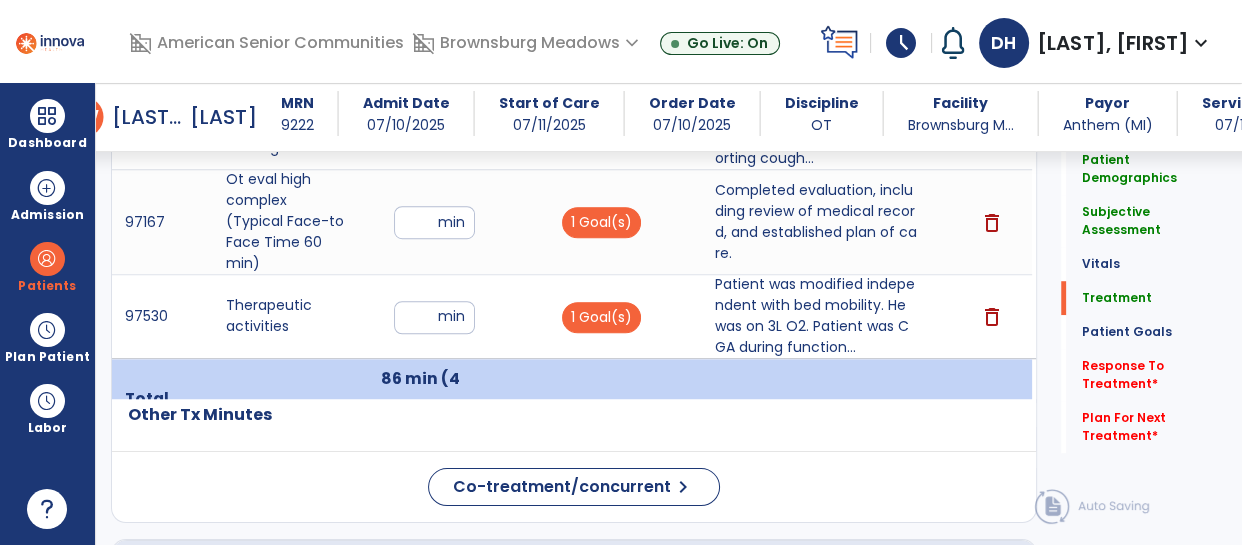scroll, scrollTop: 1282, scrollLeft: 0, axis: vertical 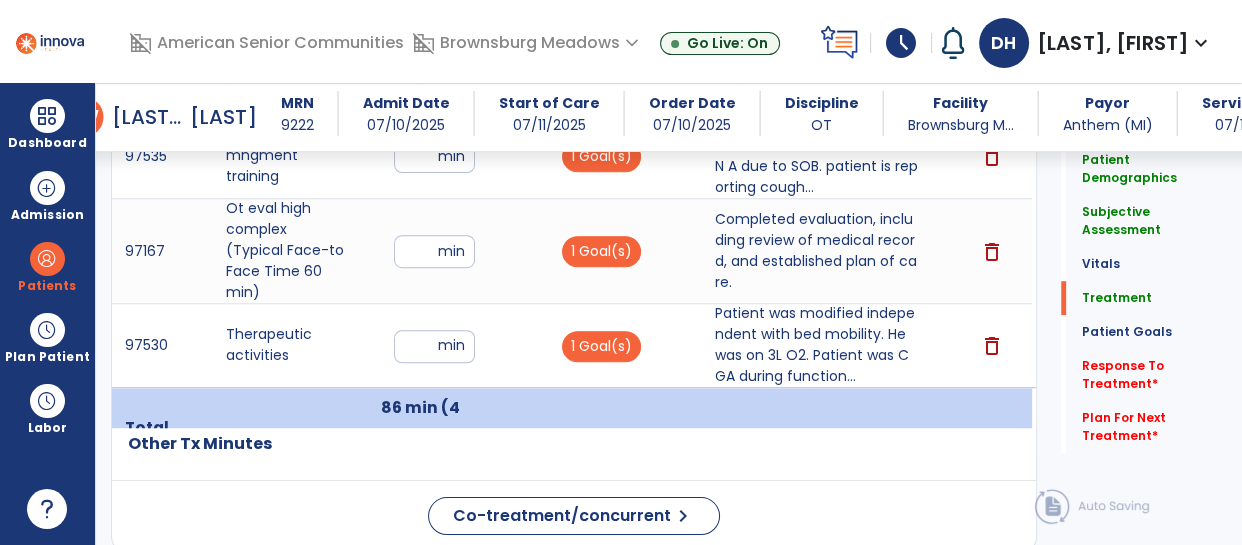 click on "**" at bounding box center [434, 251] 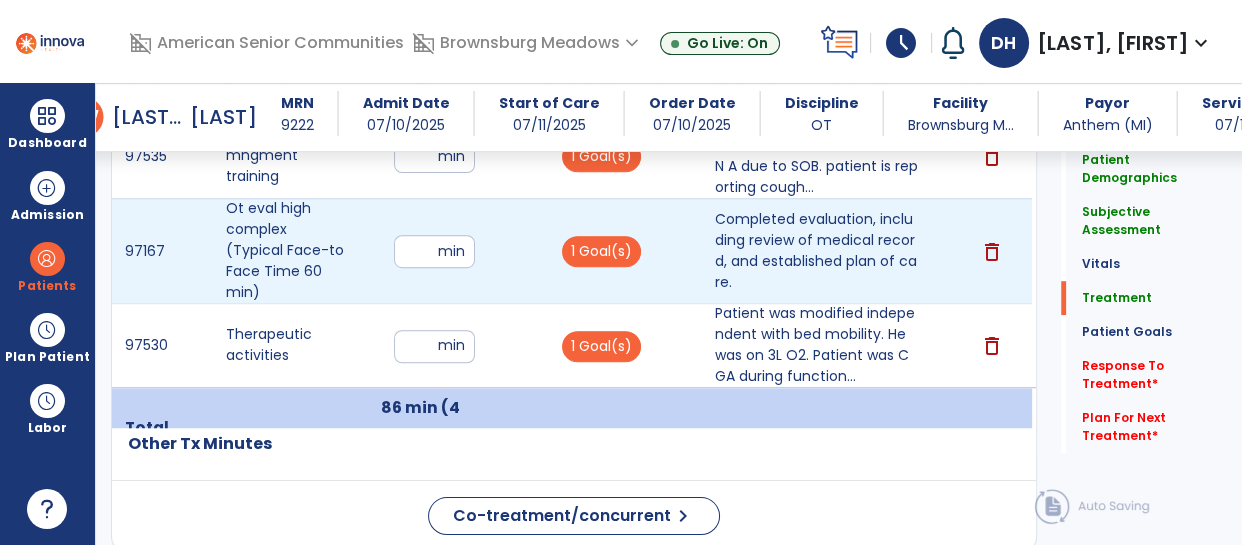 type on "*" 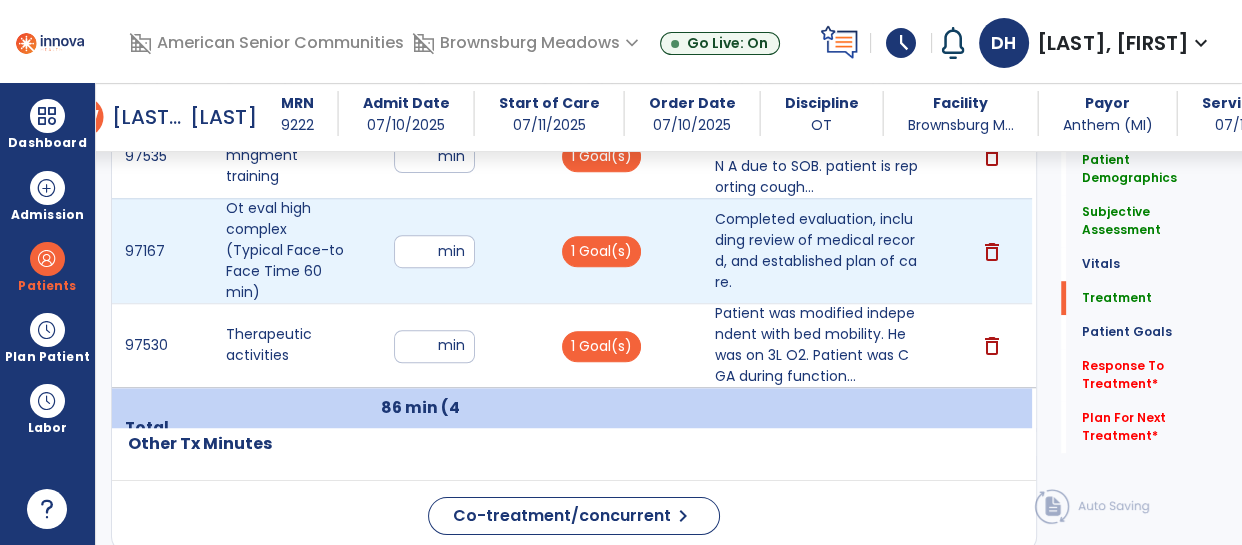 type on "*" 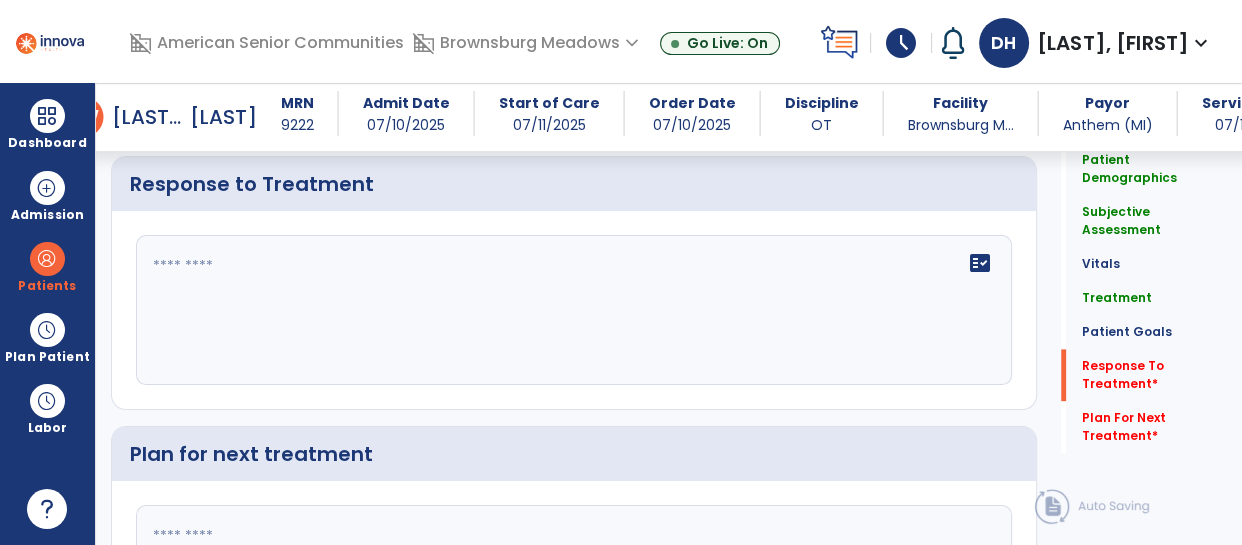 scroll, scrollTop: 2545, scrollLeft: 0, axis: vertical 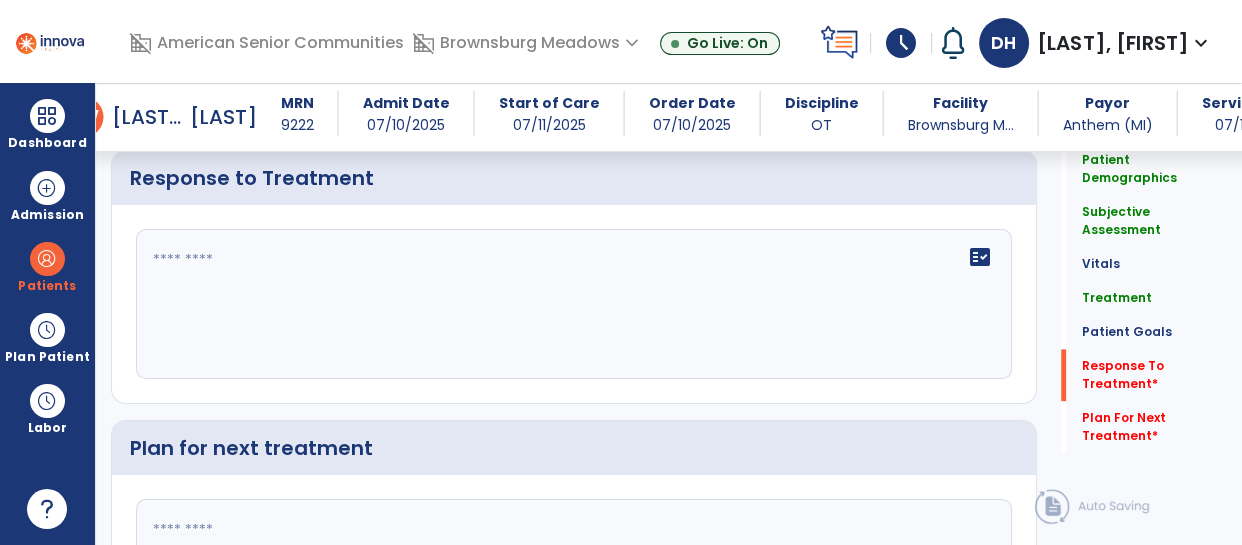 click 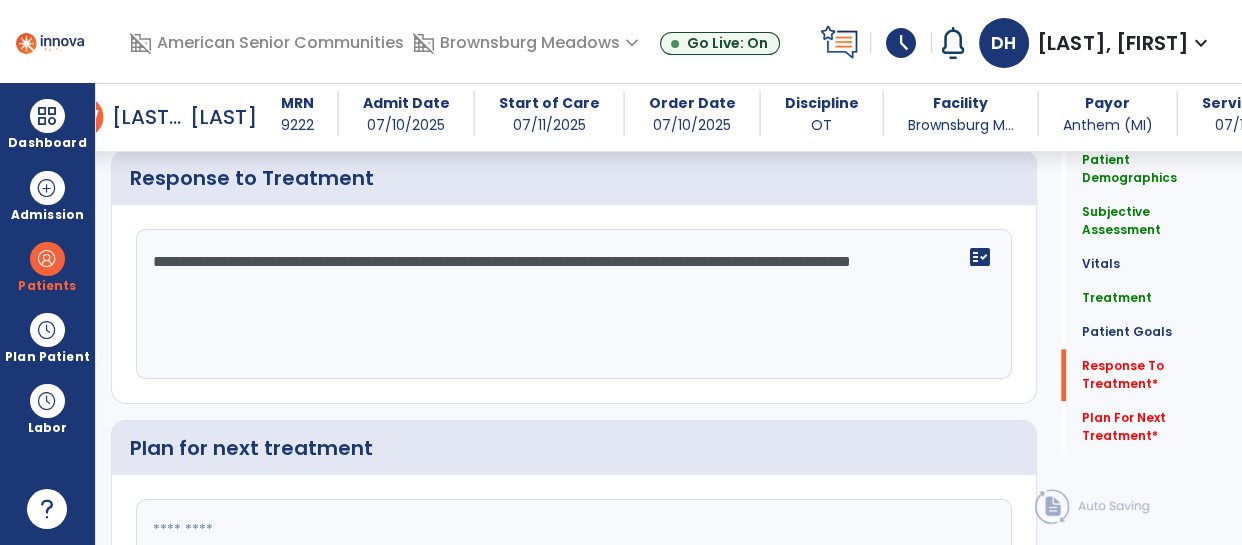 scroll, scrollTop: 2684, scrollLeft: 0, axis: vertical 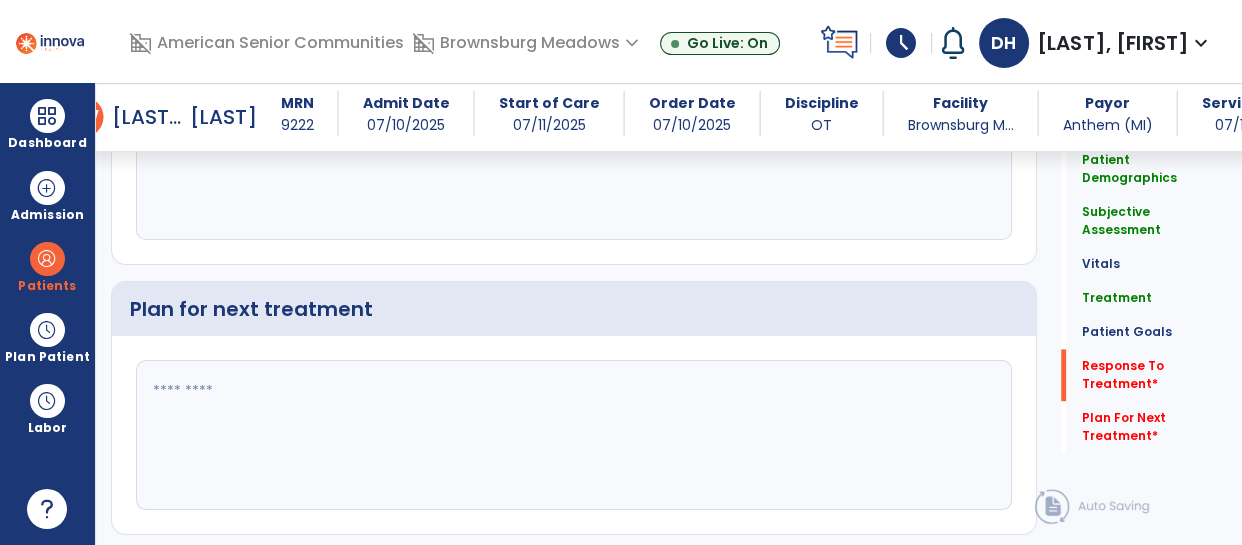 type on "**********" 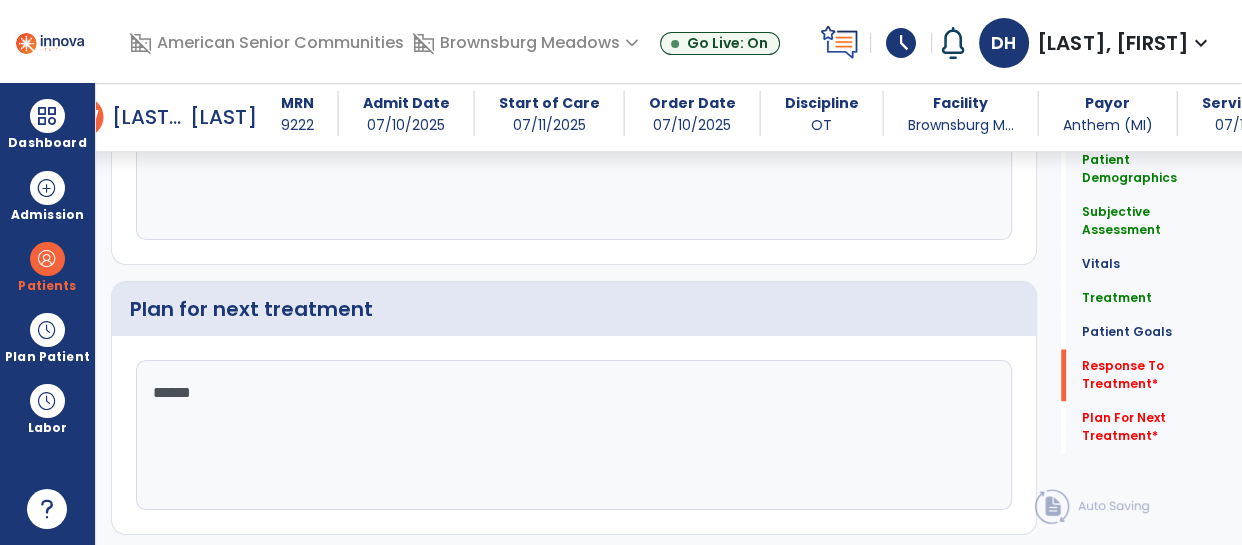 type on "*******" 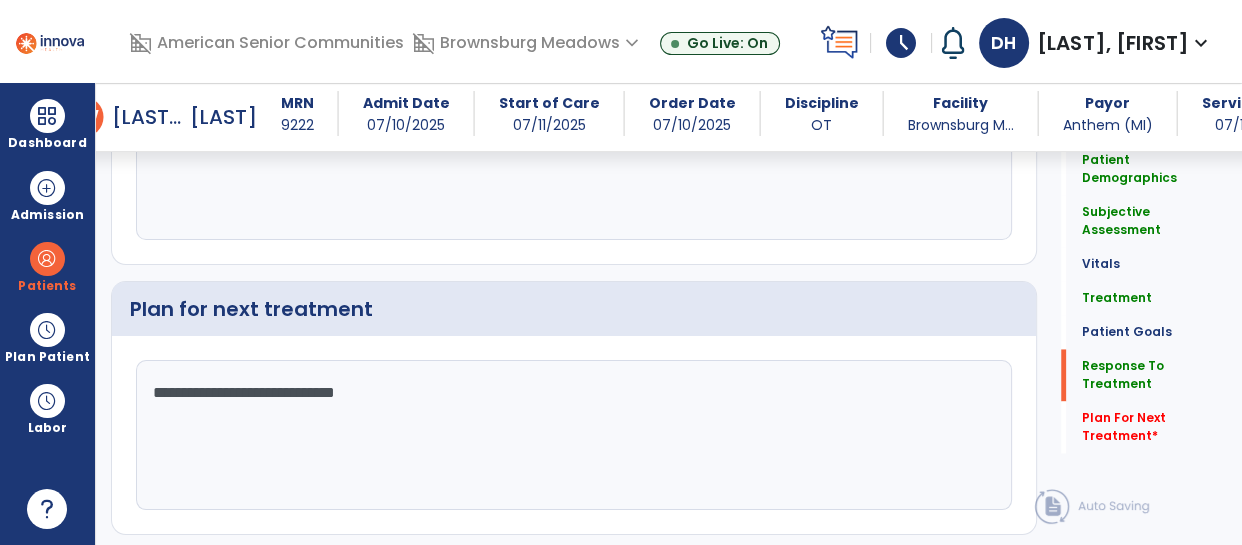 scroll, scrollTop: 2736, scrollLeft: 0, axis: vertical 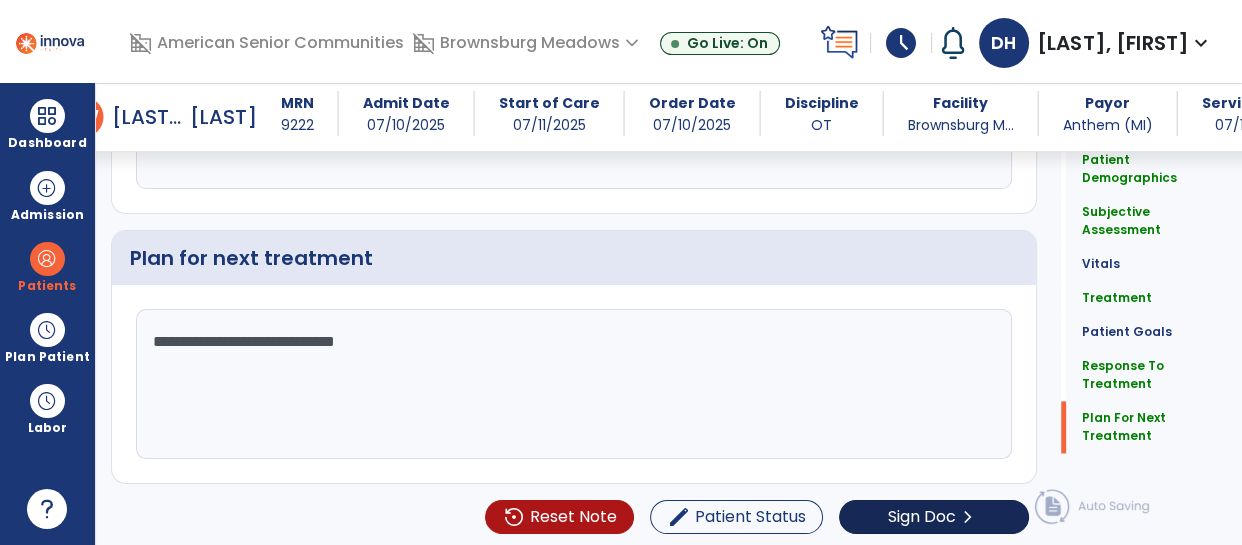 type on "**********" 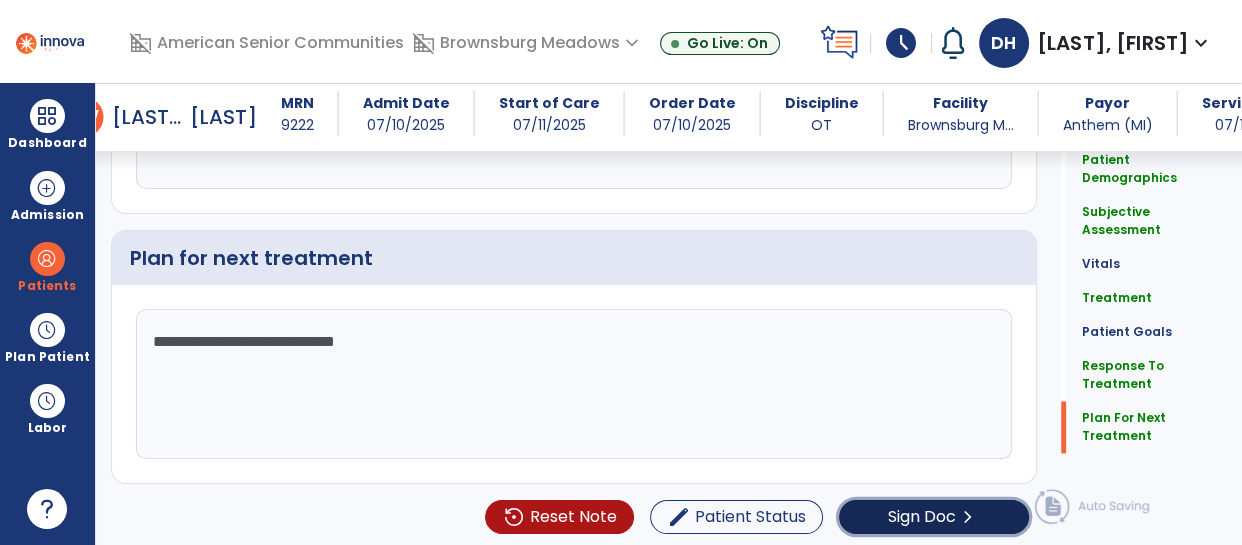 click on "chevron_right" 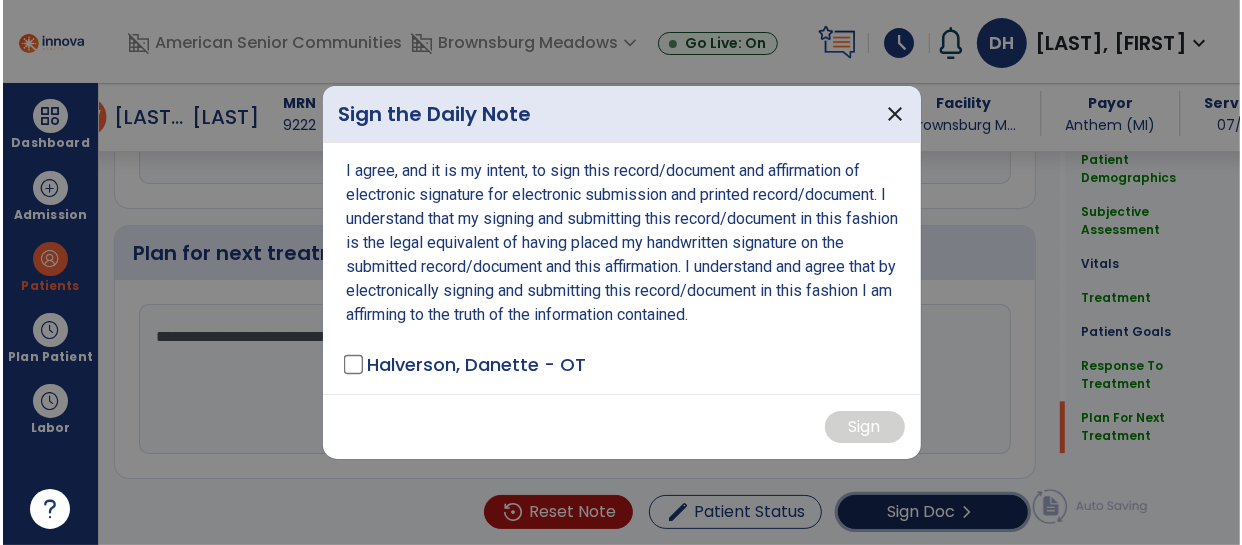 scroll, scrollTop: 2736, scrollLeft: 0, axis: vertical 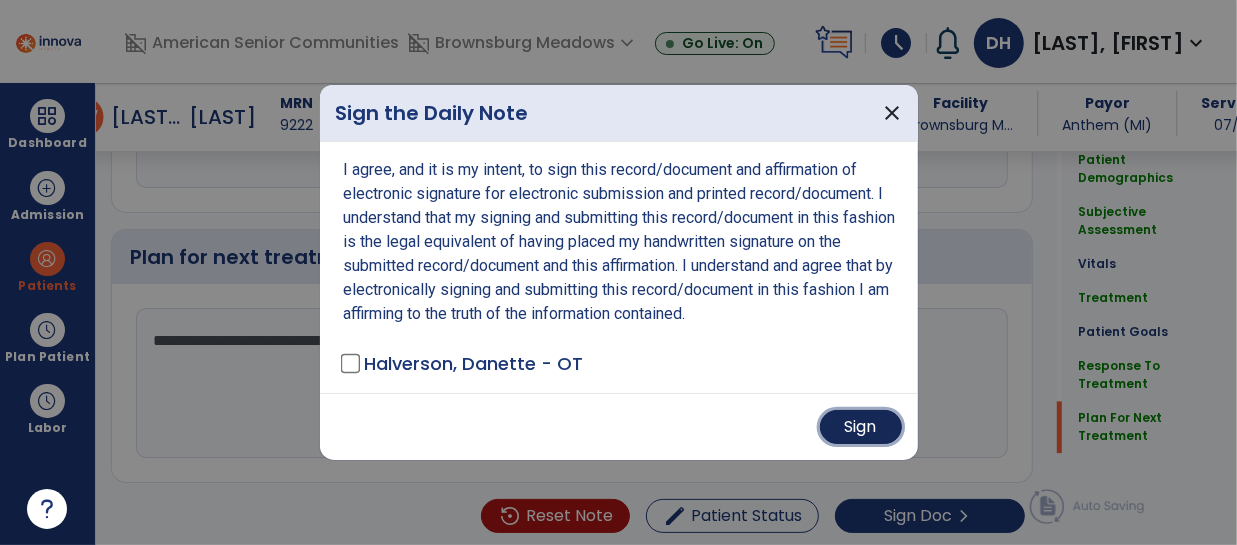 click on "Sign" at bounding box center [861, 427] 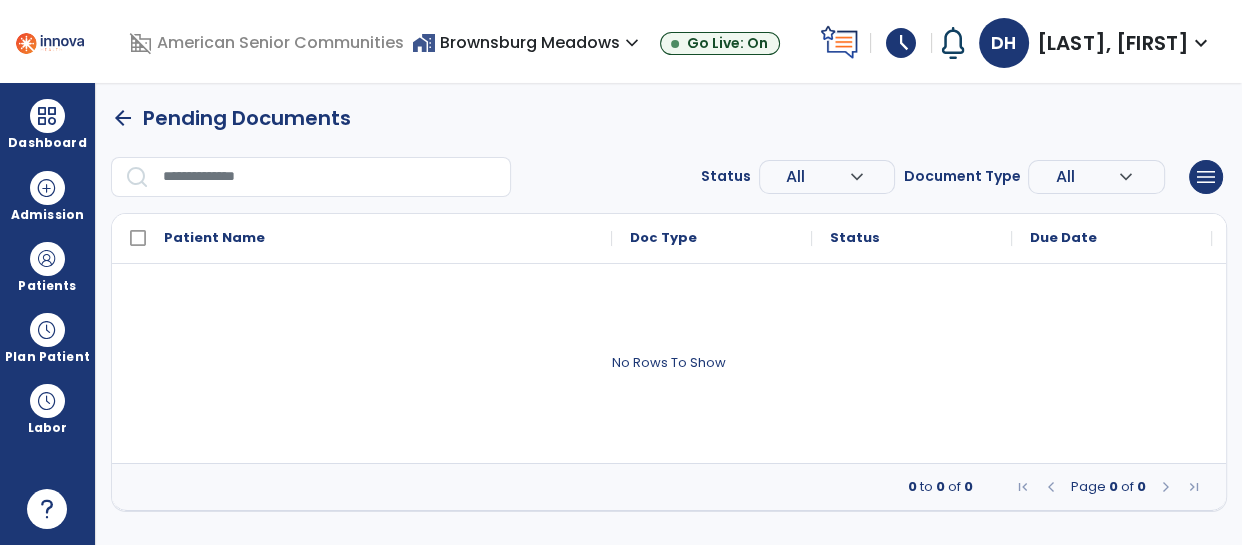 scroll, scrollTop: 0, scrollLeft: 0, axis: both 